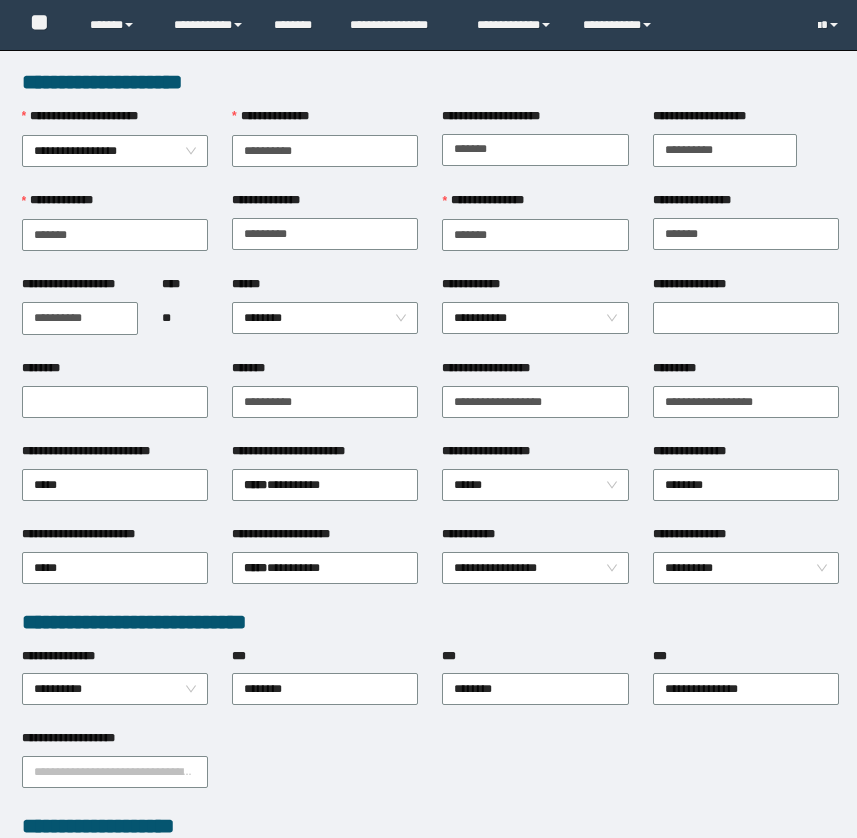 scroll, scrollTop: 0, scrollLeft: 0, axis: both 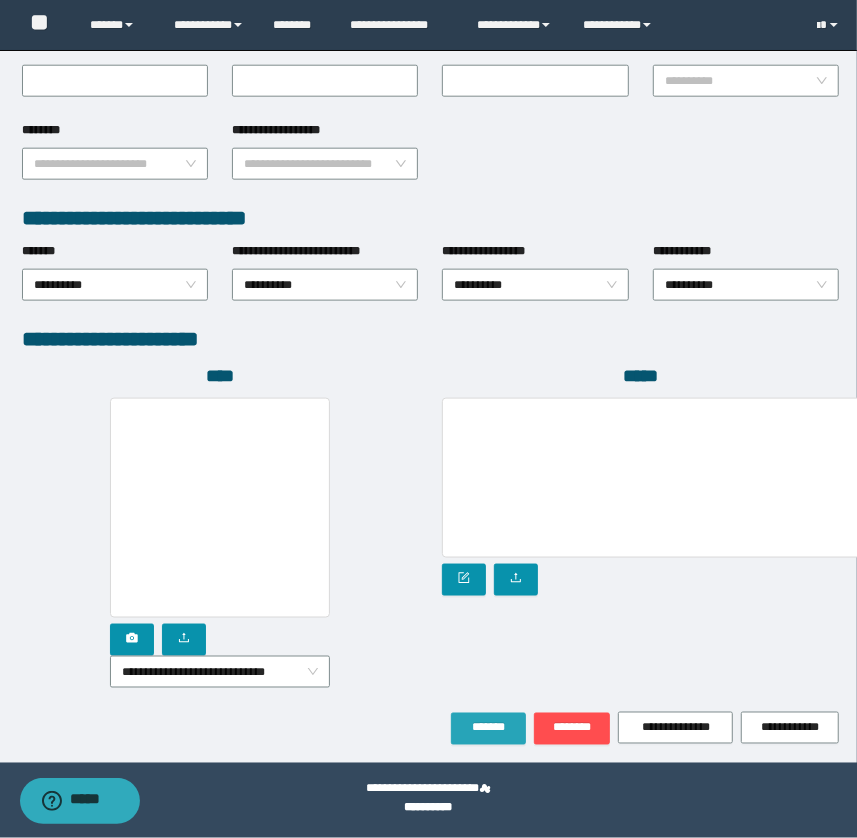 click on "*******" at bounding box center (488, 728) 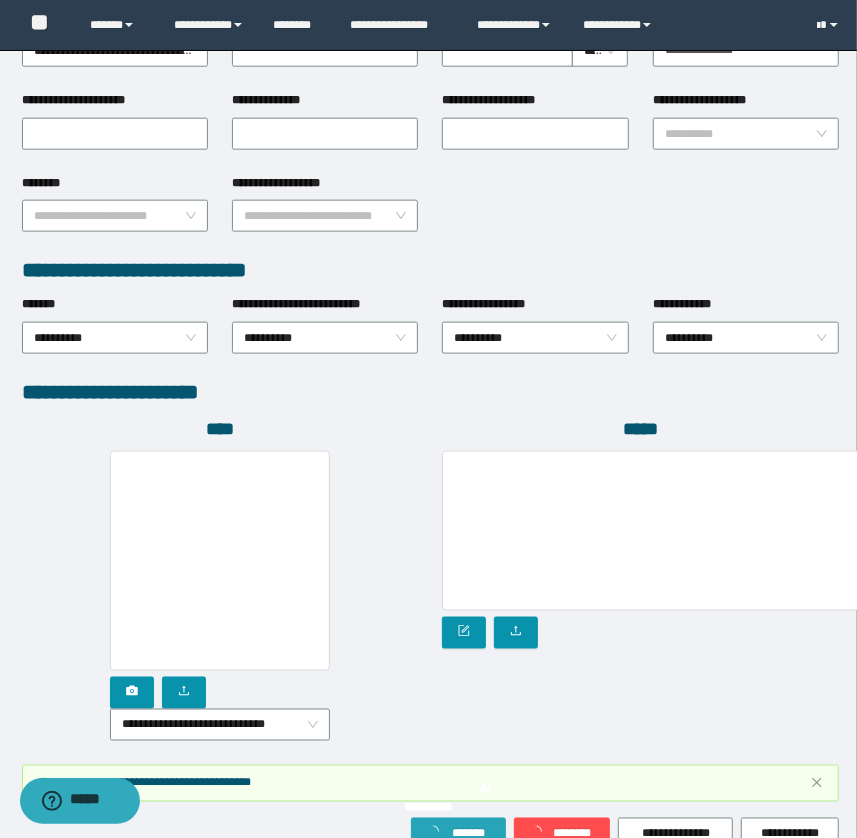 scroll, scrollTop: 949, scrollLeft: 0, axis: vertical 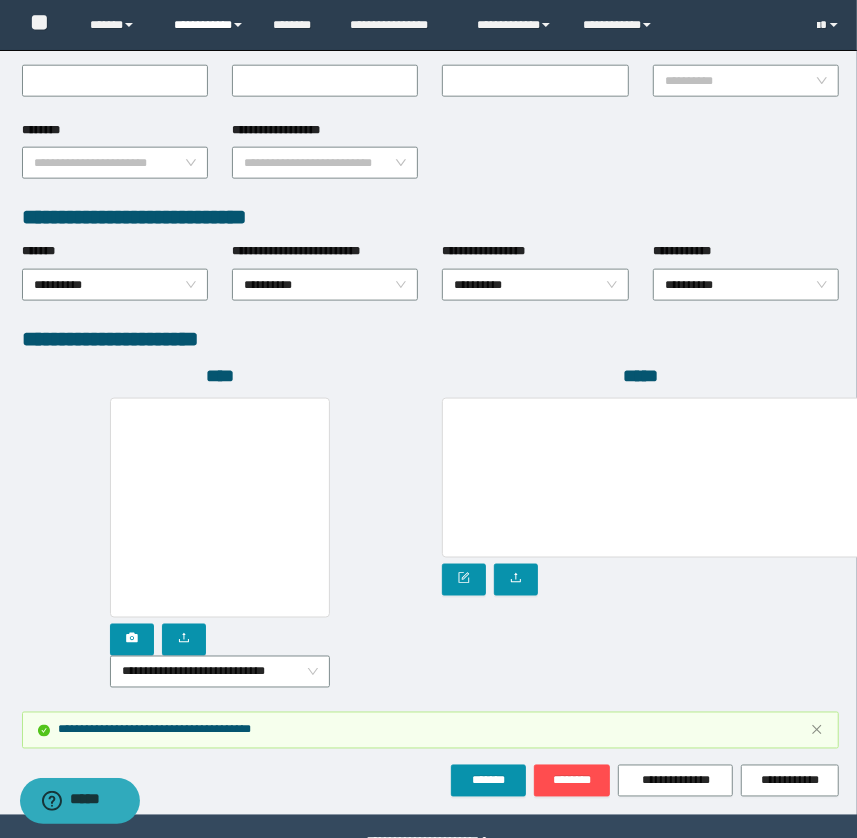 click on "**********" at bounding box center (209, 25) 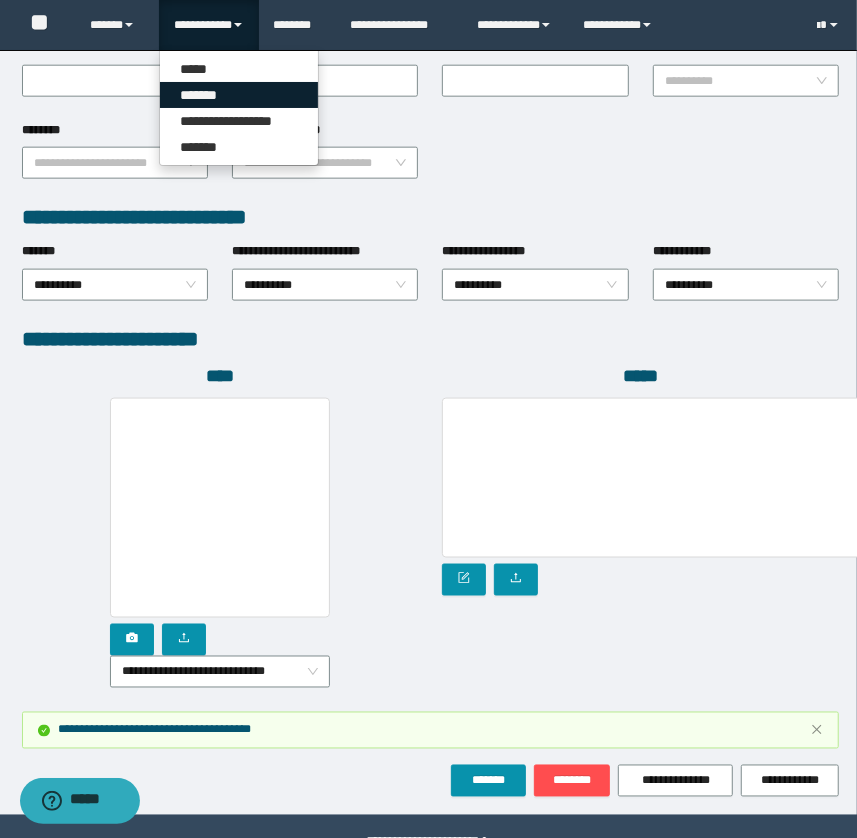 click on "*******" at bounding box center (239, 95) 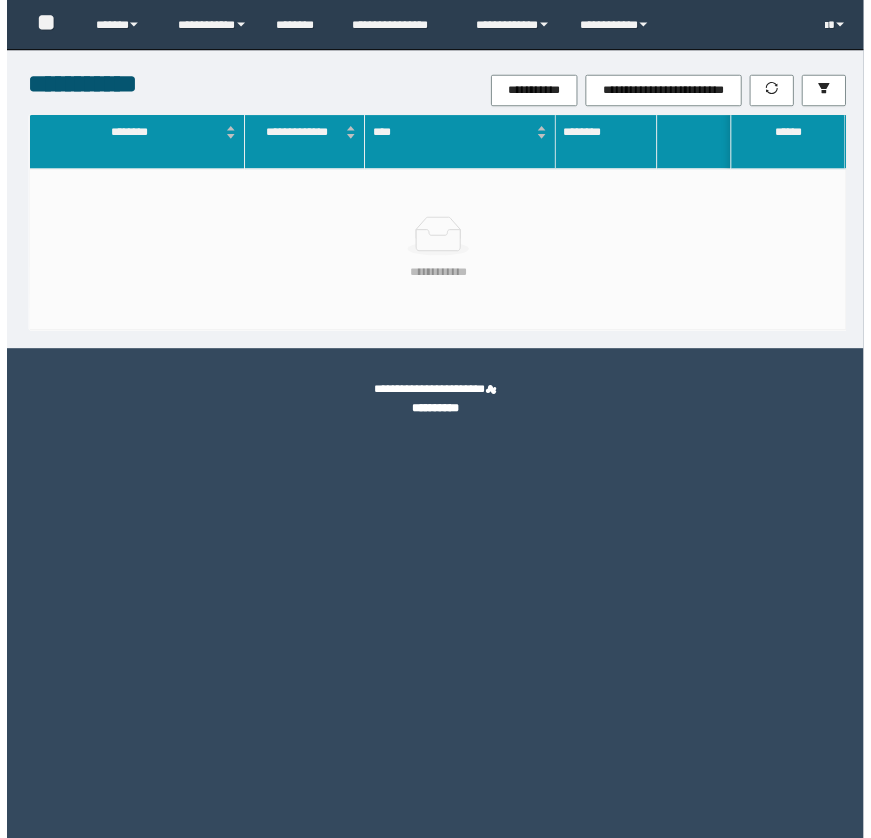 scroll, scrollTop: 0, scrollLeft: 0, axis: both 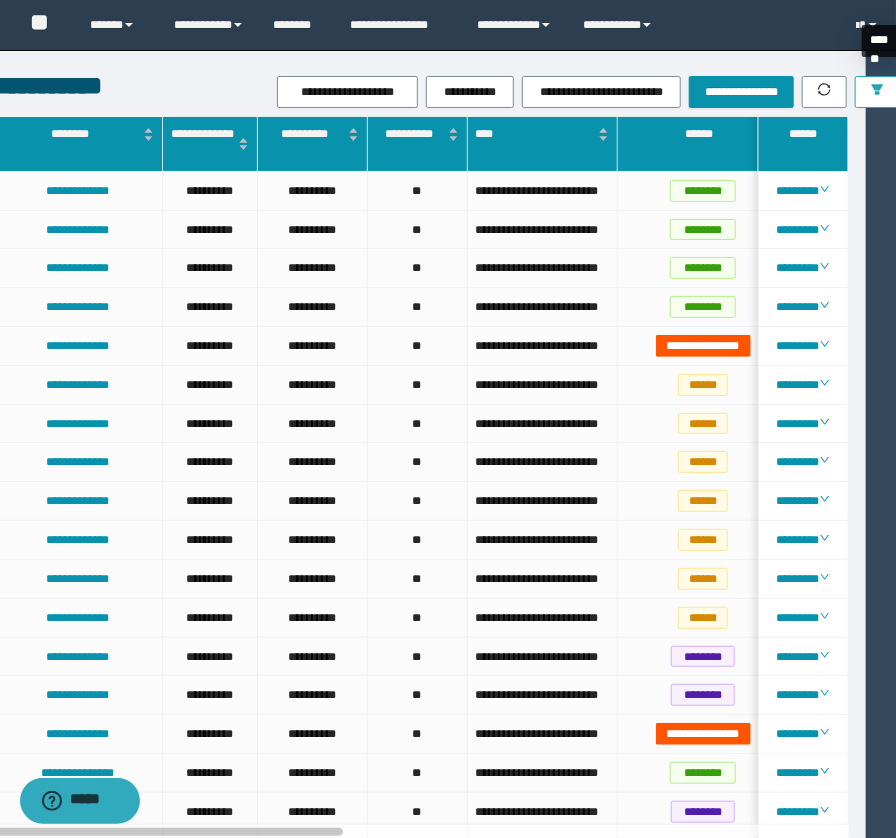 click 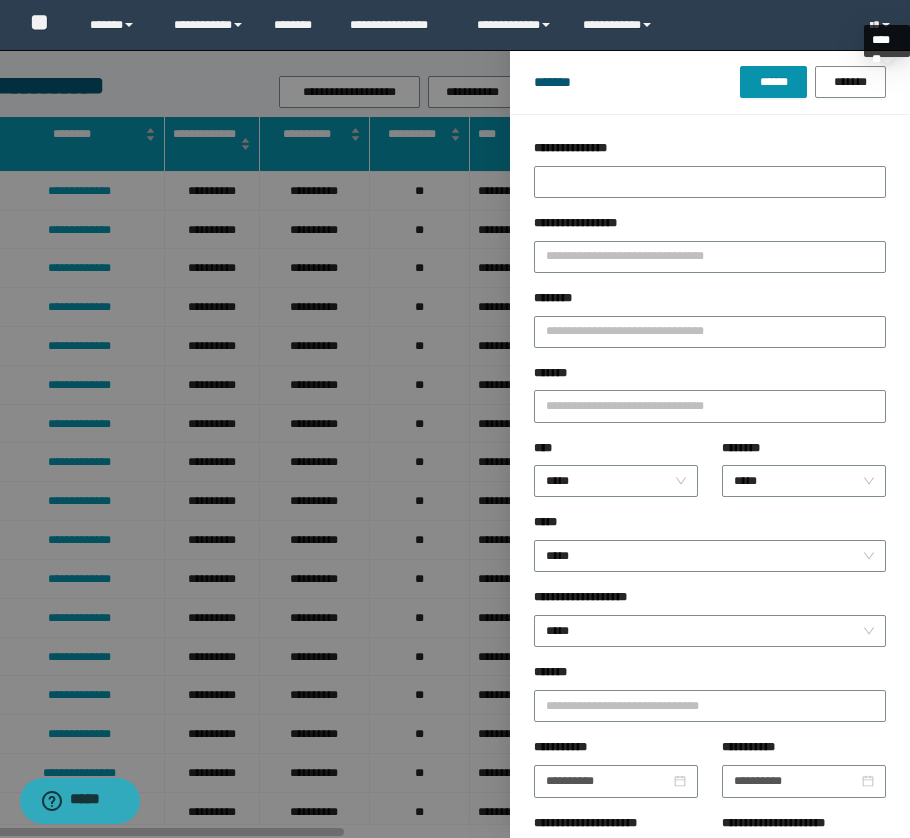 scroll, scrollTop: 0, scrollLeft: 27, axis: horizontal 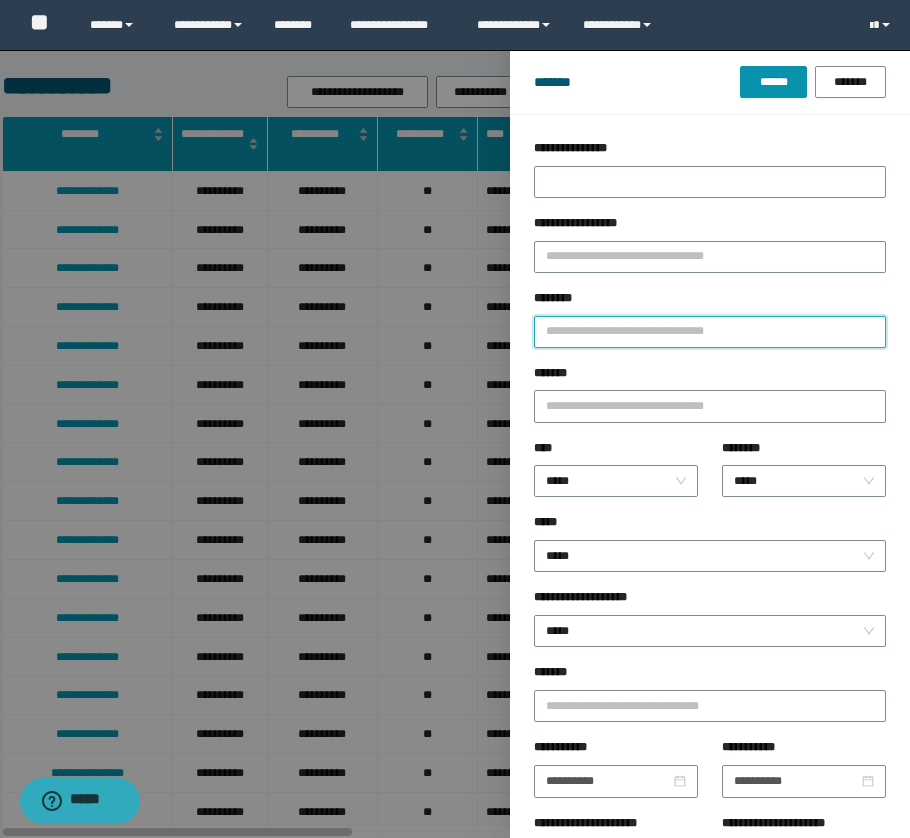 click on "********" at bounding box center [710, 332] 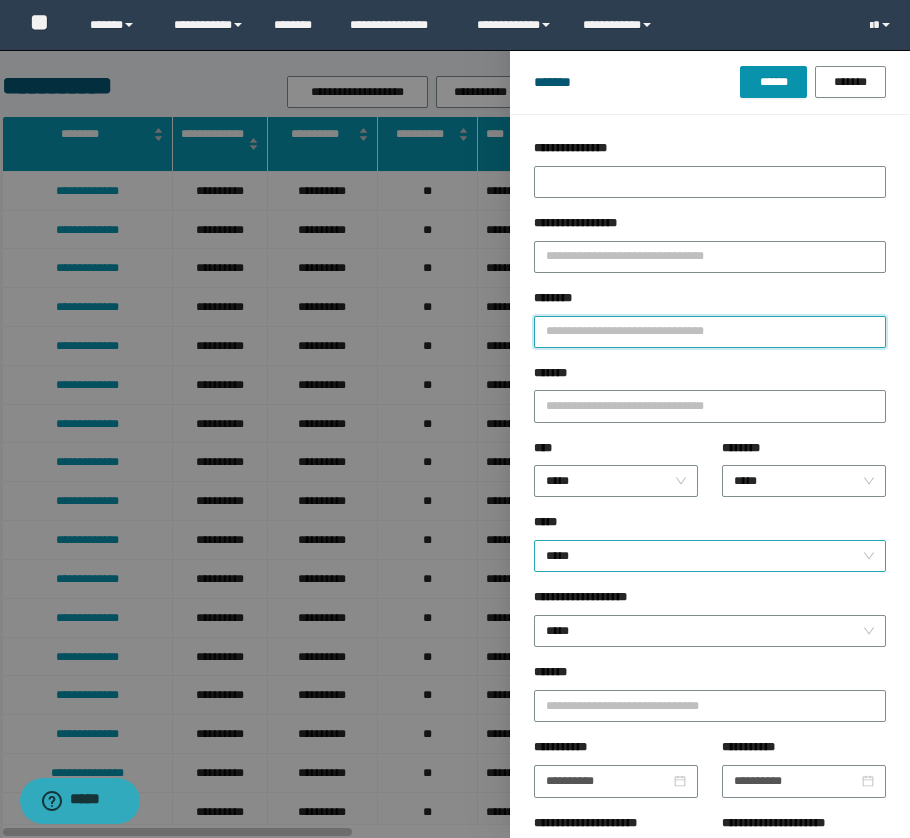 type on "**********" 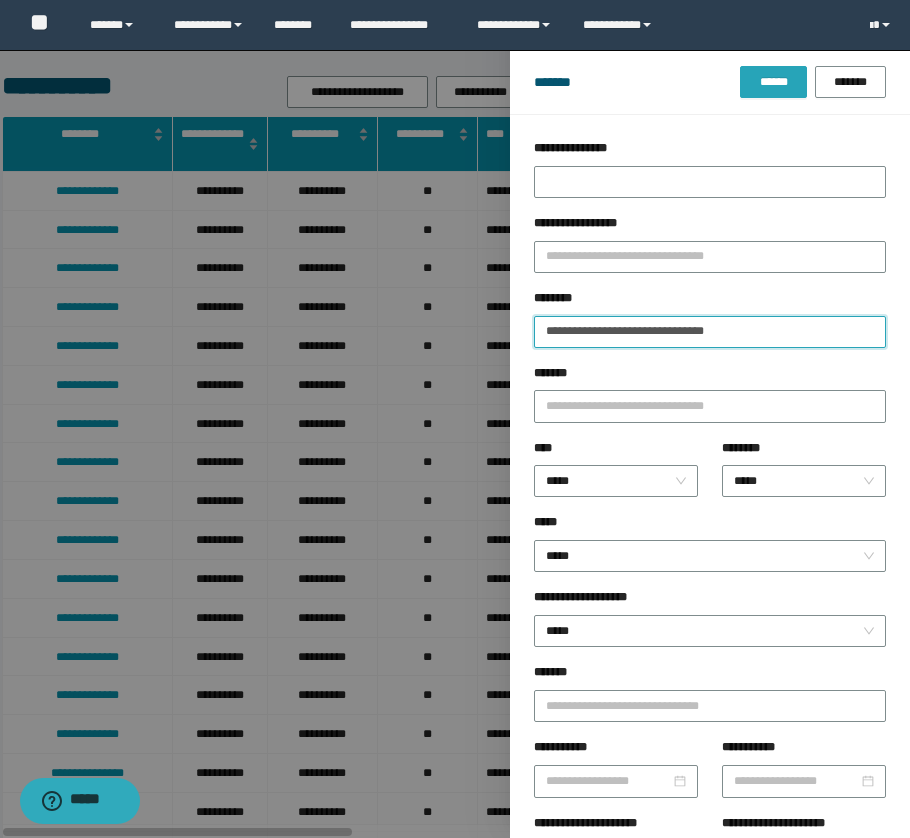 type on "**********" 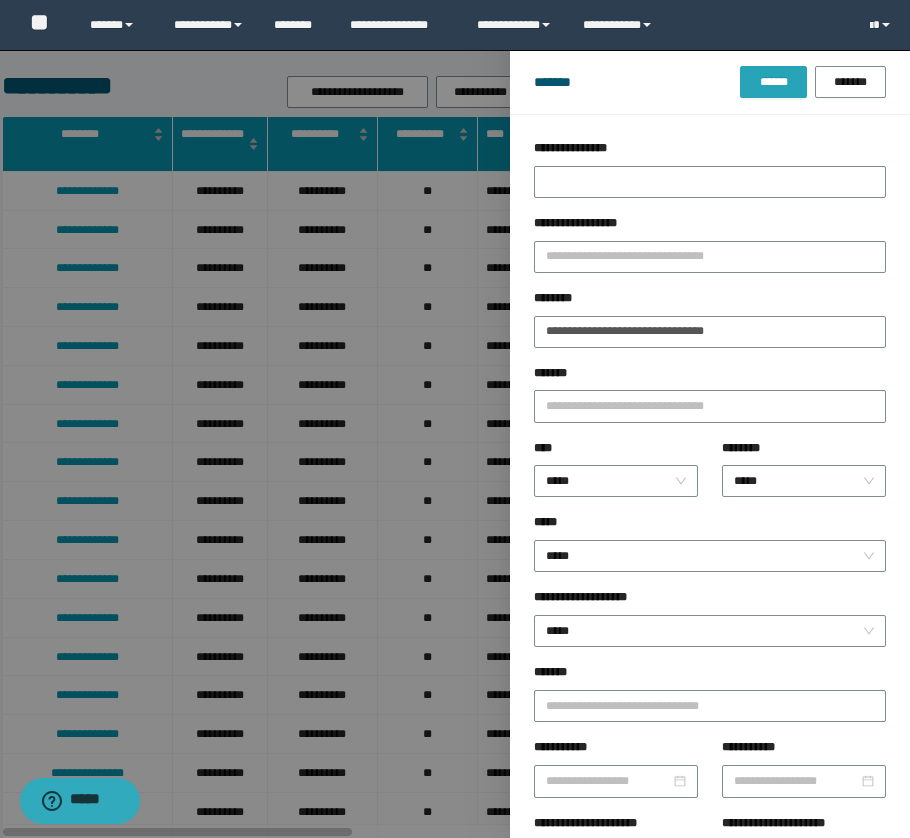 click on "******" at bounding box center [773, 82] 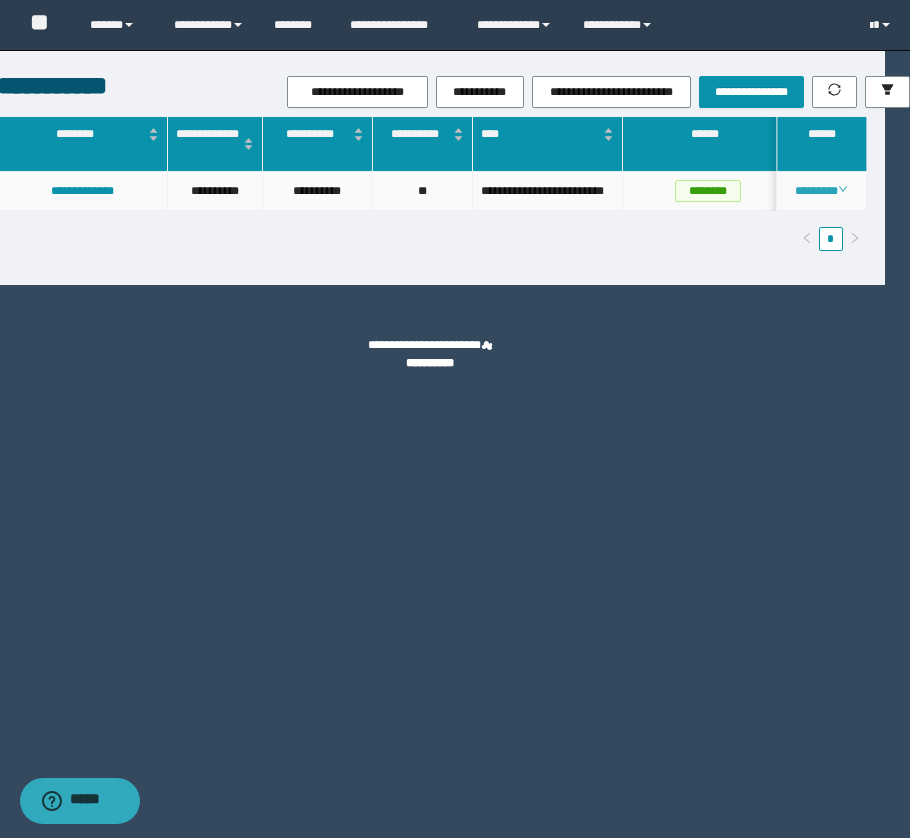 click on "********" at bounding box center (821, 191) 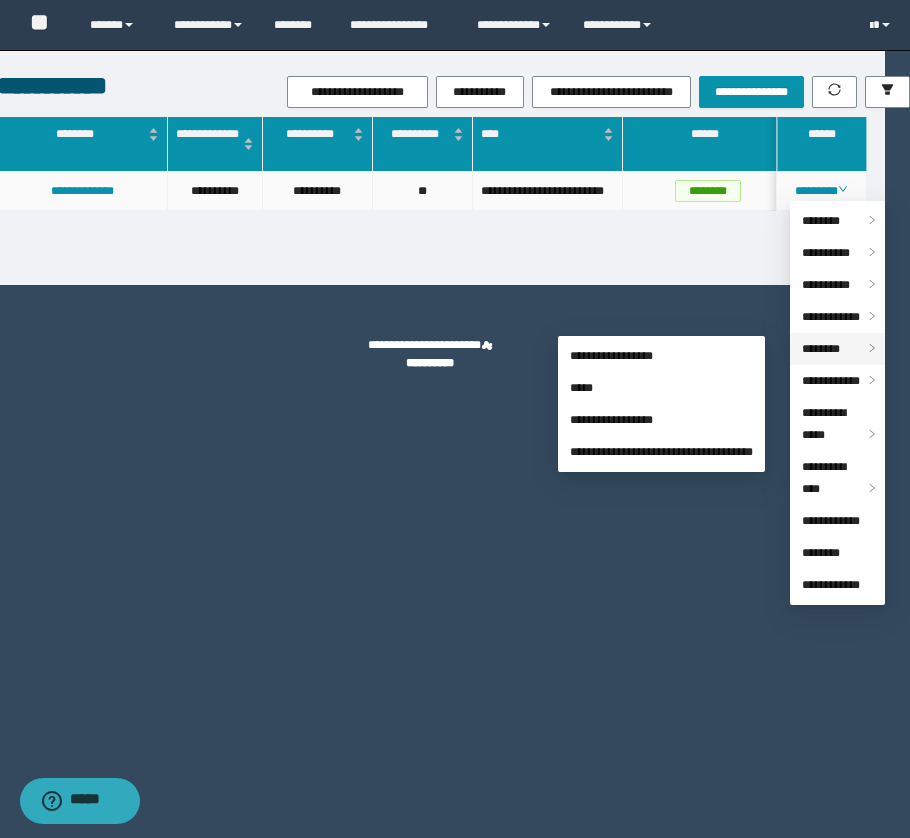 click on "********" at bounding box center [821, 349] 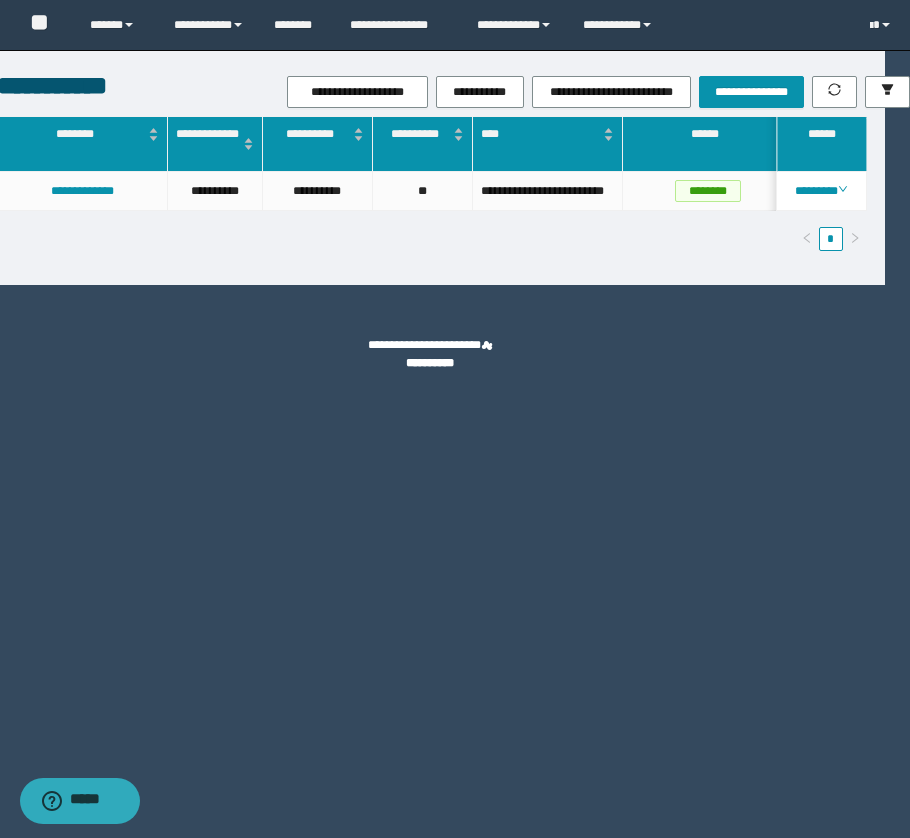 scroll, scrollTop: 0, scrollLeft: 115, axis: horizontal 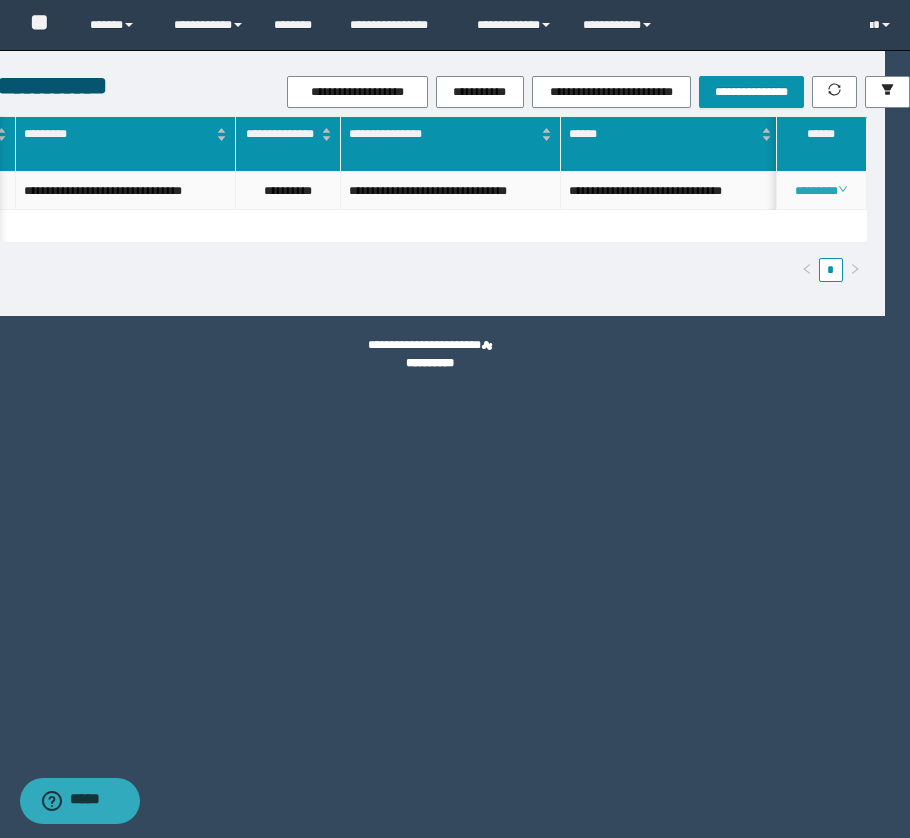 click on "********" at bounding box center [821, 191] 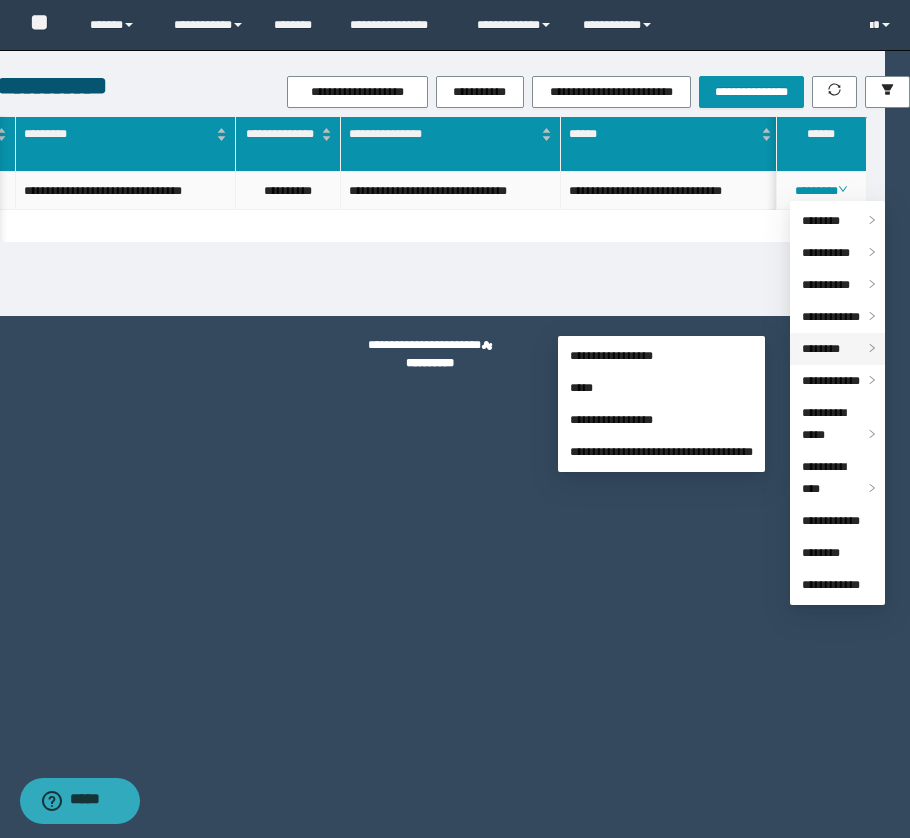 click on "********" at bounding box center [837, 349] 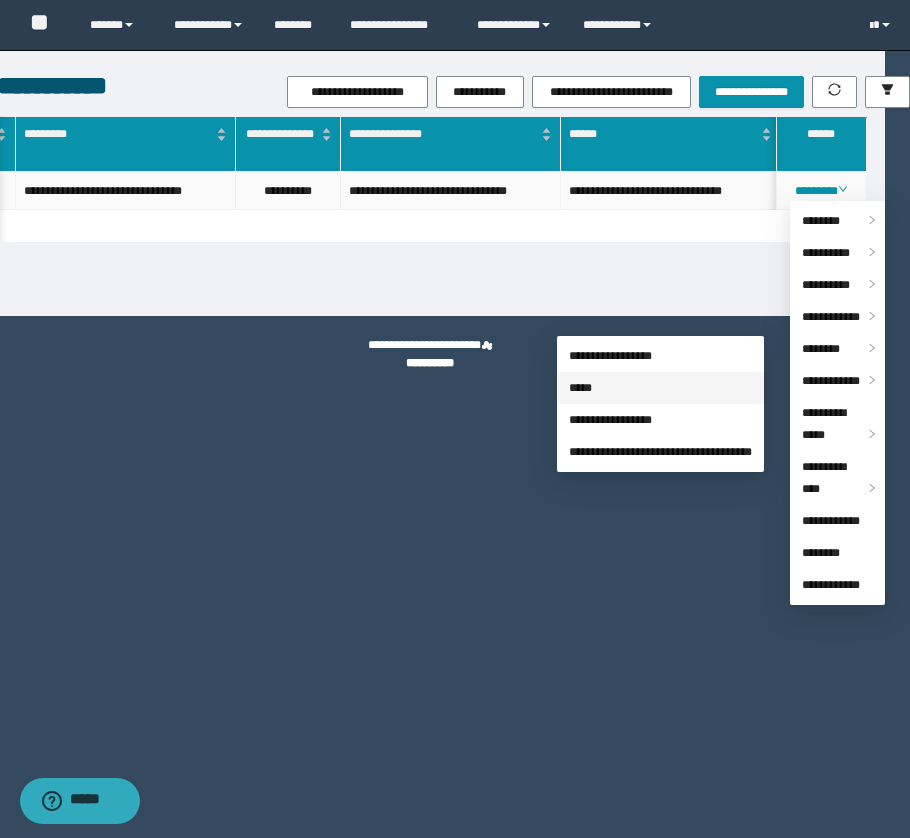 click on "*****" at bounding box center [580, 388] 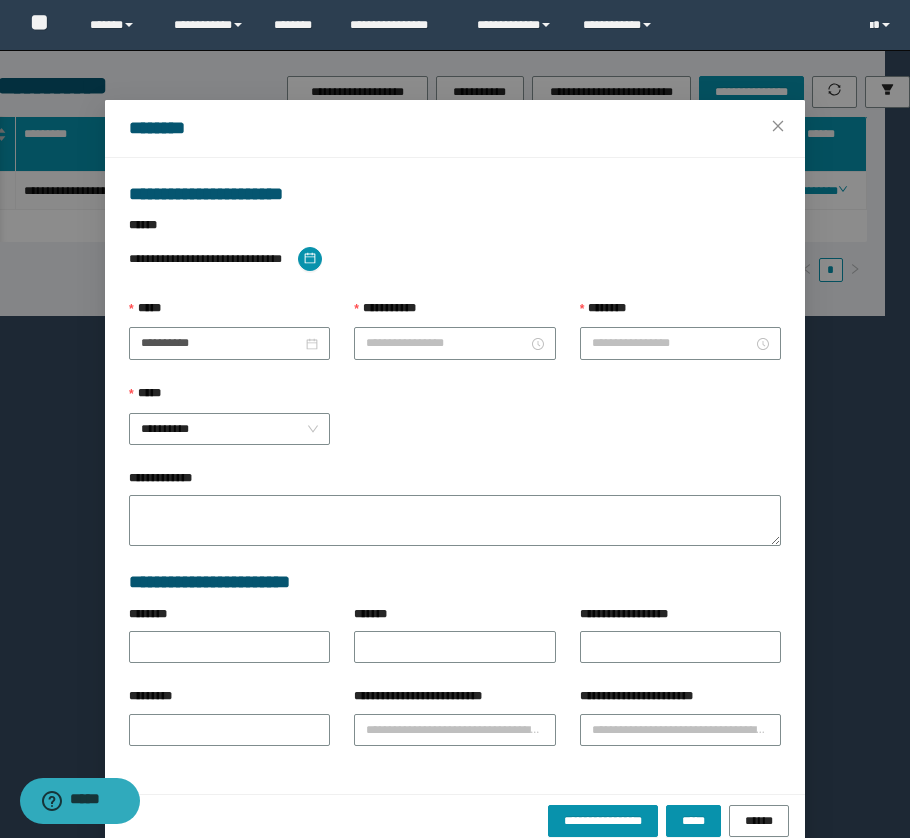 type on "**********" 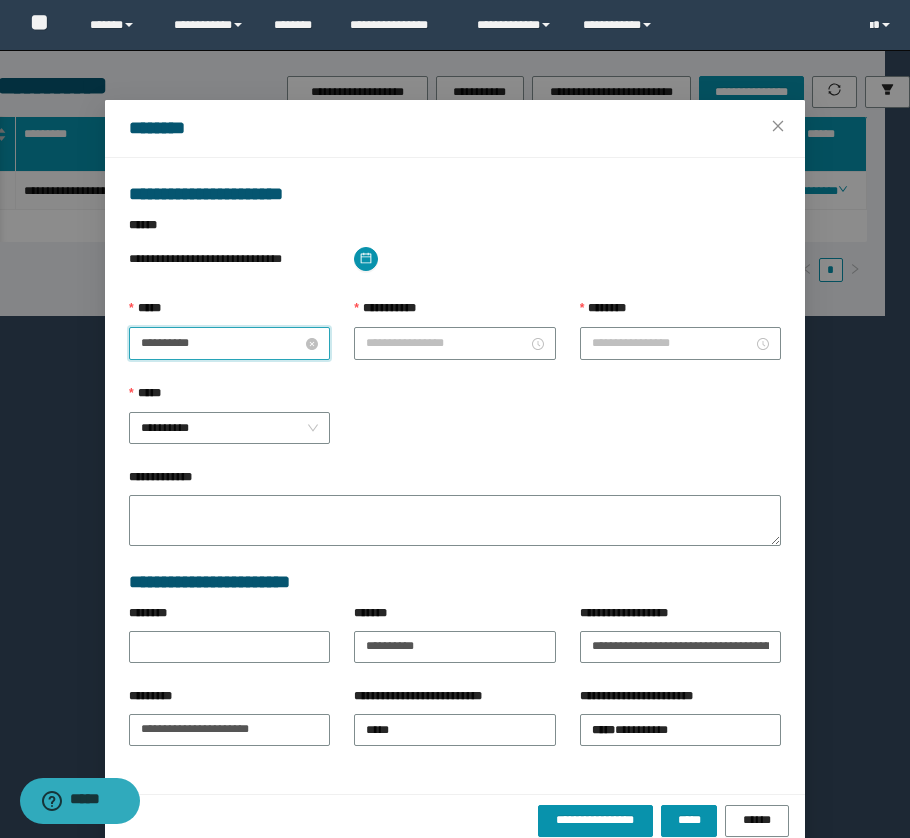 click on "**********" at bounding box center (221, 343) 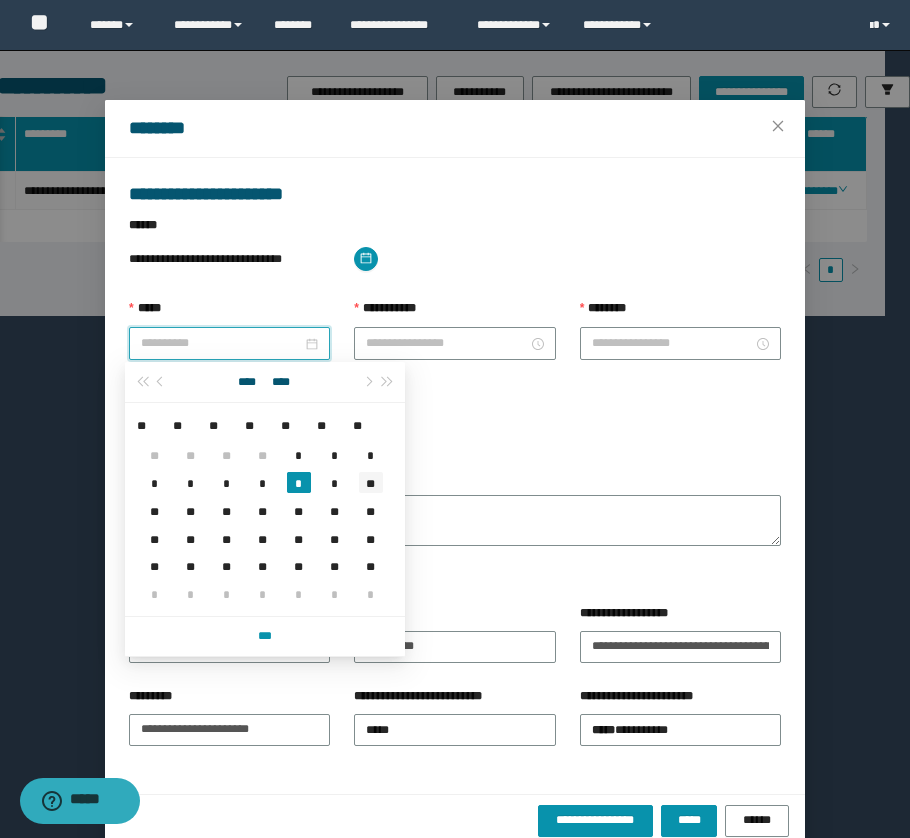 click on "**" at bounding box center [371, 482] 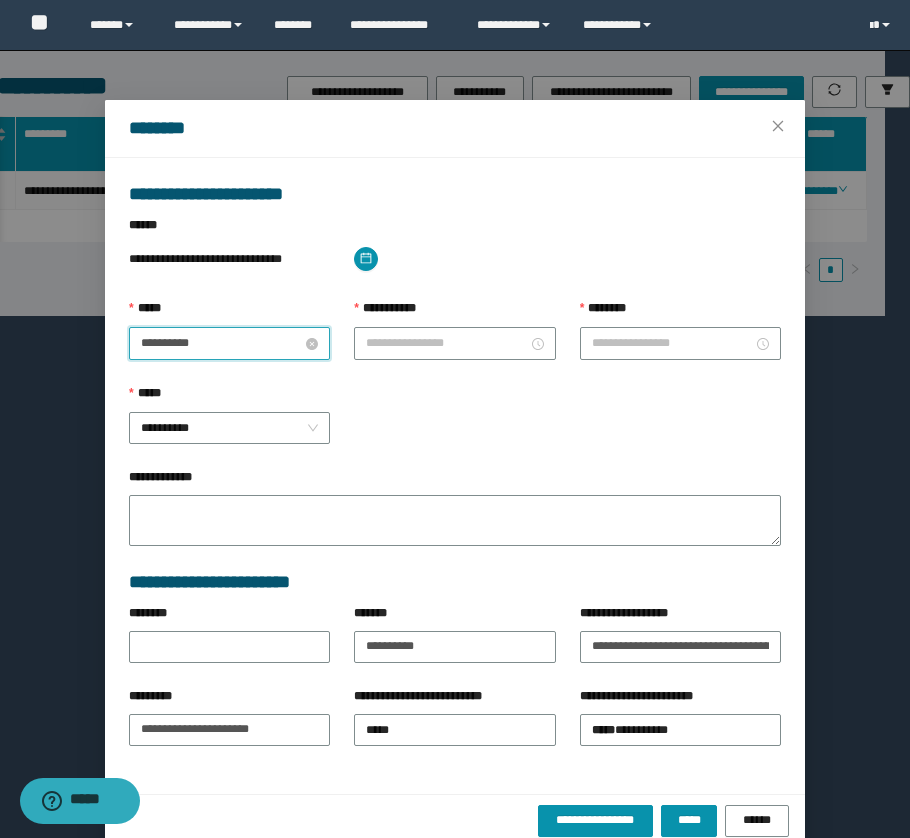 click on "**********" at bounding box center (221, 343) 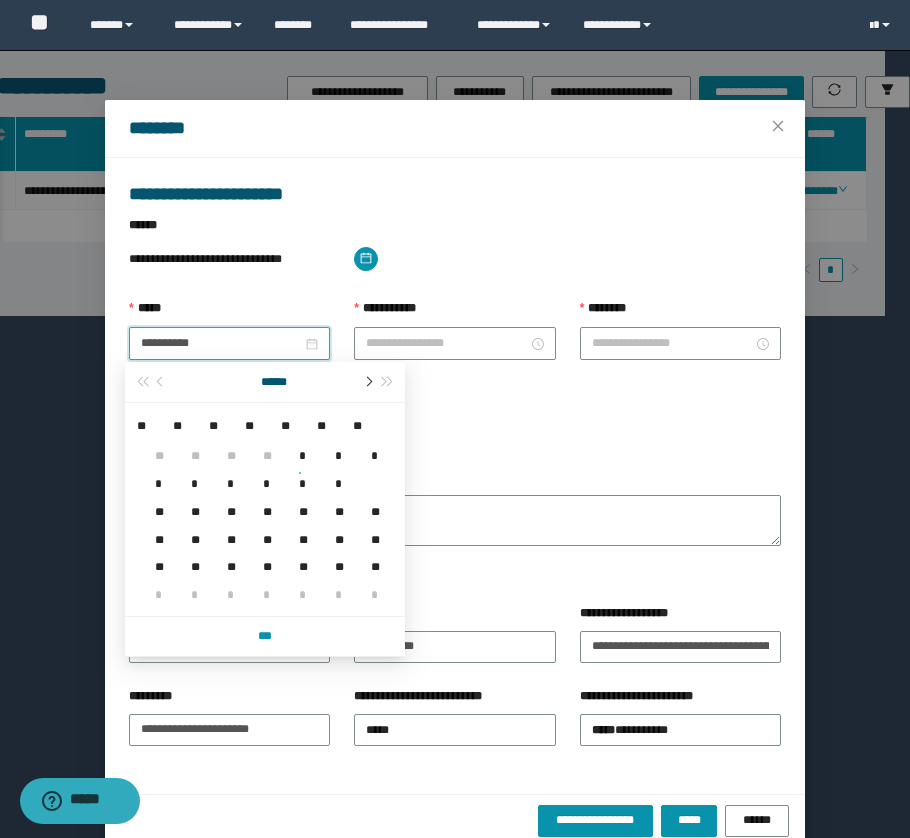 click at bounding box center [368, 382] 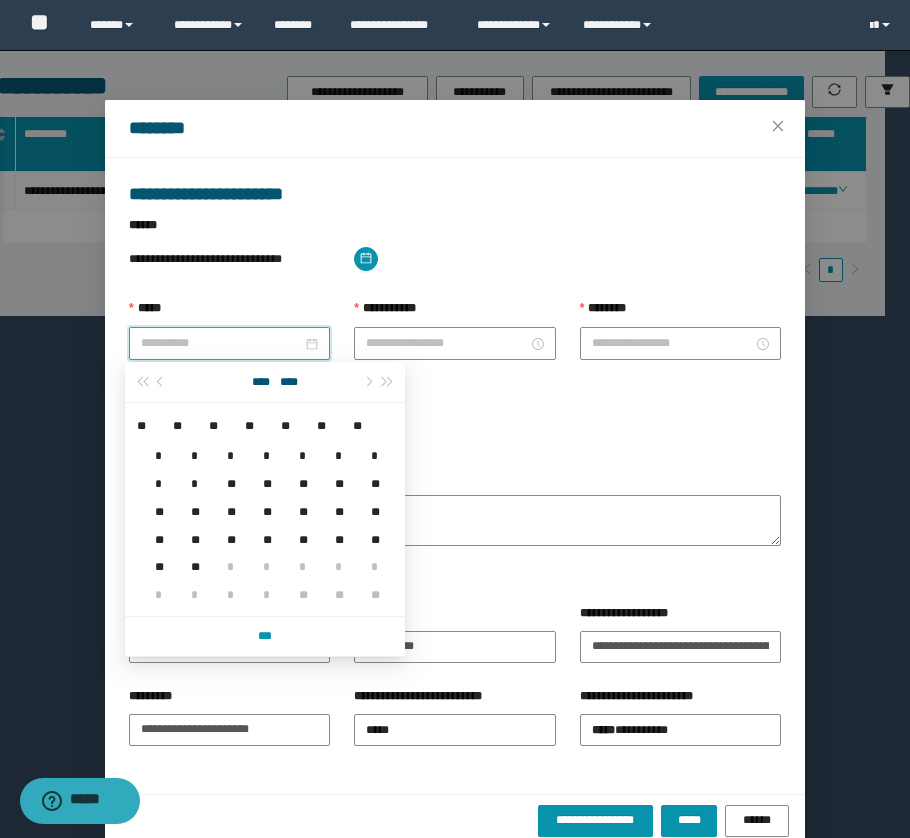 type on "**********" 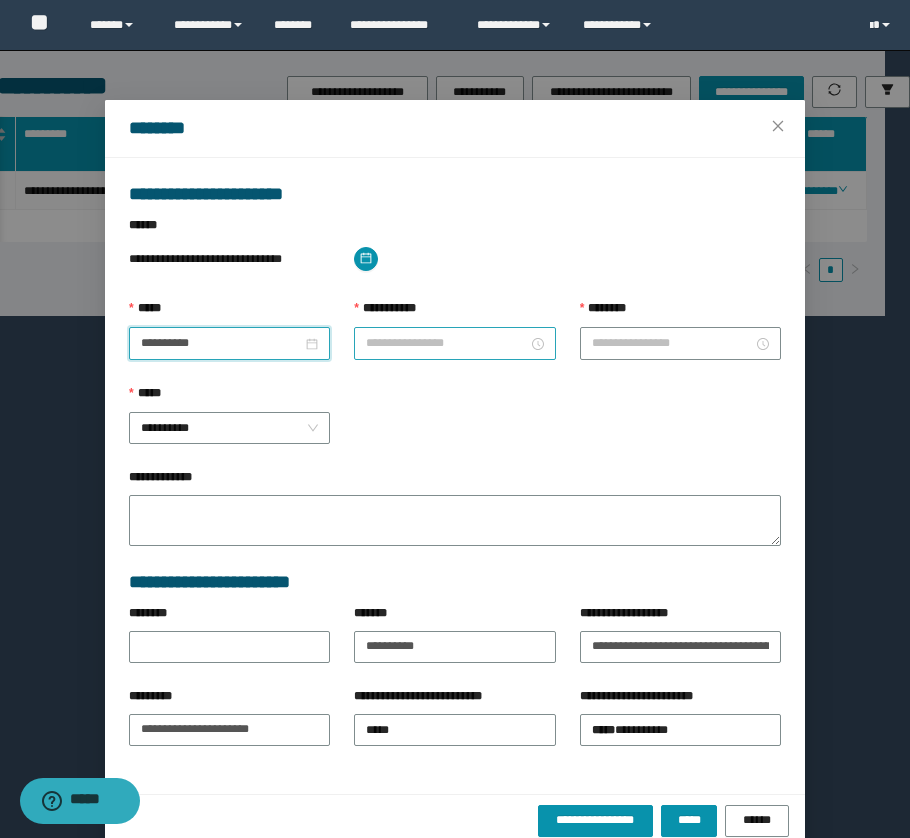 click on "**********" at bounding box center (446, 343) 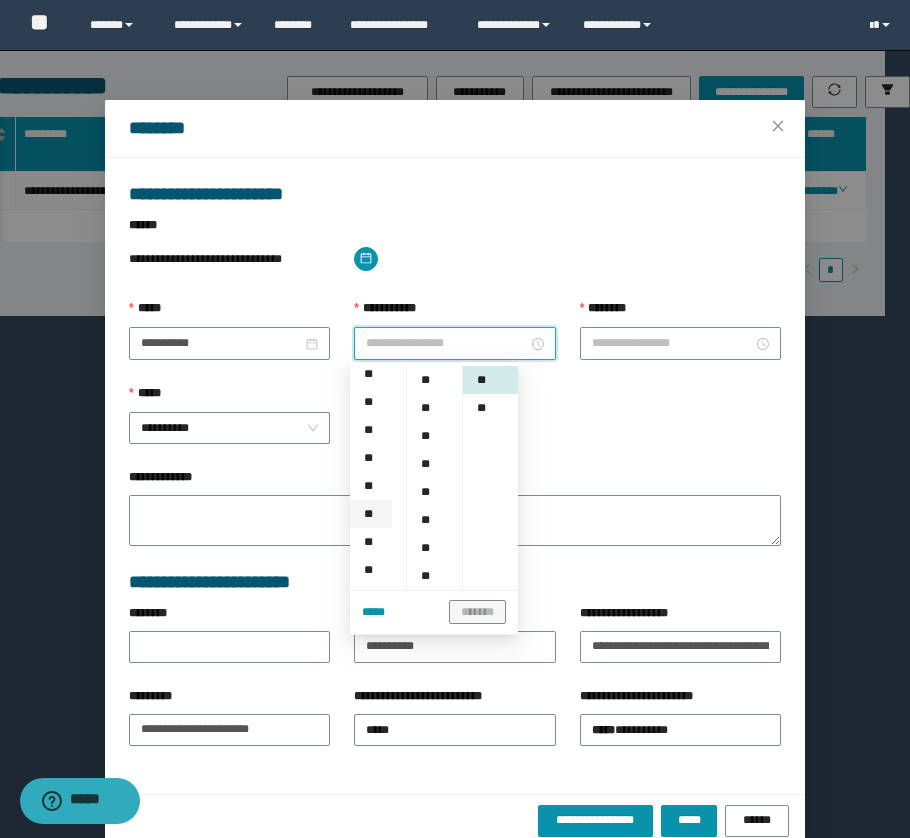 click on "**" at bounding box center [371, 514] 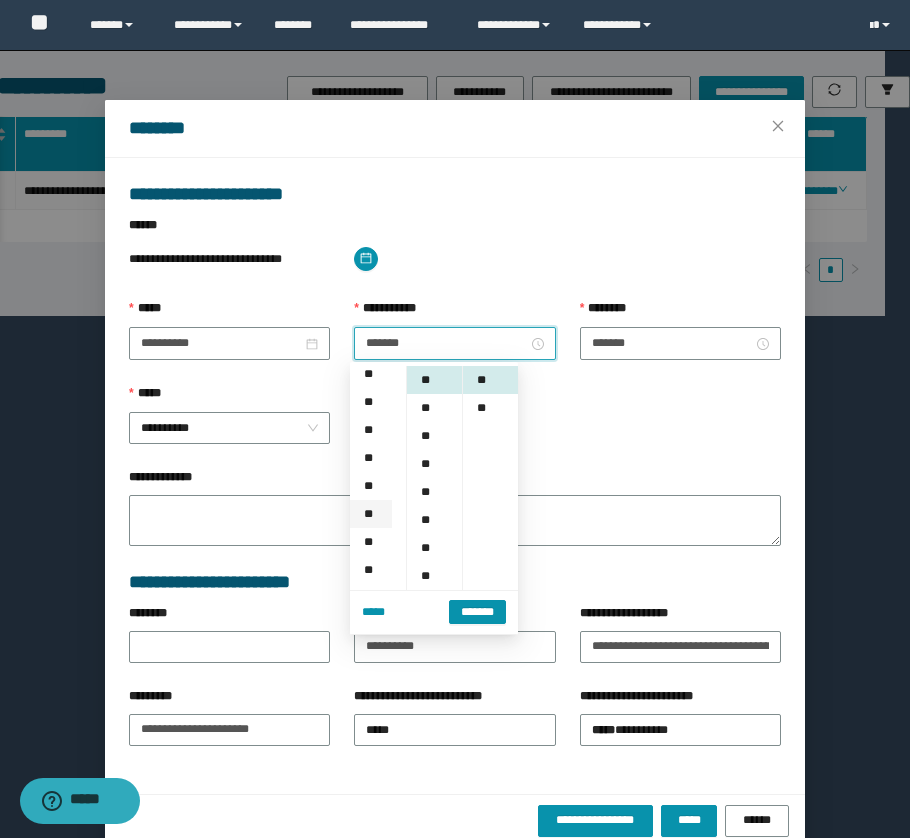 scroll, scrollTop: 223, scrollLeft: 0, axis: vertical 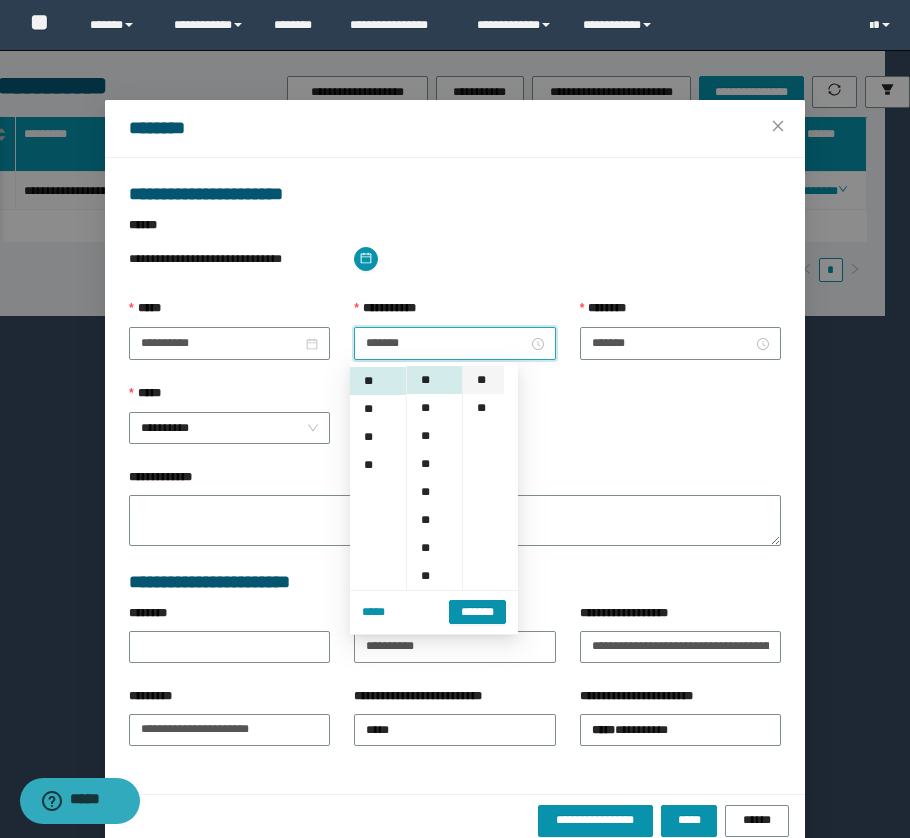 click on "**" at bounding box center (483, 380) 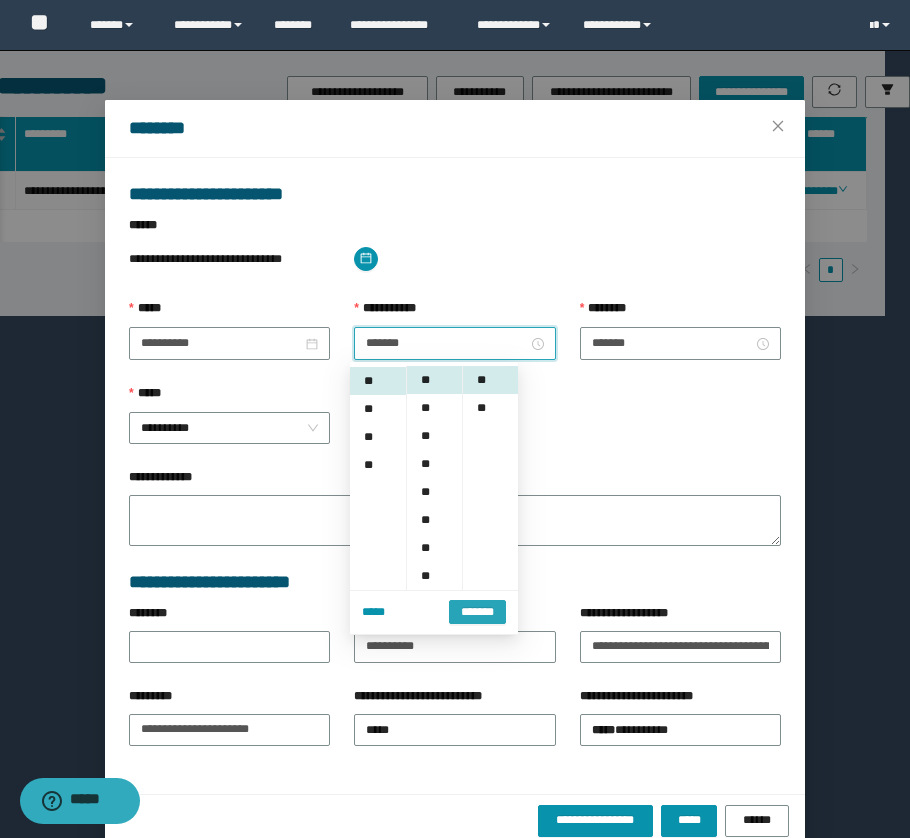 click on "*******" at bounding box center [477, 612] 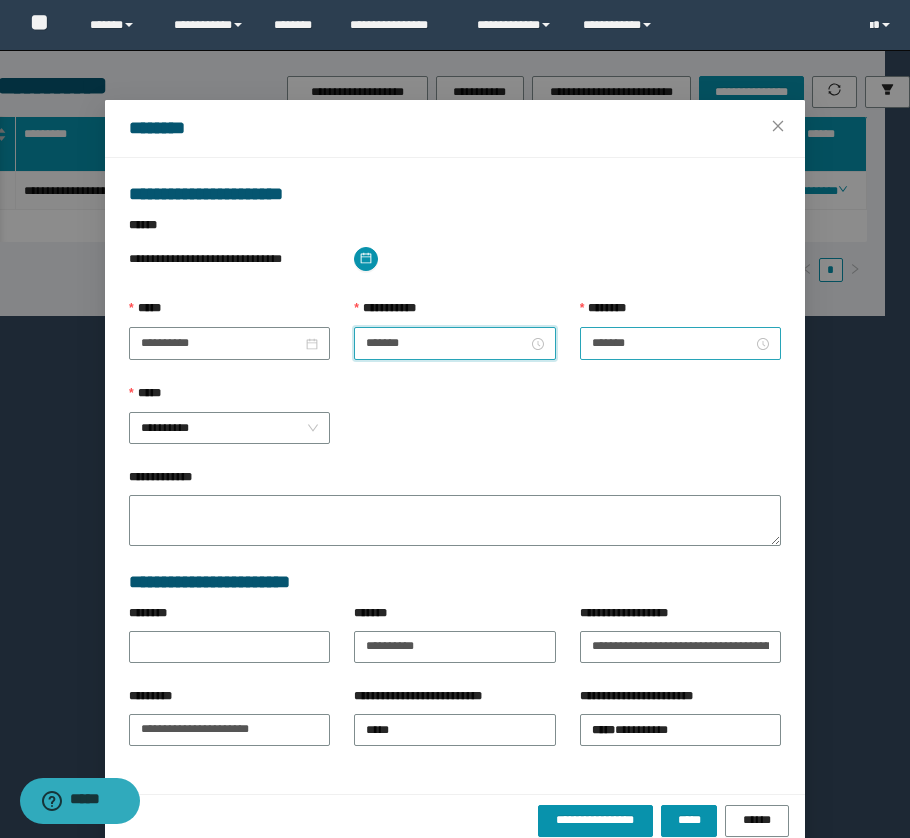 click on "*******" at bounding box center (680, 343) 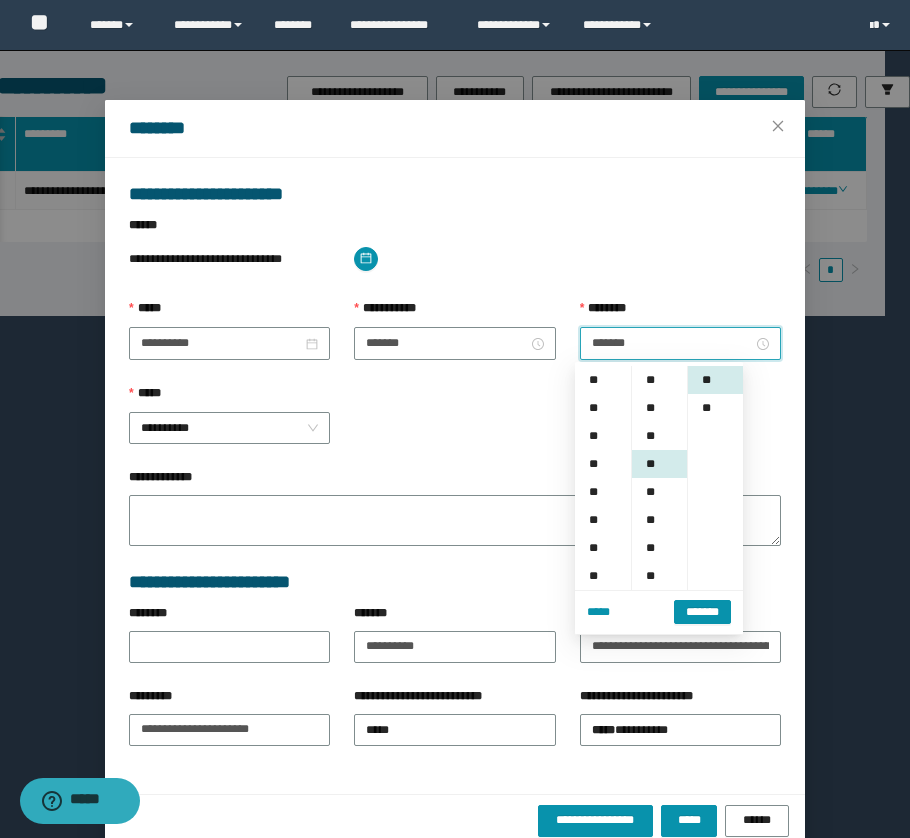 scroll, scrollTop: 223, scrollLeft: 0, axis: vertical 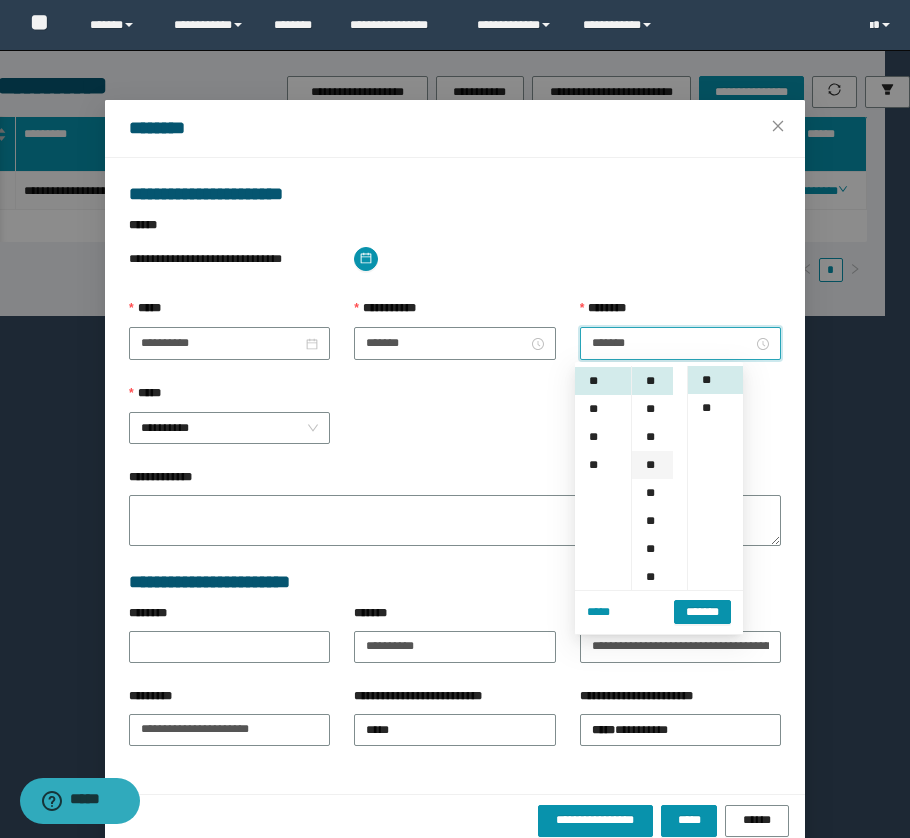 click on "**" at bounding box center [652, 465] 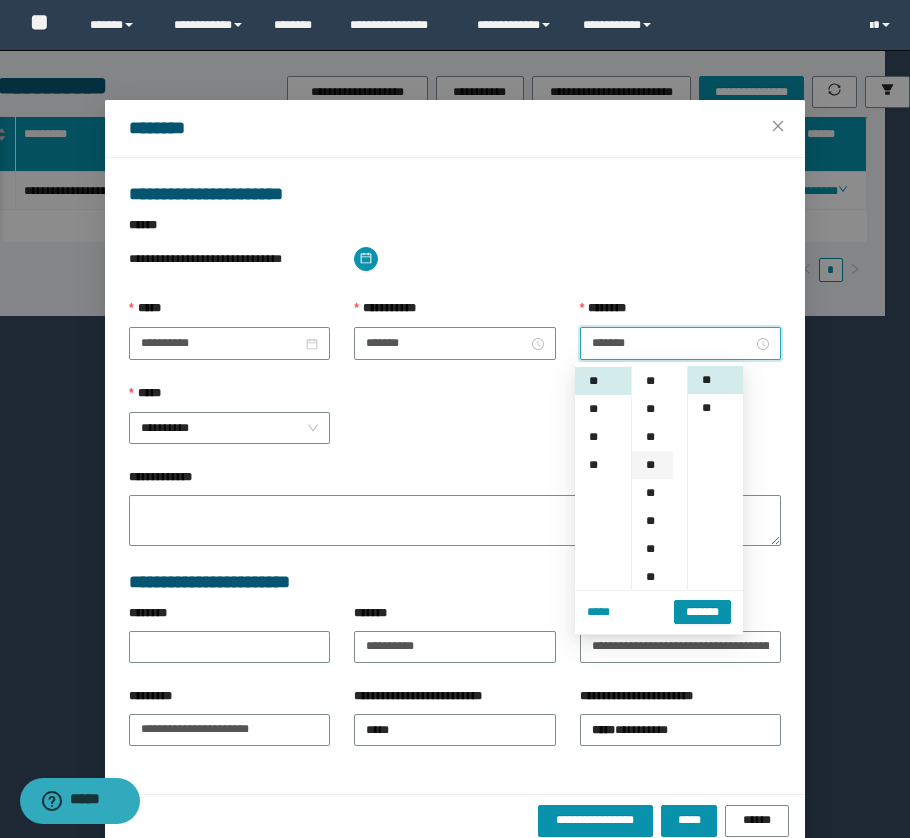 scroll, scrollTop: 168, scrollLeft: 0, axis: vertical 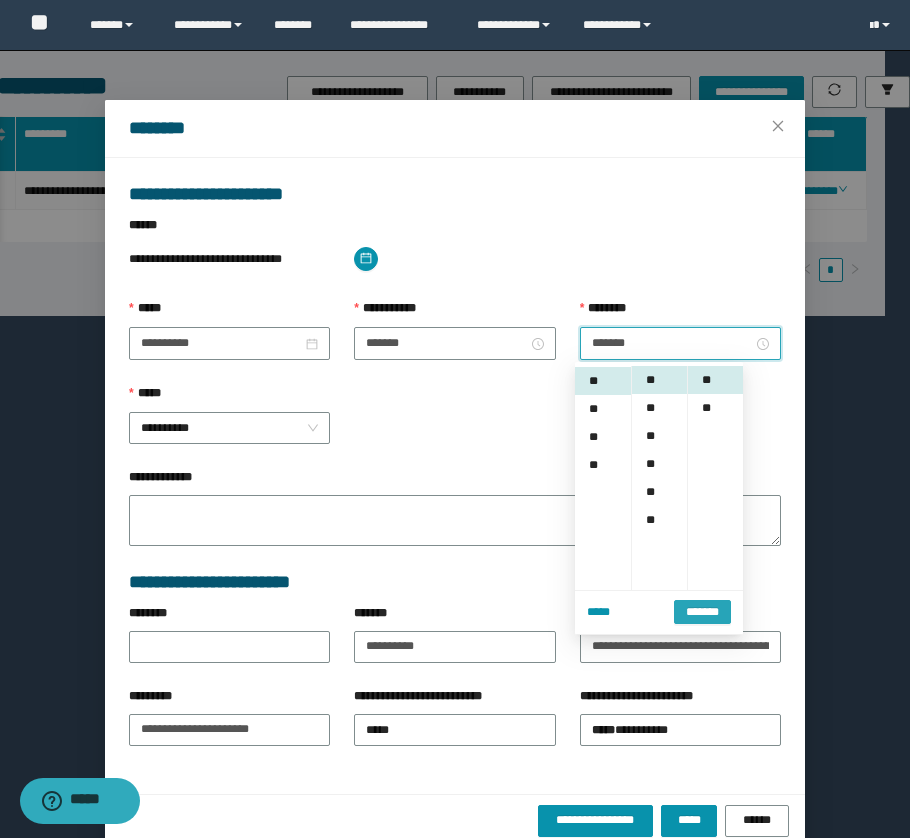 click on "*******" at bounding box center [702, 612] 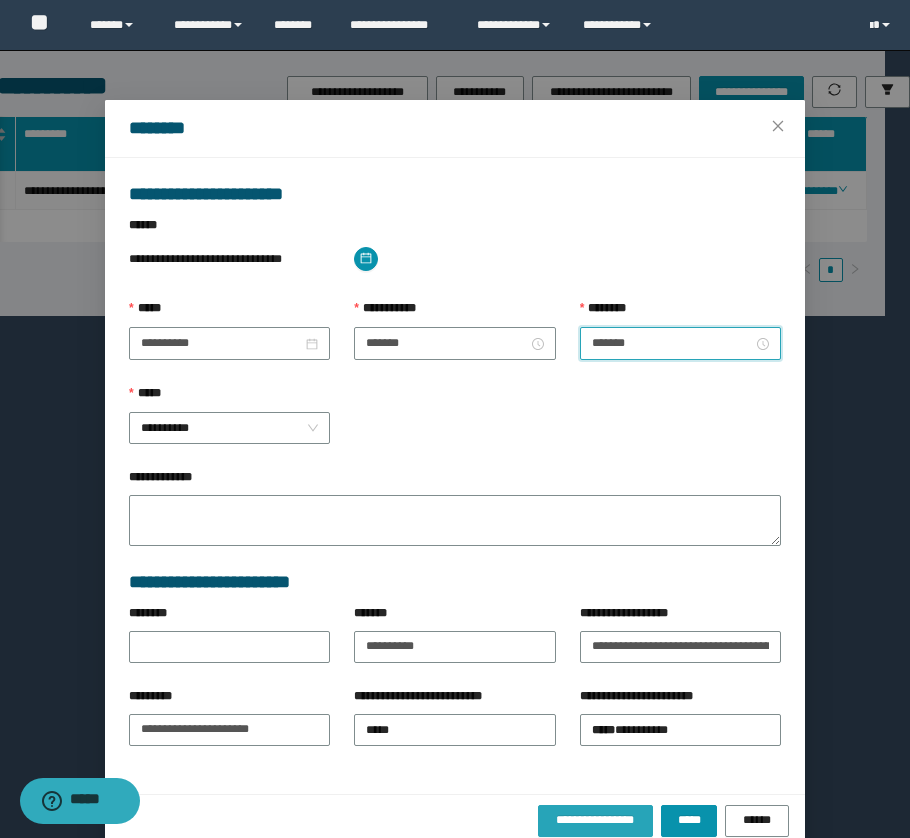 click on "**********" at bounding box center (596, 820) 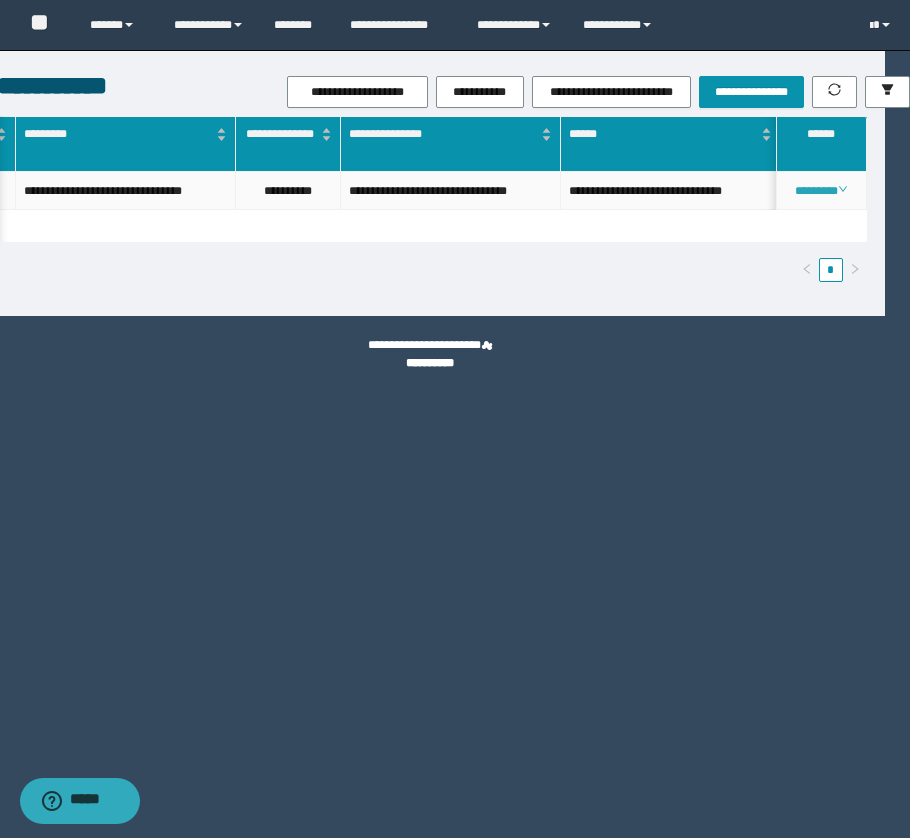 click on "********" at bounding box center (821, 191) 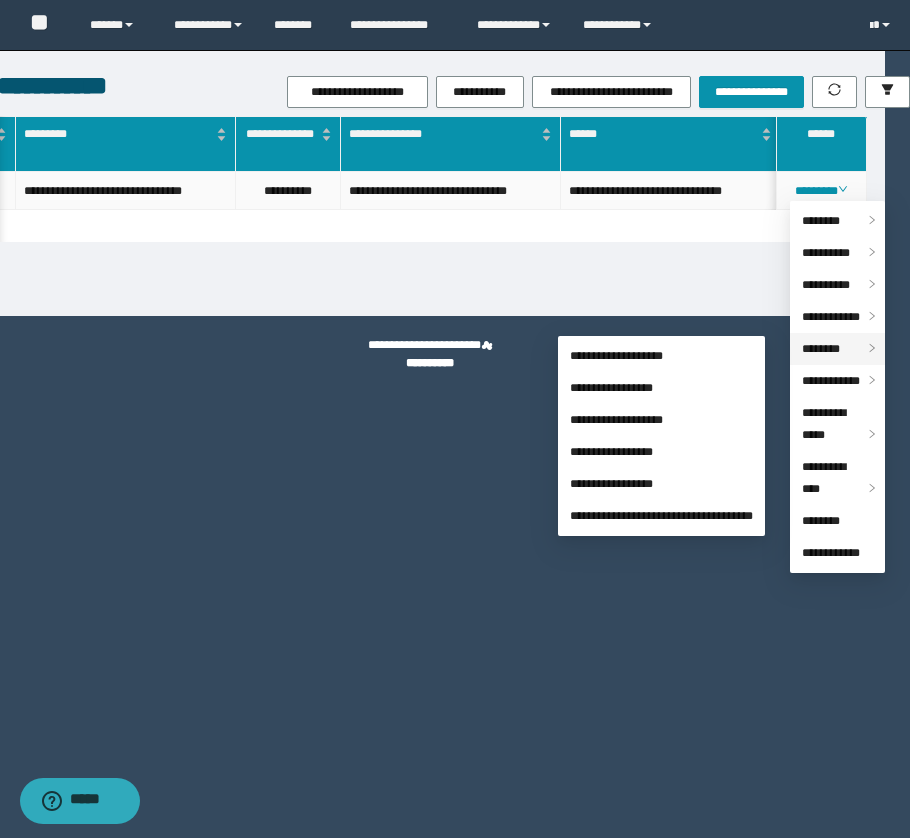 click on "********" at bounding box center [837, 349] 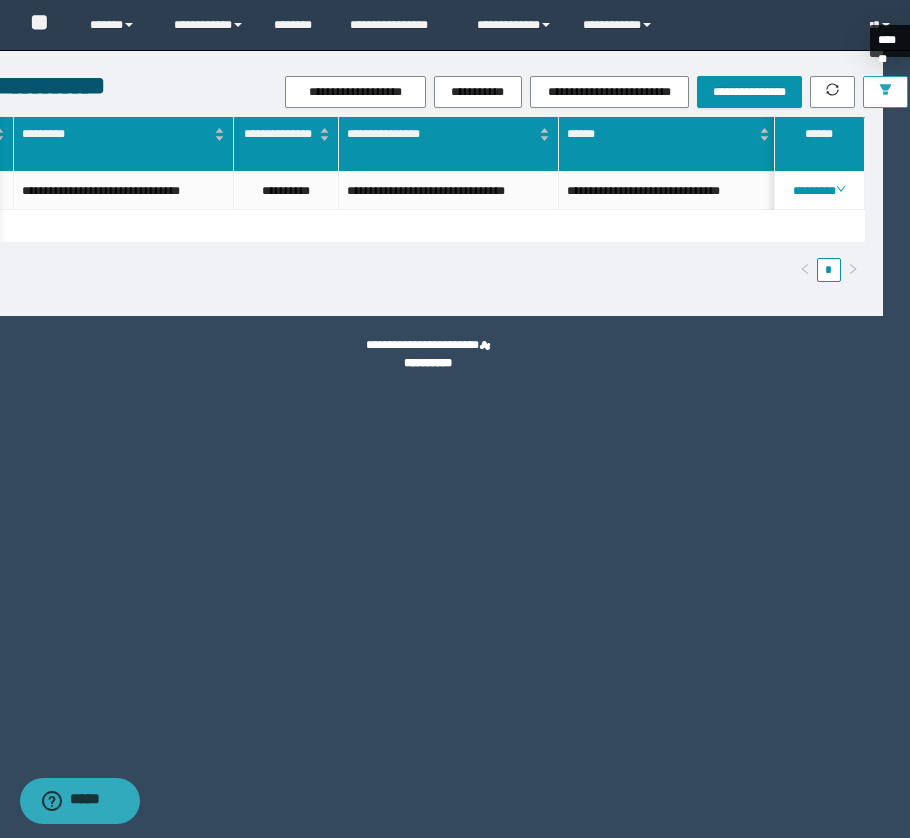 click 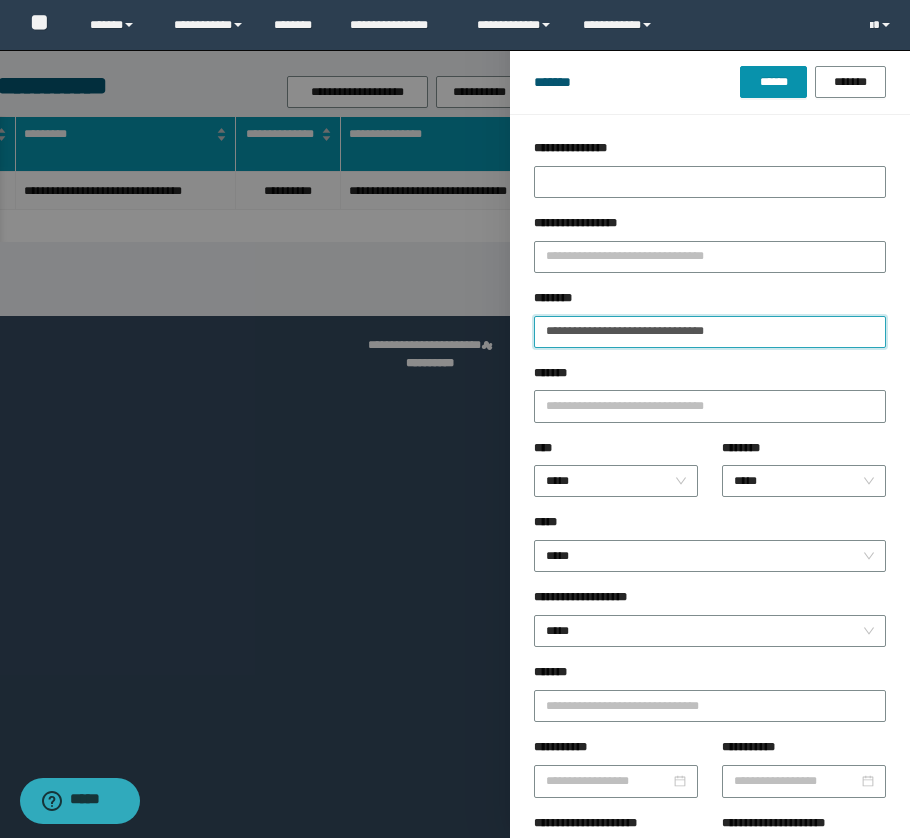 click on "**********" at bounding box center [710, 332] 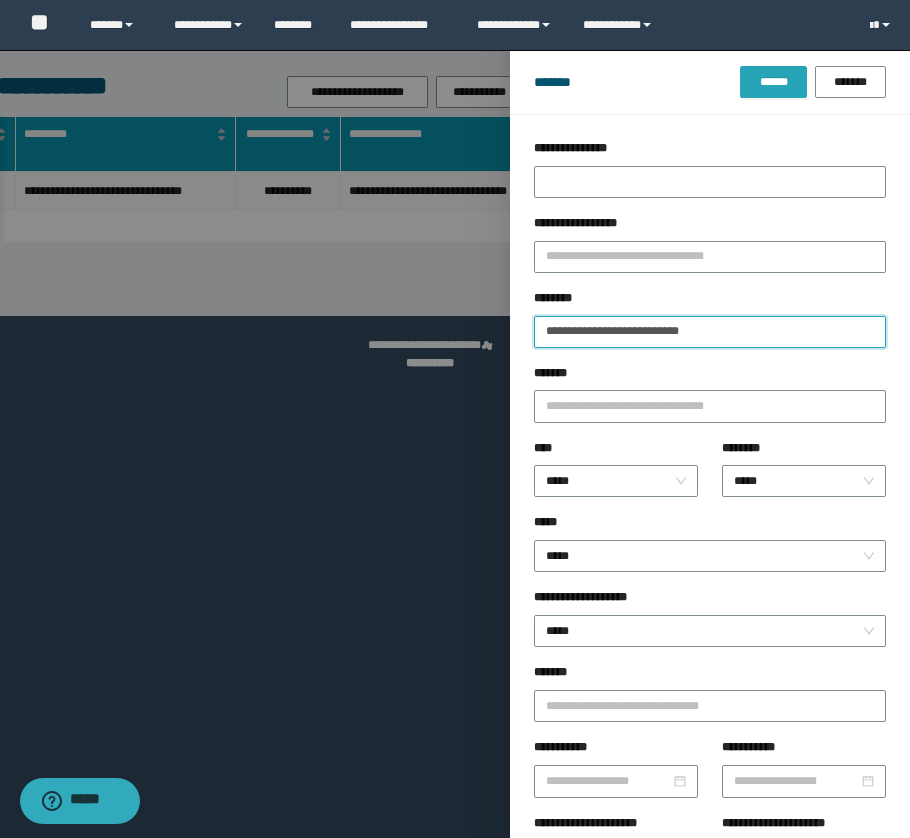 type on "**********" 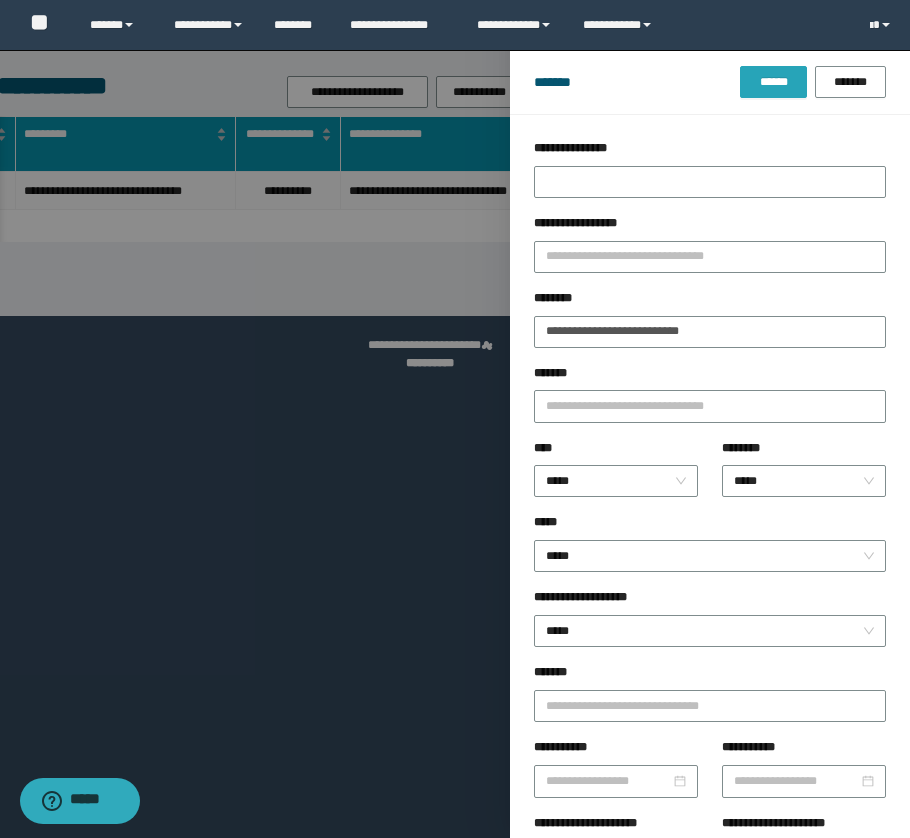 click on "******" at bounding box center [773, 82] 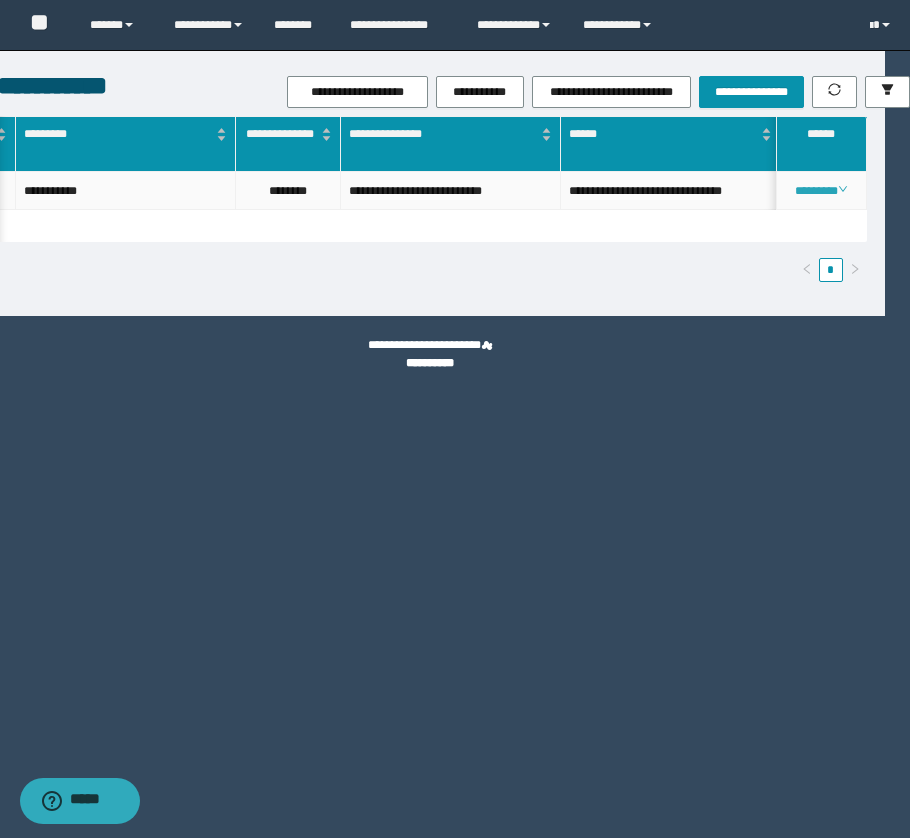 click on "********" at bounding box center [821, 191] 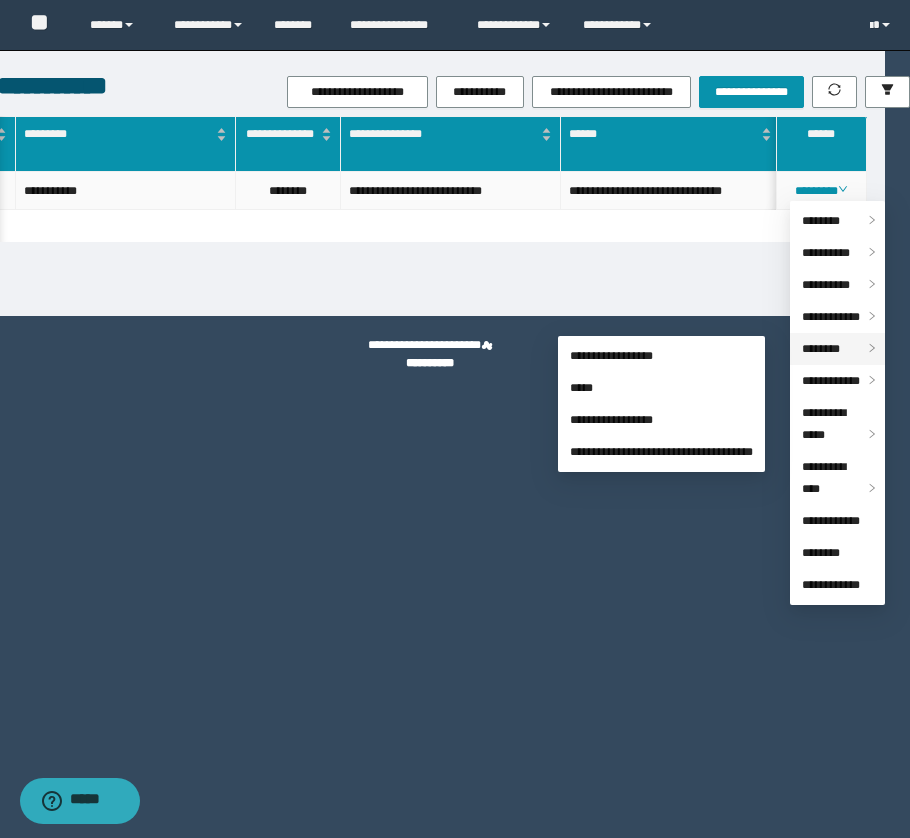 click on "********" at bounding box center (821, 349) 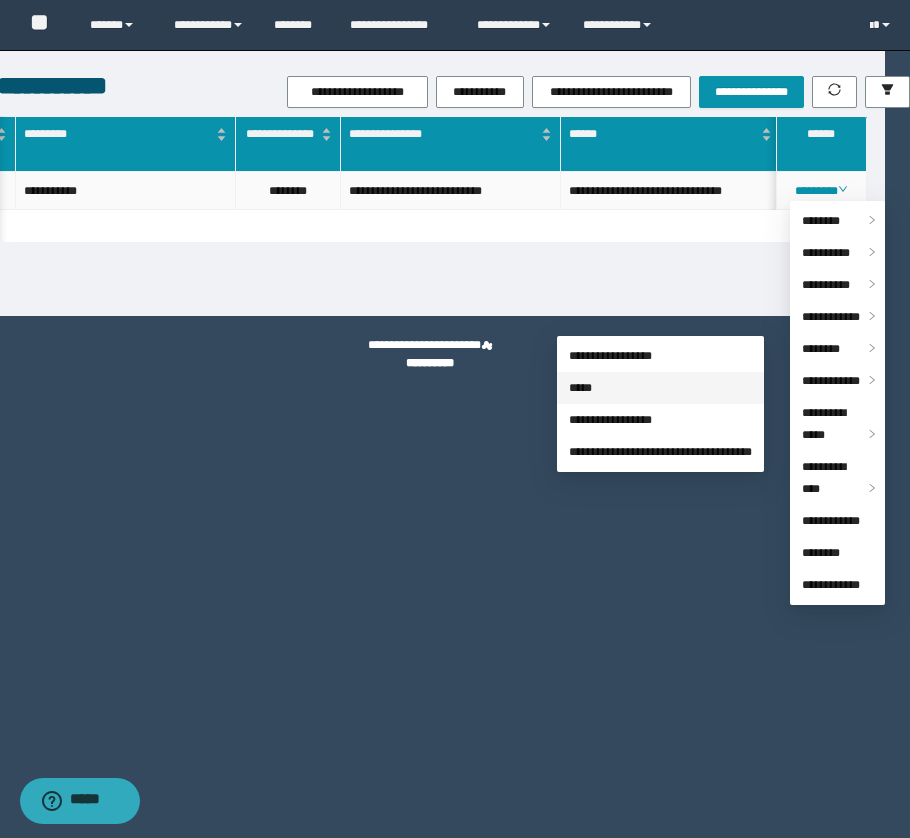 click on "*****" at bounding box center [580, 388] 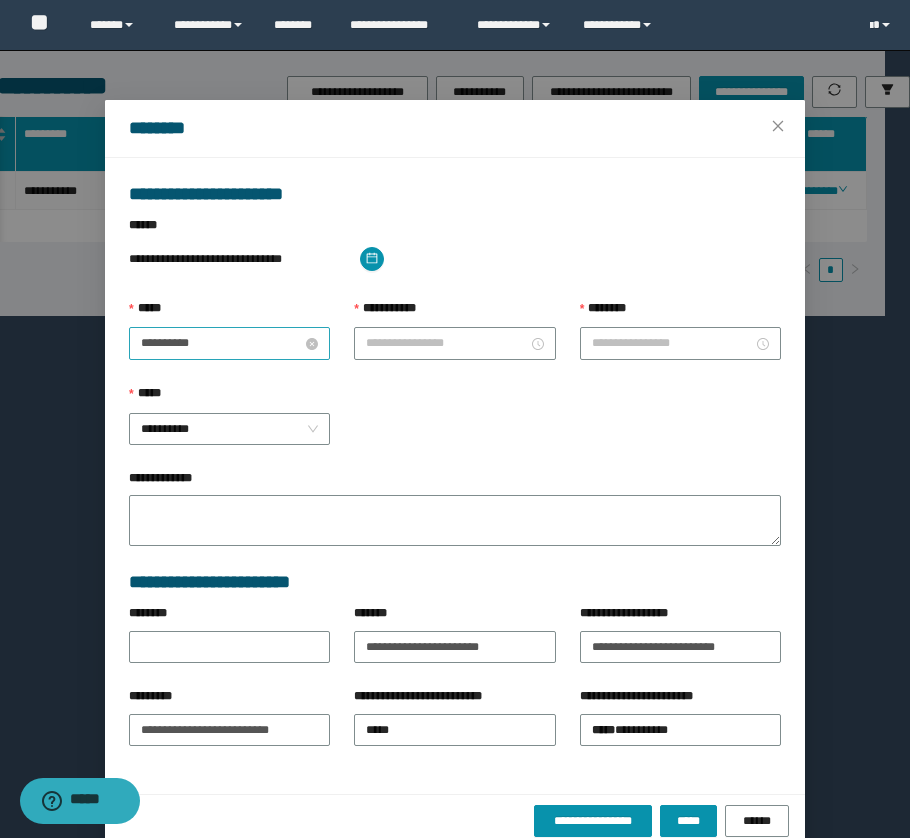 click on "**********" at bounding box center [221, 343] 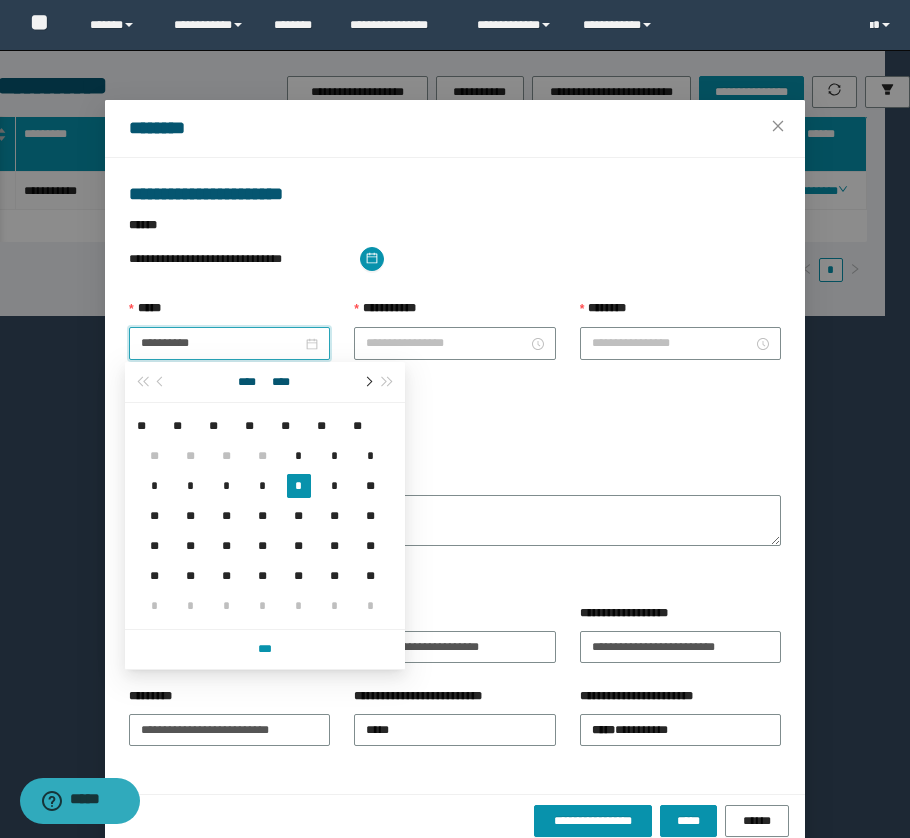 click at bounding box center (368, 382) 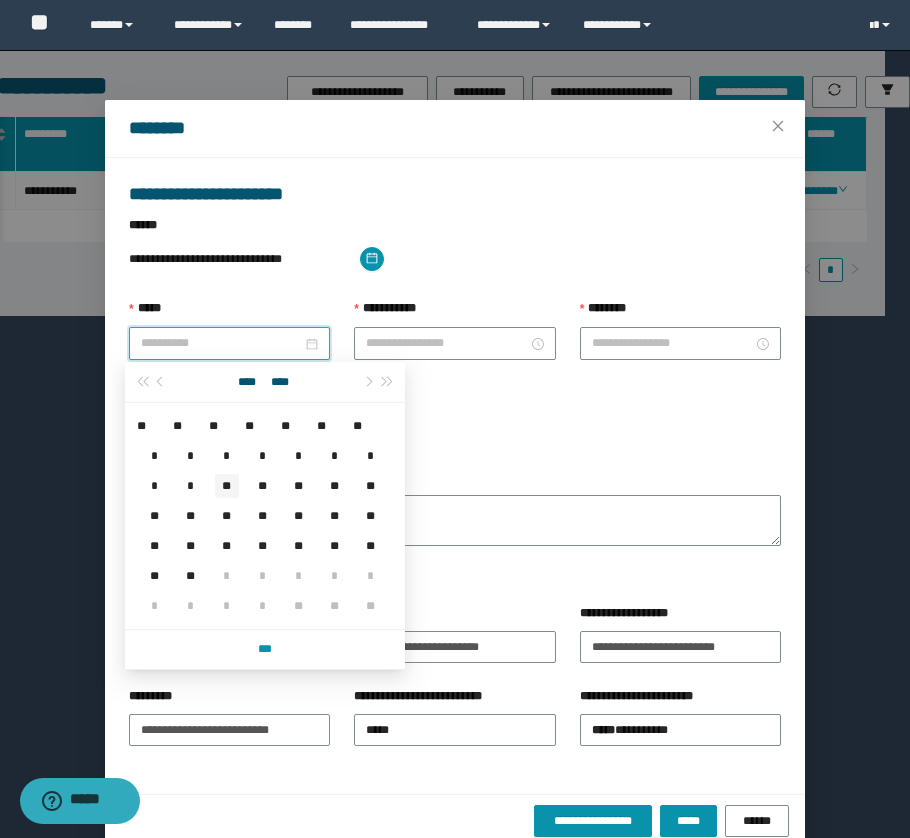 type on "**********" 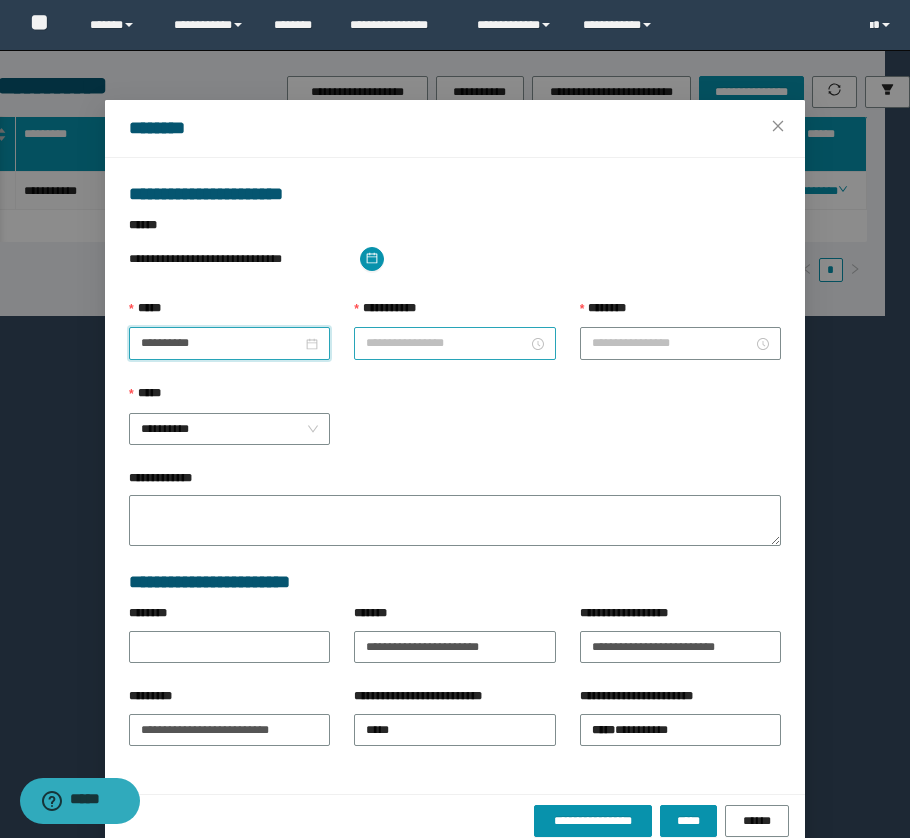 click on "**********" at bounding box center (446, 343) 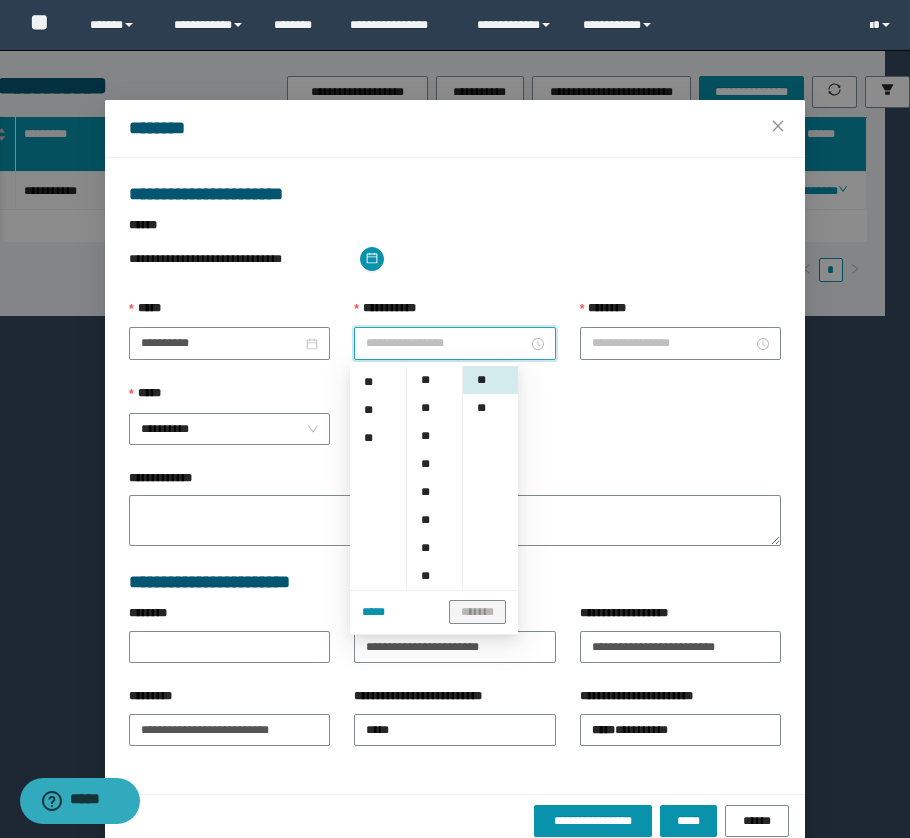 scroll, scrollTop: 217, scrollLeft: 0, axis: vertical 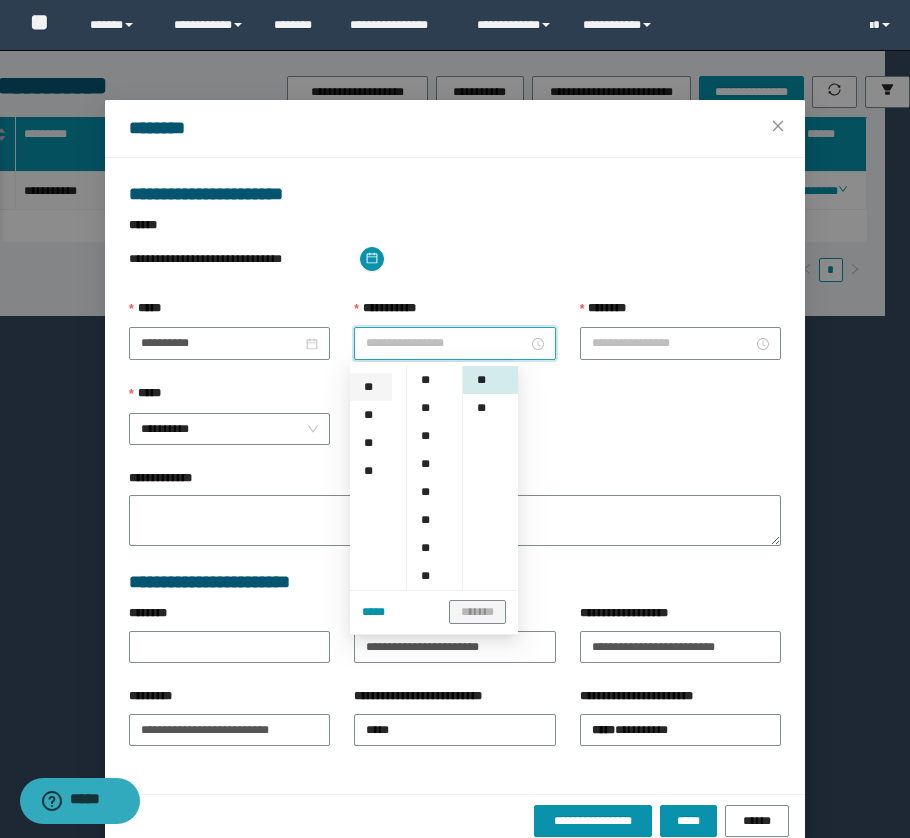 click on "**" at bounding box center [371, 387] 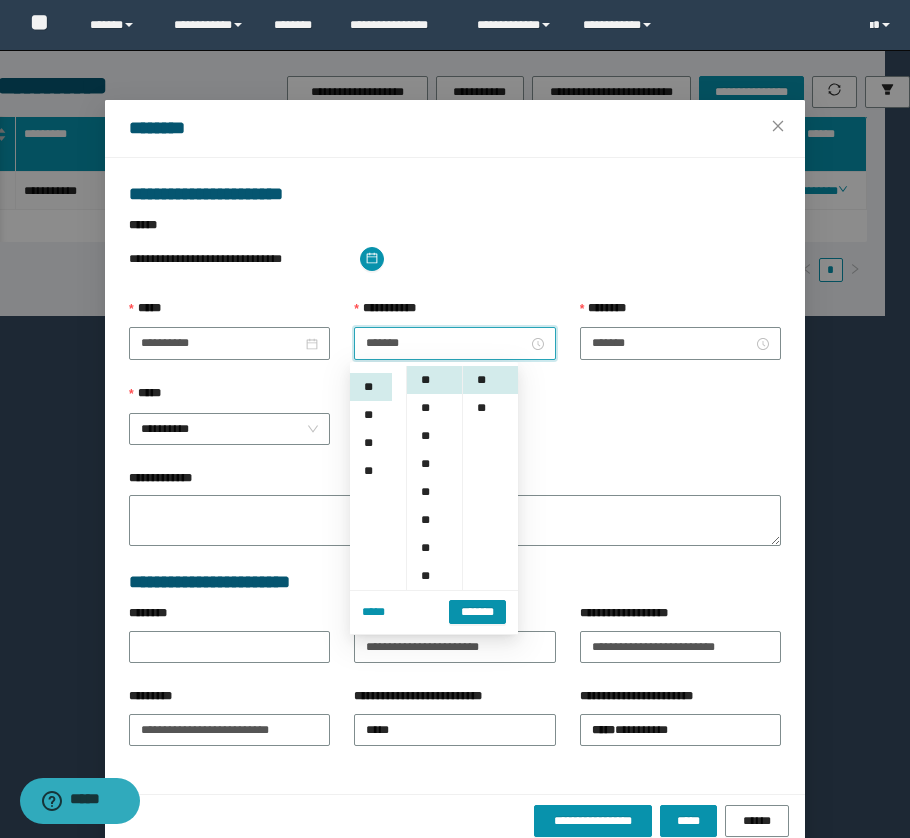 scroll, scrollTop: 223, scrollLeft: 0, axis: vertical 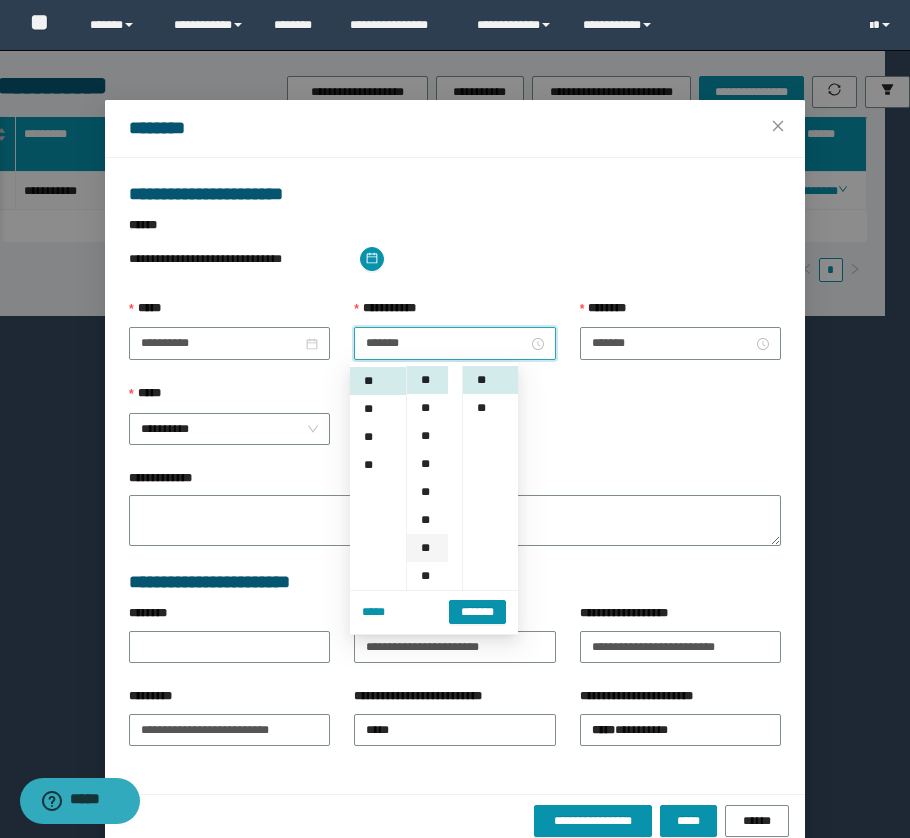 click on "**" at bounding box center [427, 548] 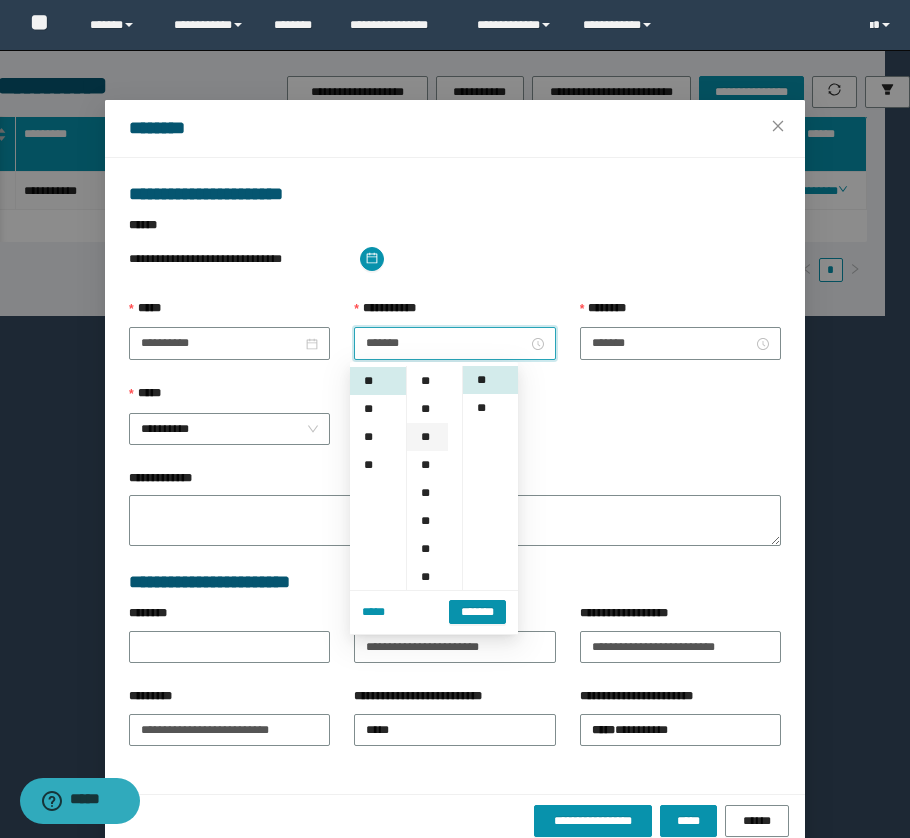 scroll, scrollTop: 168, scrollLeft: 0, axis: vertical 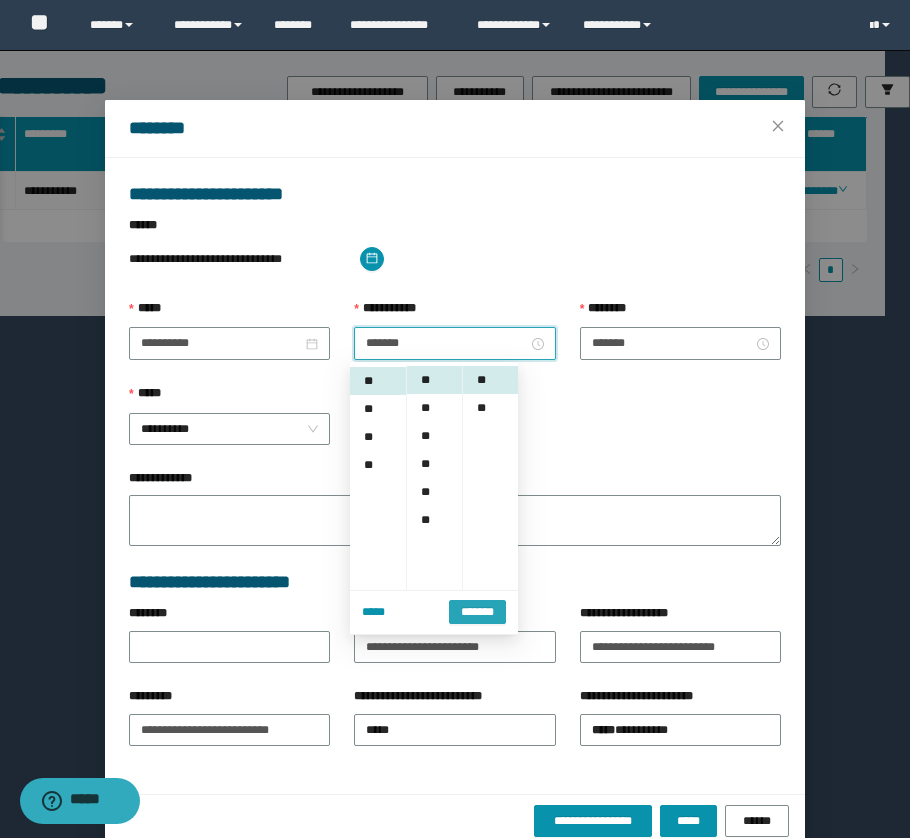 click on "*******" at bounding box center (477, 612) 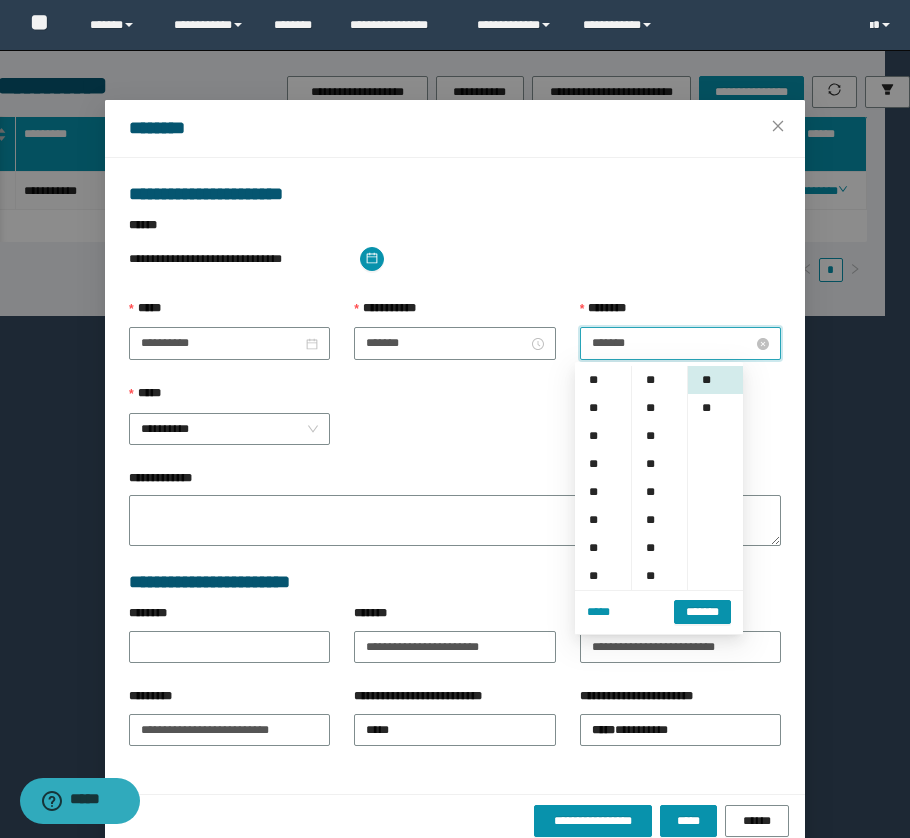 click on "*******" at bounding box center (672, 343) 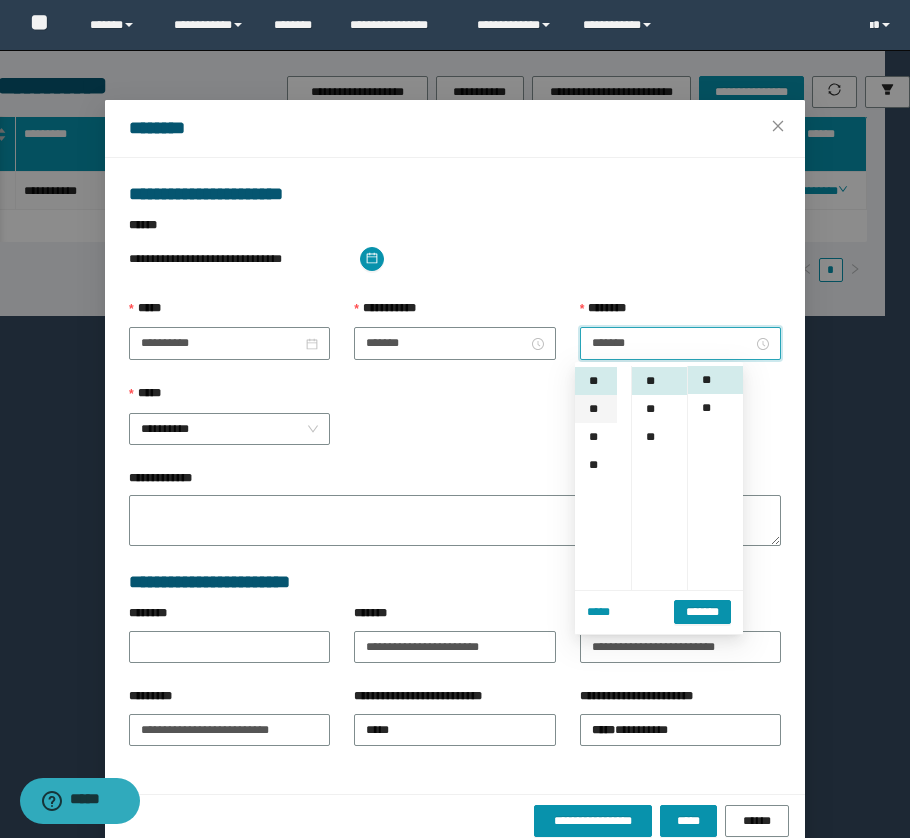 click on "**" at bounding box center (596, 409) 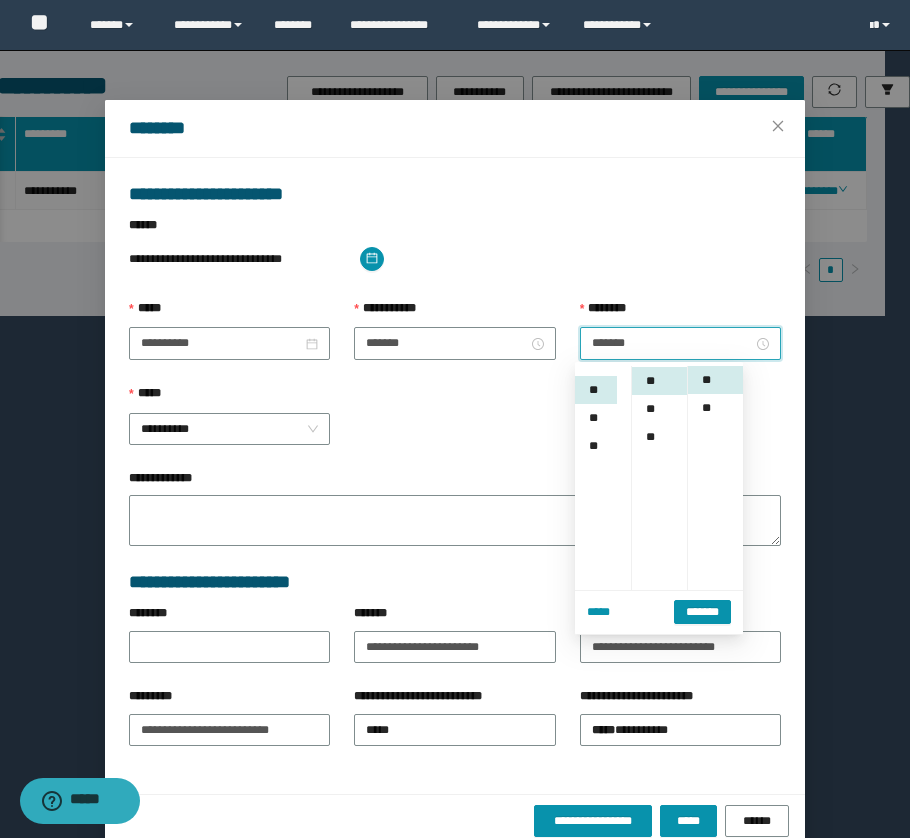 scroll, scrollTop: 251, scrollLeft: 0, axis: vertical 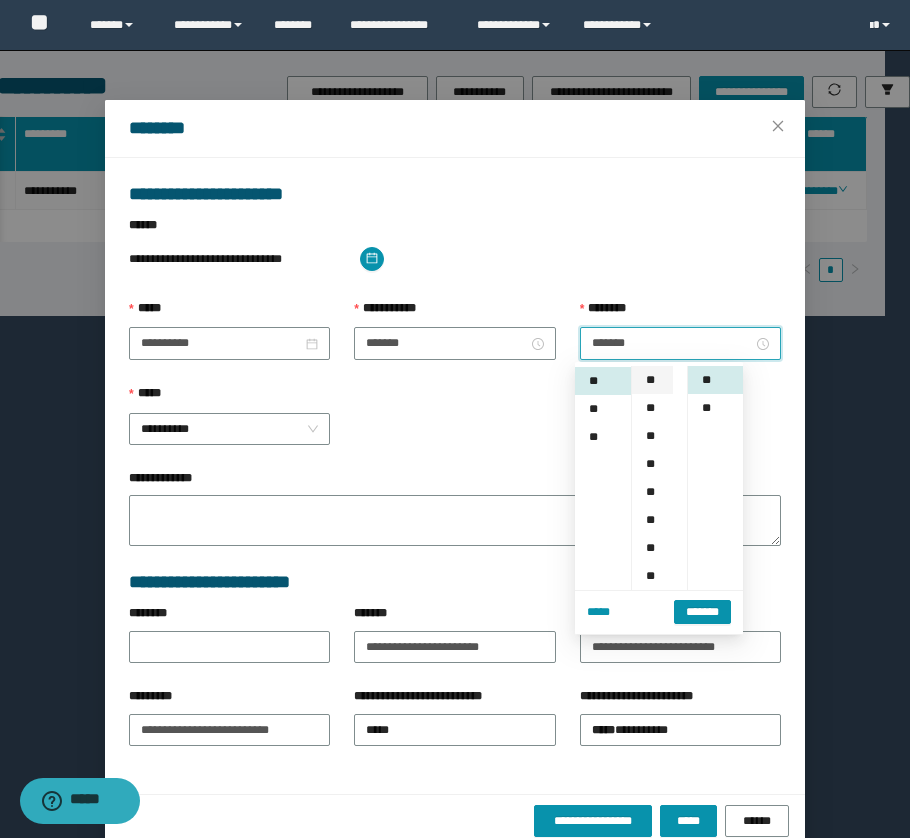 click on "**" at bounding box center [652, 380] 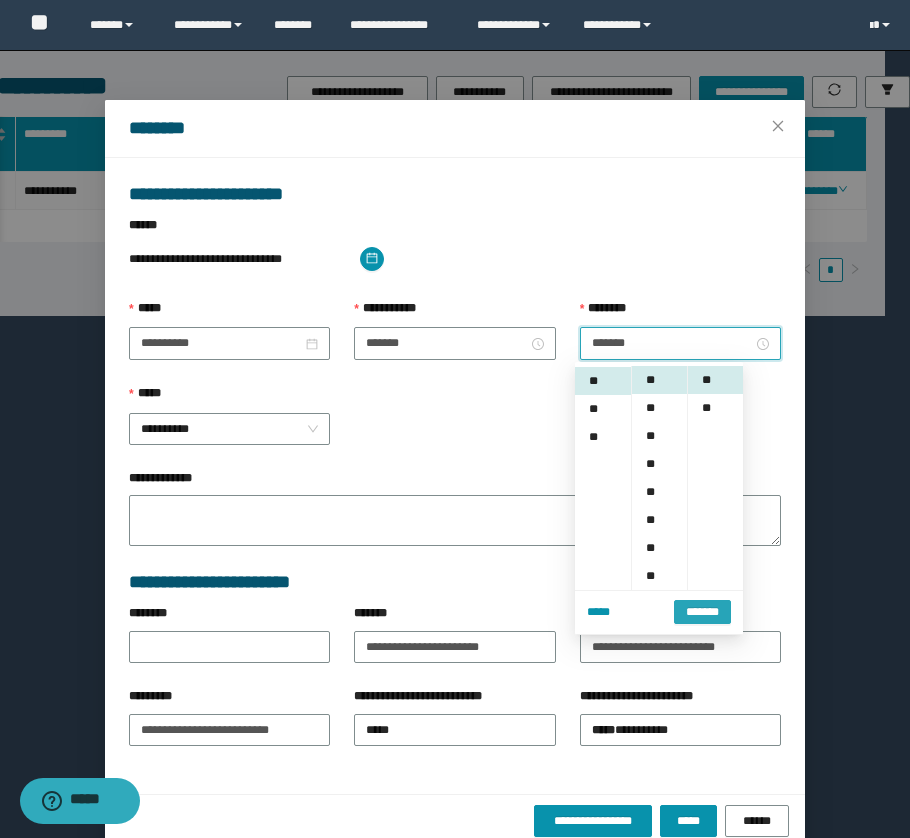 click on "*******" at bounding box center [702, 612] 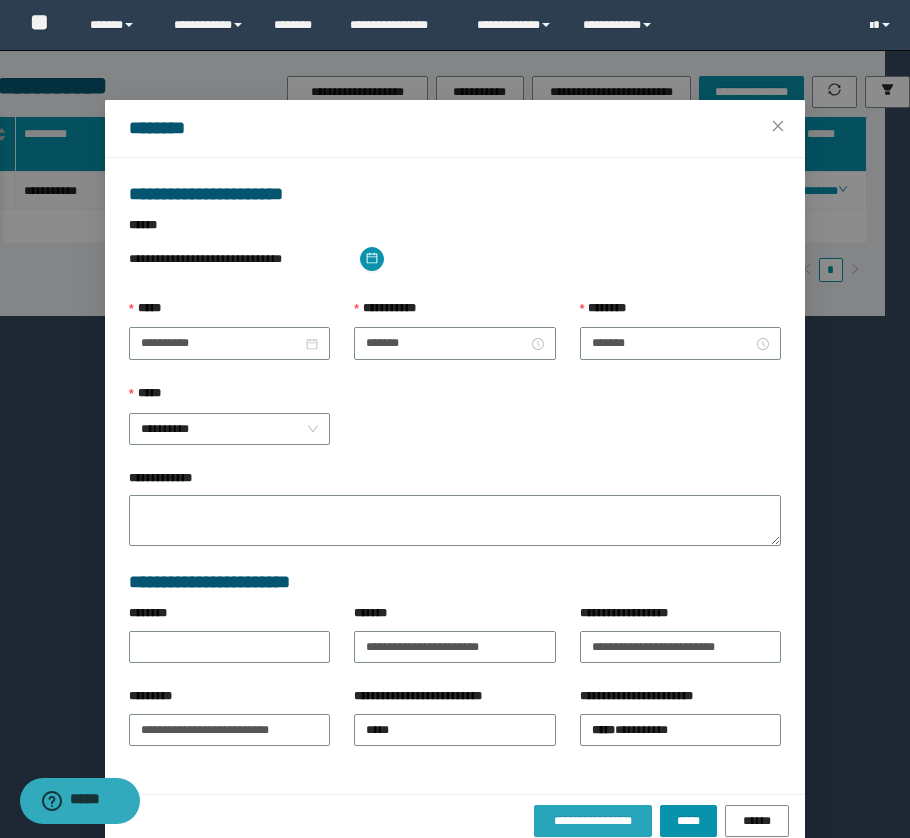 click on "**********" at bounding box center (593, 821) 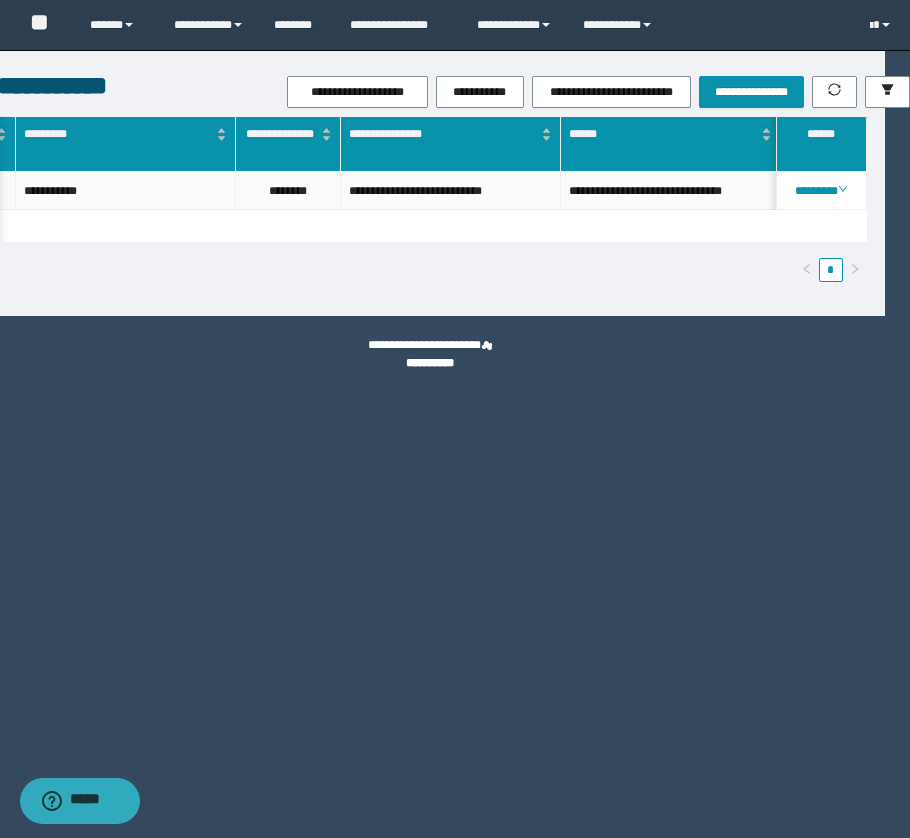click on "**********" at bounding box center (432, 207) 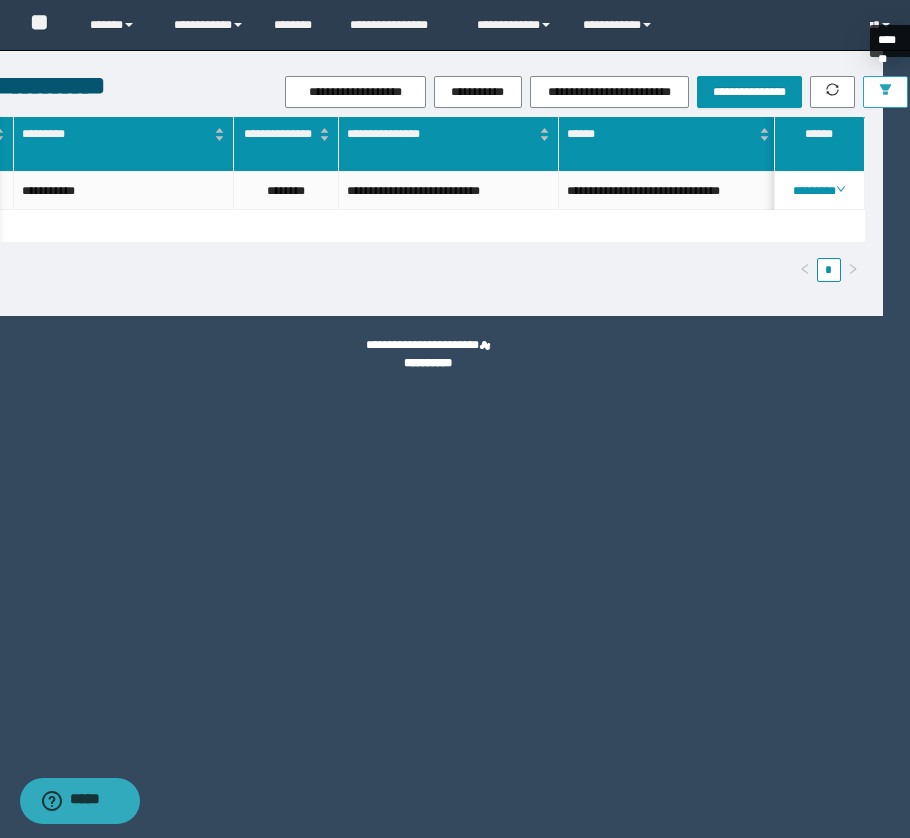 click 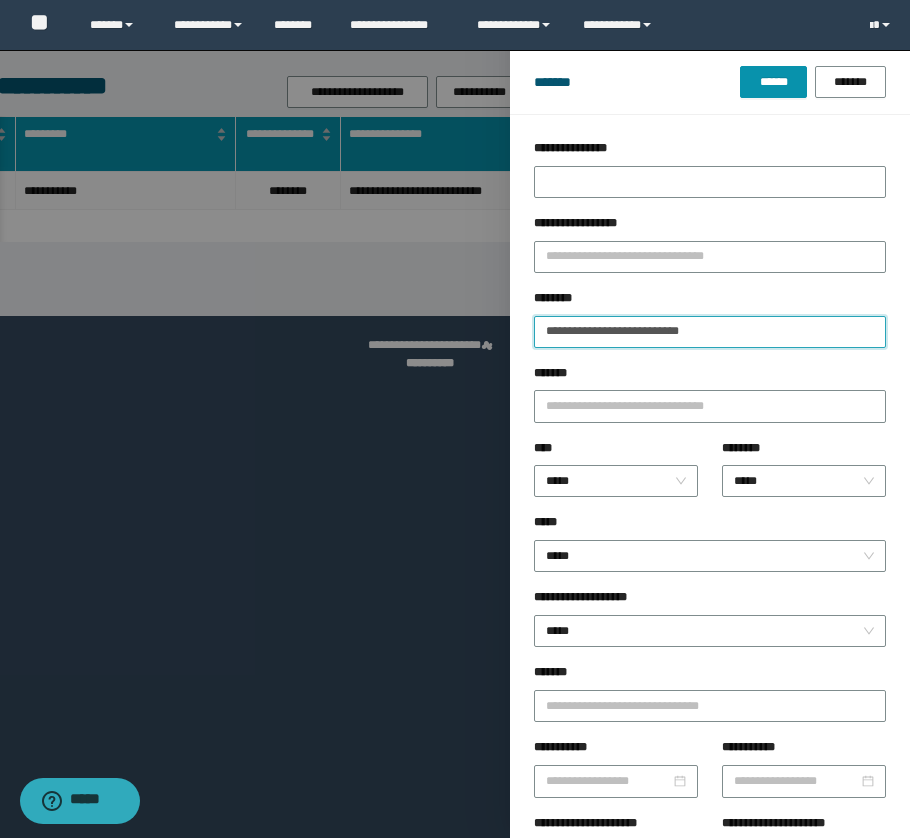 click on "**********" at bounding box center [710, 332] 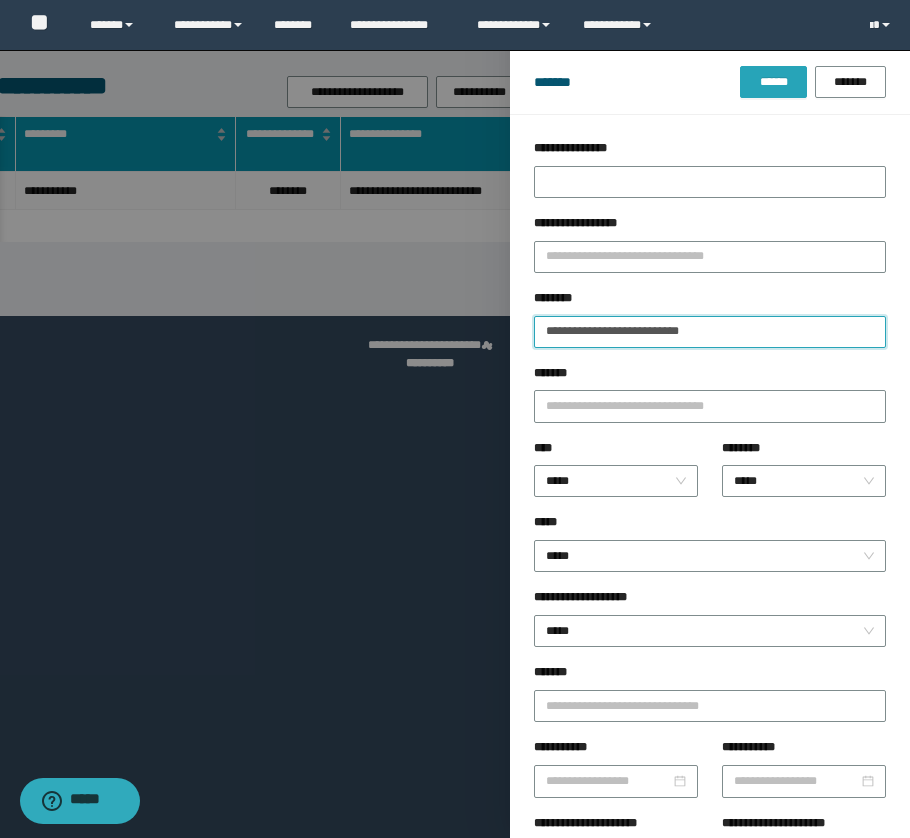 type on "**********" 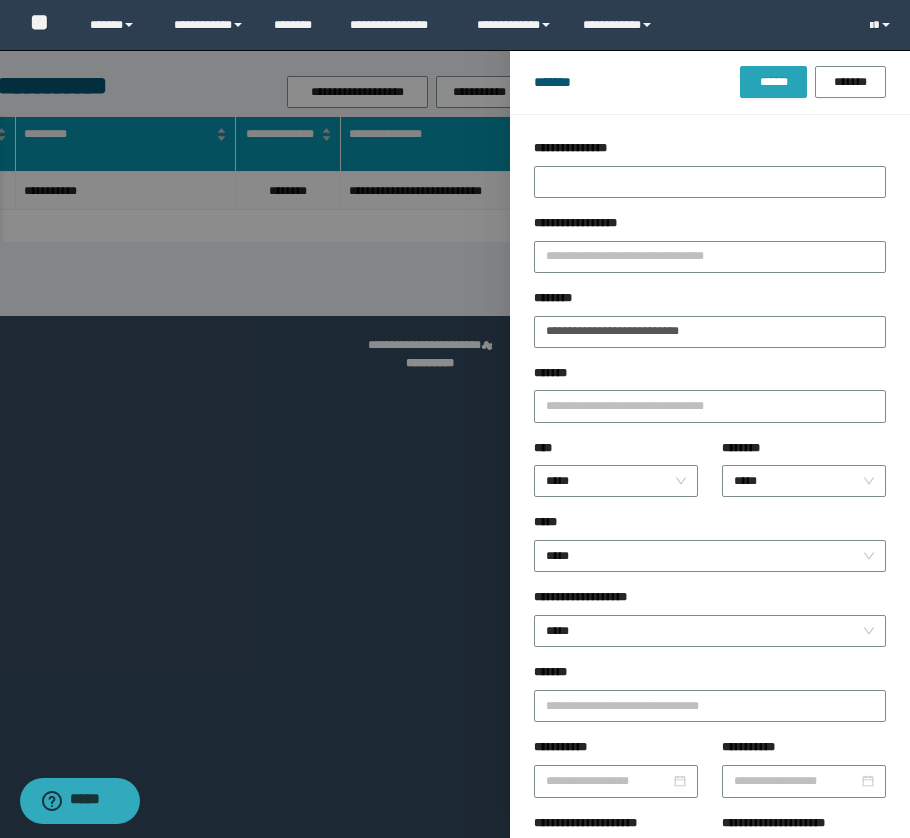 click on "******" at bounding box center [773, 82] 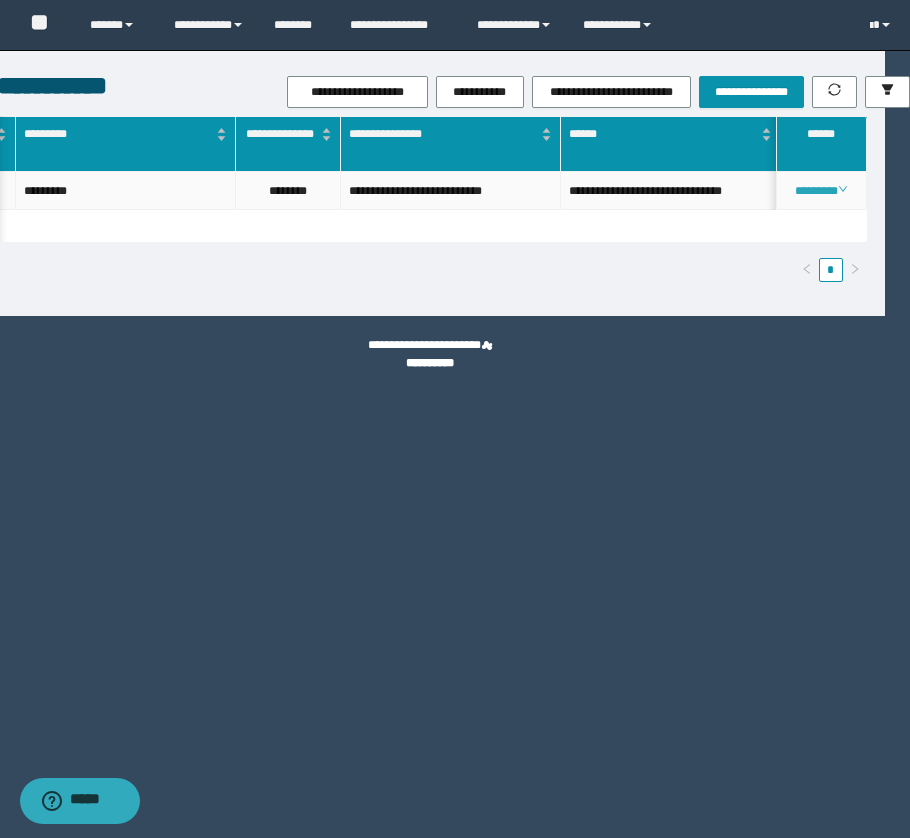 click on "********" at bounding box center (821, 191) 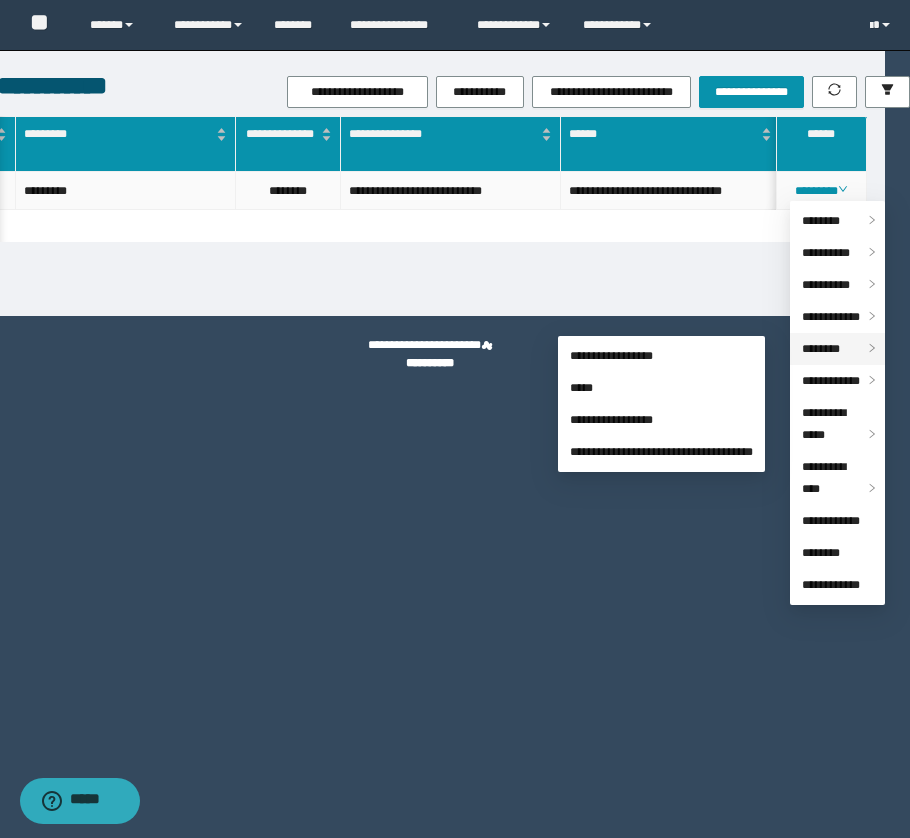 click on "********" at bounding box center [821, 349] 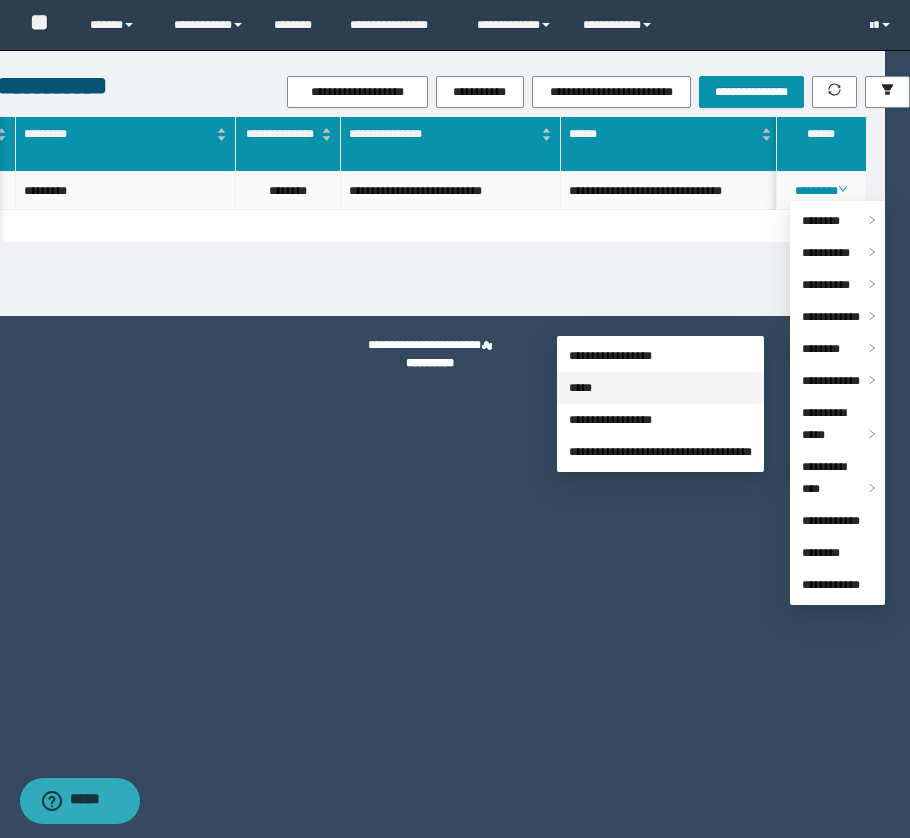 click on "*****" at bounding box center [580, 388] 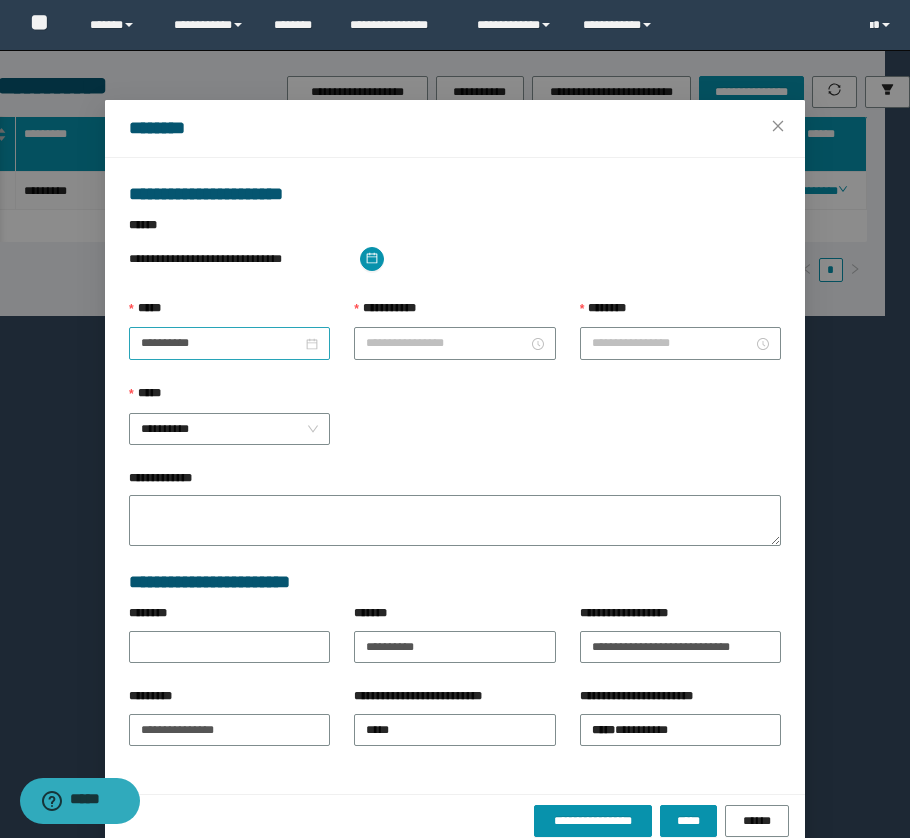 click on "**********" at bounding box center (229, 343) 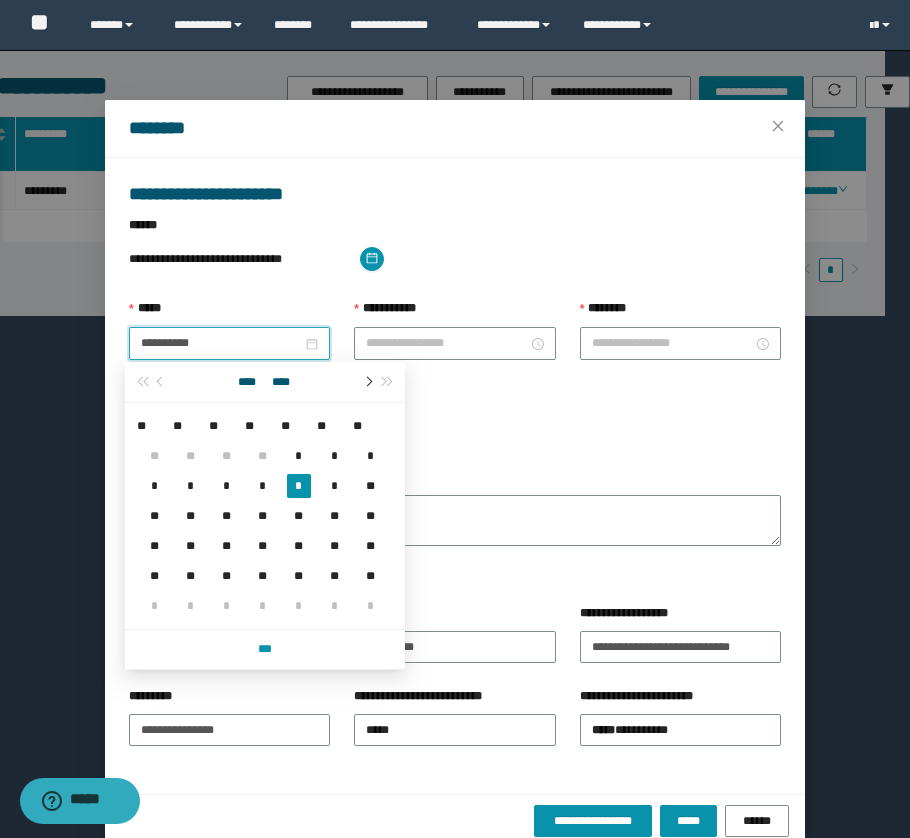 click at bounding box center (368, 382) 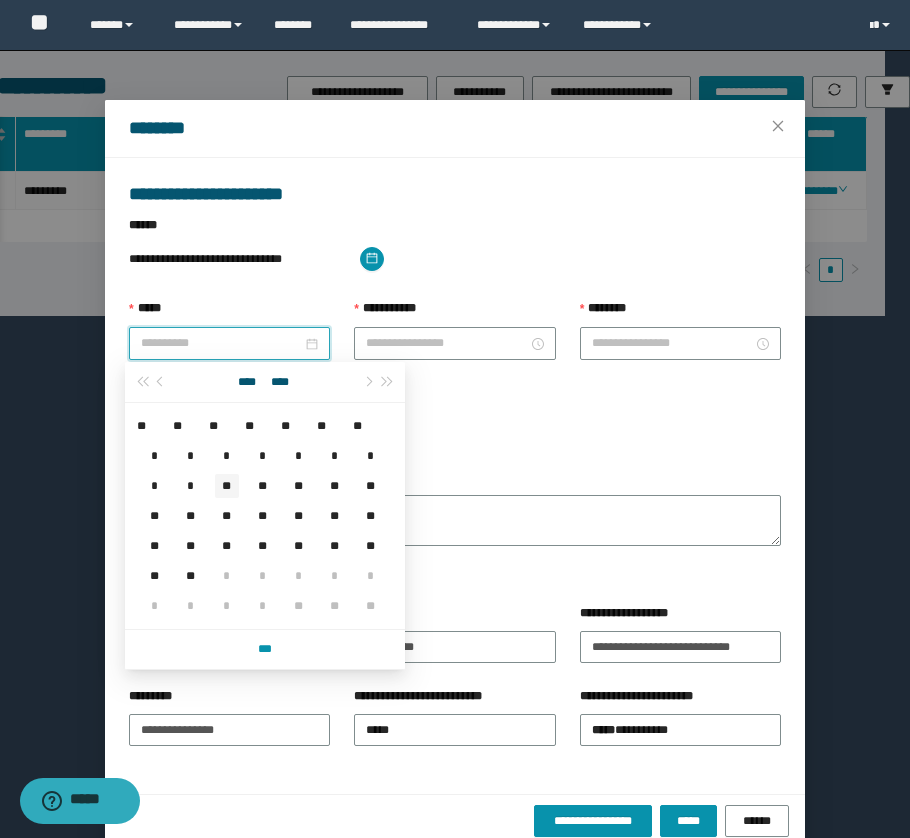 type on "**********" 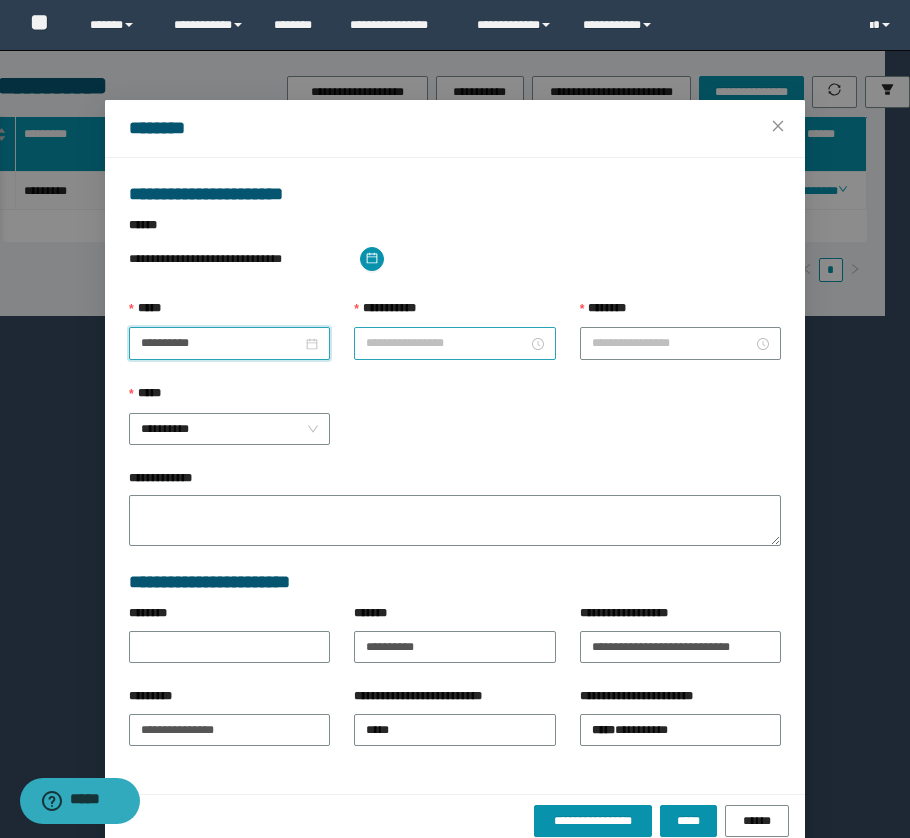click on "**********" at bounding box center [446, 343] 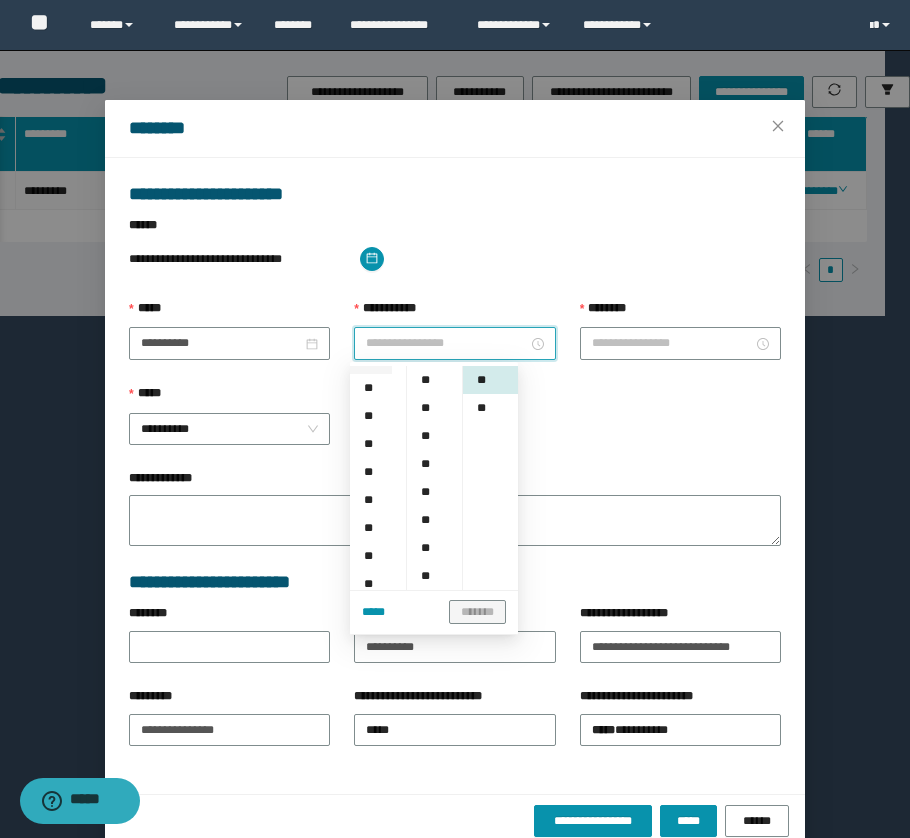 scroll, scrollTop: 90, scrollLeft: 0, axis: vertical 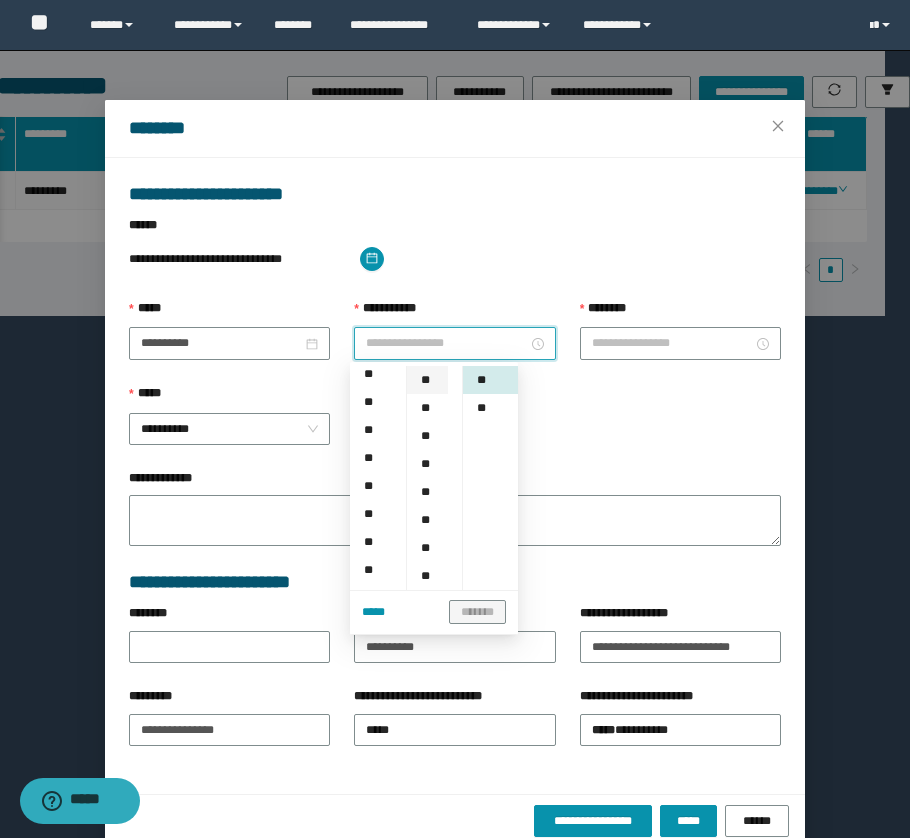 click on "**" at bounding box center (427, 380) 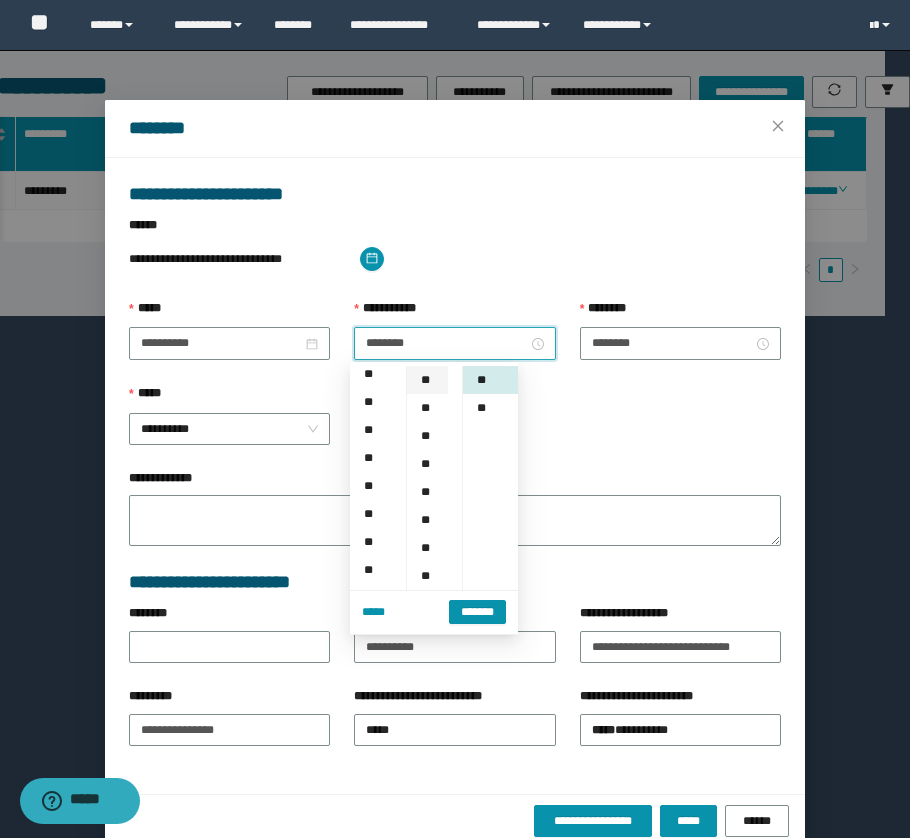 scroll, scrollTop: 0, scrollLeft: 0, axis: both 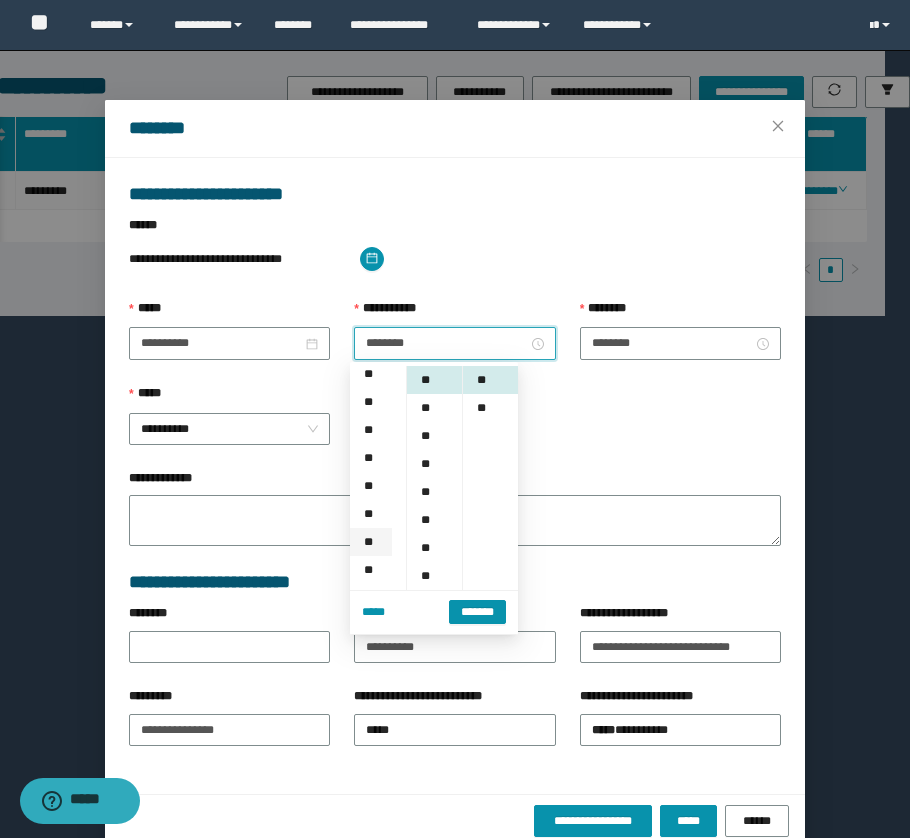 click on "**" at bounding box center [371, 542] 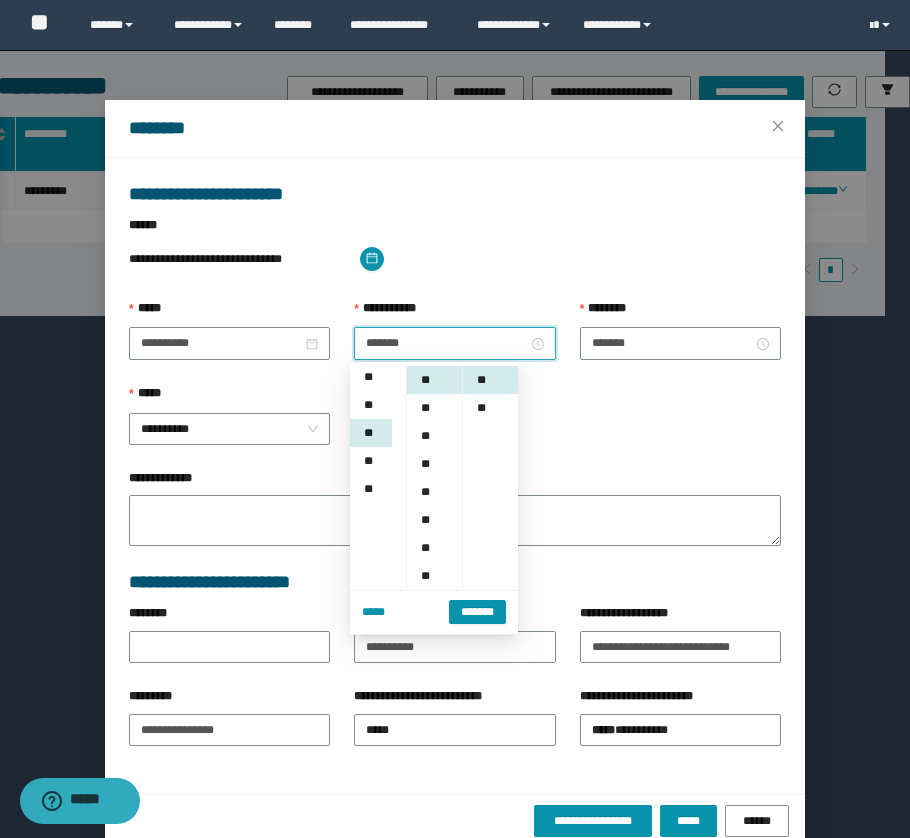 scroll, scrollTop: 251, scrollLeft: 0, axis: vertical 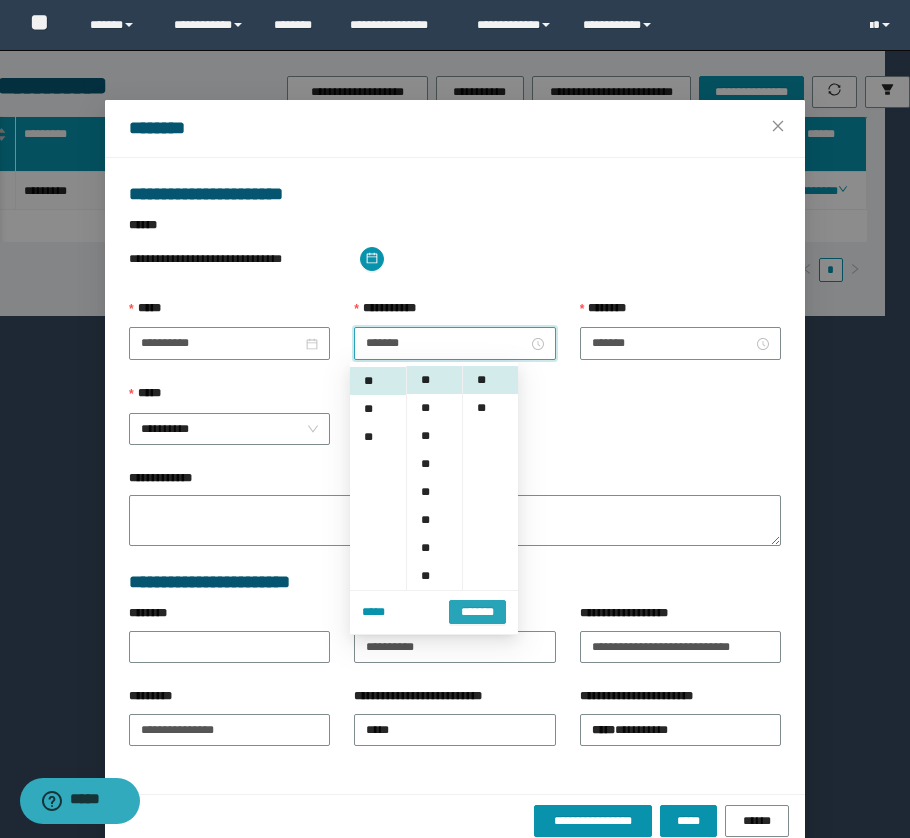 click on "*******" at bounding box center [477, 612] 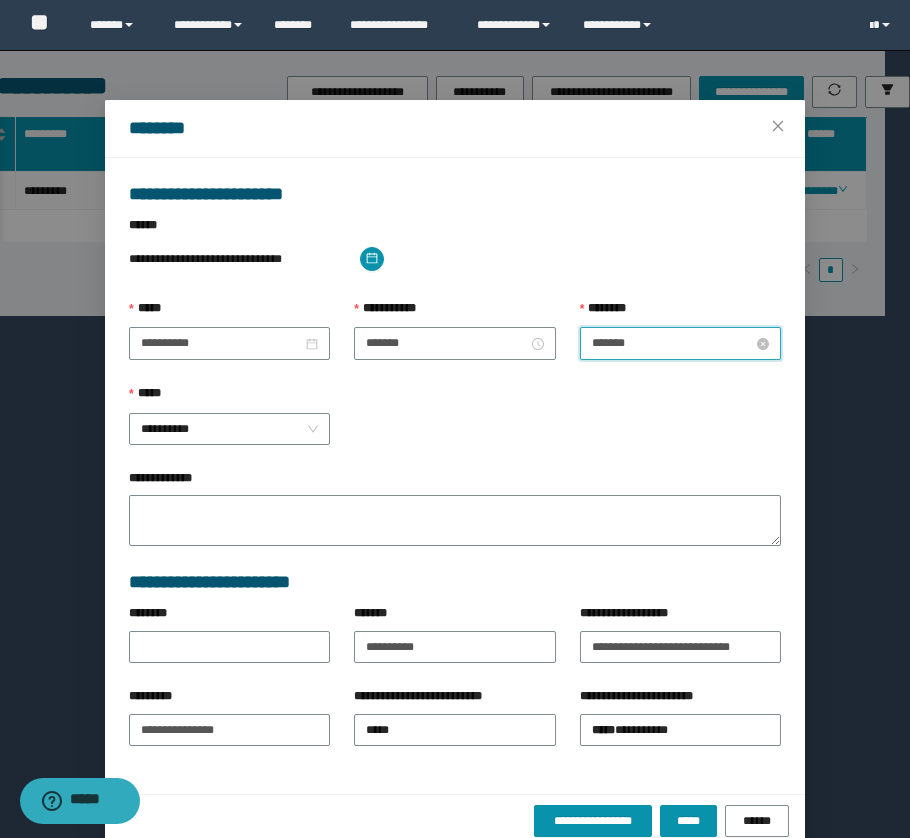click on "*******" at bounding box center (672, 343) 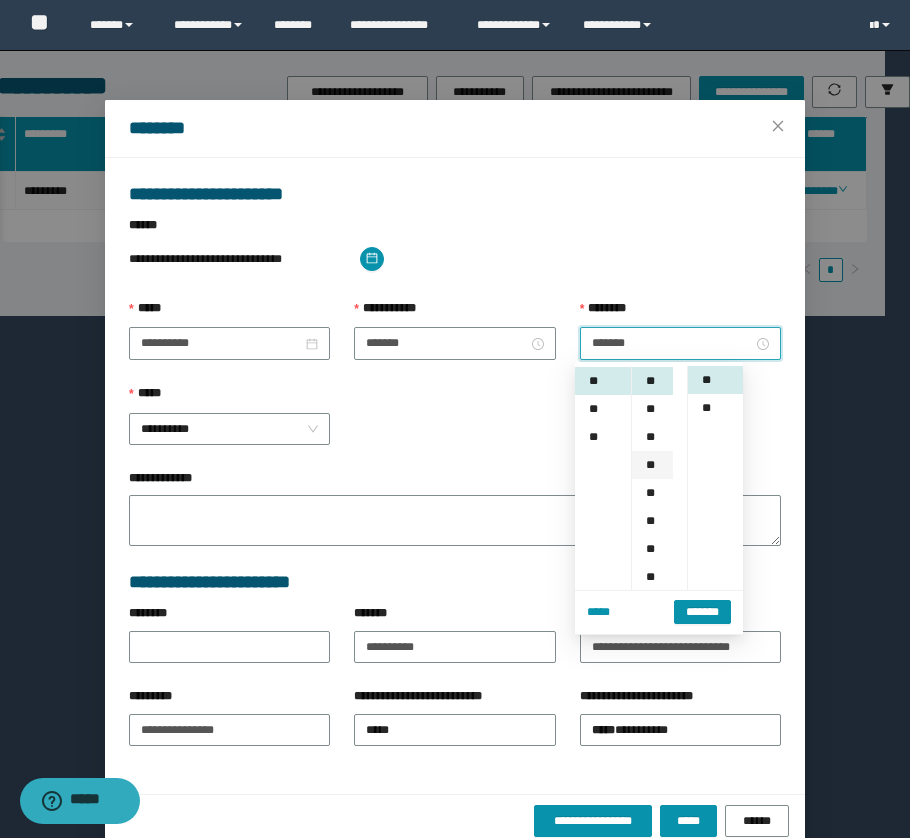 click on "**" at bounding box center [652, 465] 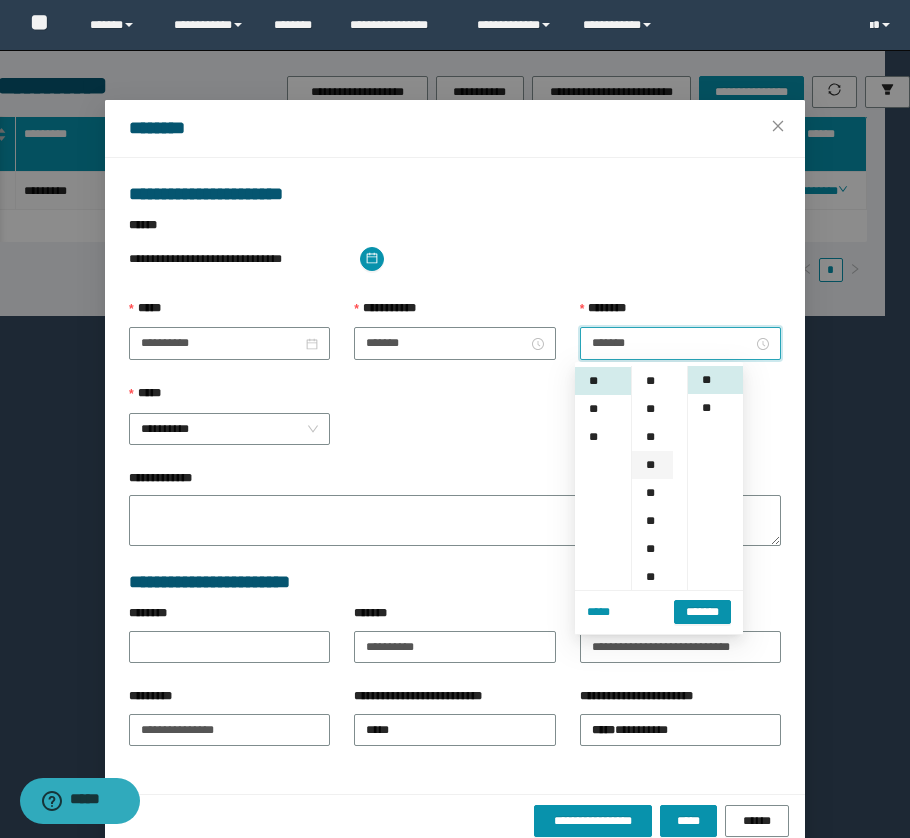 scroll, scrollTop: 168, scrollLeft: 0, axis: vertical 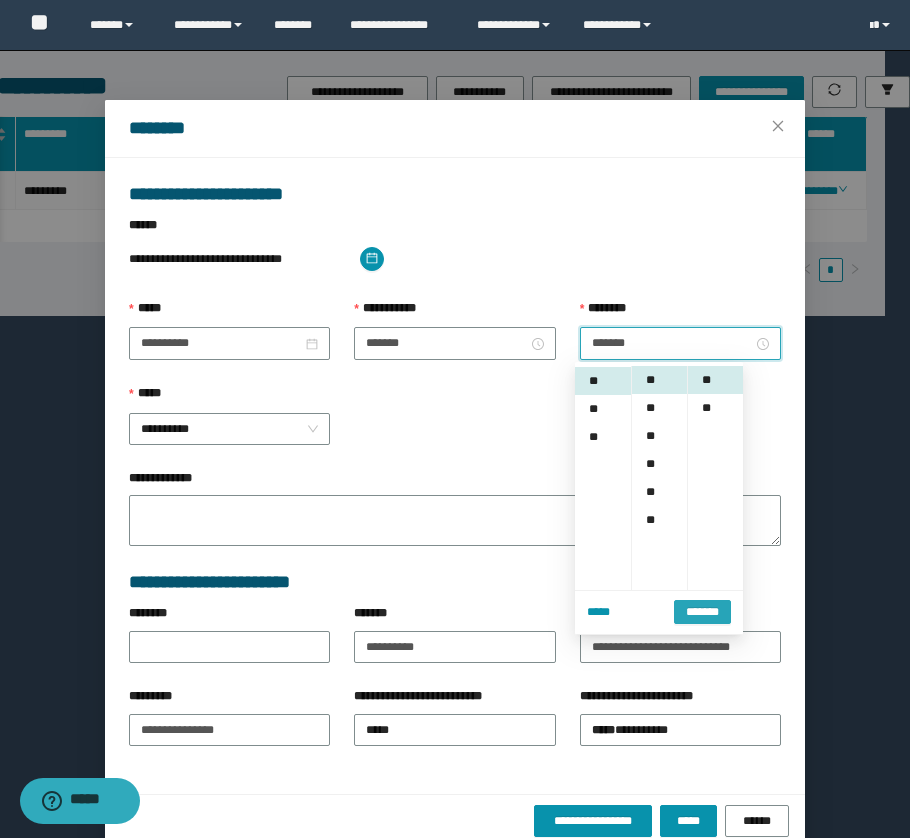 click on "*******" at bounding box center [702, 612] 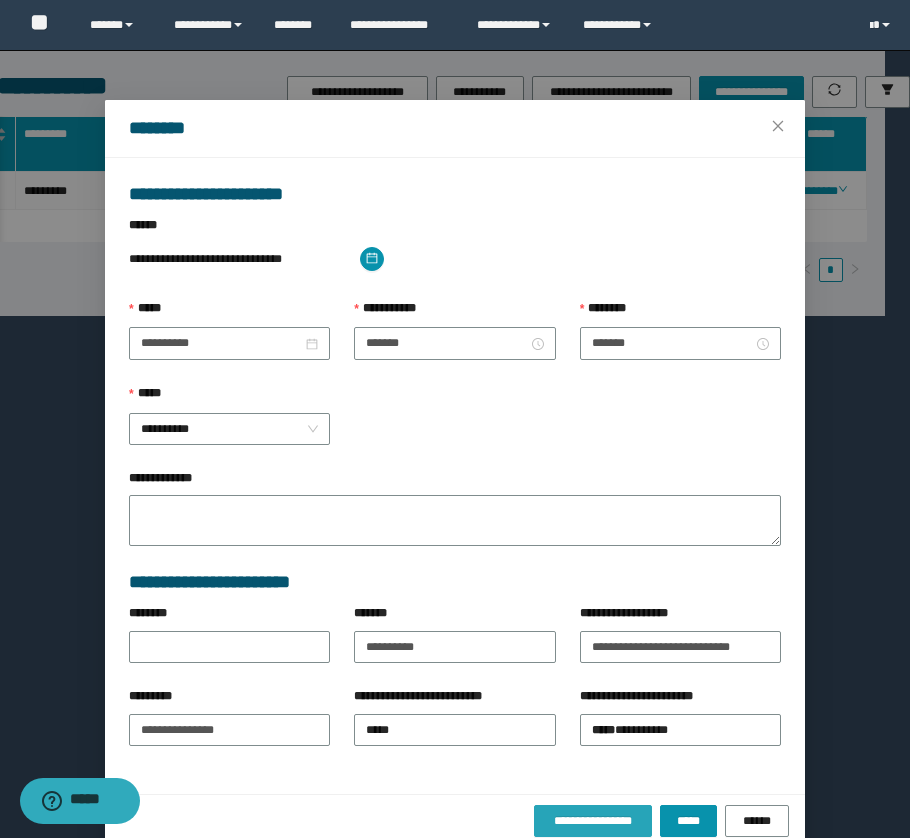 click on "**********" at bounding box center (593, 821) 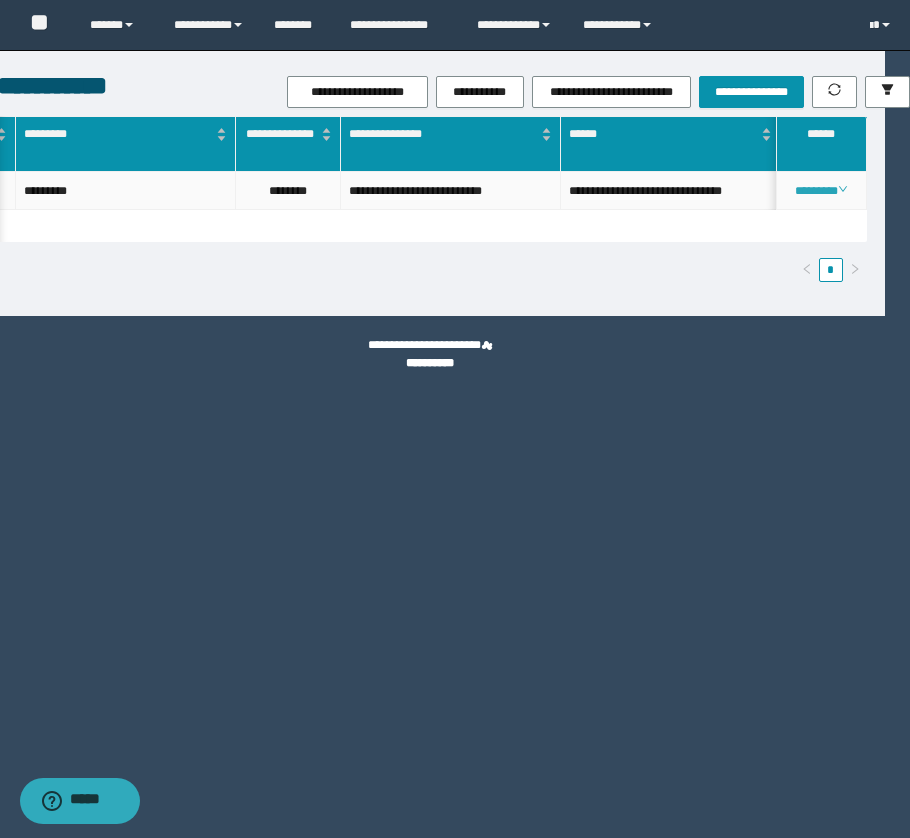 click on "********" at bounding box center (821, 191) 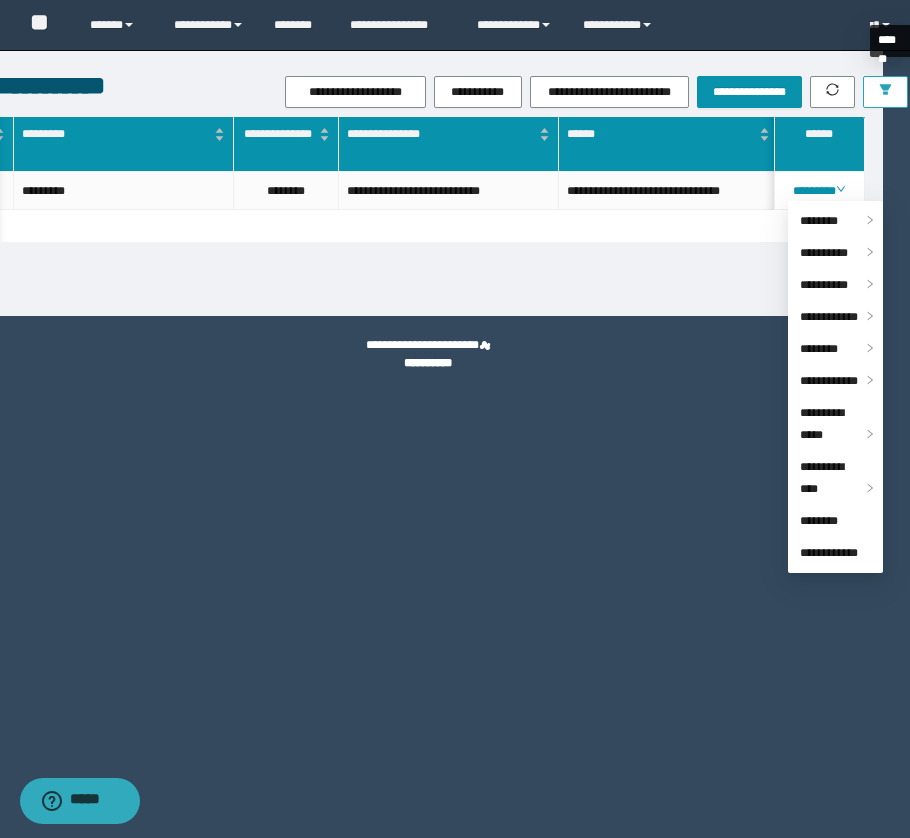 click at bounding box center (885, 92) 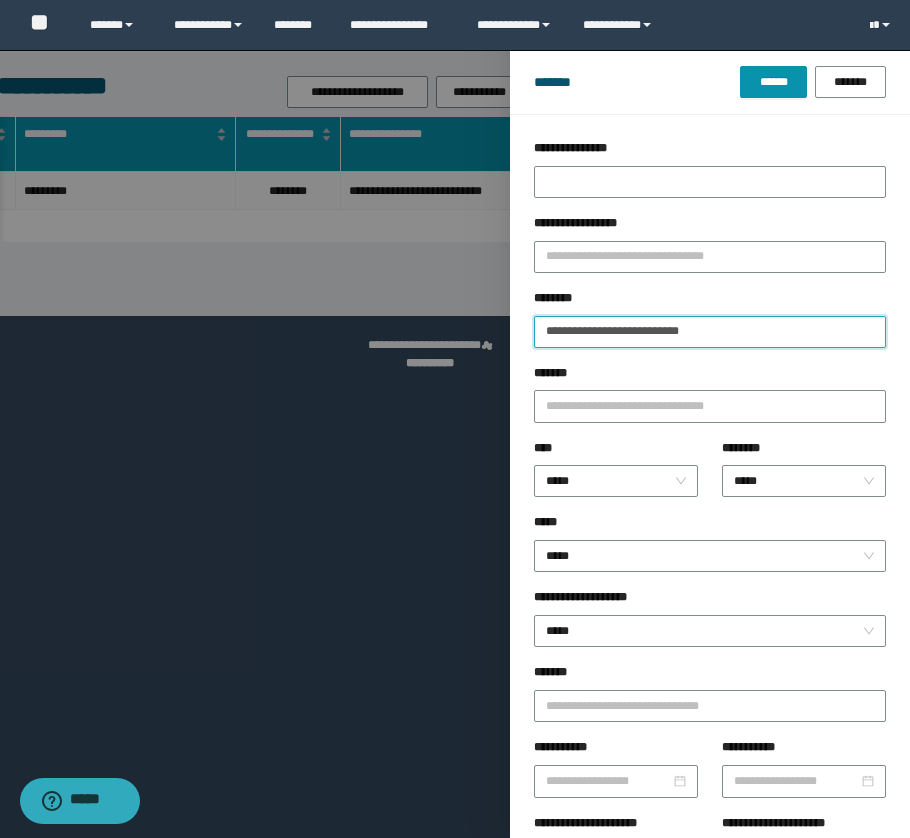 click on "**********" at bounding box center (710, 332) 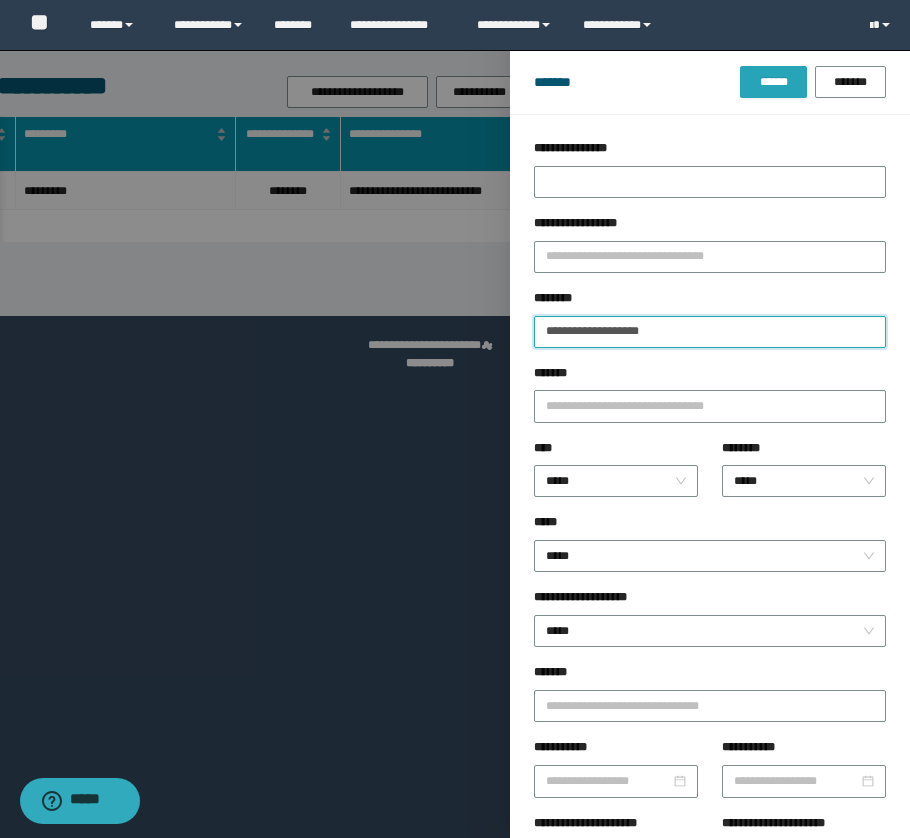 type on "**********" 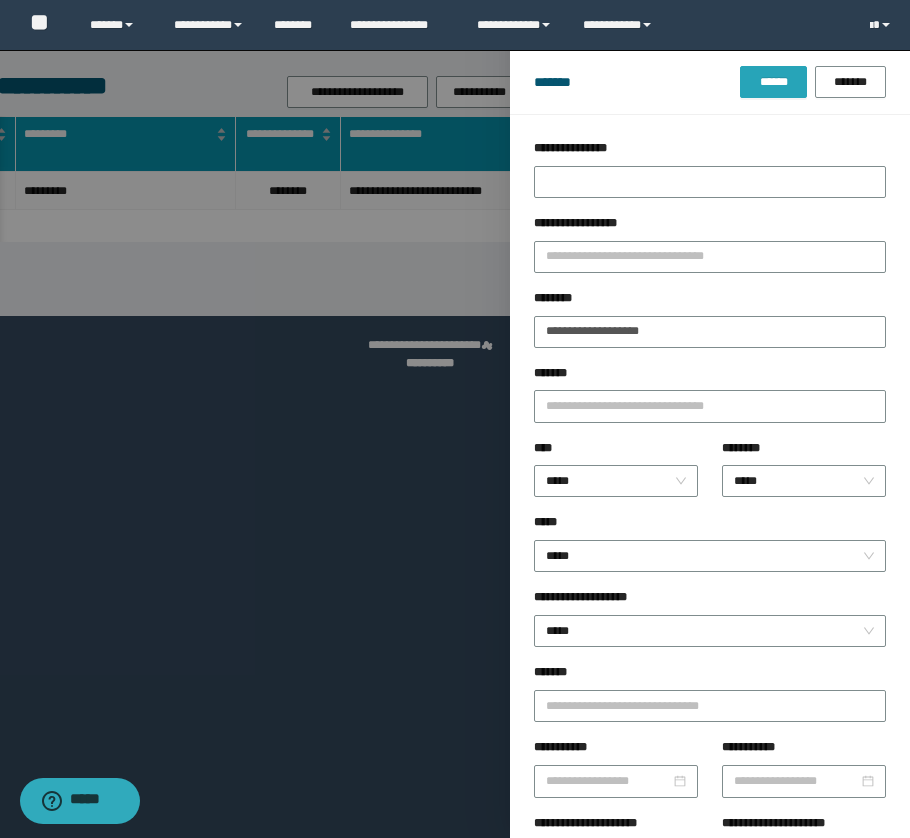 click on "******" at bounding box center [773, 82] 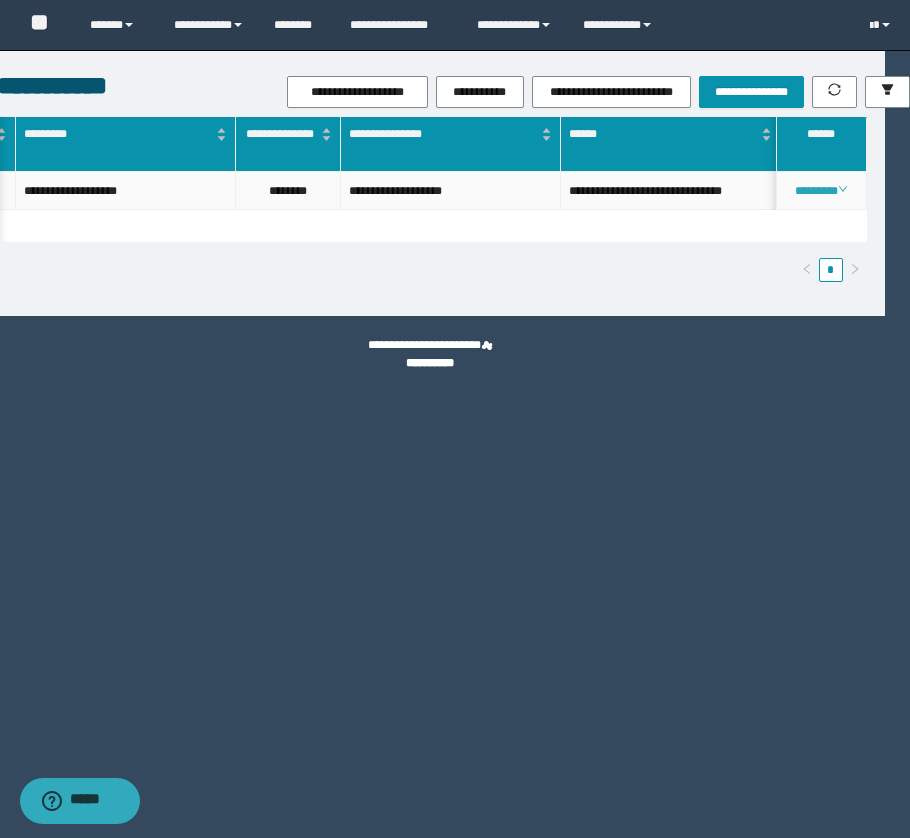 click on "********" at bounding box center (821, 191) 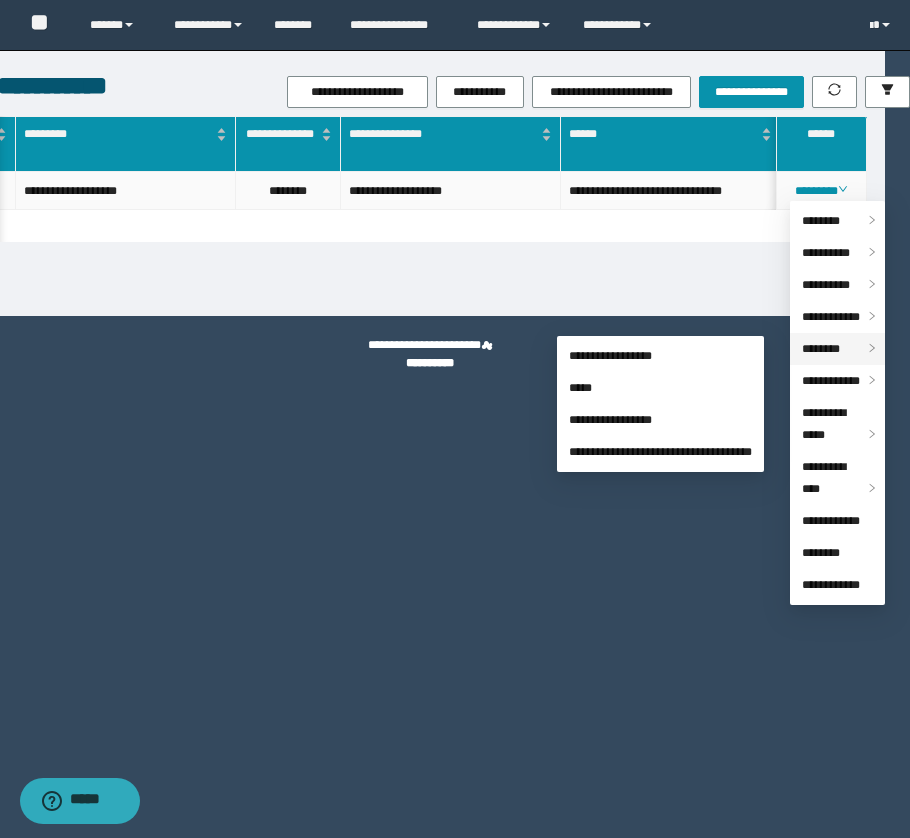 click on "********" at bounding box center [837, 349] 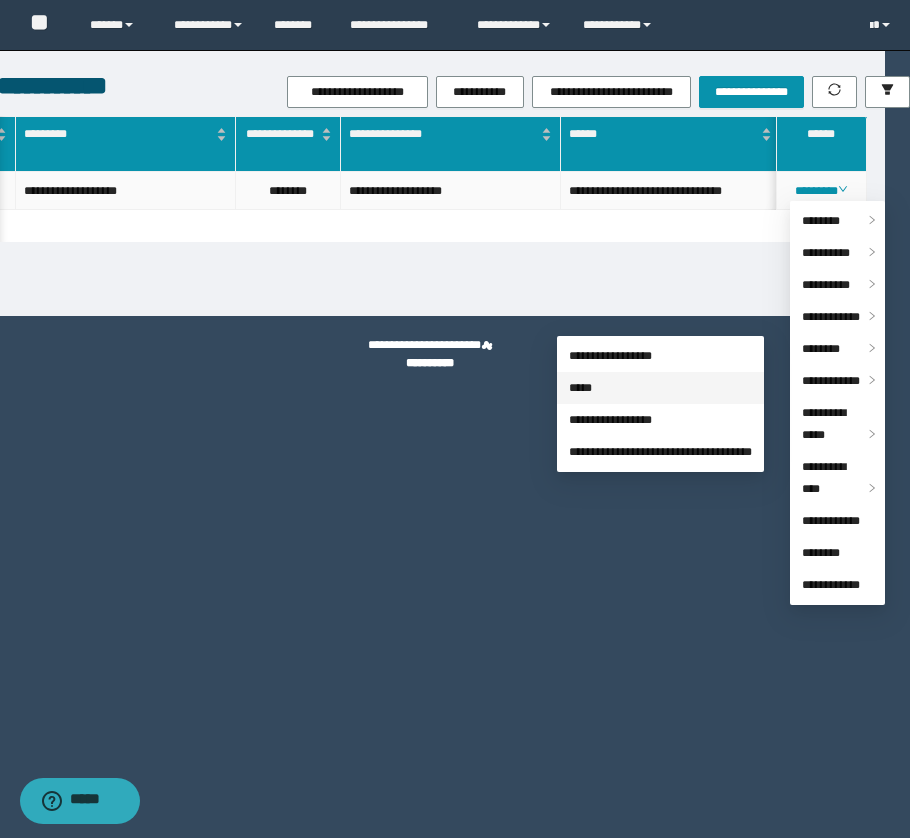 click on "*****" at bounding box center (580, 388) 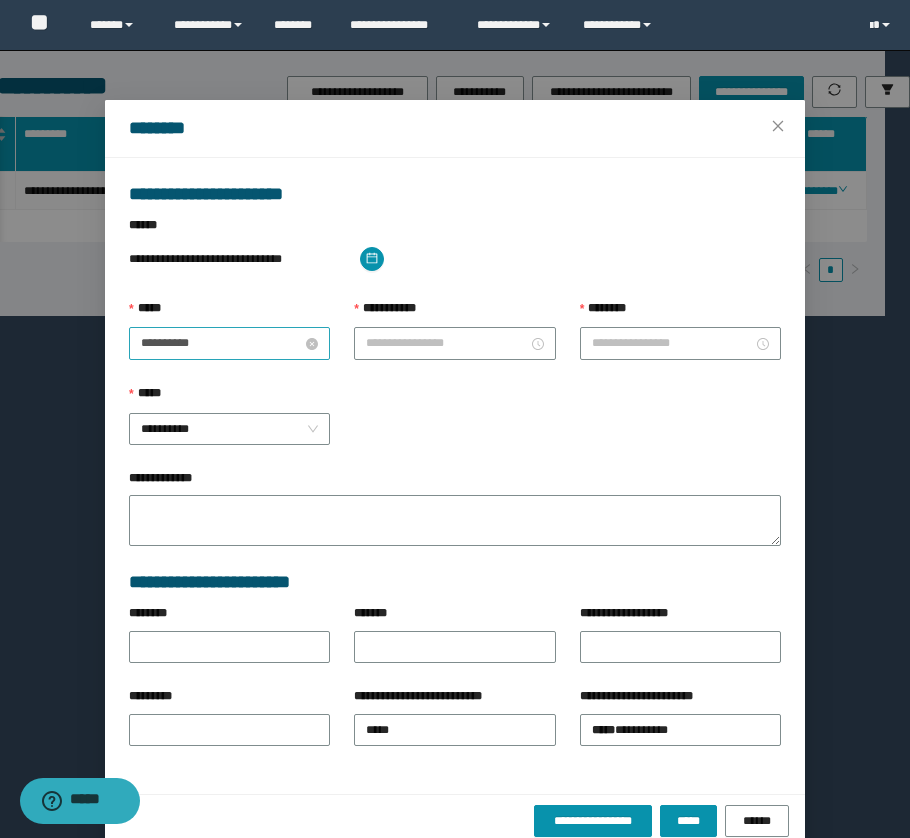 click on "**********" at bounding box center (221, 343) 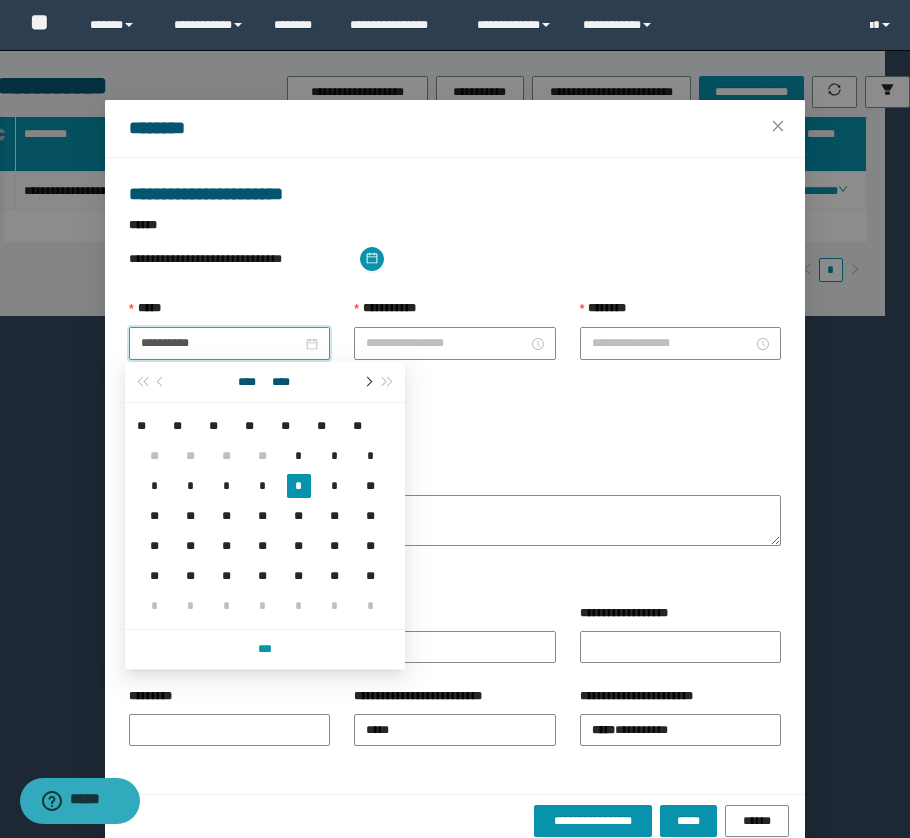 click at bounding box center (368, 382) 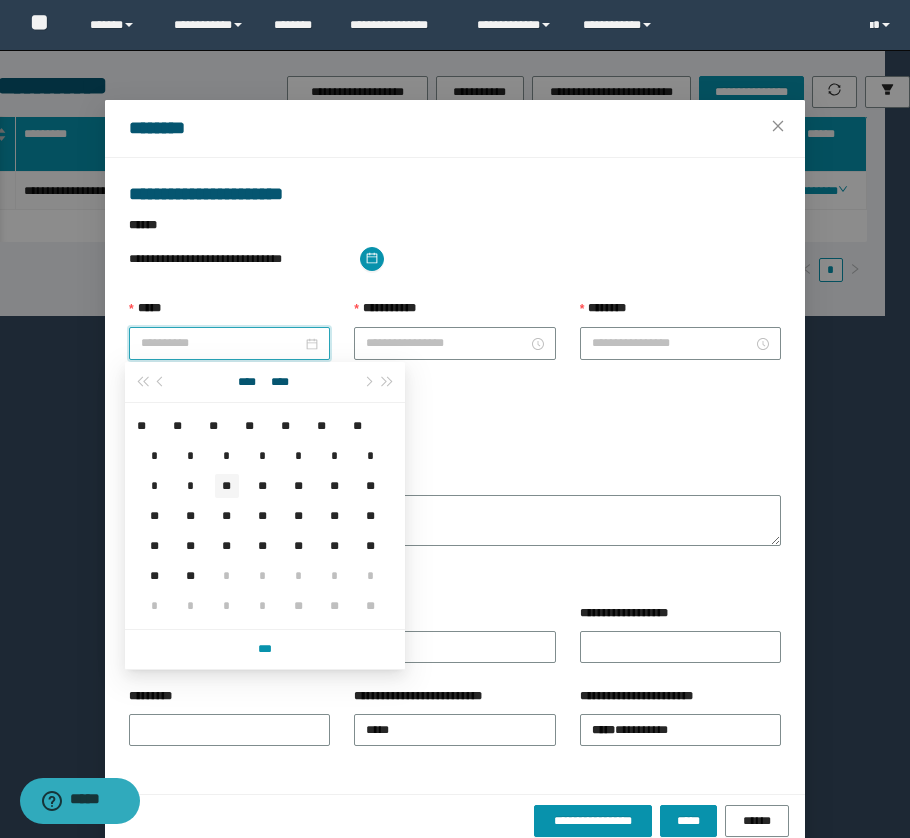 type on "**********" 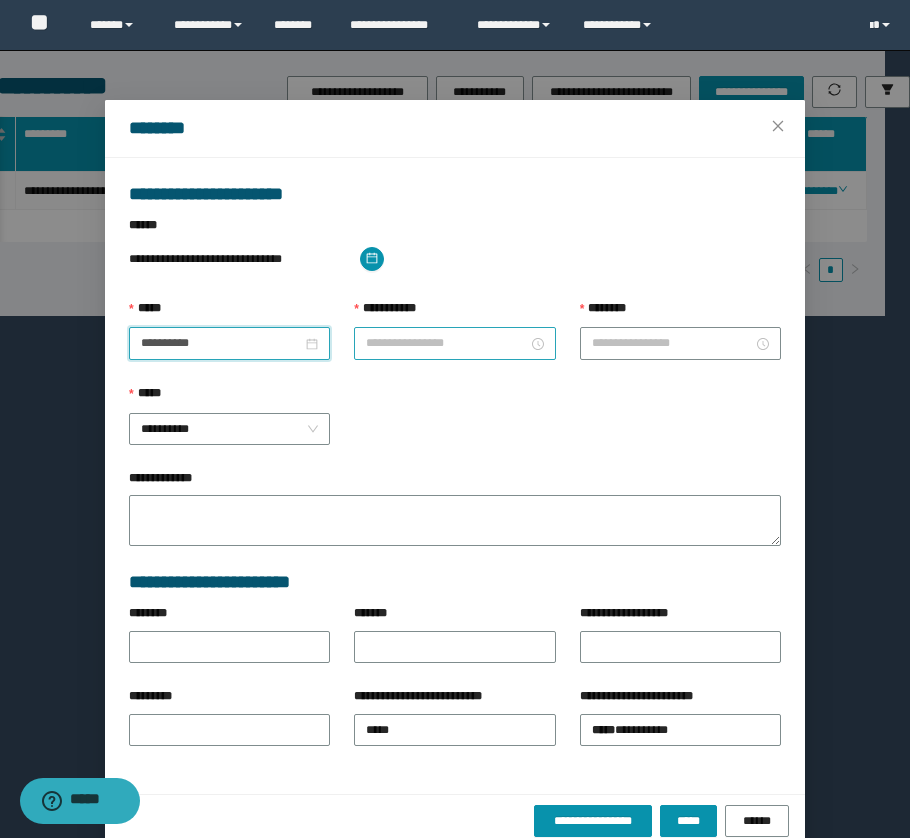 click on "**********" at bounding box center [446, 343] 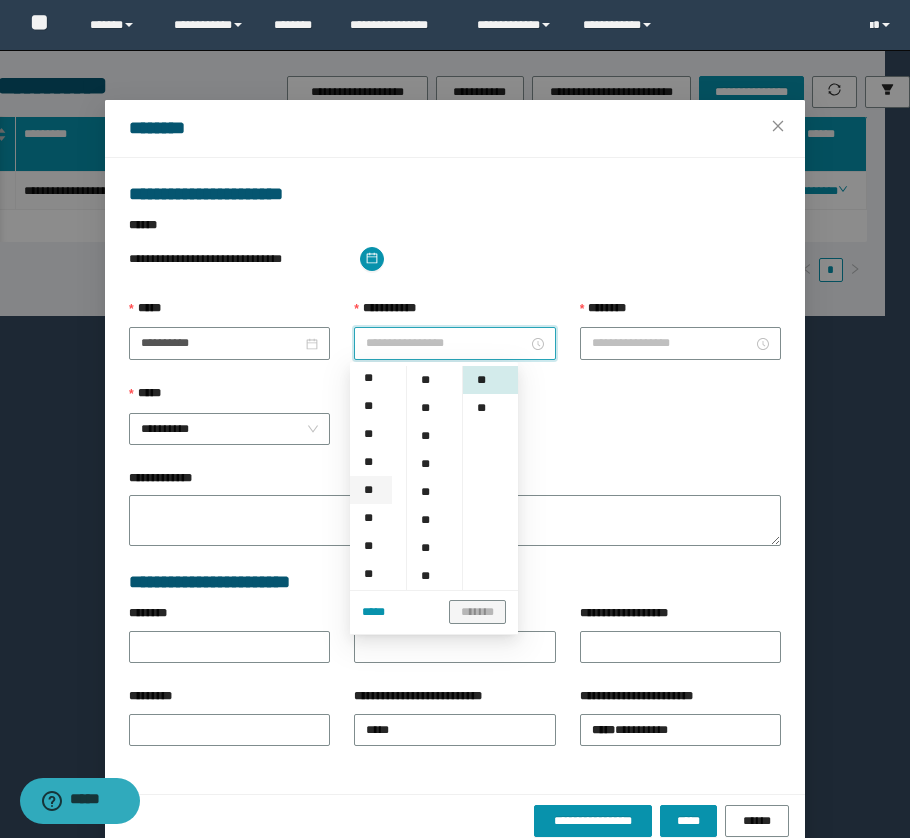 scroll, scrollTop: 90, scrollLeft: 0, axis: vertical 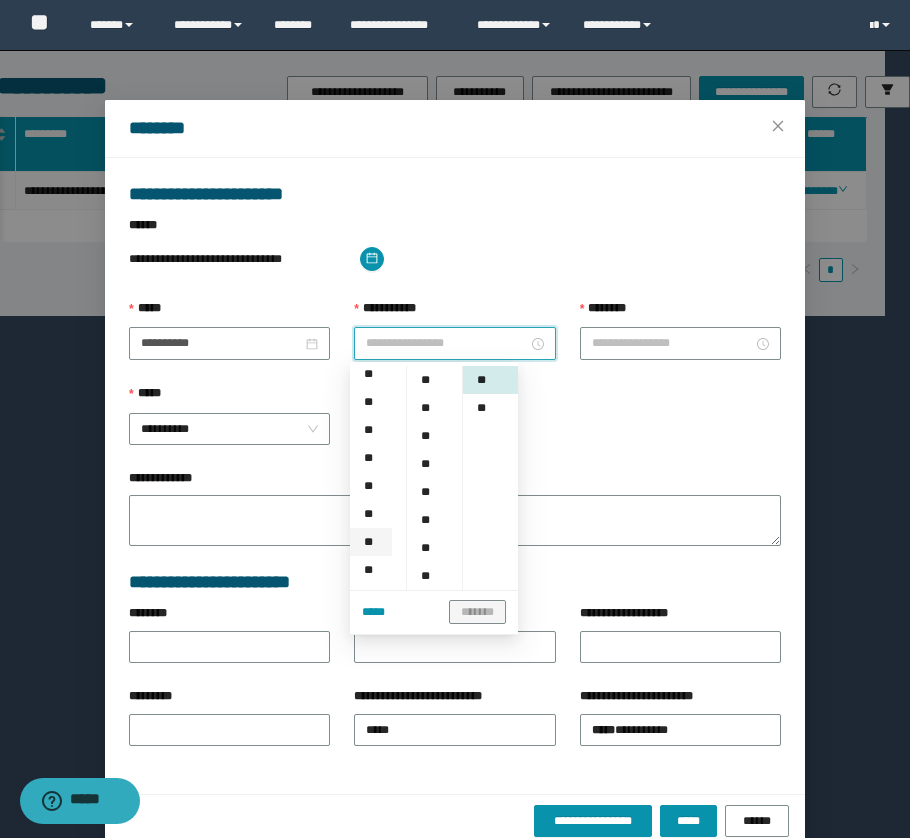 click on "**" at bounding box center [371, 542] 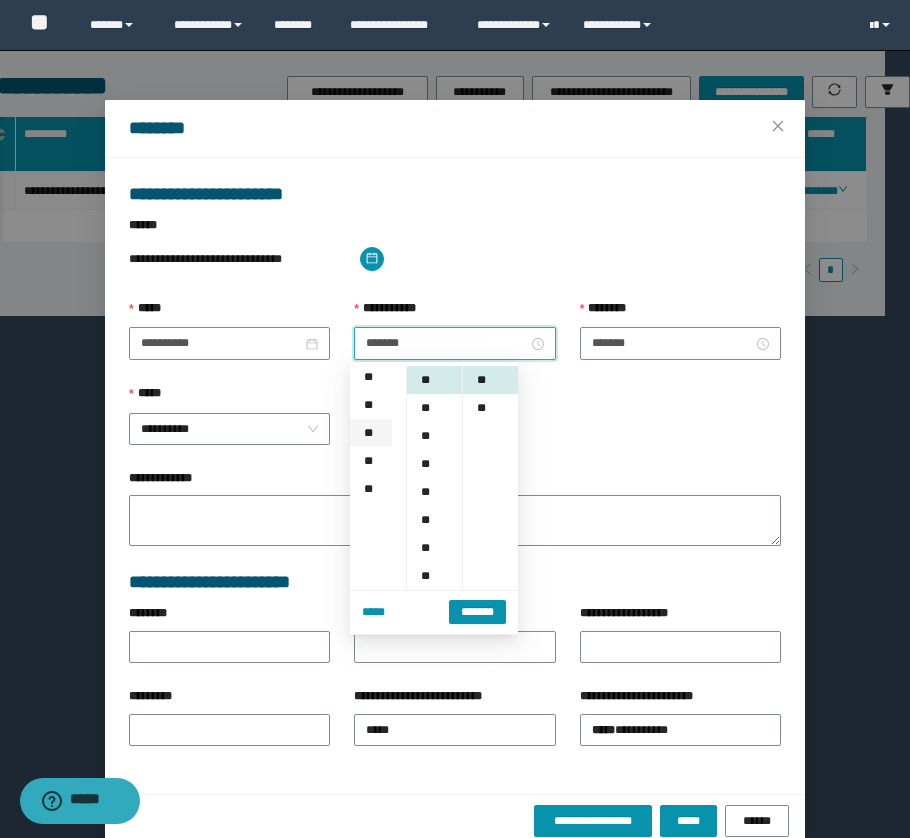 scroll, scrollTop: 251, scrollLeft: 0, axis: vertical 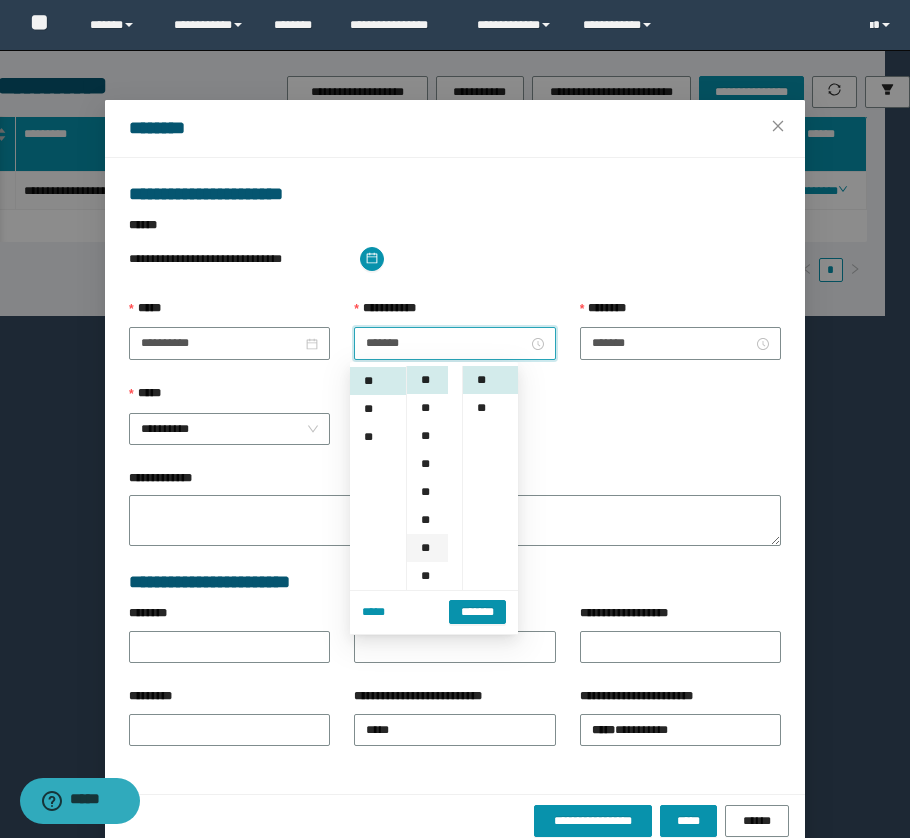 click on "**" at bounding box center [427, 548] 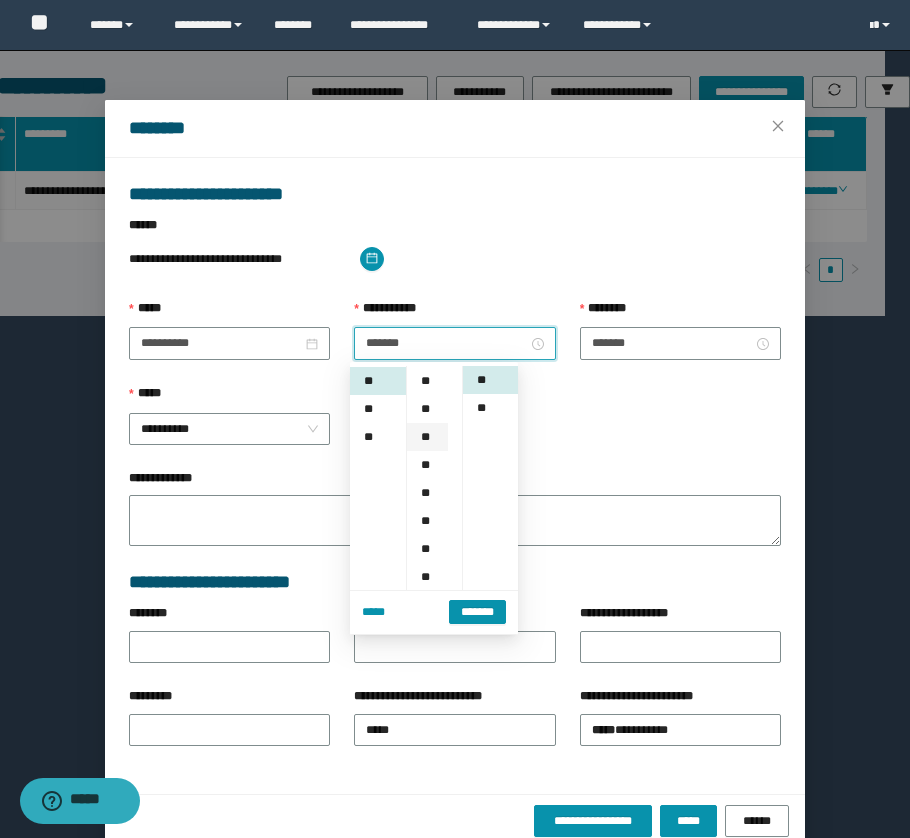 scroll, scrollTop: 168, scrollLeft: 0, axis: vertical 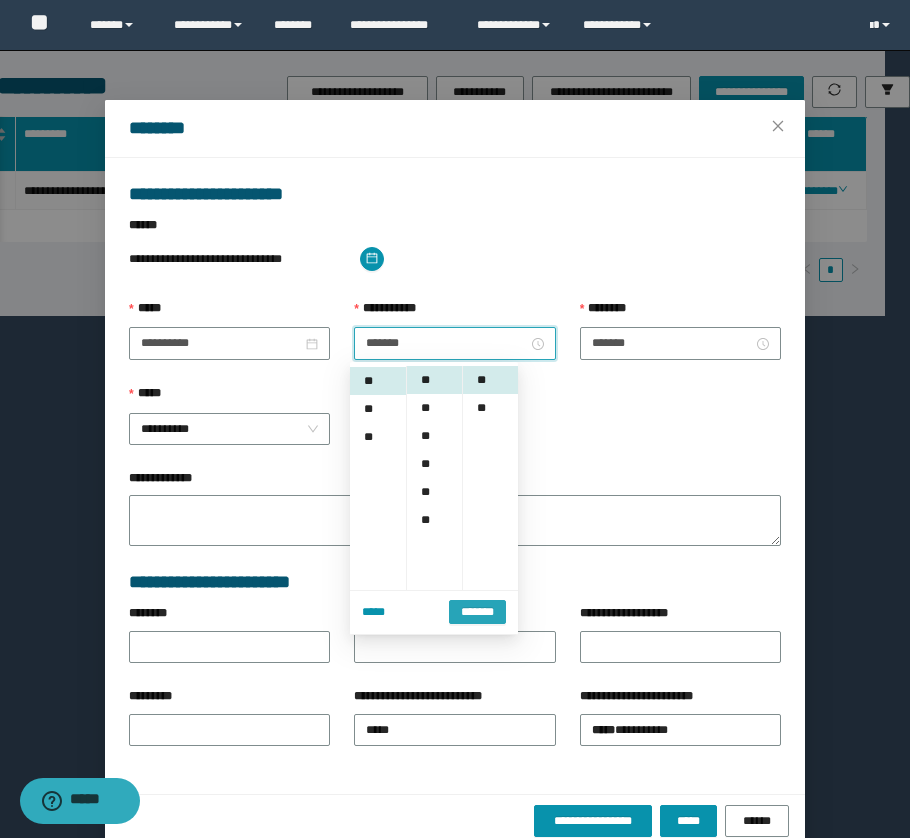click on "*******" at bounding box center (477, 612) 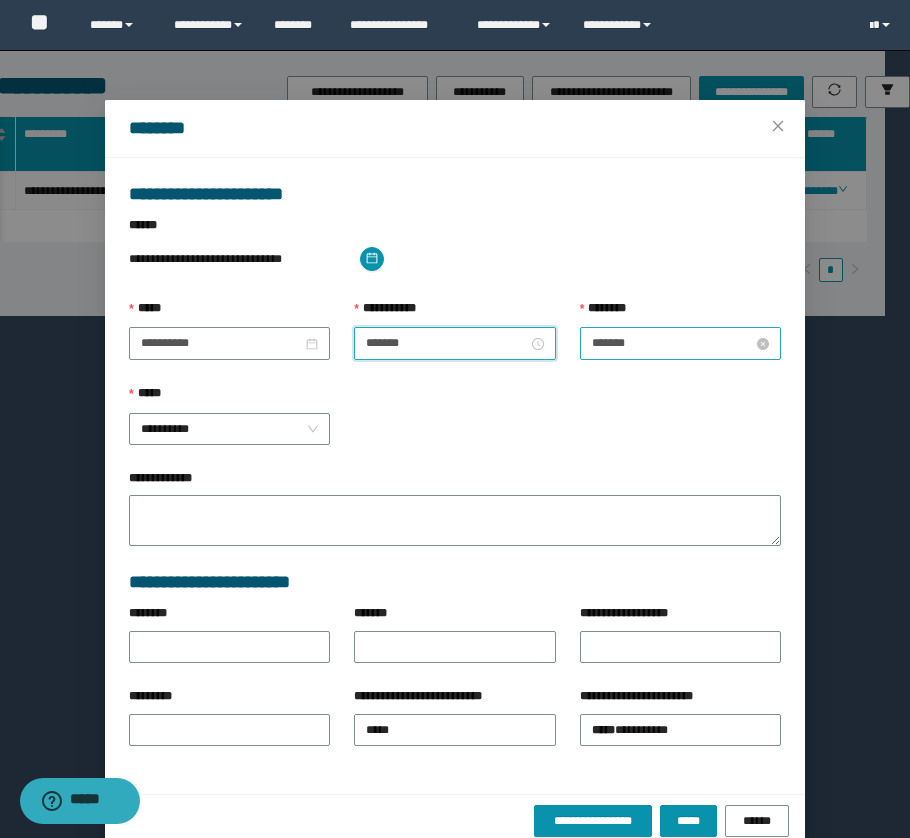 click on "*******" at bounding box center (672, 343) 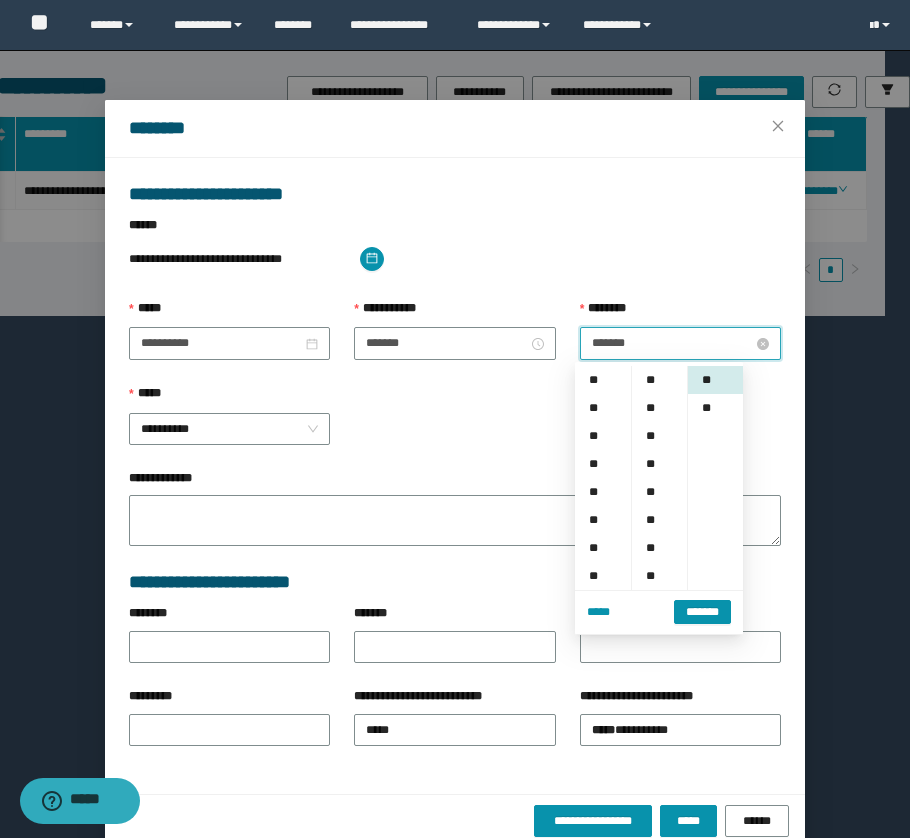 scroll, scrollTop: 251, scrollLeft: 0, axis: vertical 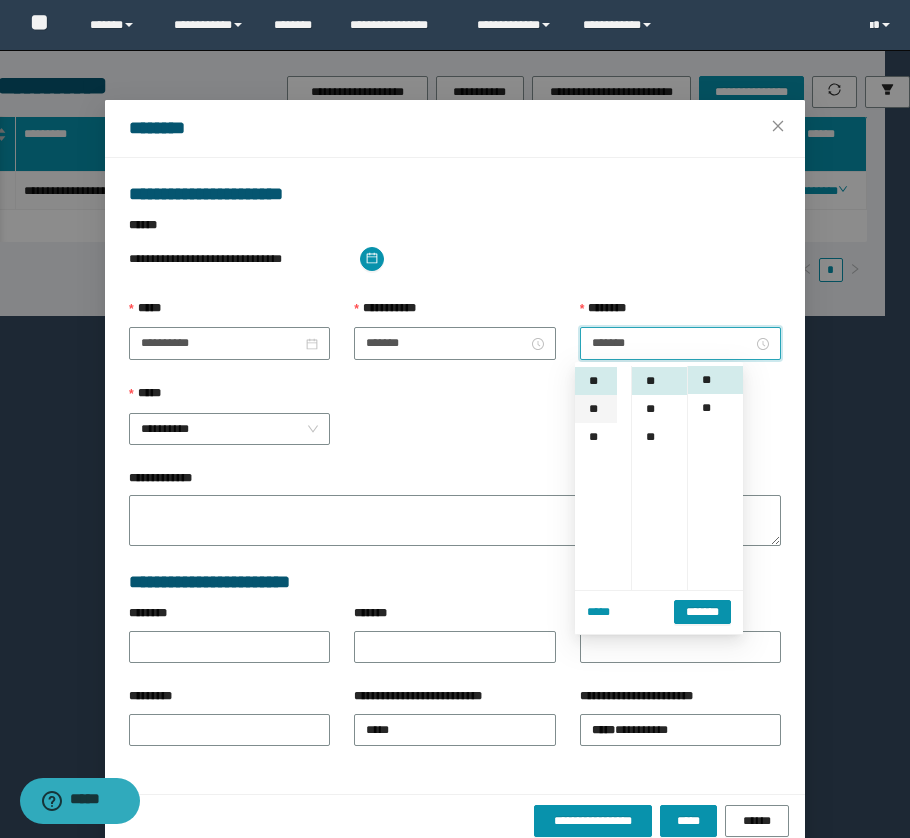 click on "**" at bounding box center [596, 409] 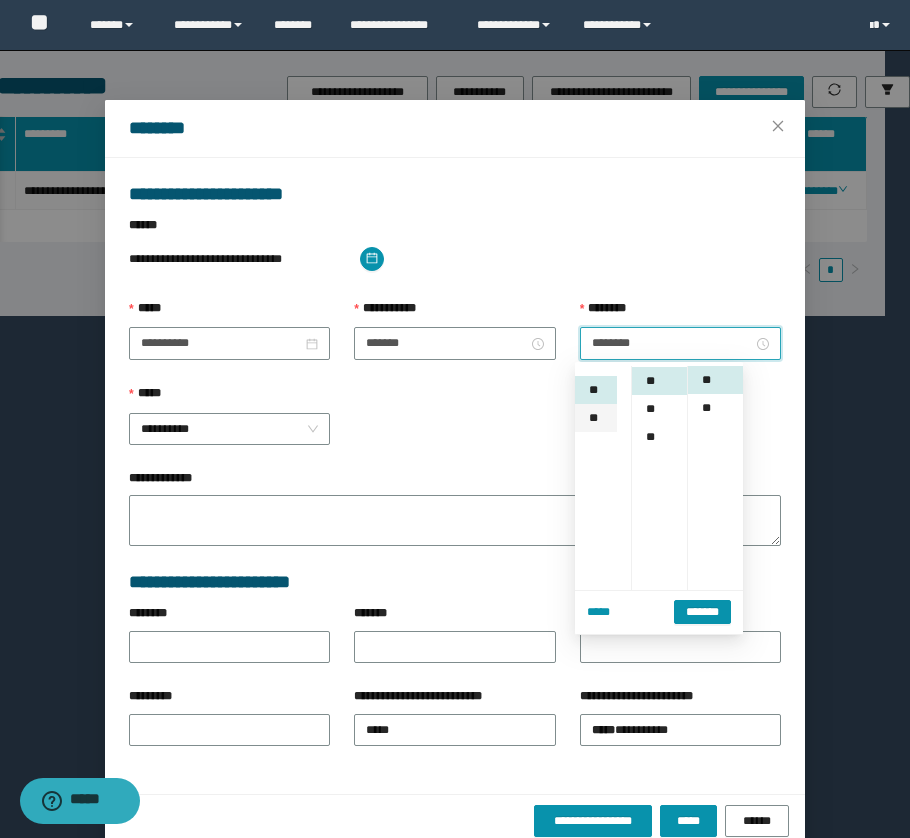 scroll, scrollTop: 280, scrollLeft: 0, axis: vertical 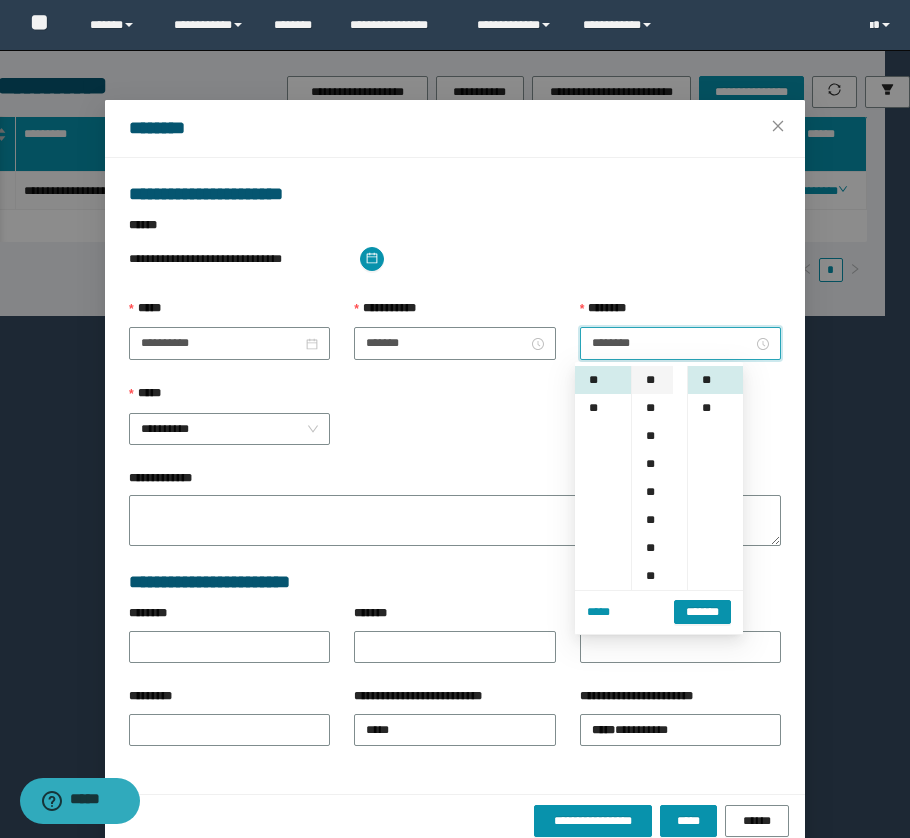 click on "**" at bounding box center [652, 380] 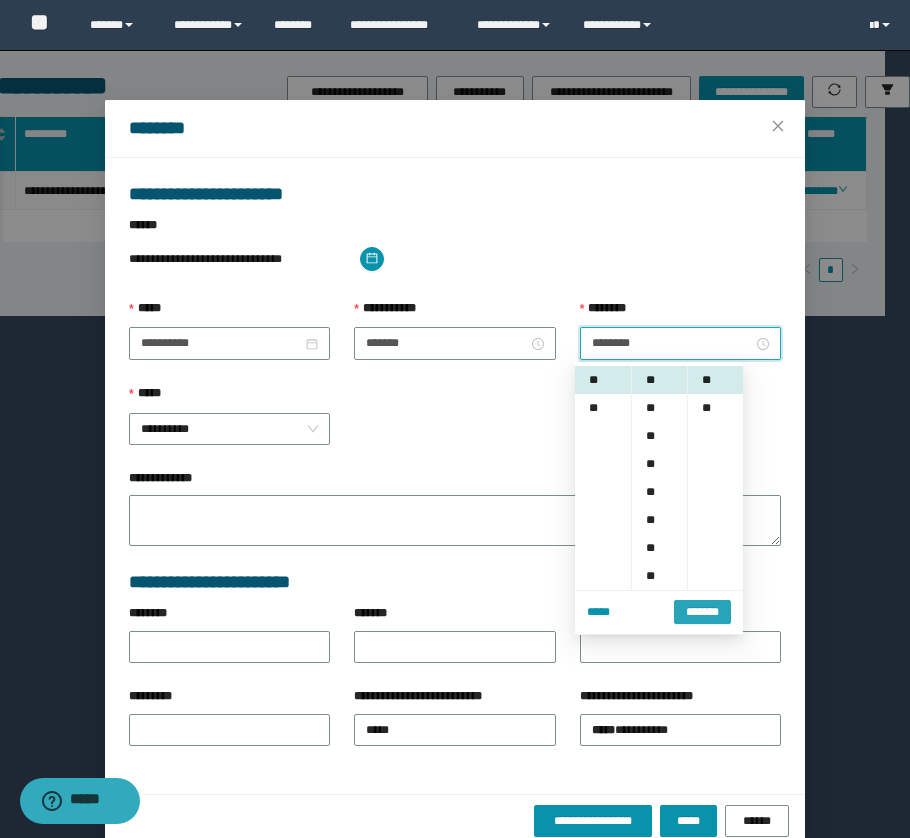 click on "*******" at bounding box center [702, 612] 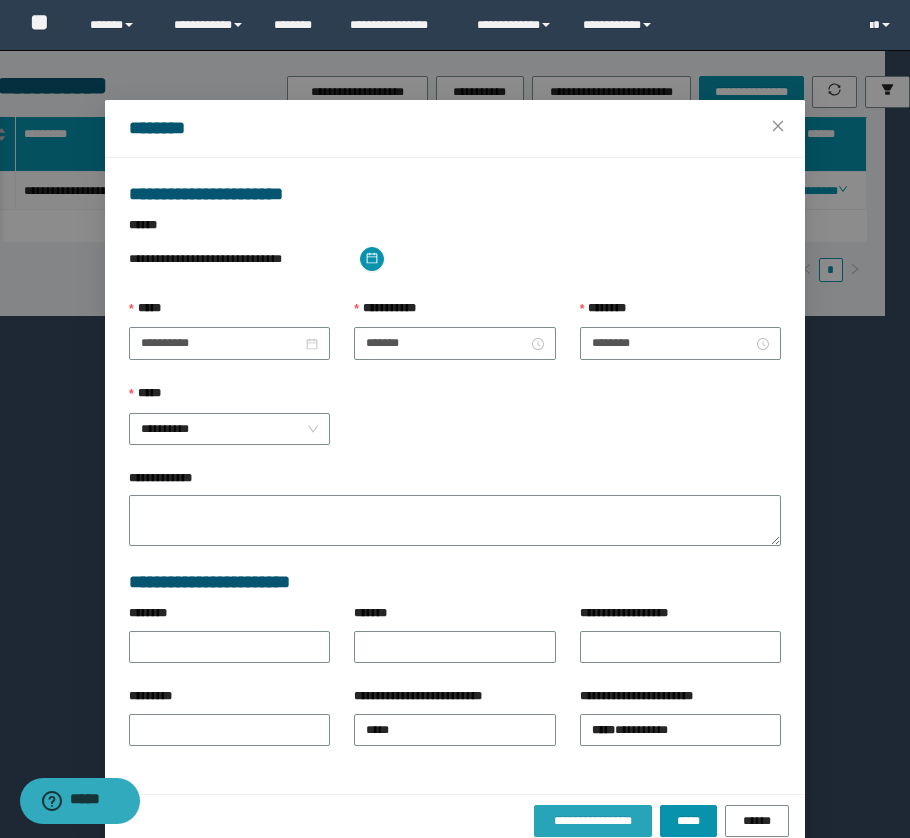 click on "**********" at bounding box center [593, 821] 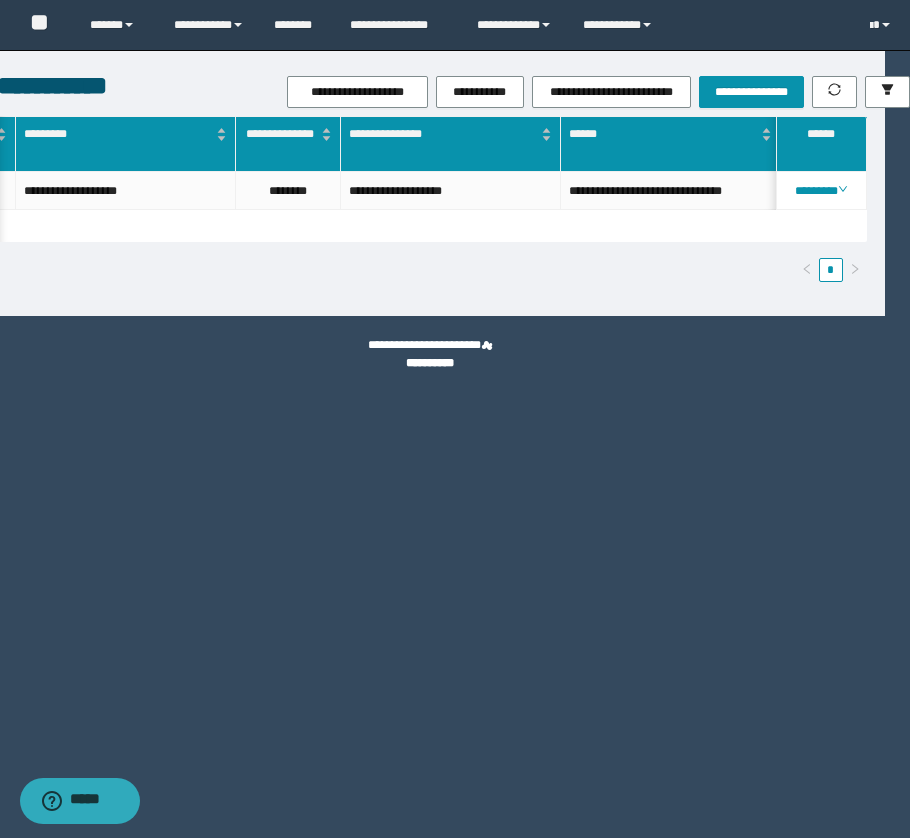 click on "**********" at bounding box center (432, 207) 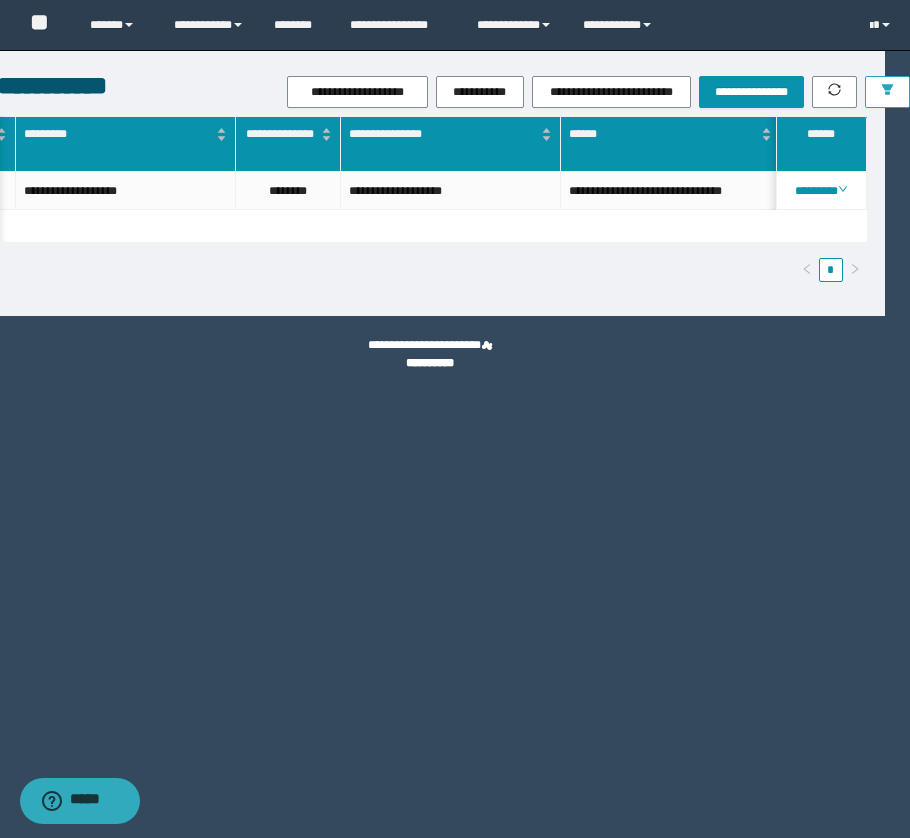 click 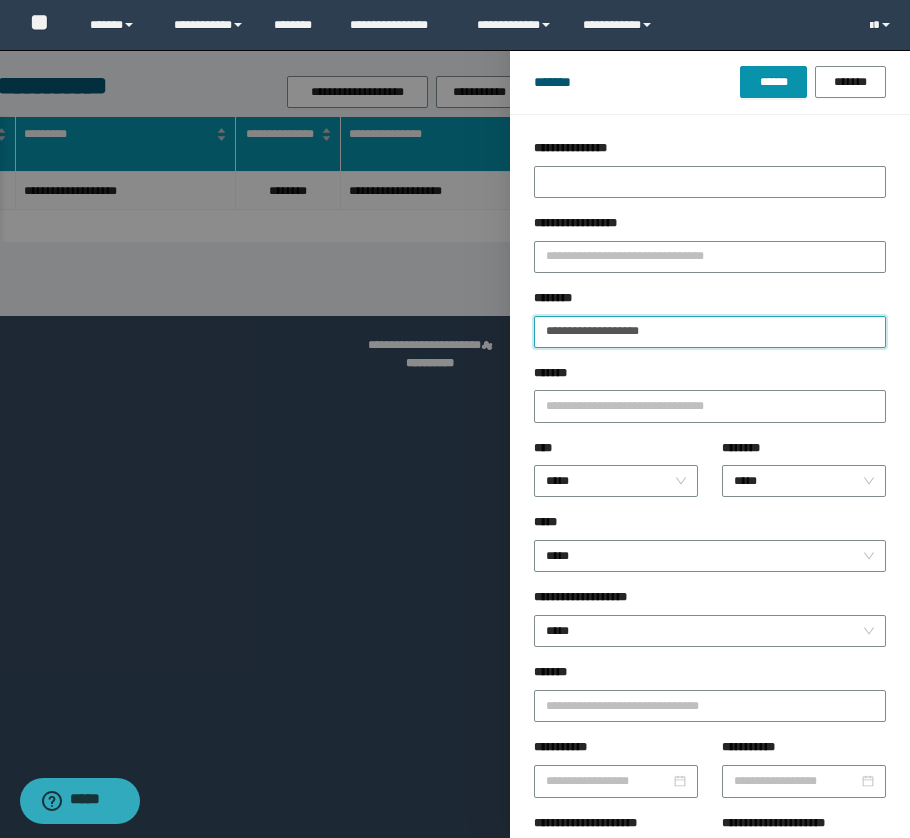 click on "**********" at bounding box center (710, 332) 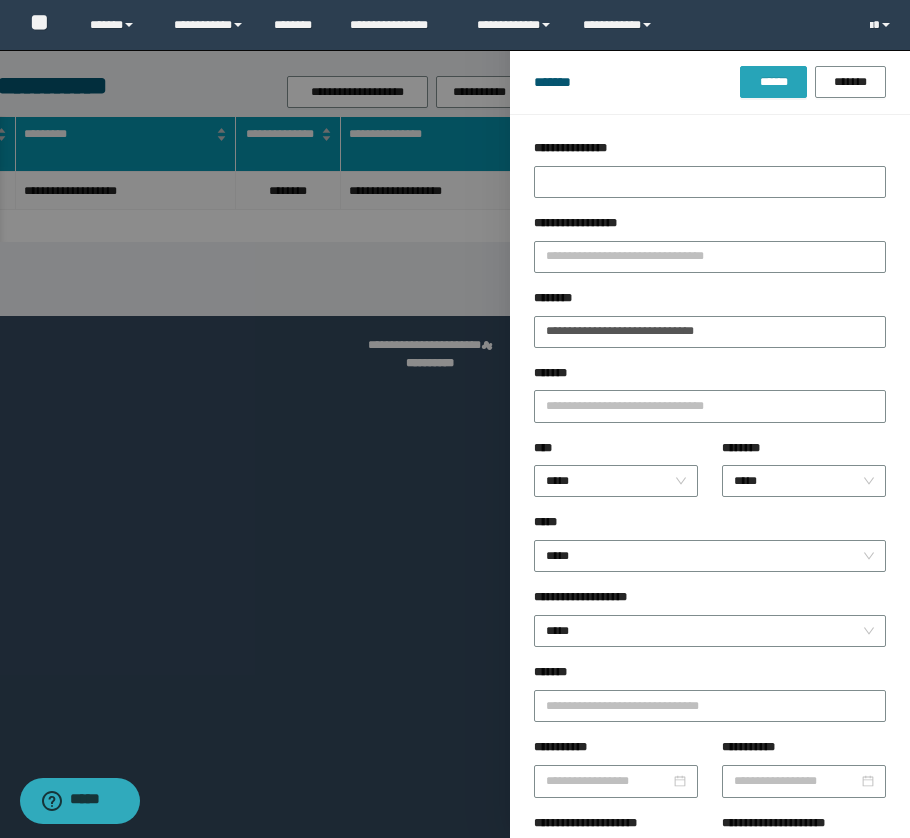 click on "******" at bounding box center (773, 82) 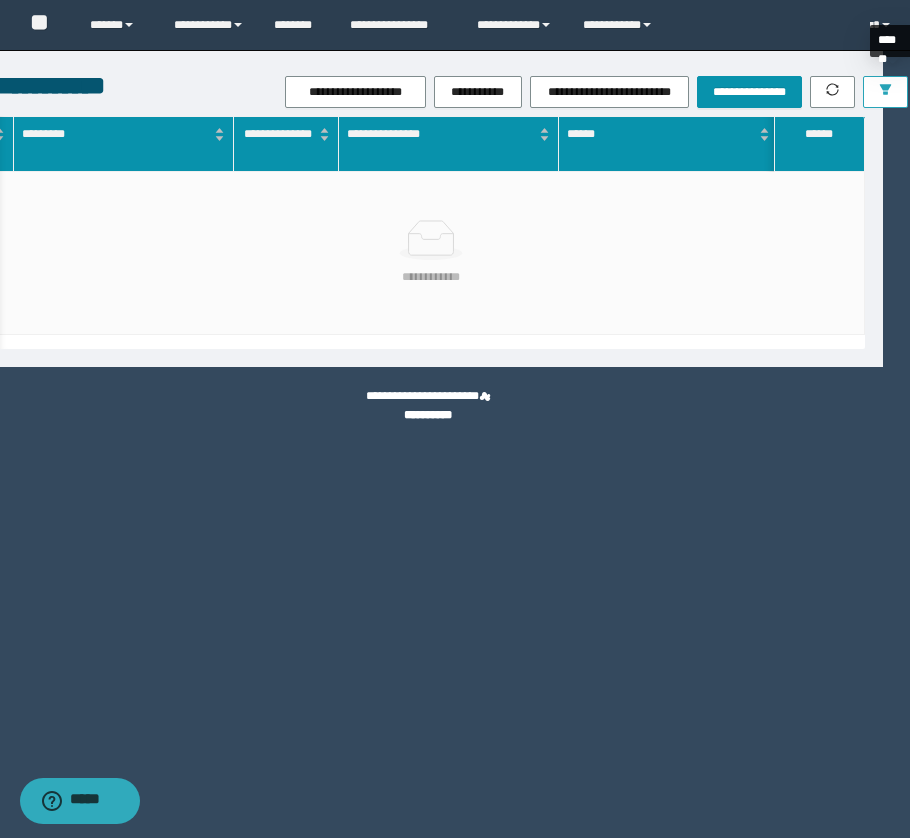 click at bounding box center (885, 92) 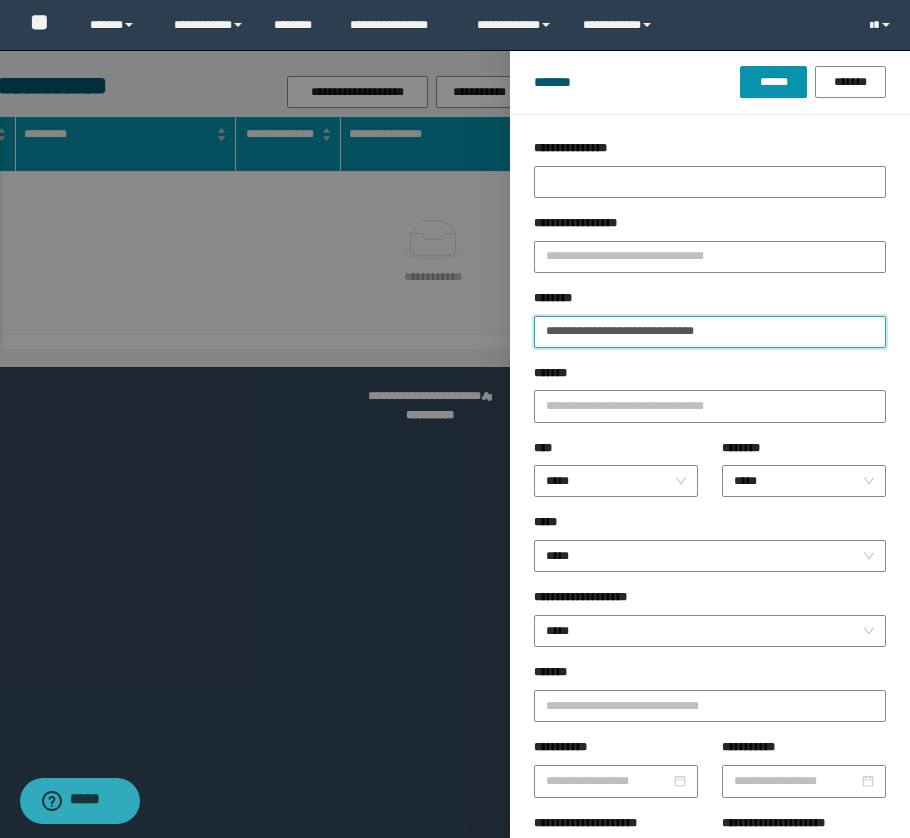 drag, startPoint x: 594, startPoint y: 333, endPoint x: 865, endPoint y: 364, distance: 272.7673 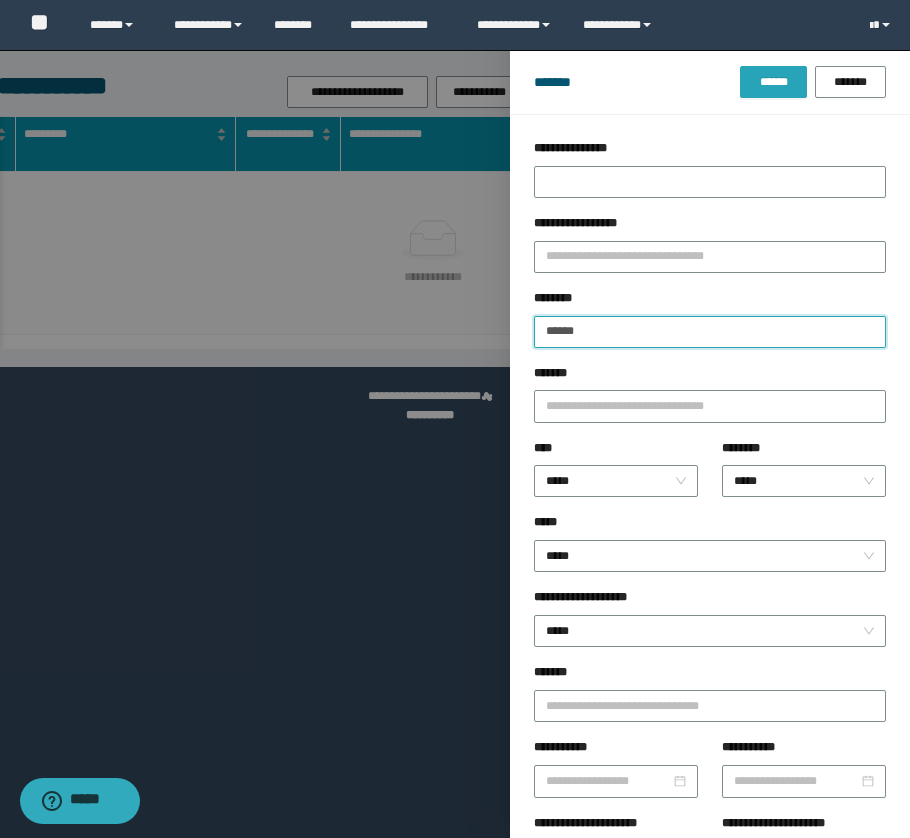 type on "******" 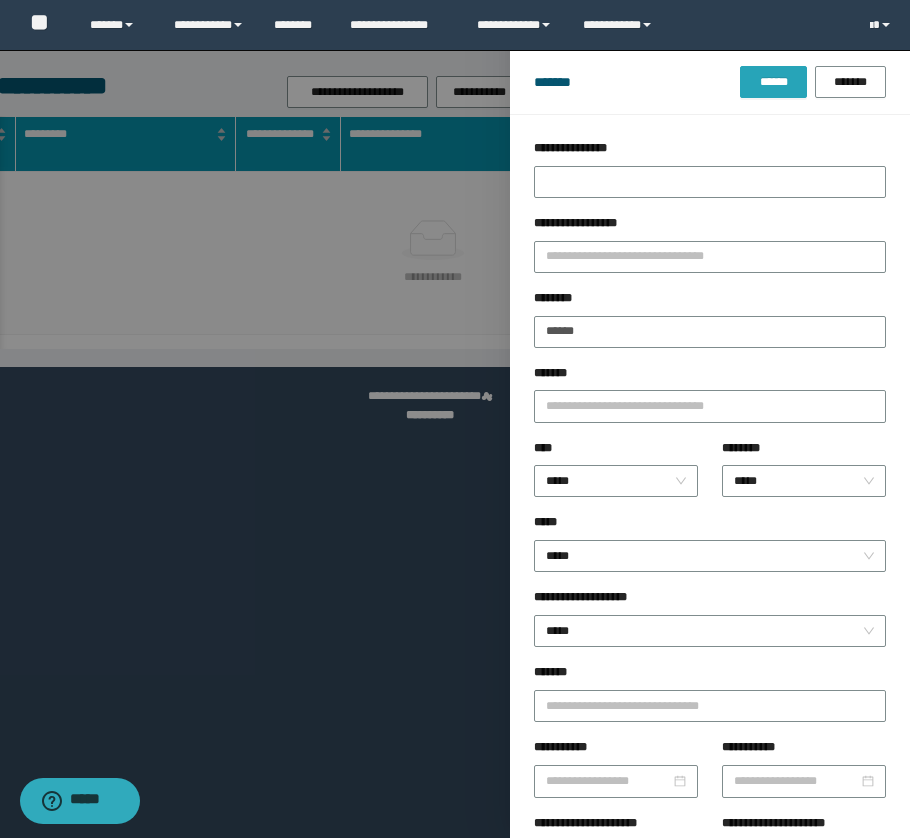 click on "******" at bounding box center [773, 82] 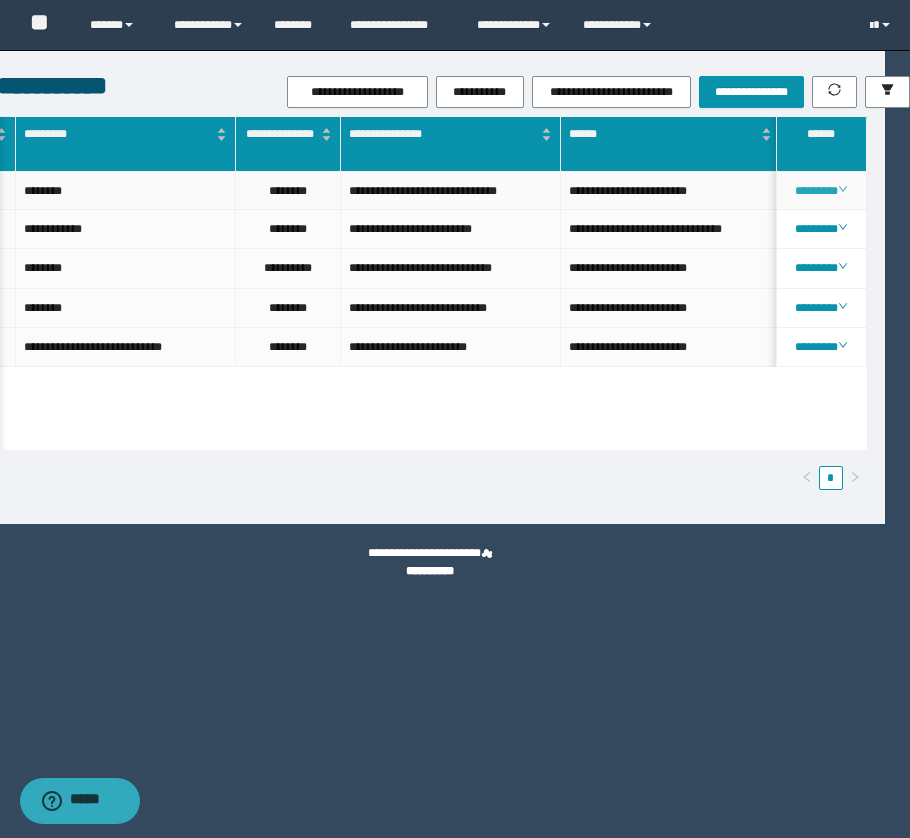 click on "********" at bounding box center (821, 191) 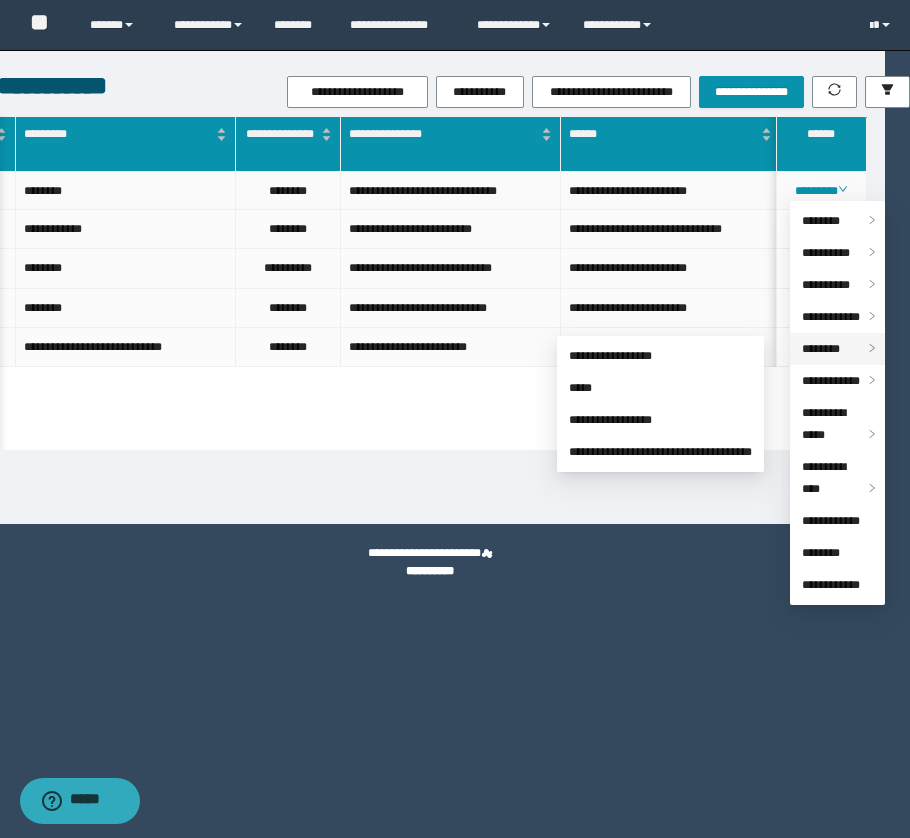 click on "********" at bounding box center [821, 349] 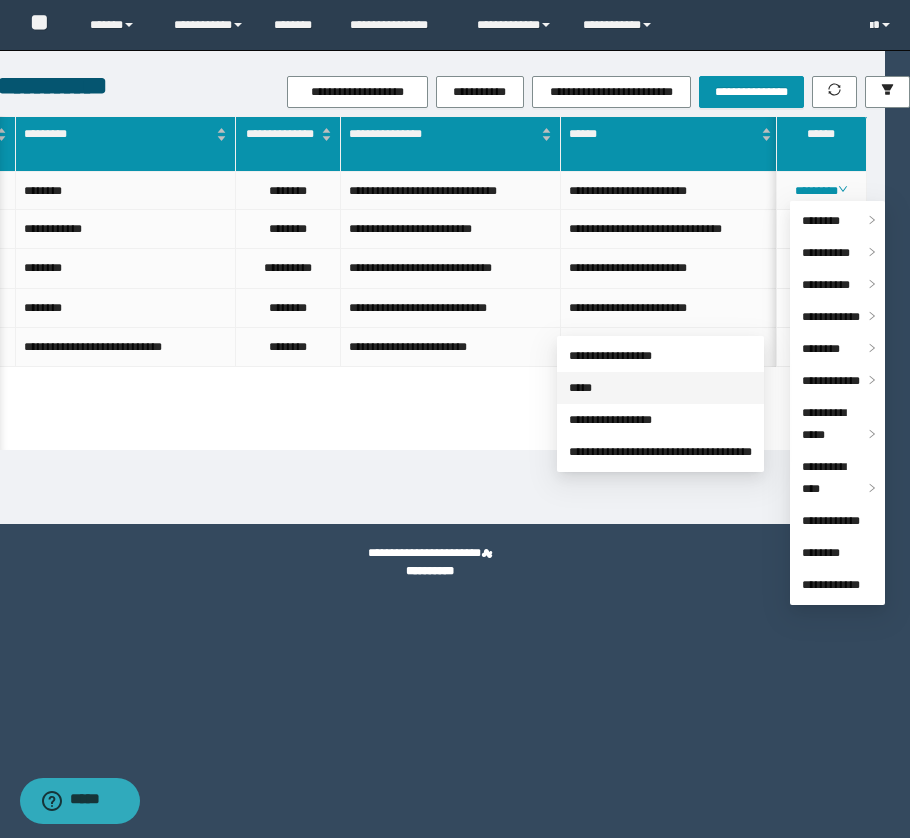 click on "*****" at bounding box center (580, 388) 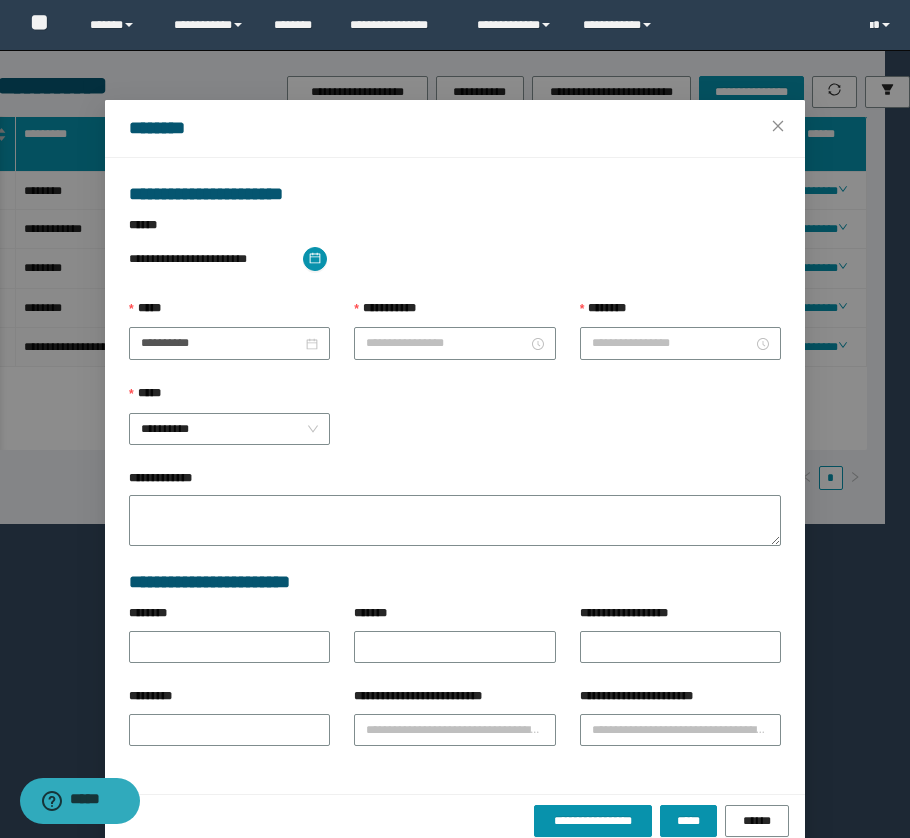 type on "**********" 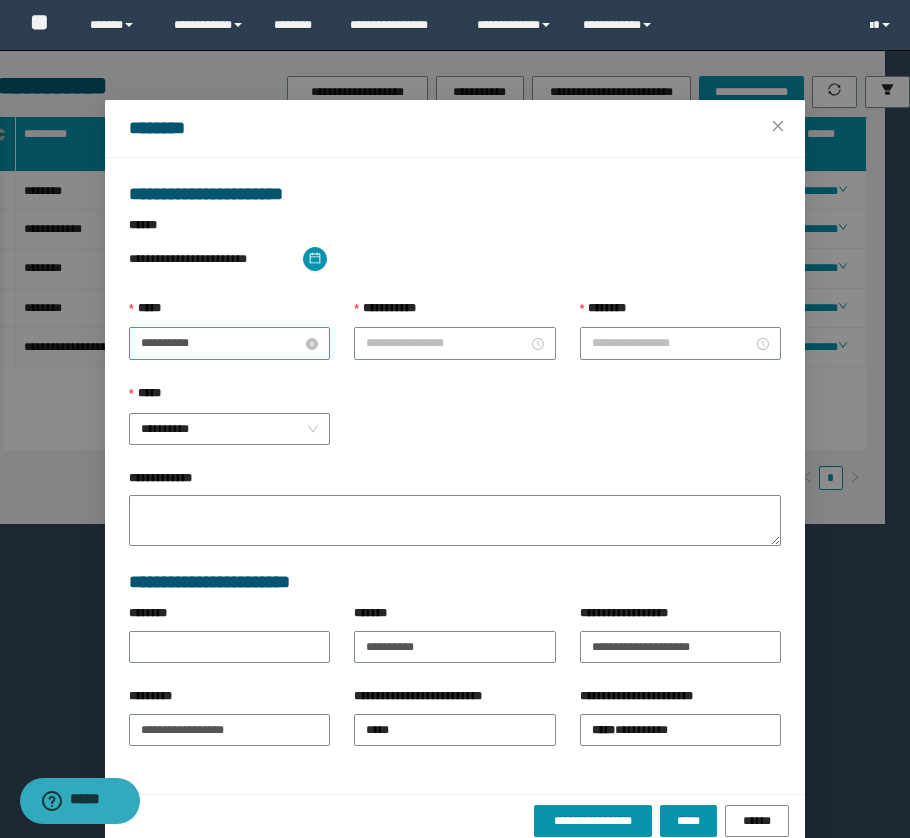 click on "**********" at bounding box center (221, 343) 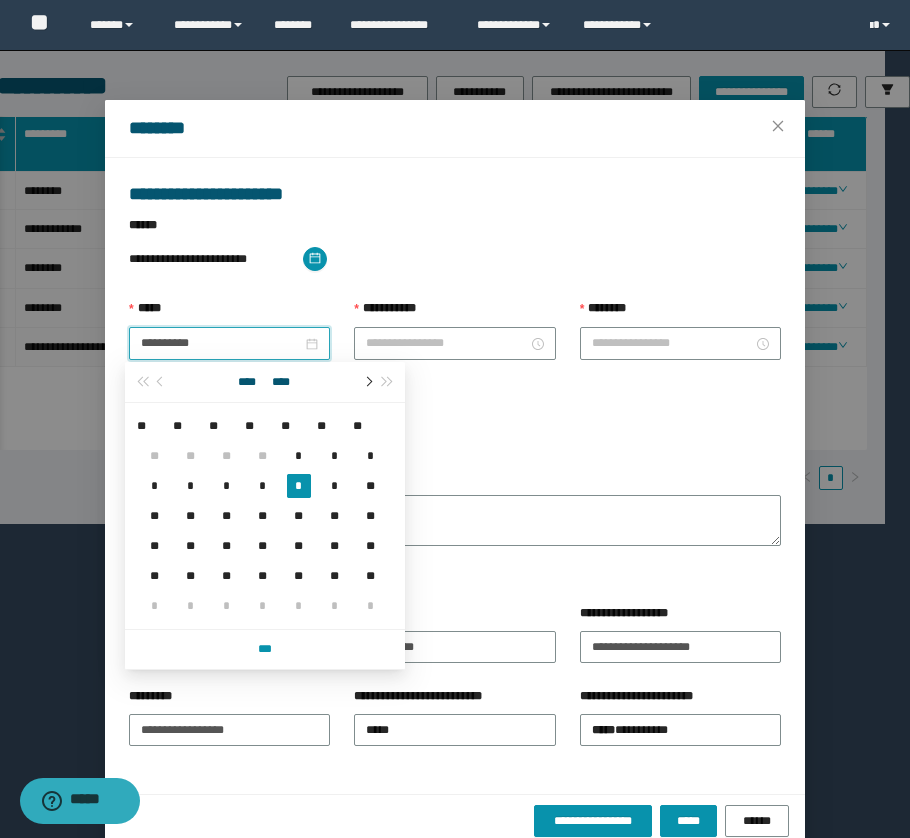 click at bounding box center (368, 382) 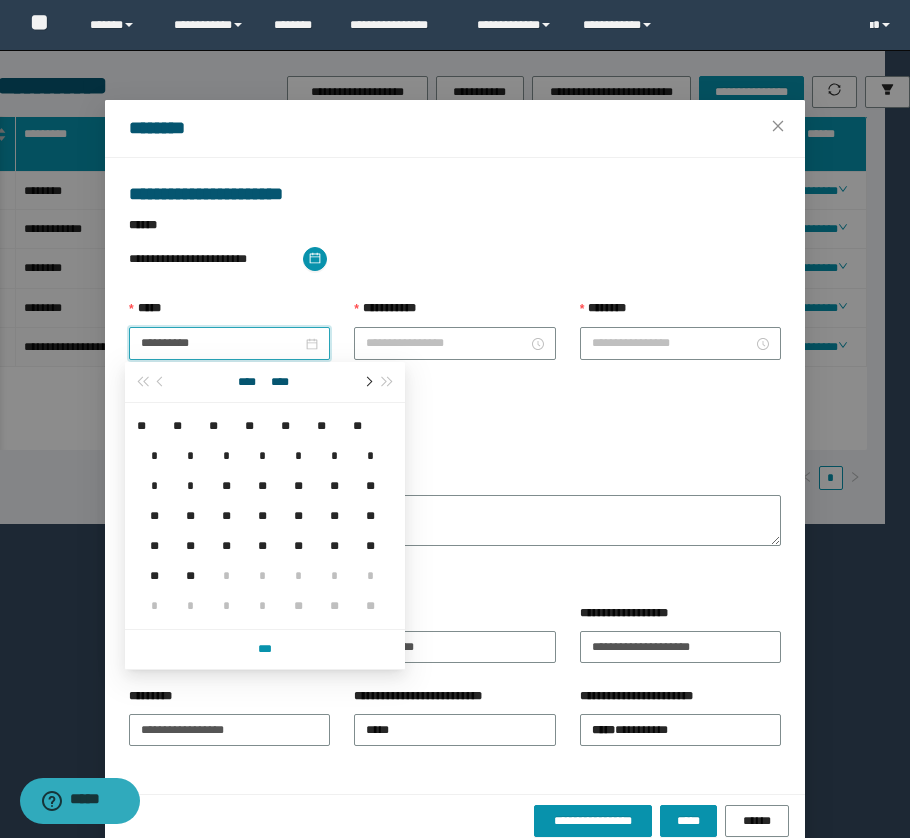 click at bounding box center (368, 382) 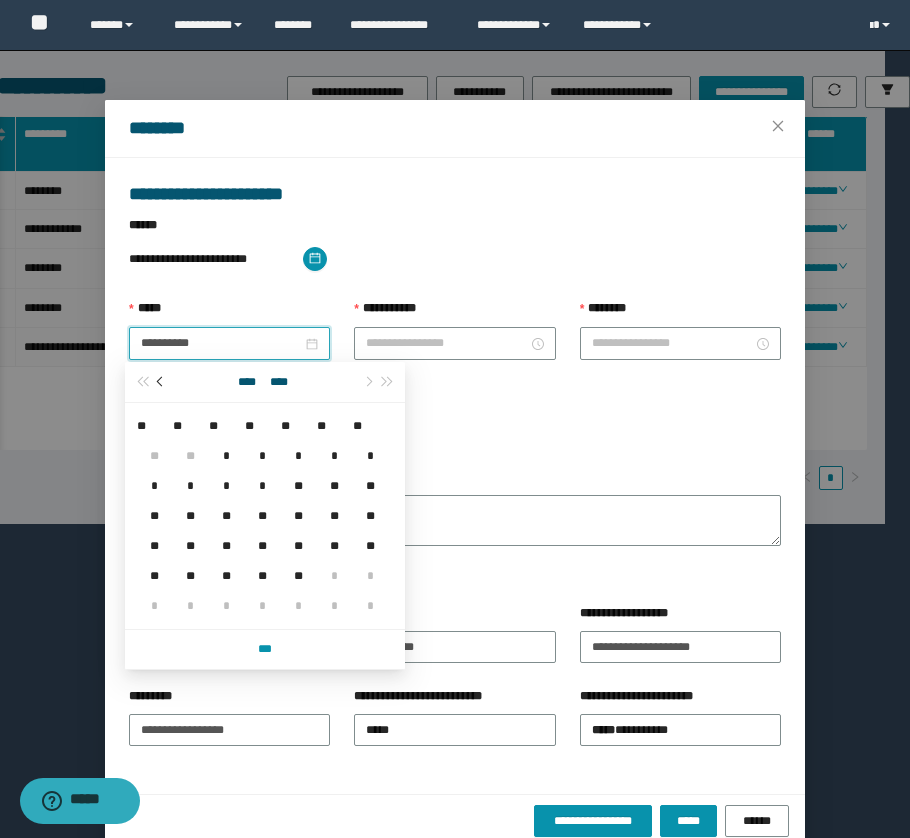 click at bounding box center (162, 382) 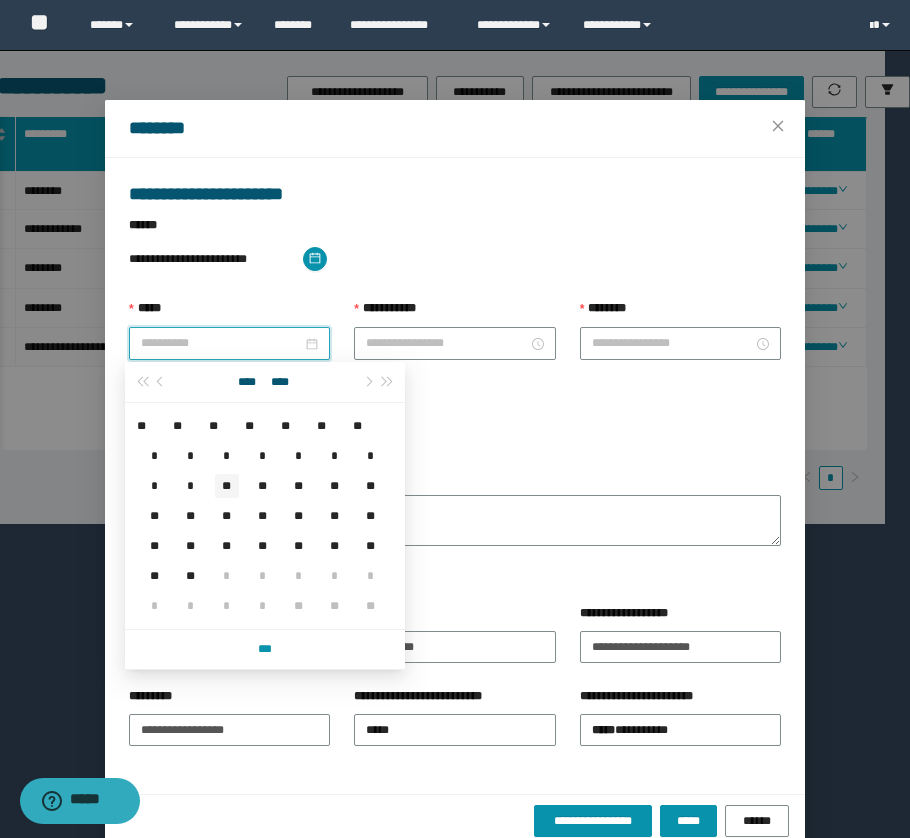 type on "**********" 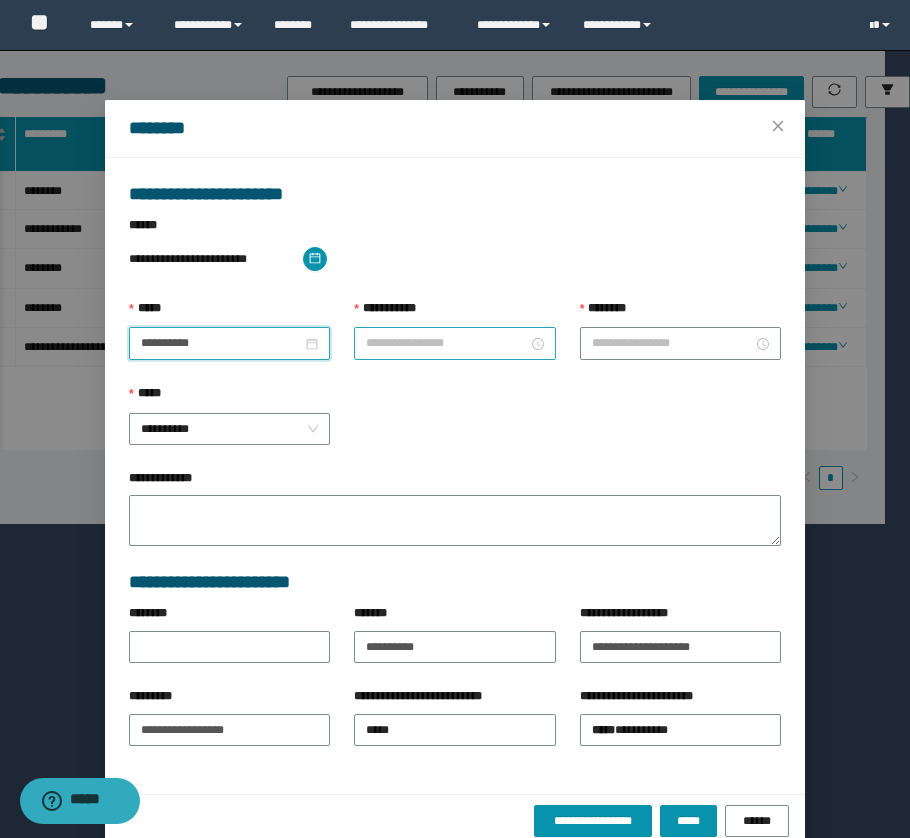 click on "**********" at bounding box center [446, 343] 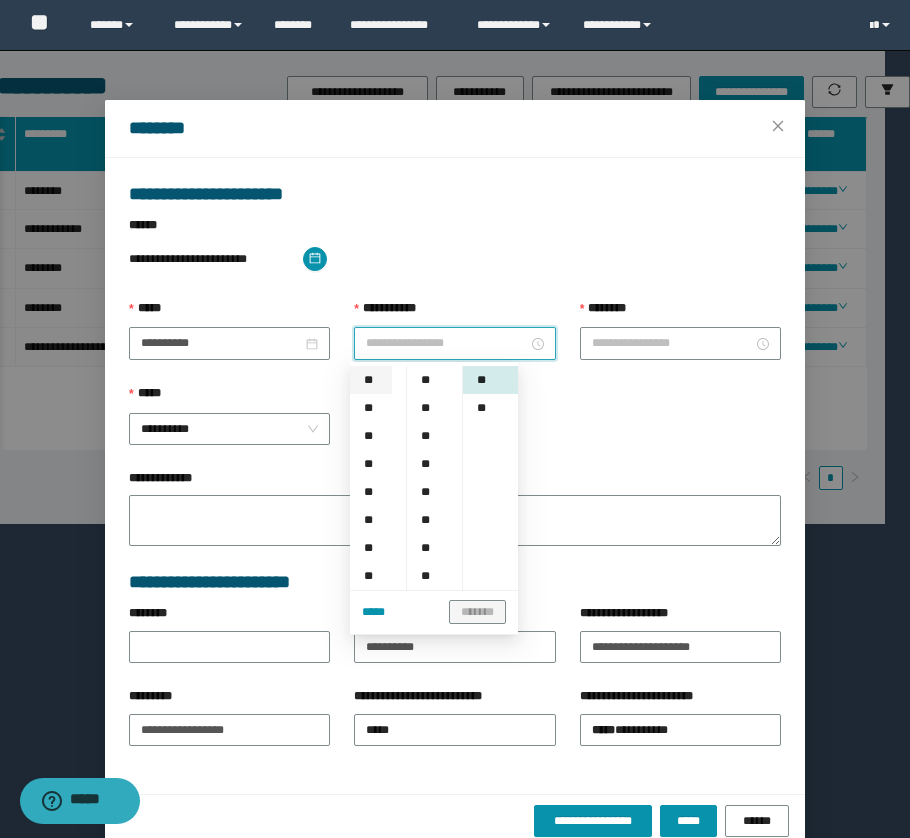 click on "**" at bounding box center (371, 380) 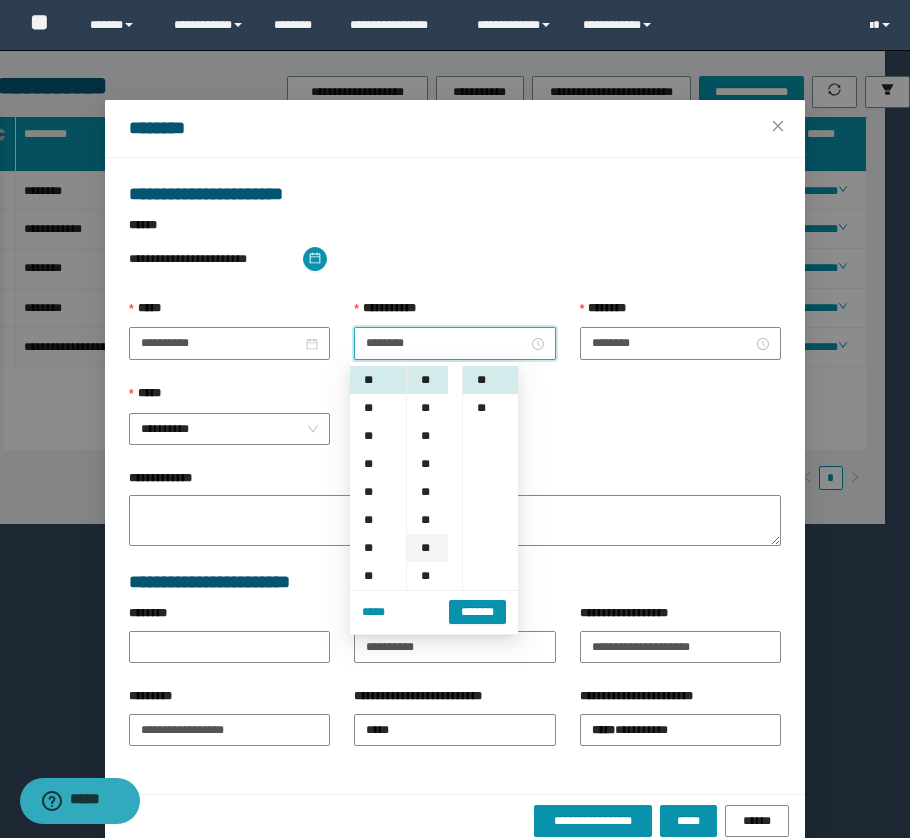 click on "**" at bounding box center (427, 548) 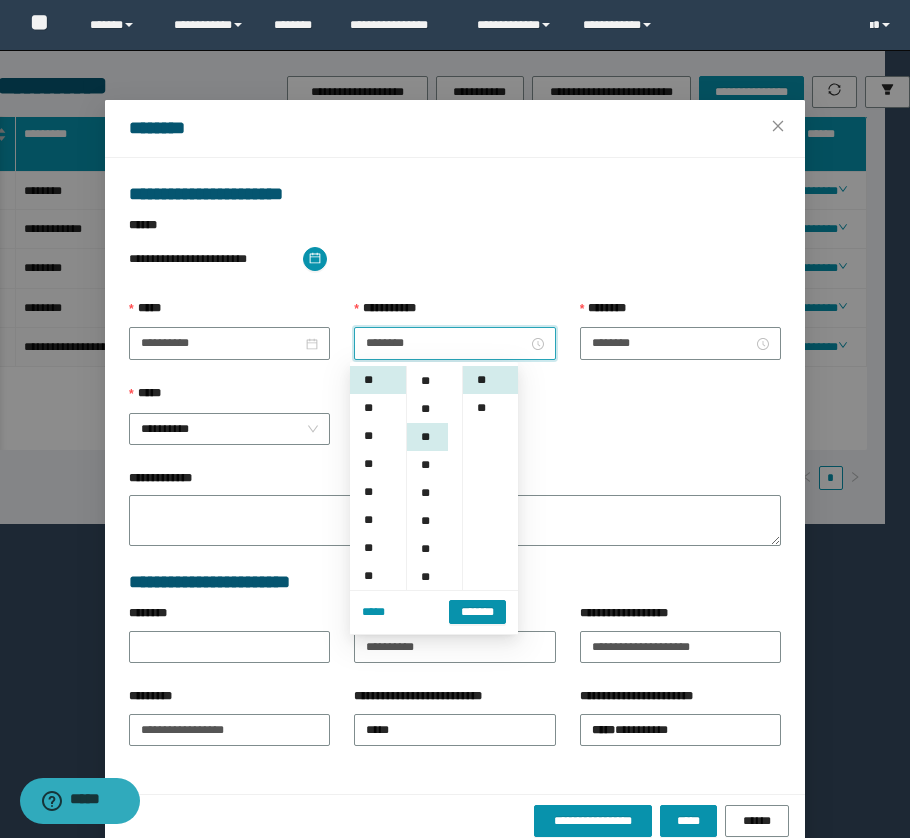 scroll, scrollTop: 168, scrollLeft: 0, axis: vertical 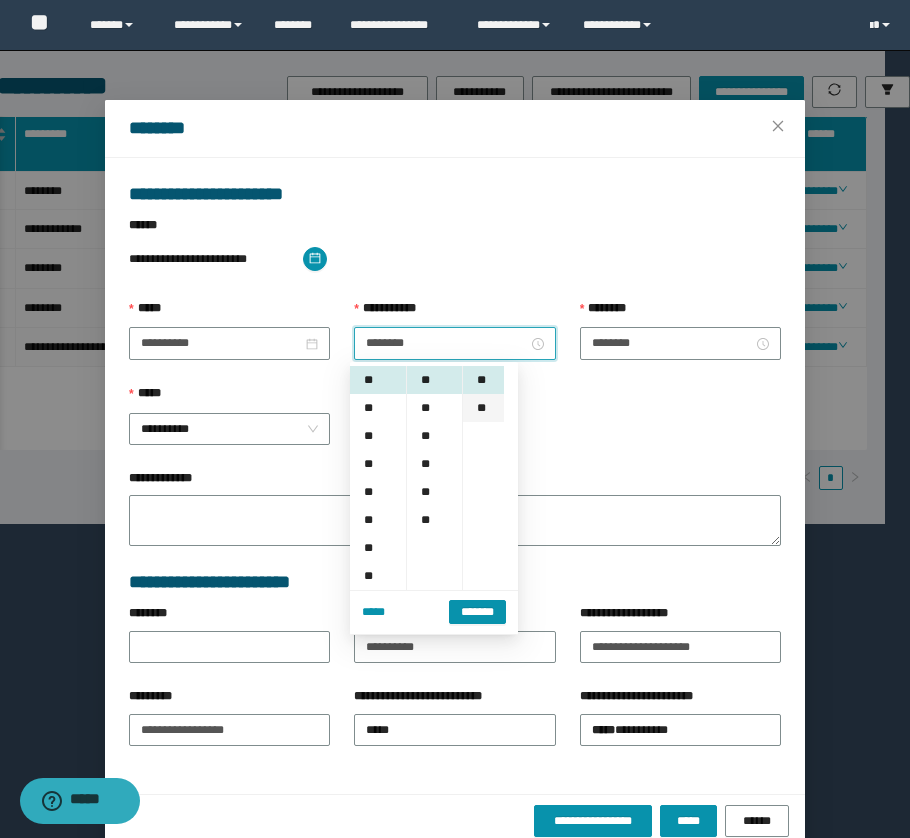 click on "**" at bounding box center (483, 408) 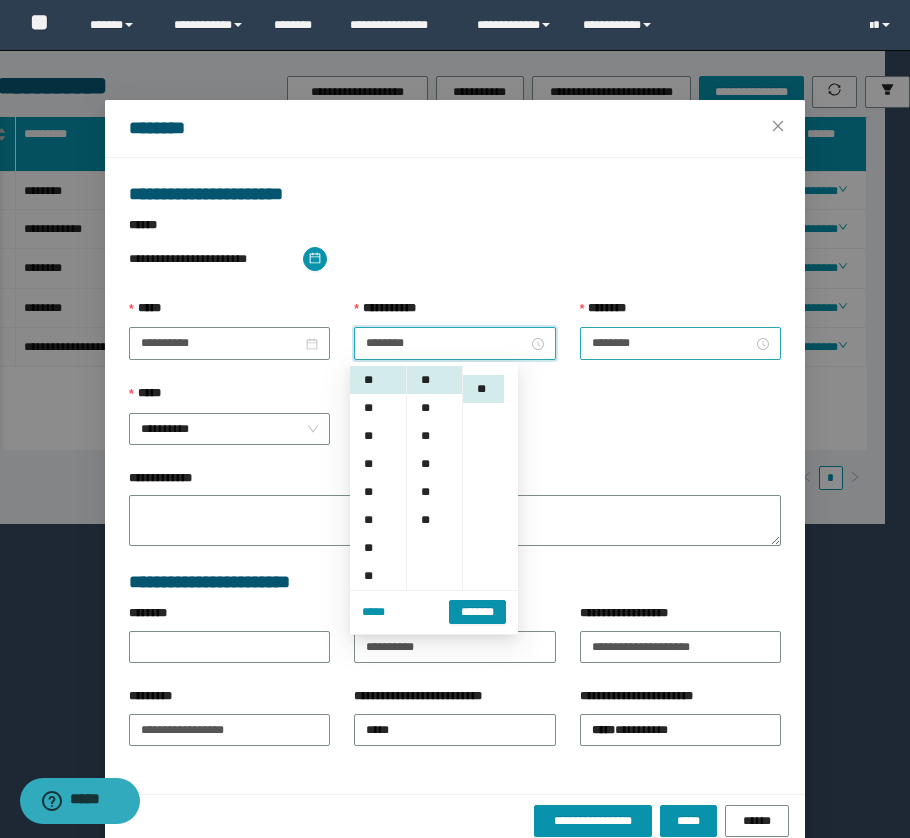 scroll, scrollTop: 28, scrollLeft: 0, axis: vertical 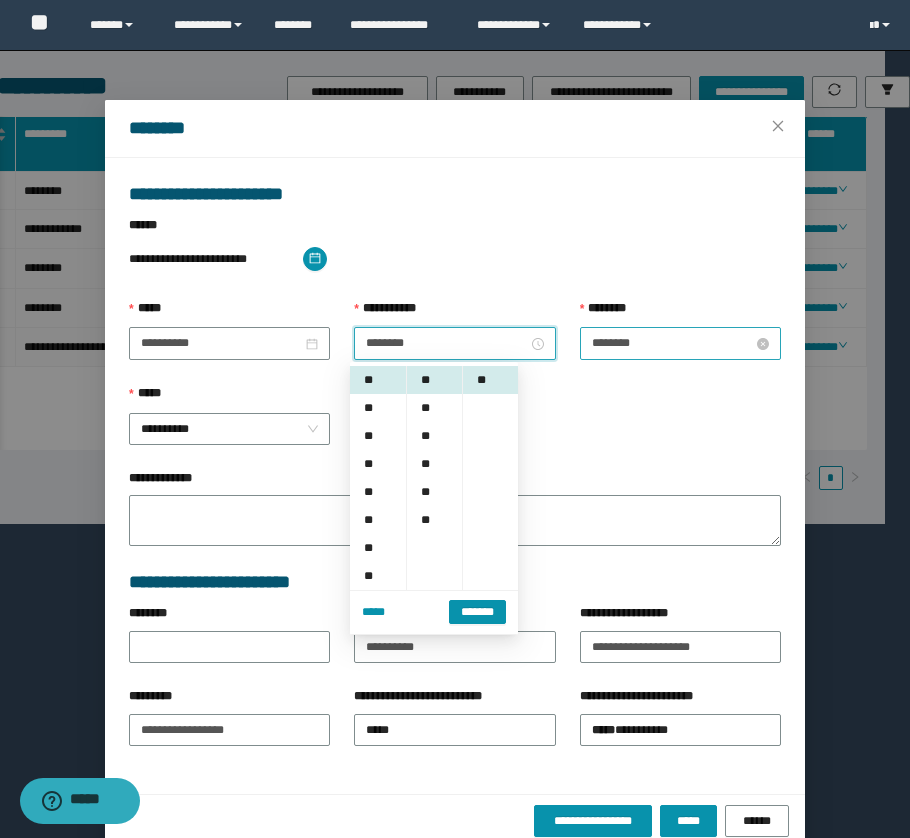 click on "********" at bounding box center [672, 343] 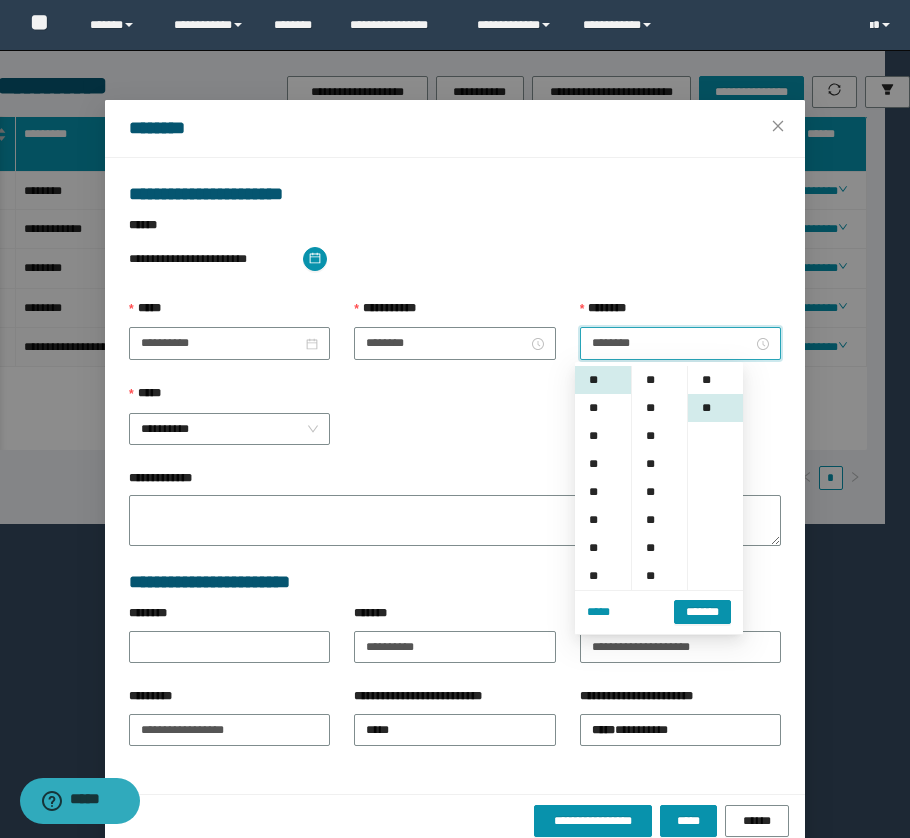 scroll, scrollTop: 251, scrollLeft: 0, axis: vertical 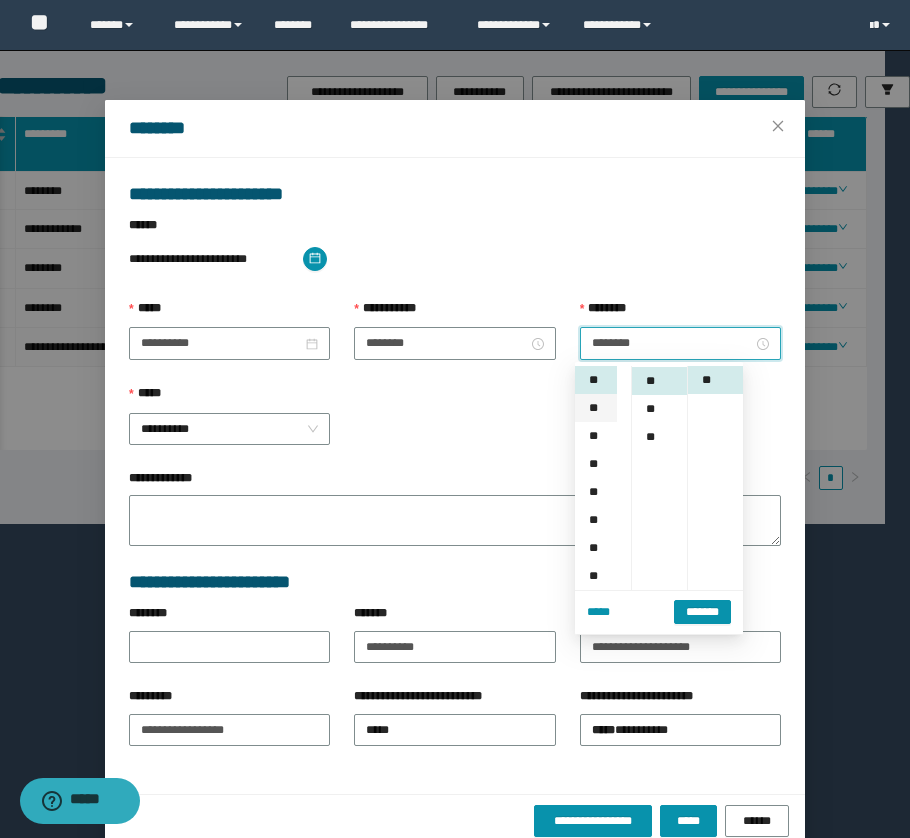 click on "**" at bounding box center (596, 408) 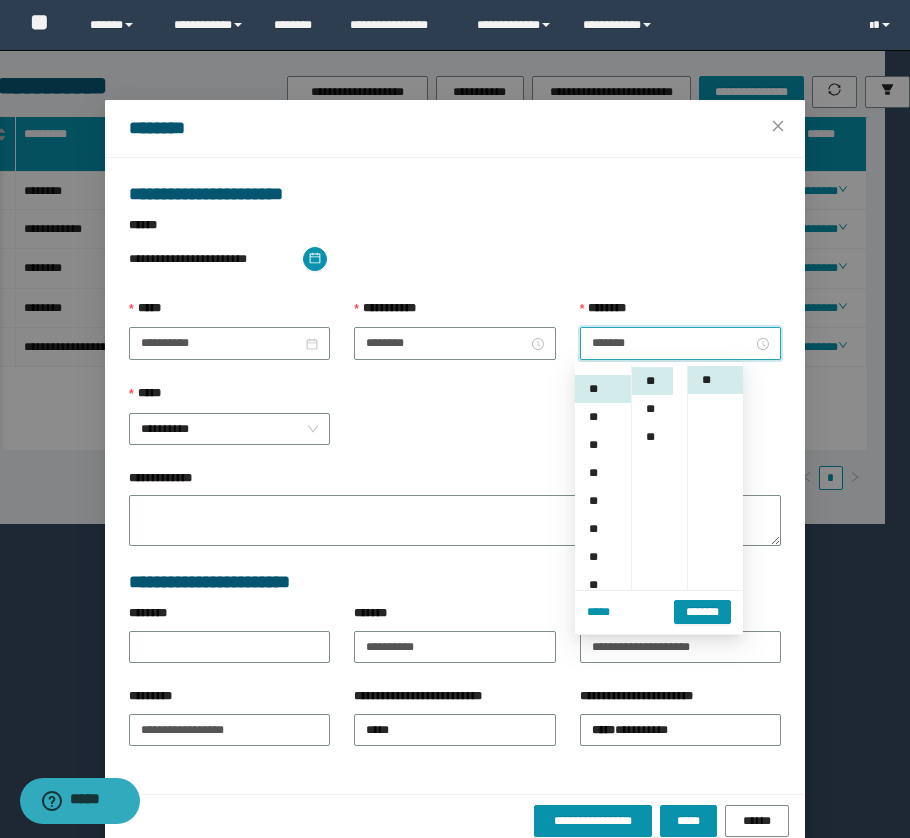 scroll, scrollTop: 28, scrollLeft: 0, axis: vertical 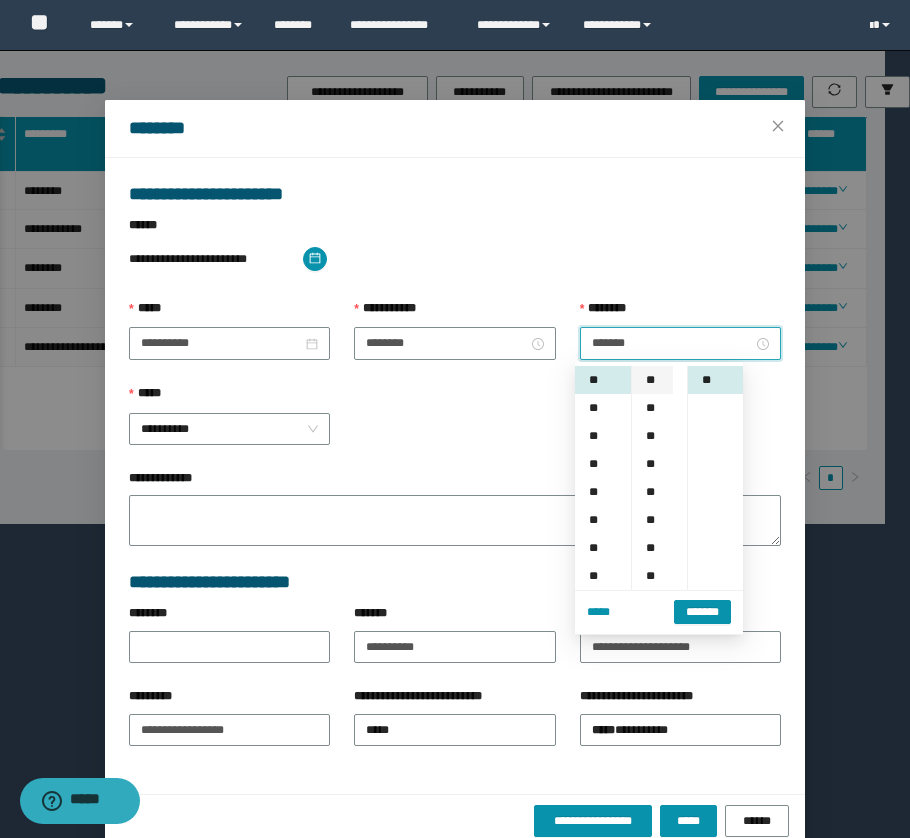 click on "**" at bounding box center [652, 380] 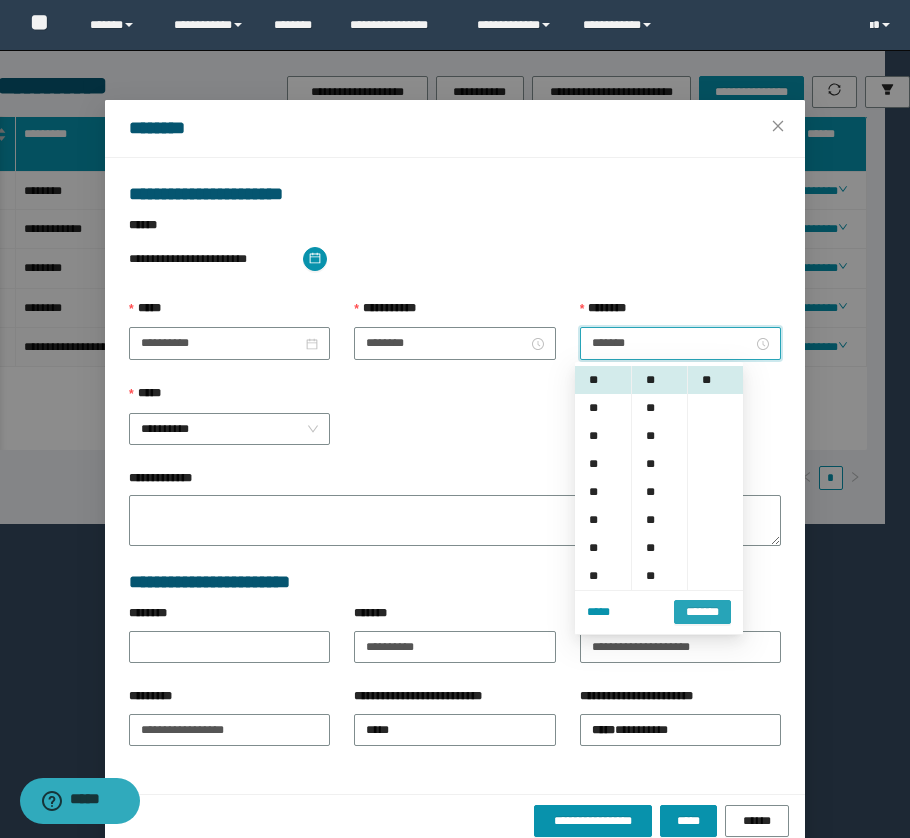 click on "*******" at bounding box center [702, 612] 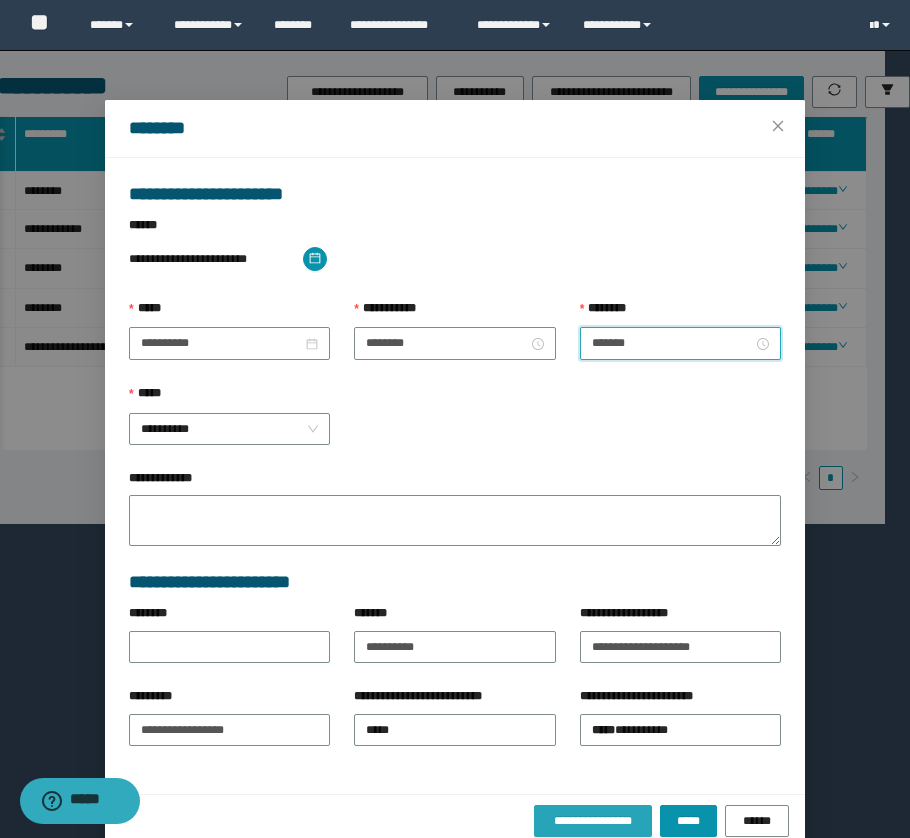 click on "**********" at bounding box center [593, 821] 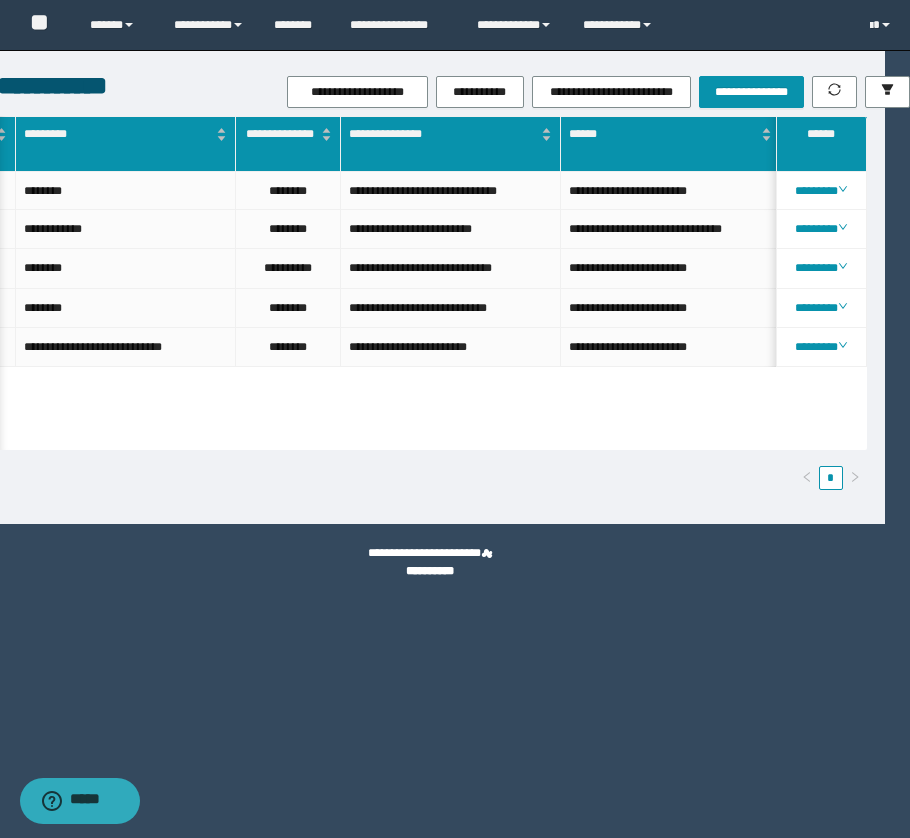 click on "**********" at bounding box center (455, 25) 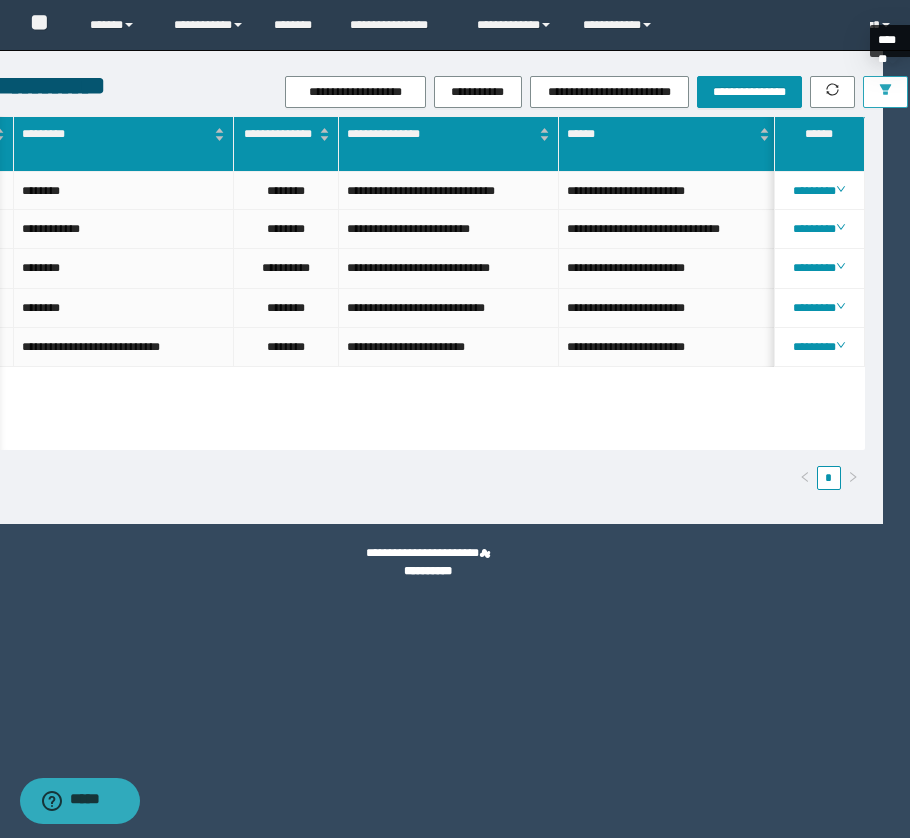 click at bounding box center [885, 92] 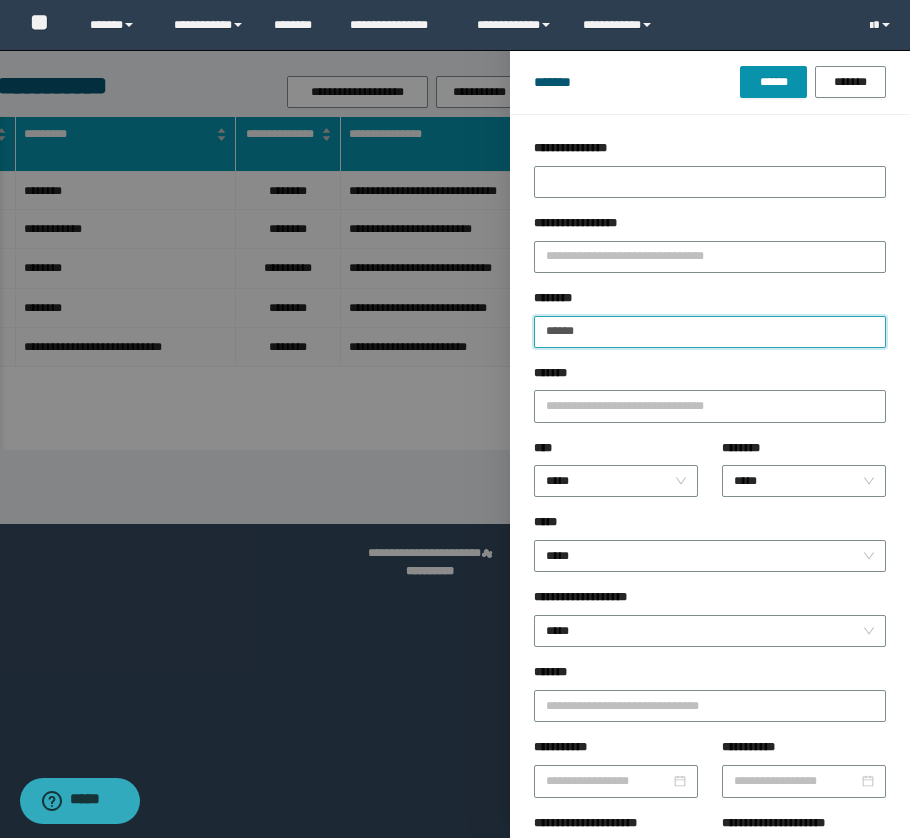 click on "******" at bounding box center [710, 332] 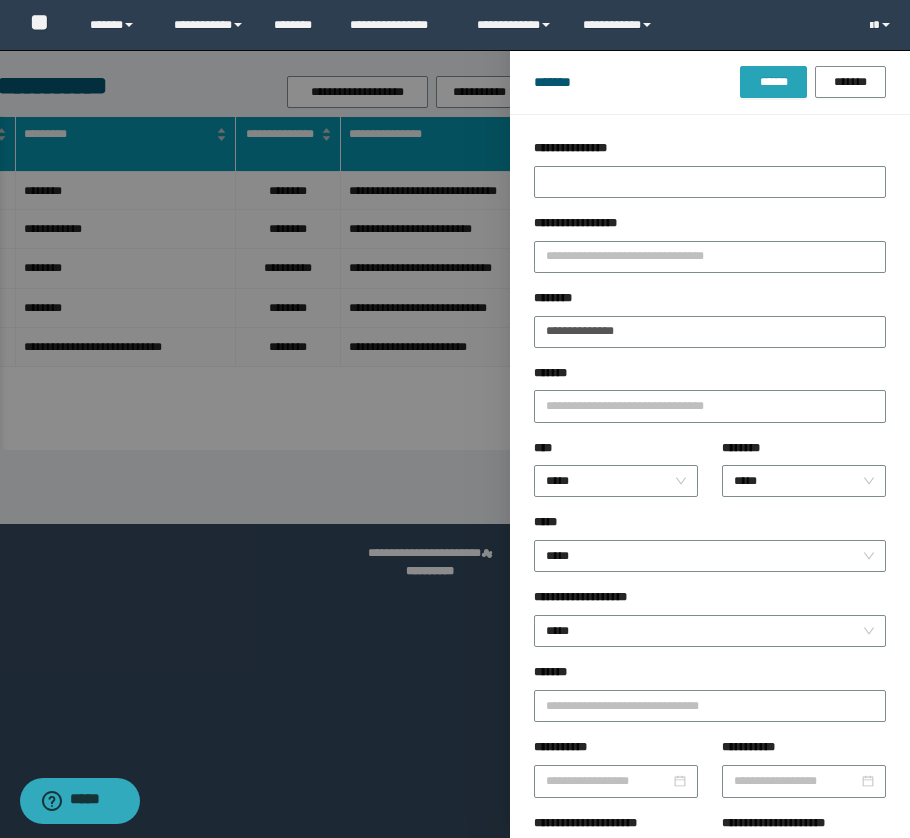 click on "******" at bounding box center [773, 82] 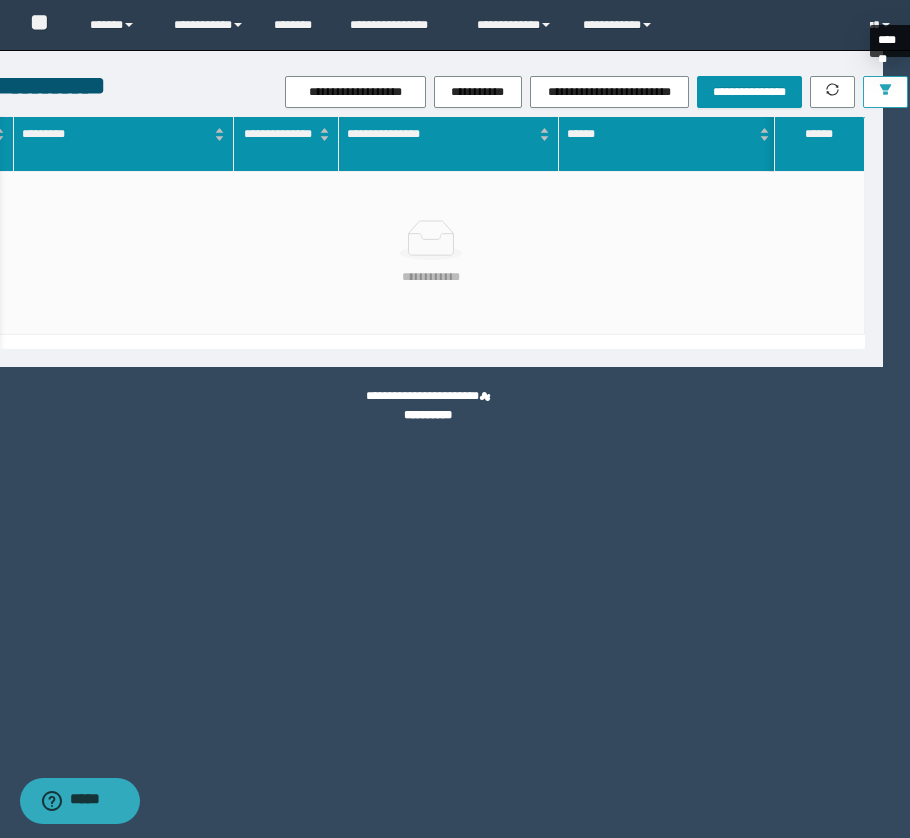 click 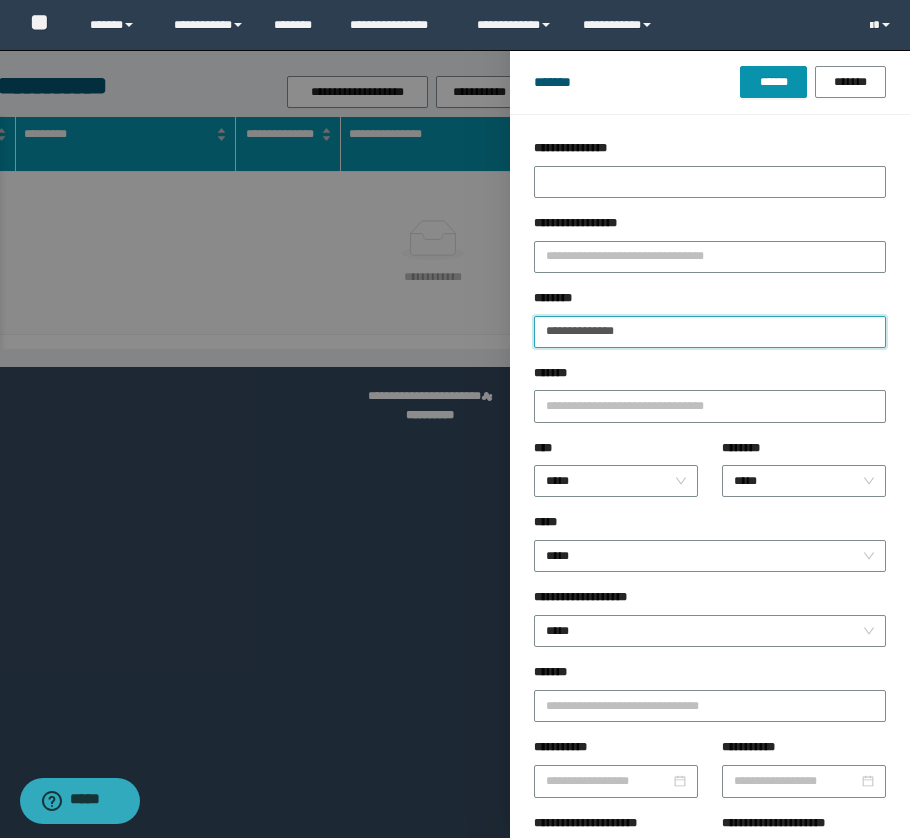 drag, startPoint x: 588, startPoint y: 338, endPoint x: 770, endPoint y: 355, distance: 182.79224 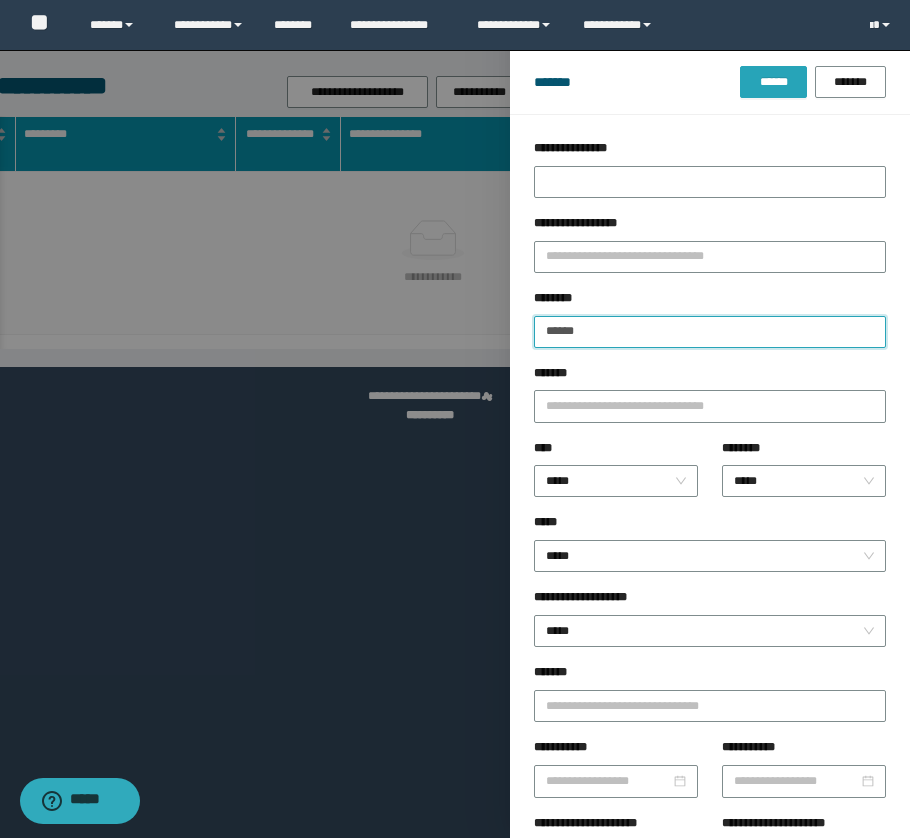 type on "******" 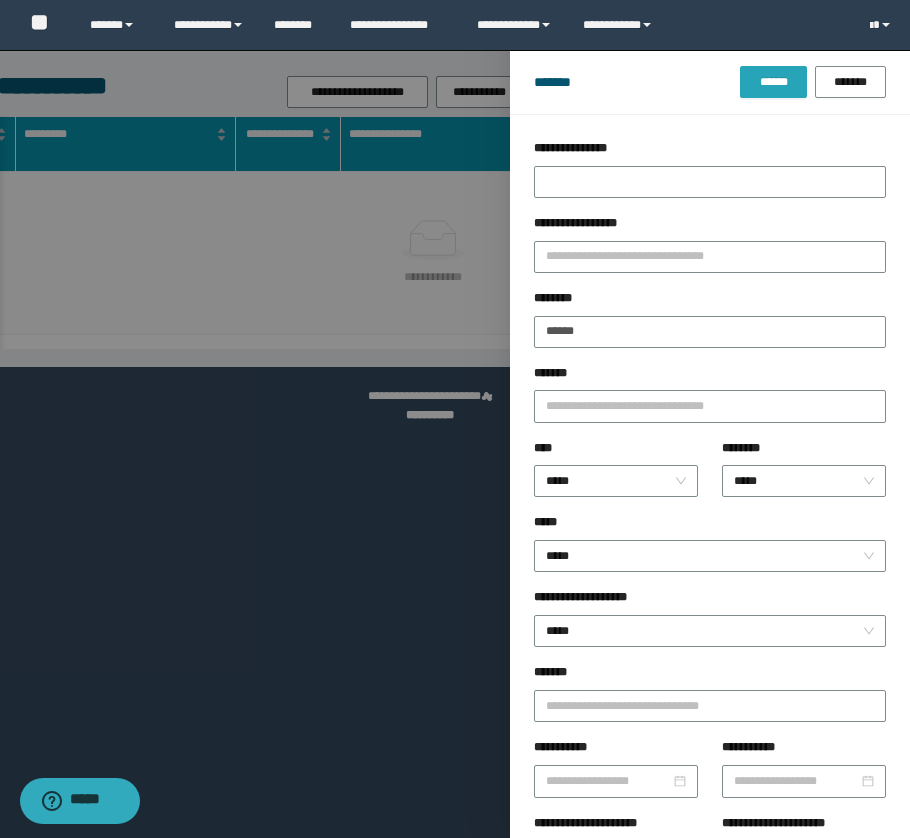 click on "******" at bounding box center (773, 82) 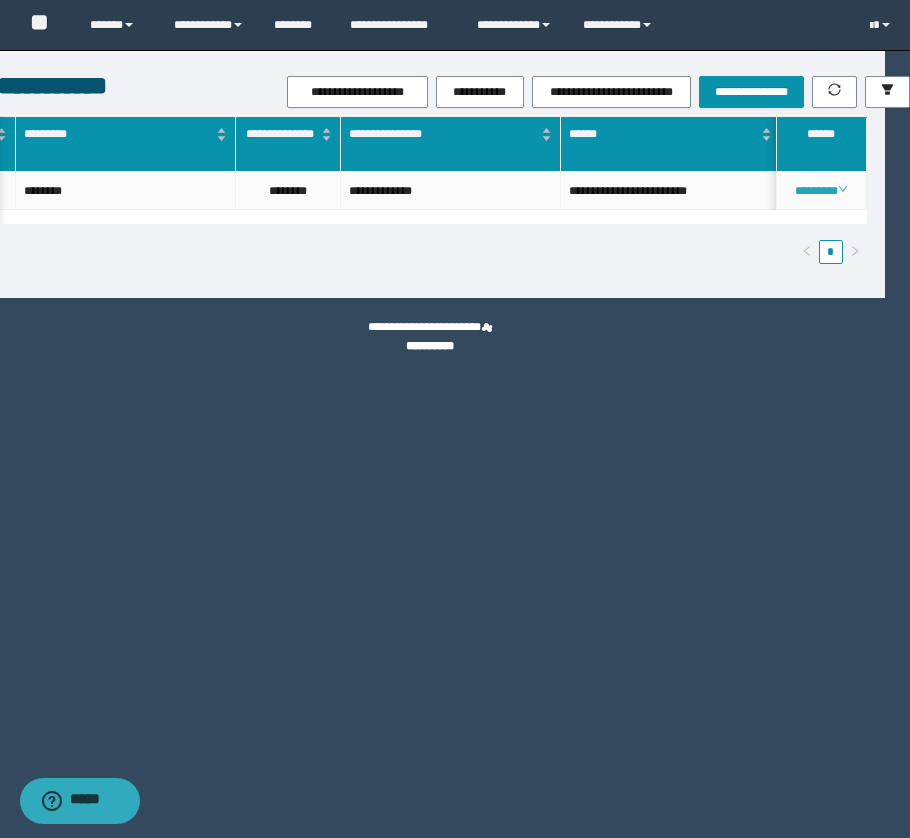 click on "********" at bounding box center (821, 191) 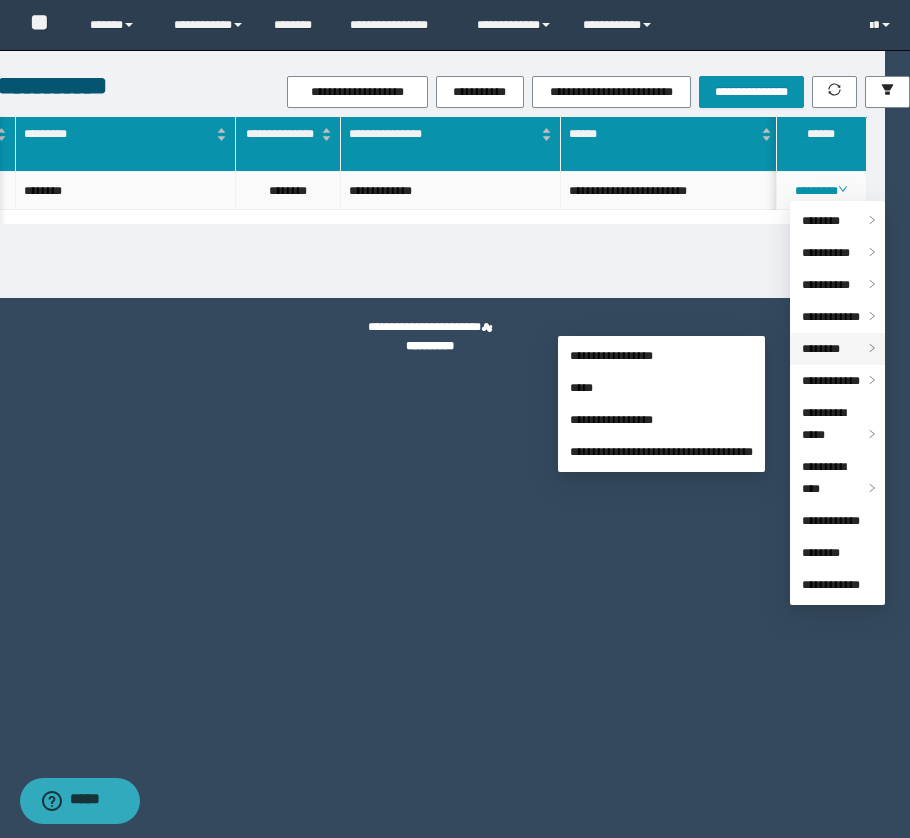 click on "********" at bounding box center (837, 349) 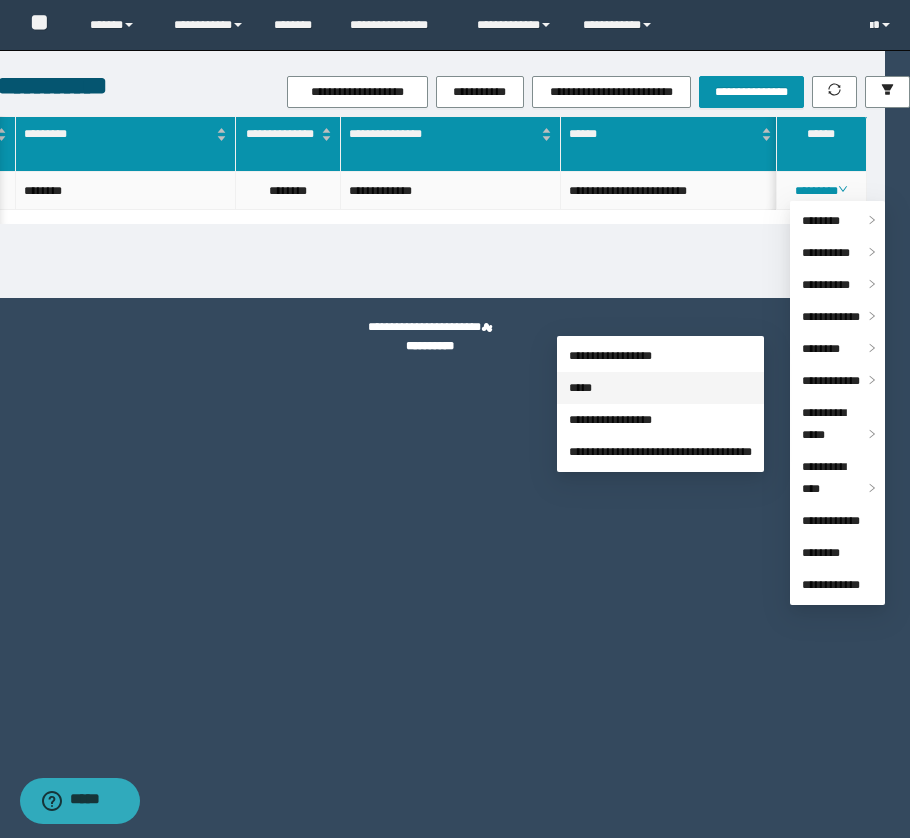 click on "*****" at bounding box center (580, 388) 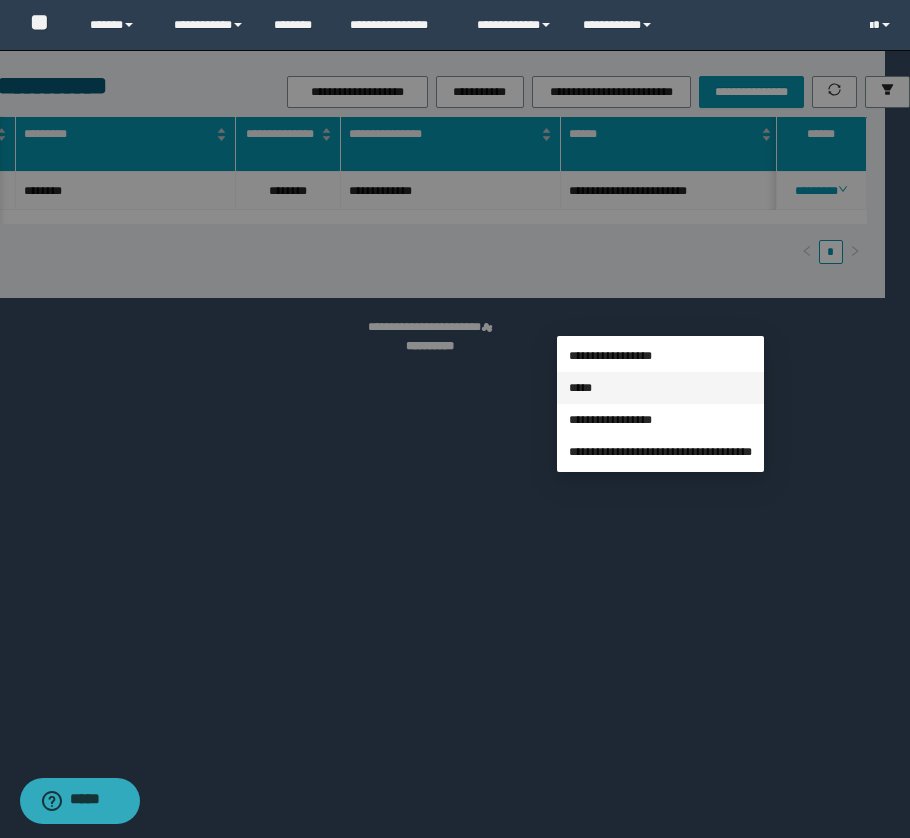 type on "**********" 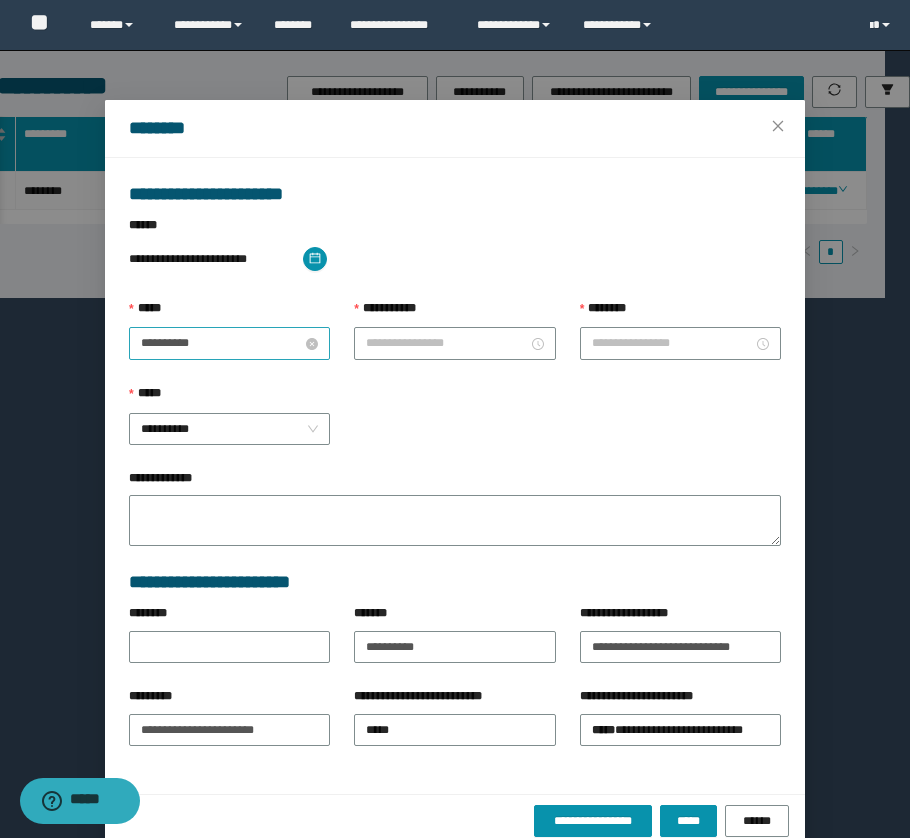 click on "**********" at bounding box center (221, 343) 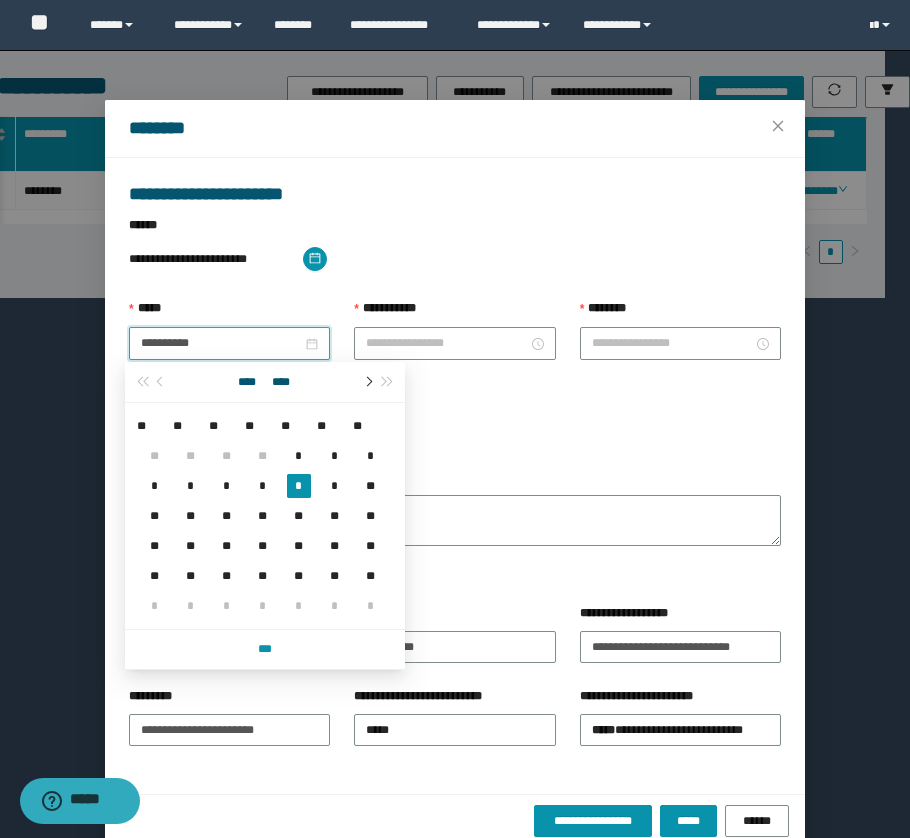 click at bounding box center (368, 382) 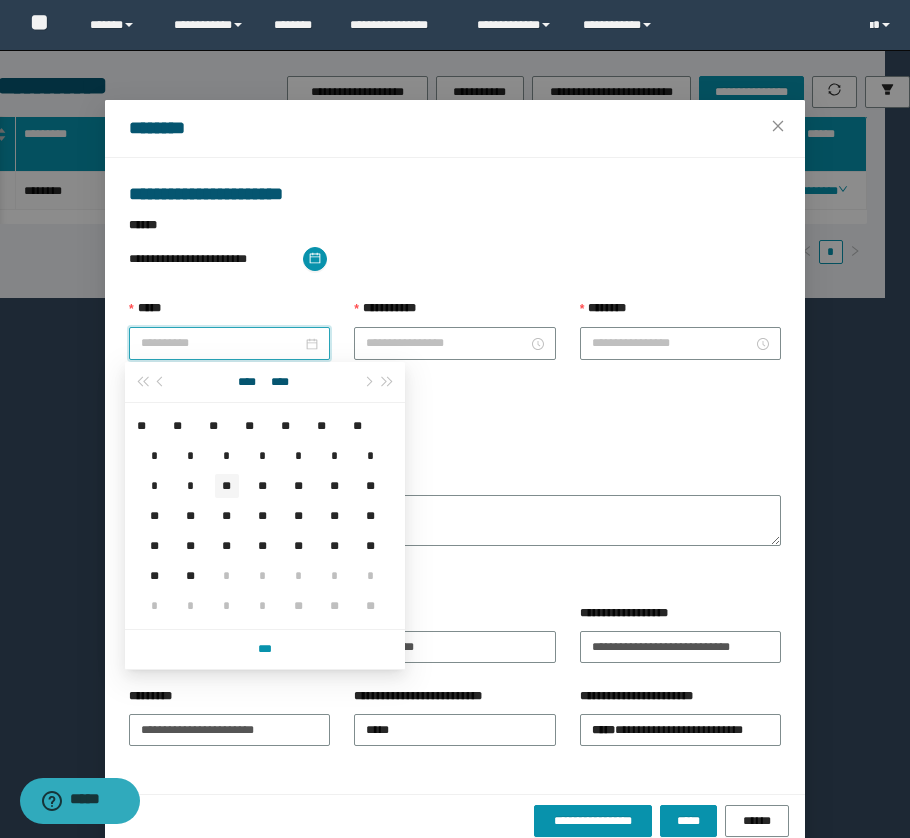type on "**********" 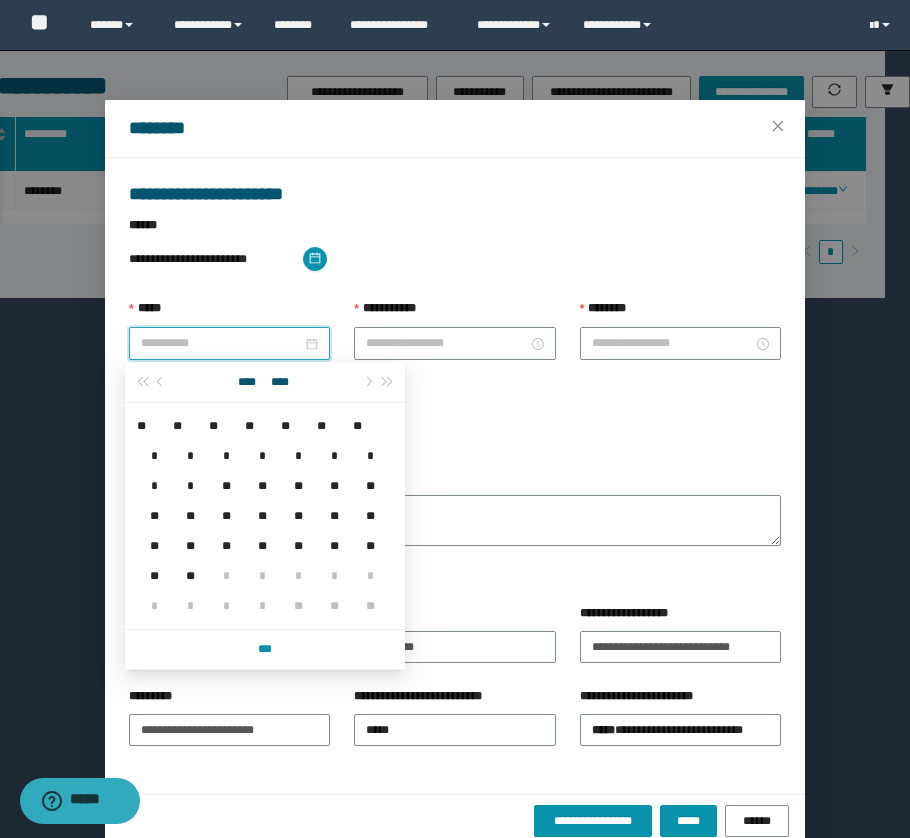 click on "**" at bounding box center [227, 486] 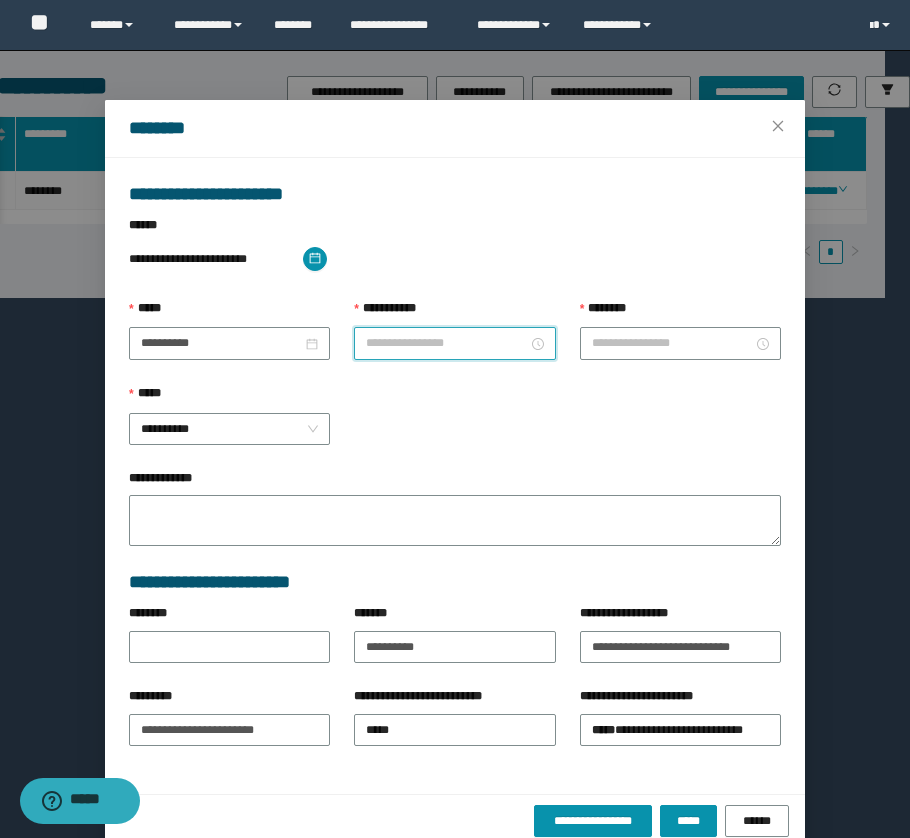 click on "**********" at bounding box center [446, 343] 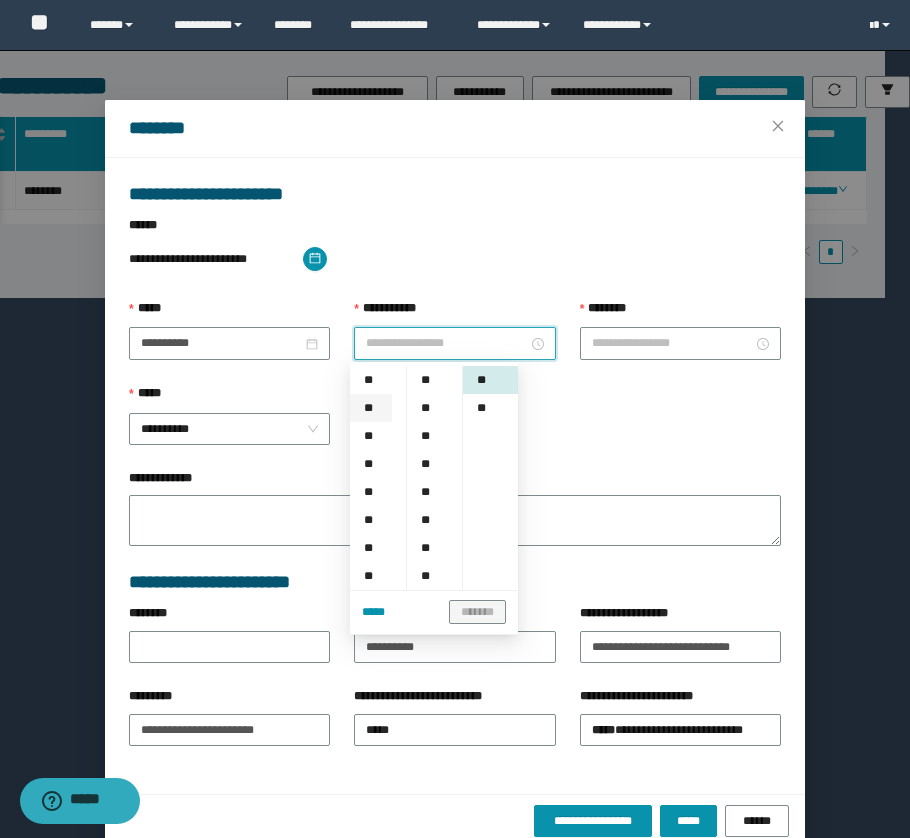 click on "**" at bounding box center (371, 408) 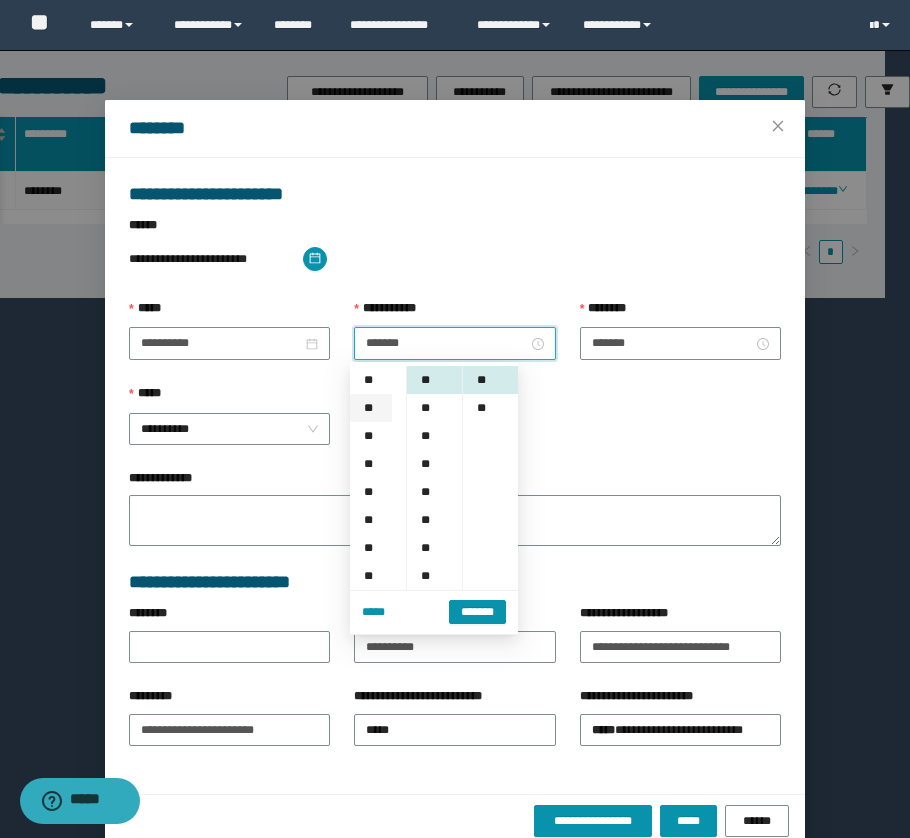 scroll, scrollTop: 28, scrollLeft: 0, axis: vertical 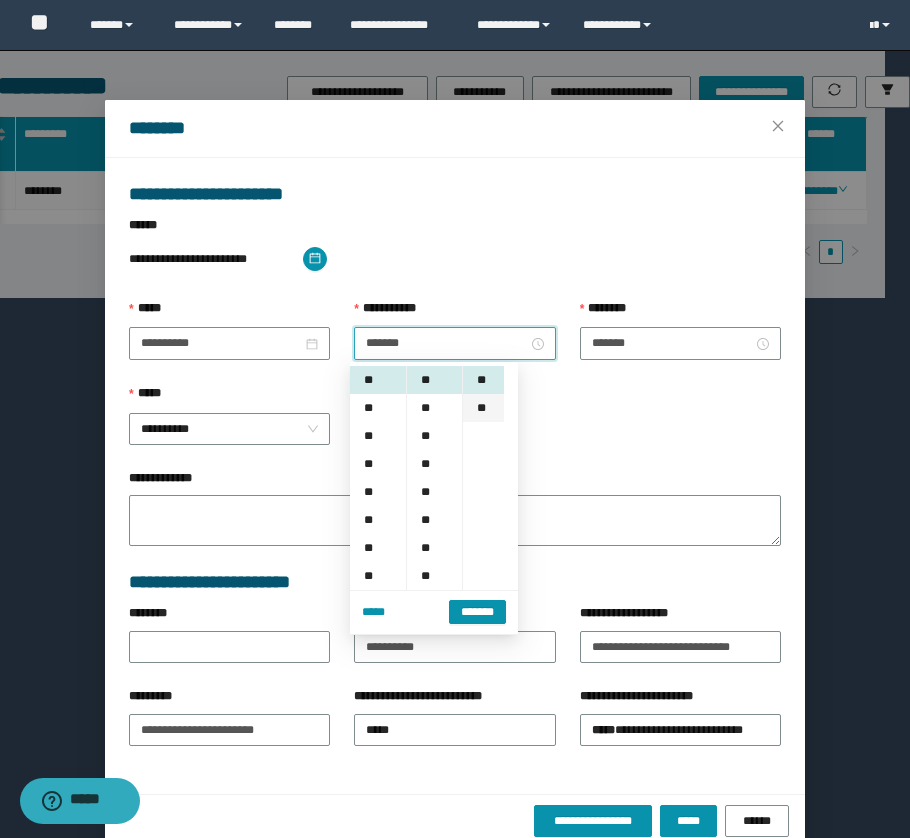 click on "**" at bounding box center (483, 408) 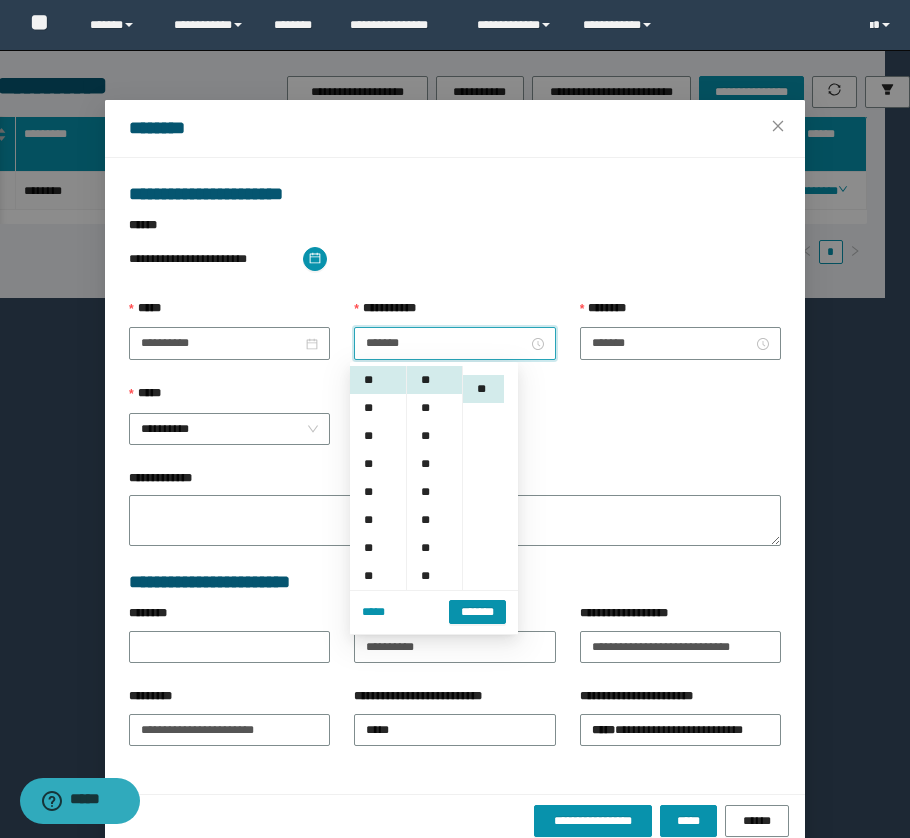 scroll, scrollTop: 28, scrollLeft: 0, axis: vertical 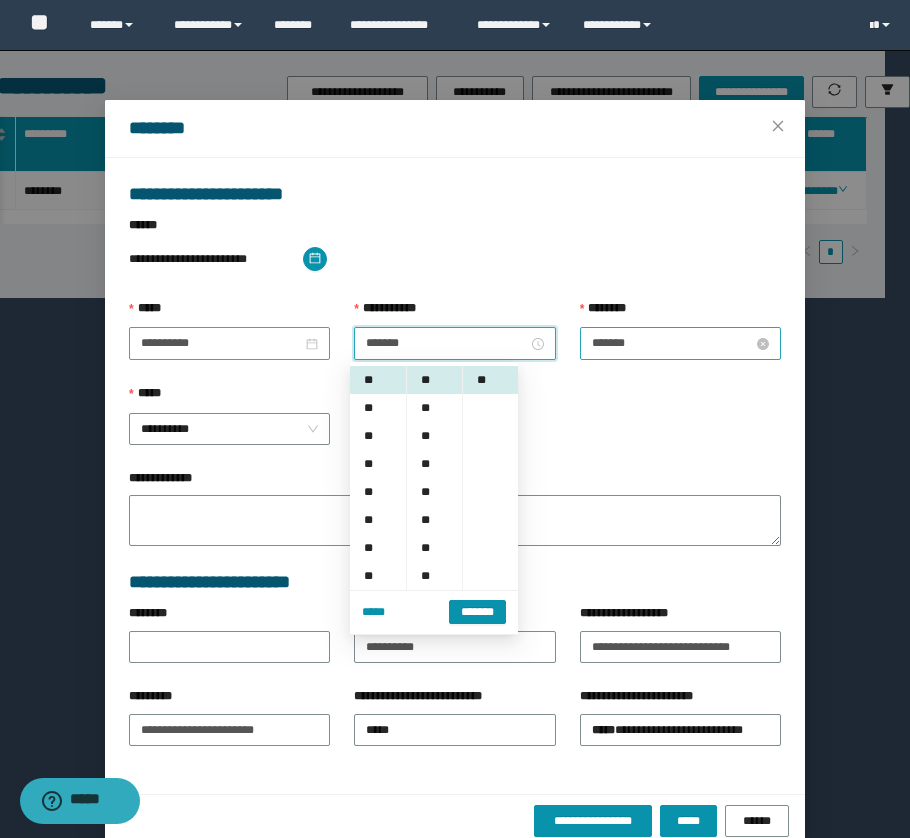 click on "*******" at bounding box center (672, 343) 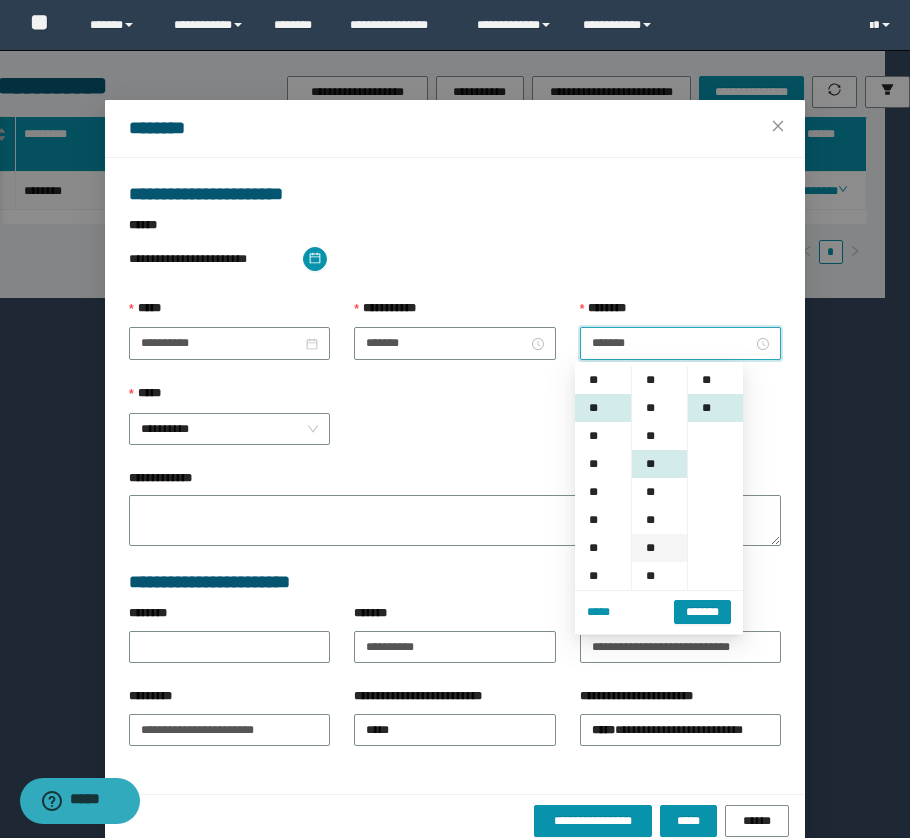 scroll, scrollTop: 28, scrollLeft: 0, axis: vertical 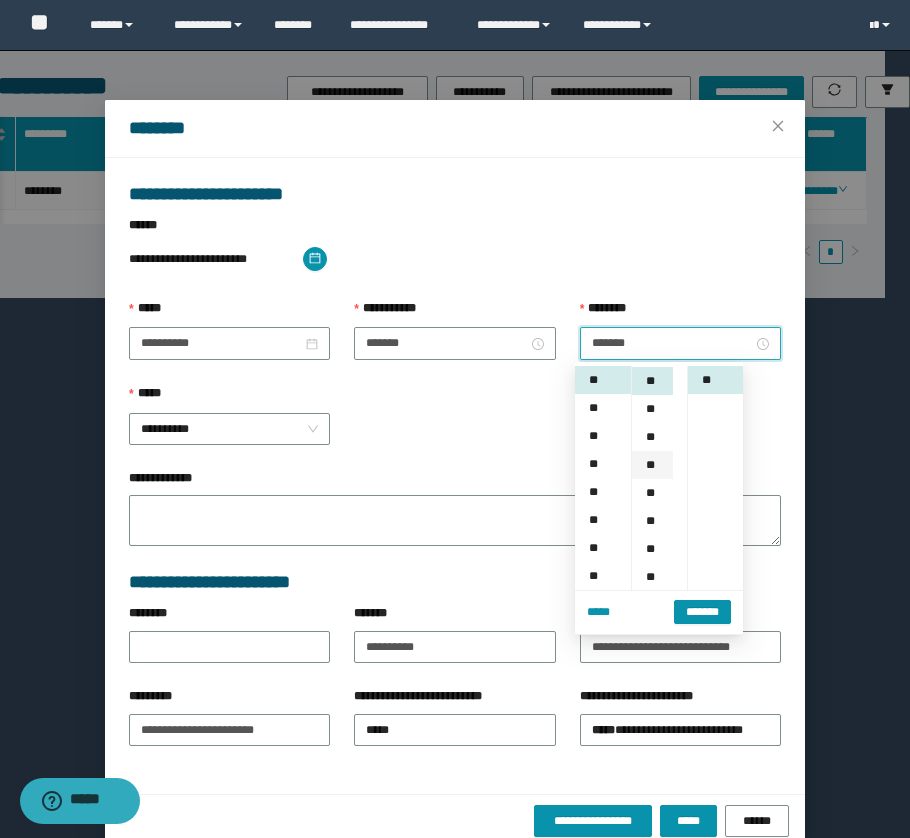 click on "**" at bounding box center [652, 465] 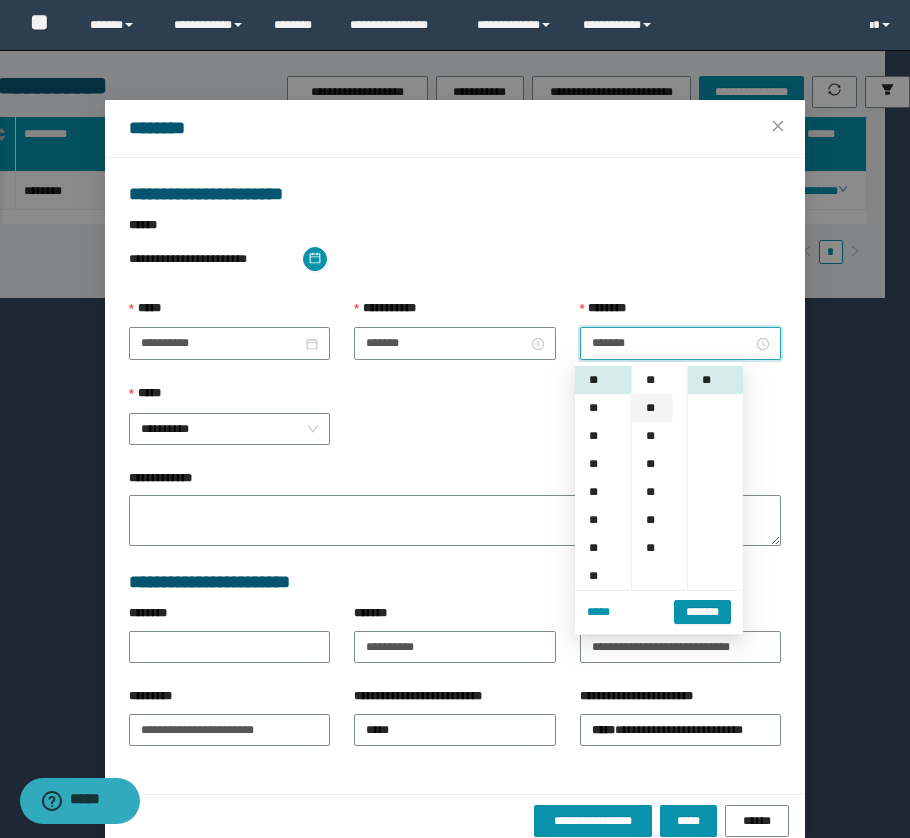 scroll, scrollTop: 168, scrollLeft: 0, axis: vertical 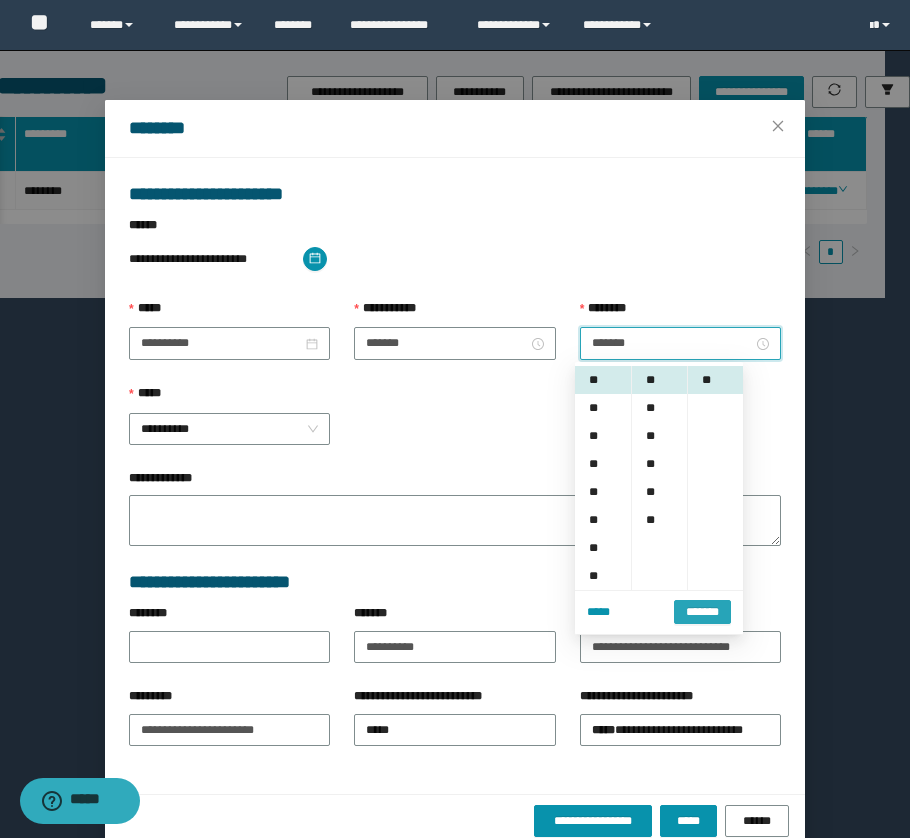 click on "*******" at bounding box center (702, 612) 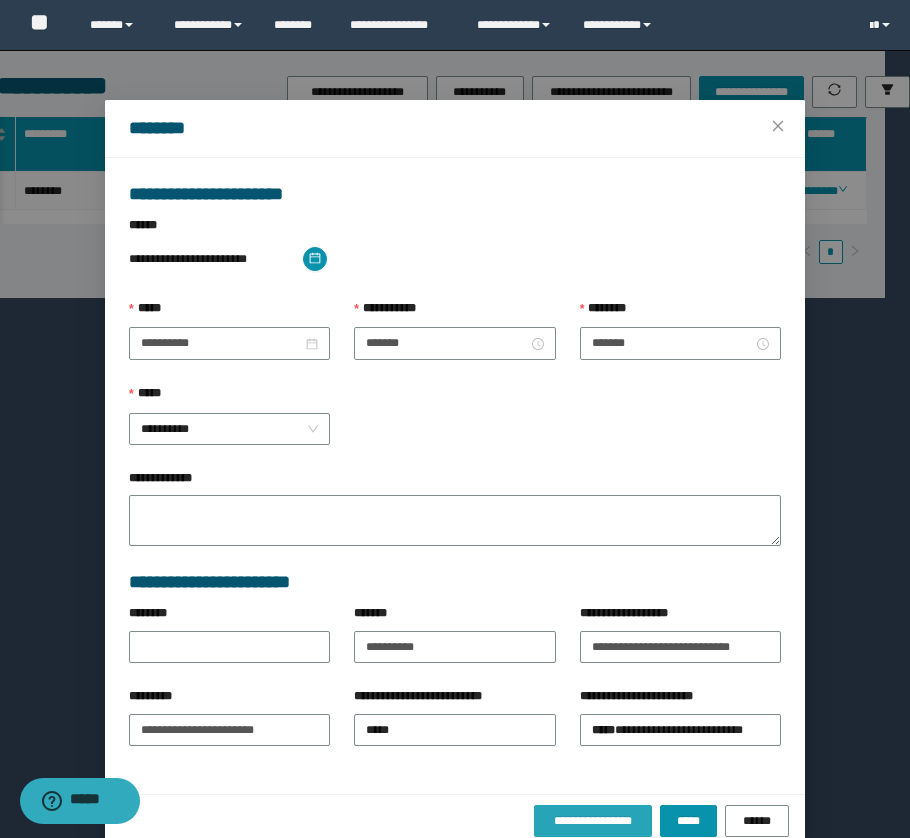 click on "**********" at bounding box center (593, 821) 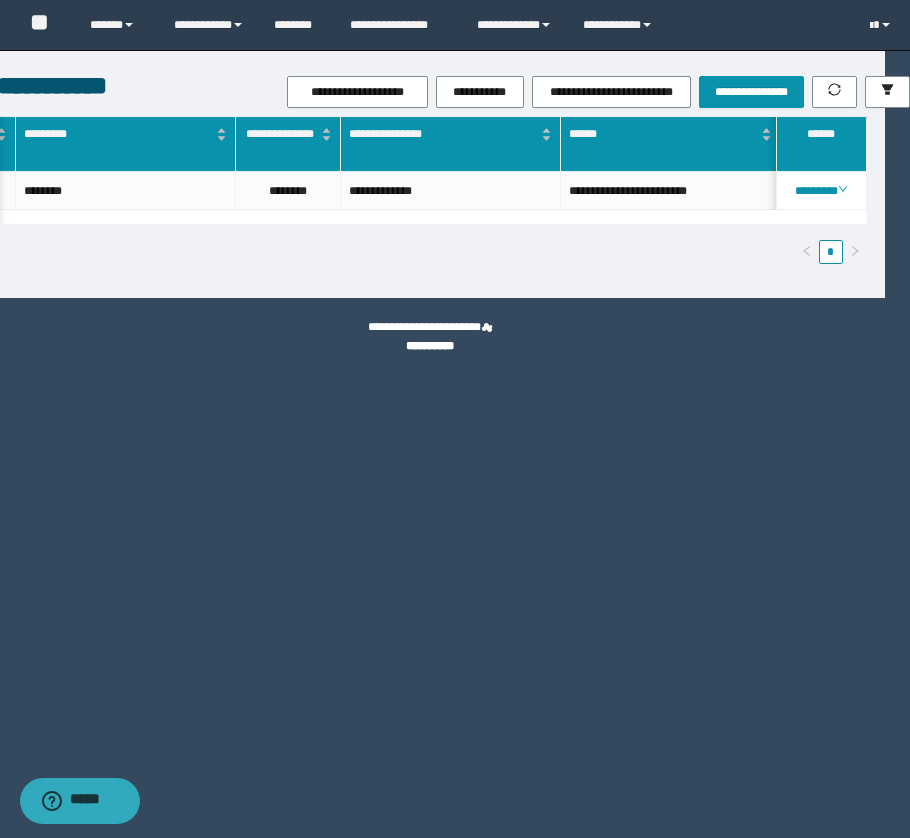click on "**********" at bounding box center (430, 174) 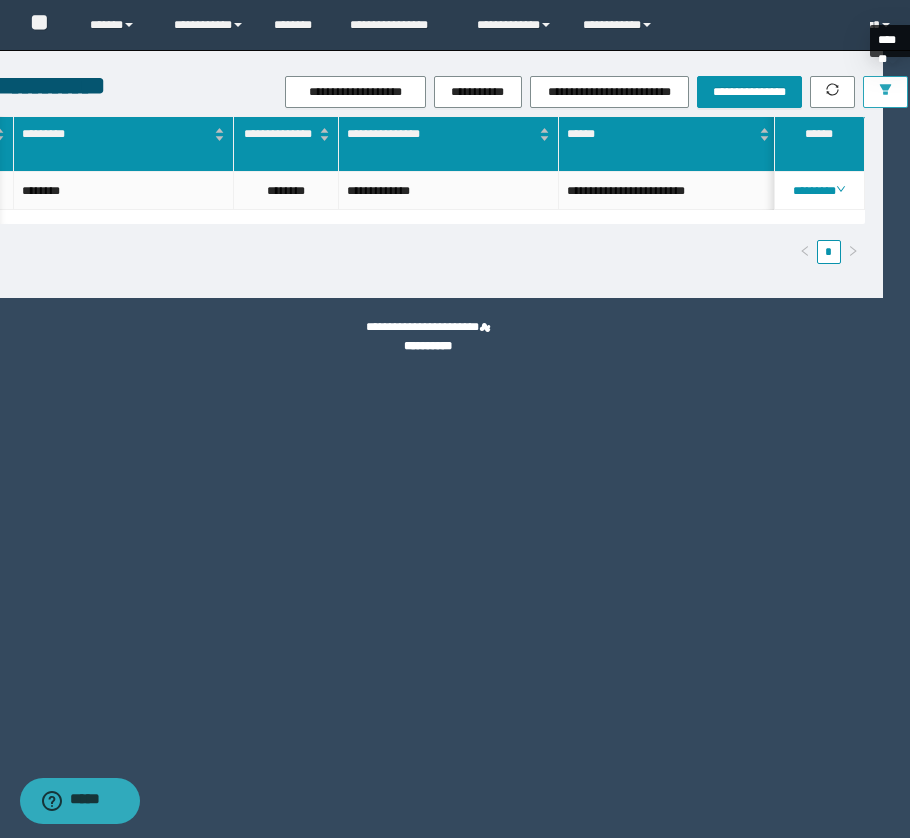 click at bounding box center [885, 91] 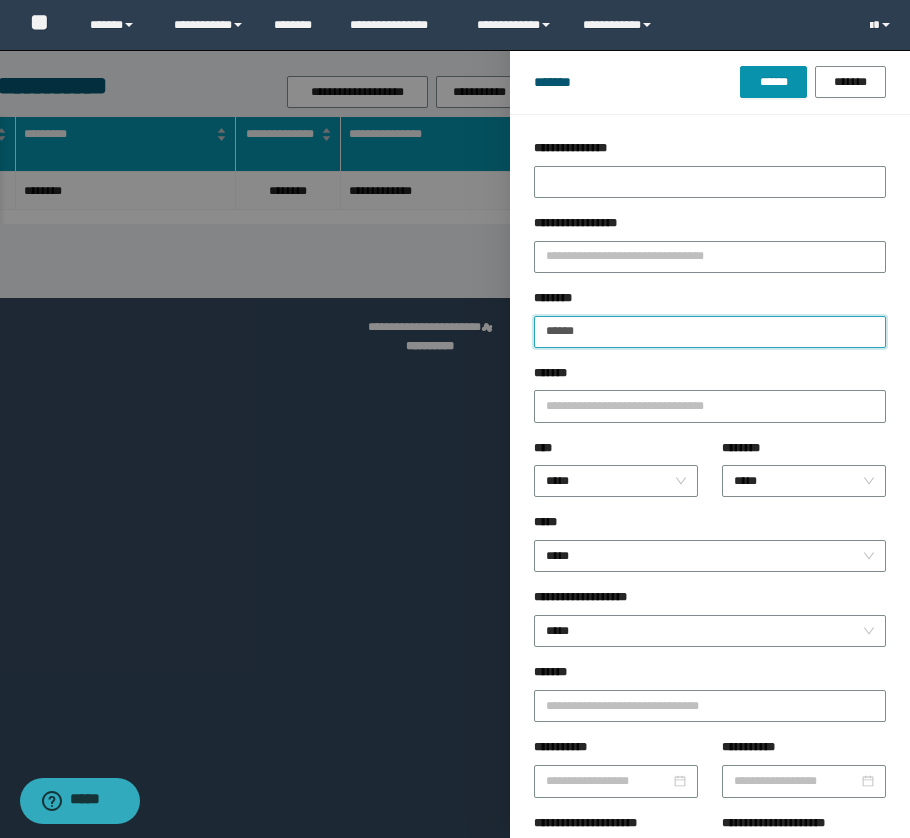 click on "******" at bounding box center [710, 332] 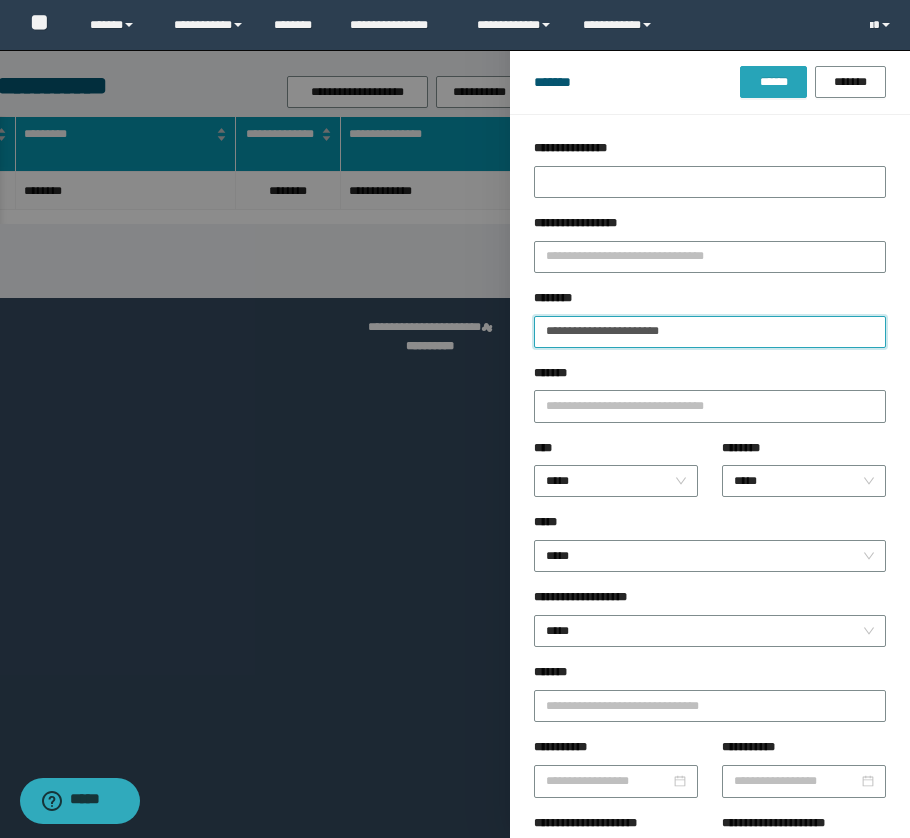 type on "**********" 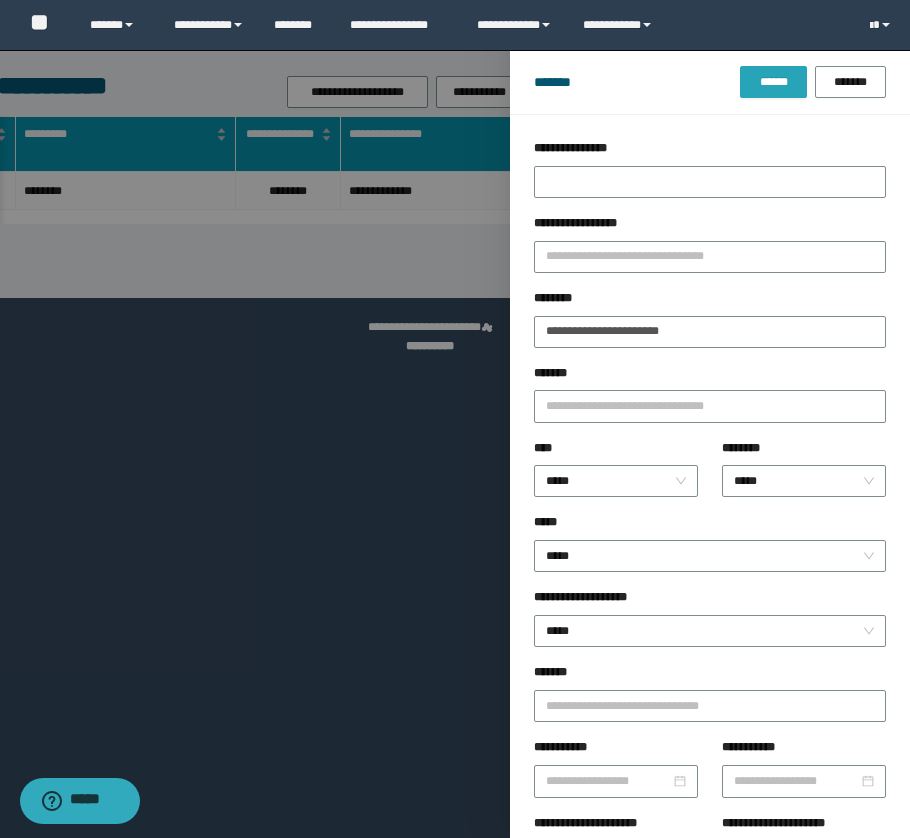 click on "******" at bounding box center [773, 82] 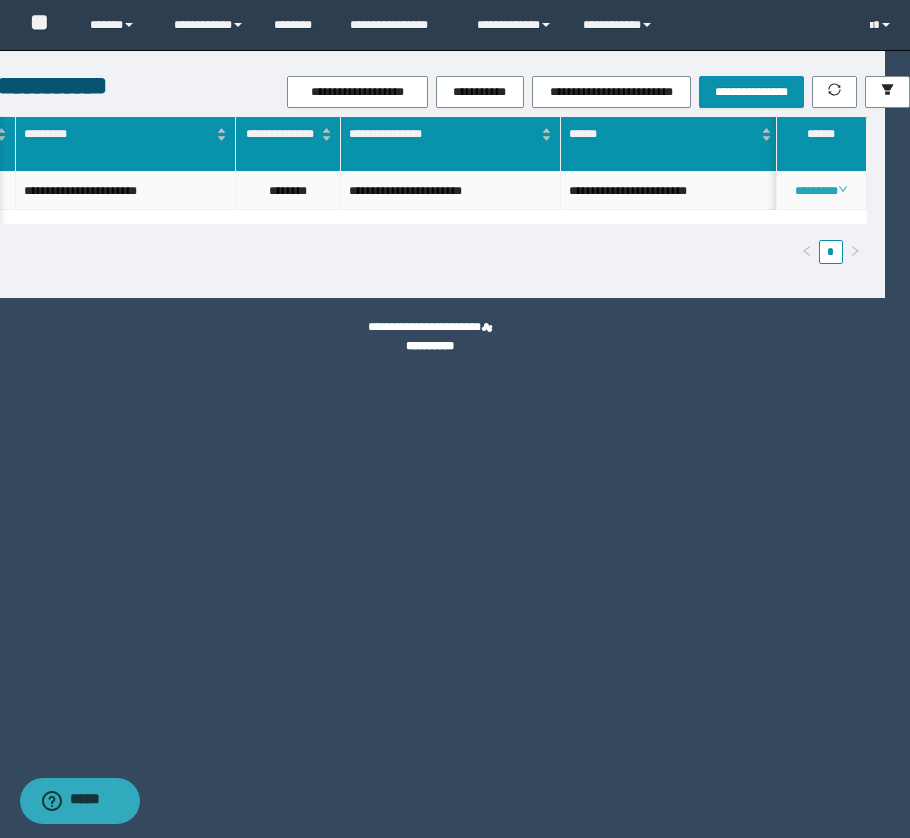 click on "********" at bounding box center (821, 191) 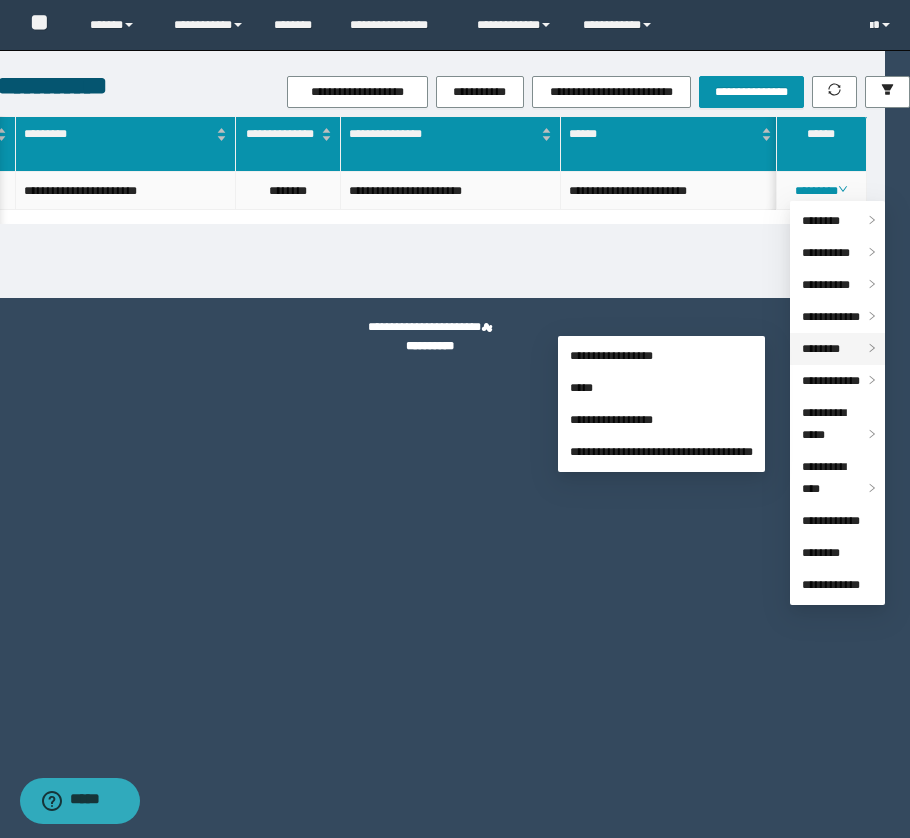 click on "********" at bounding box center [837, 349] 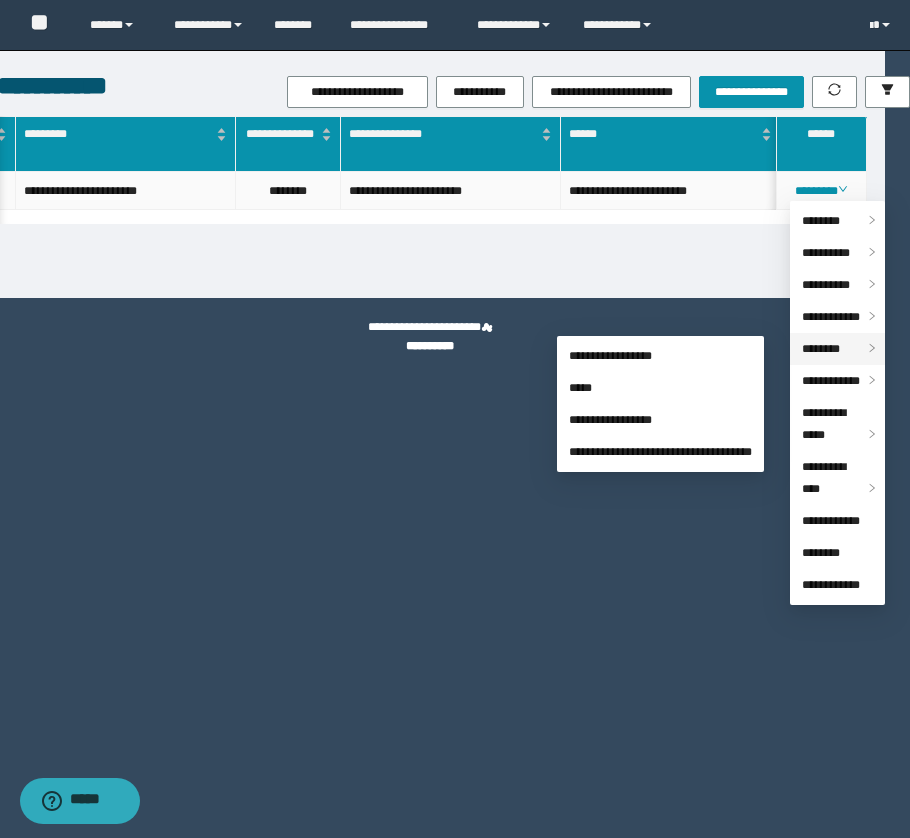 click on "********" at bounding box center [821, 349] 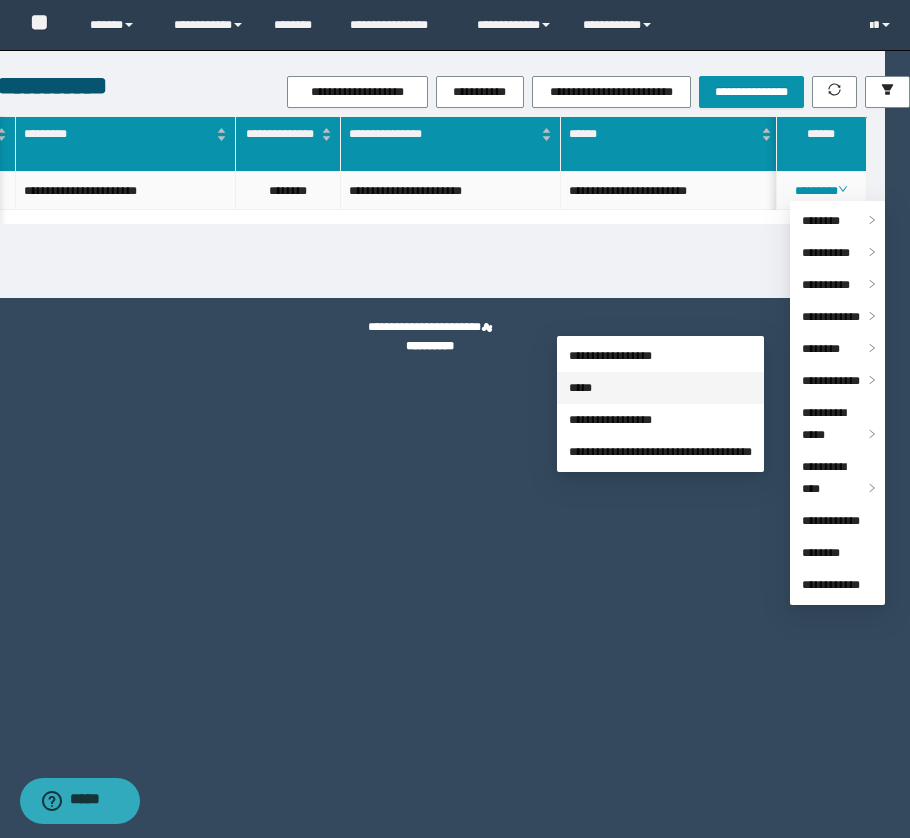 click on "*****" at bounding box center (580, 388) 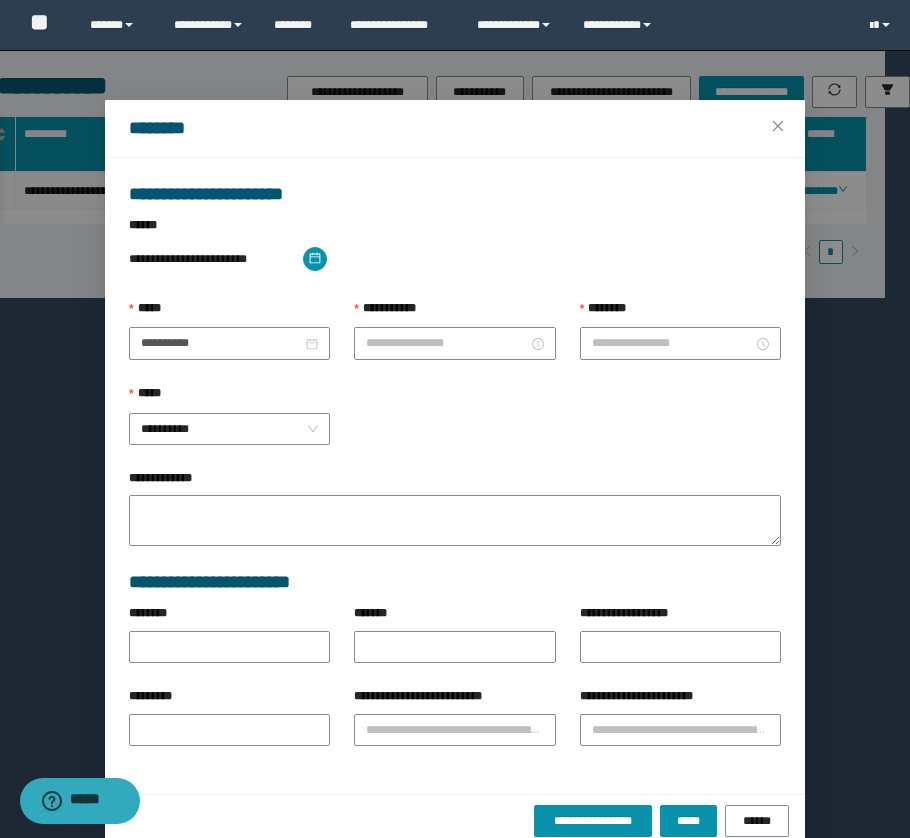 type on "**********" 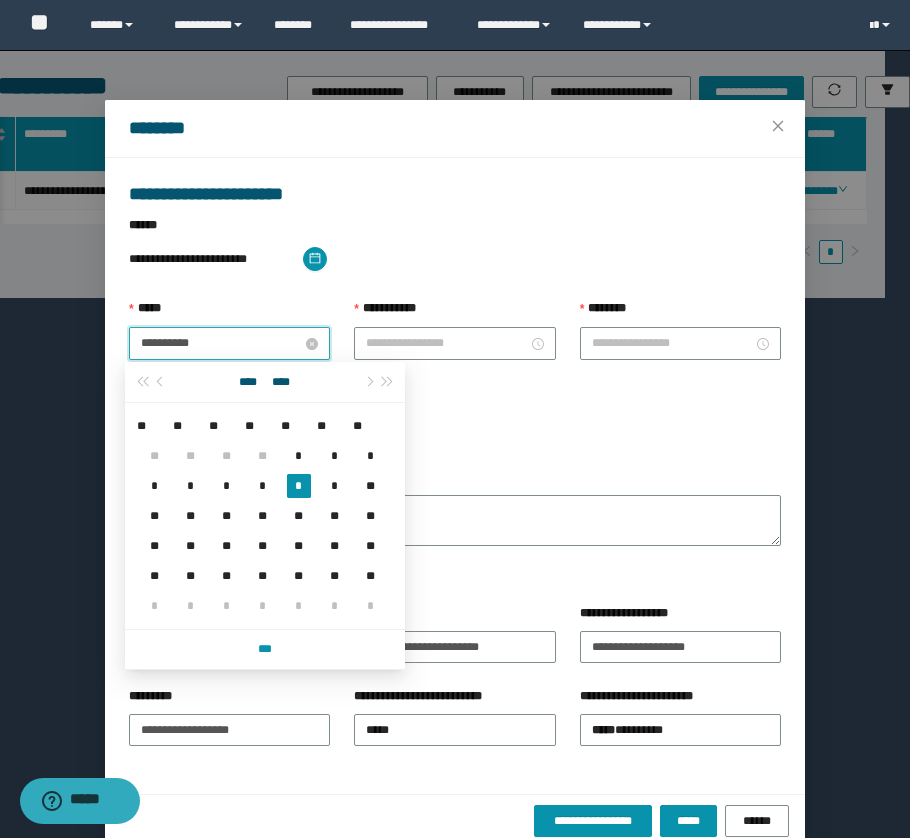 click on "**********" at bounding box center [221, 343] 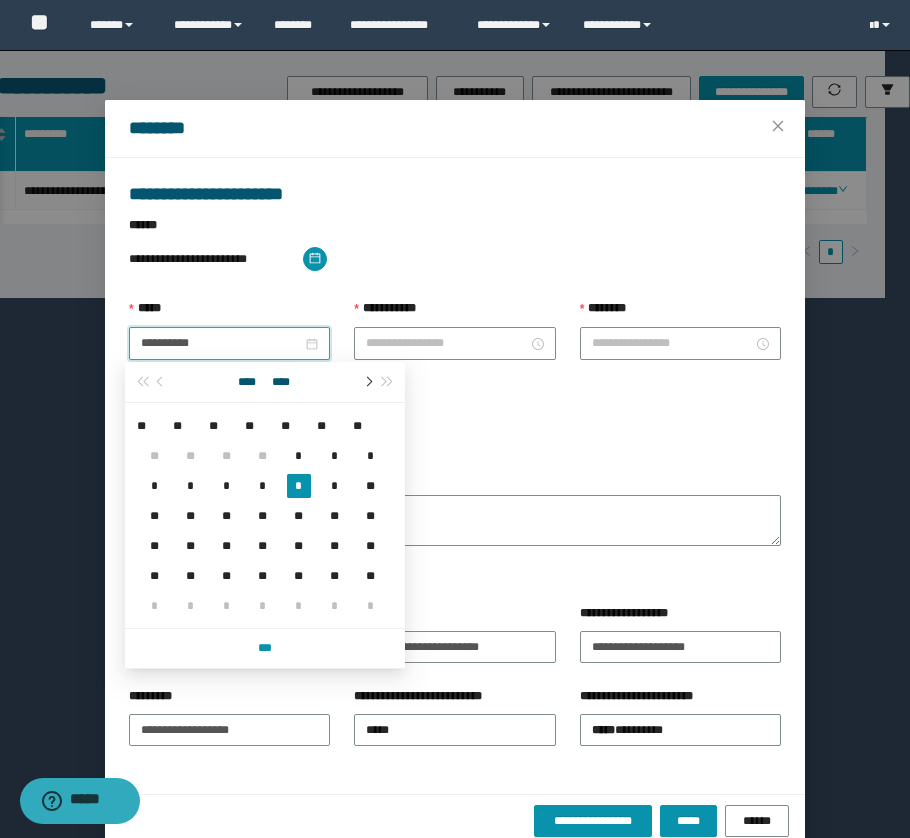 click at bounding box center (368, 382) 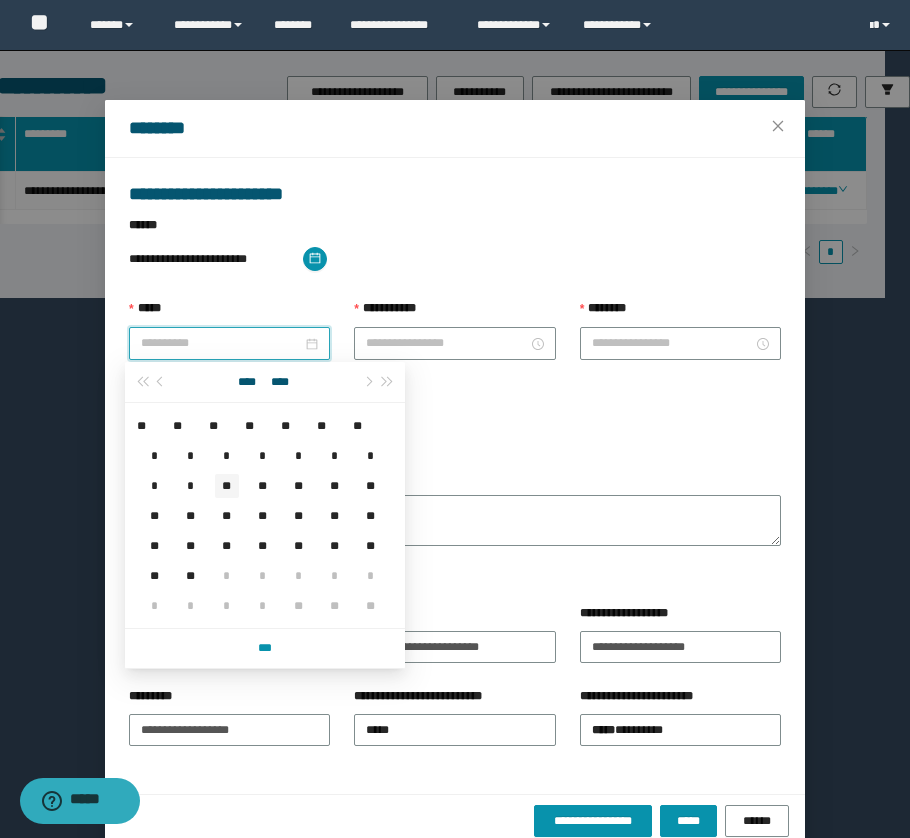 type on "**********" 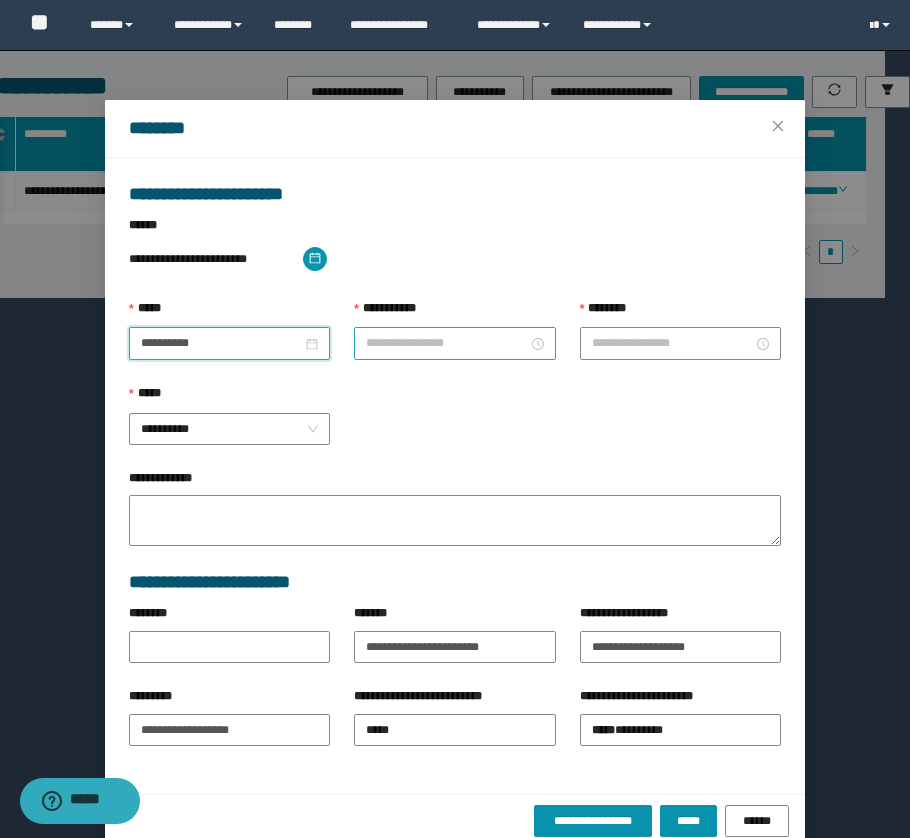 click on "**********" at bounding box center [446, 343] 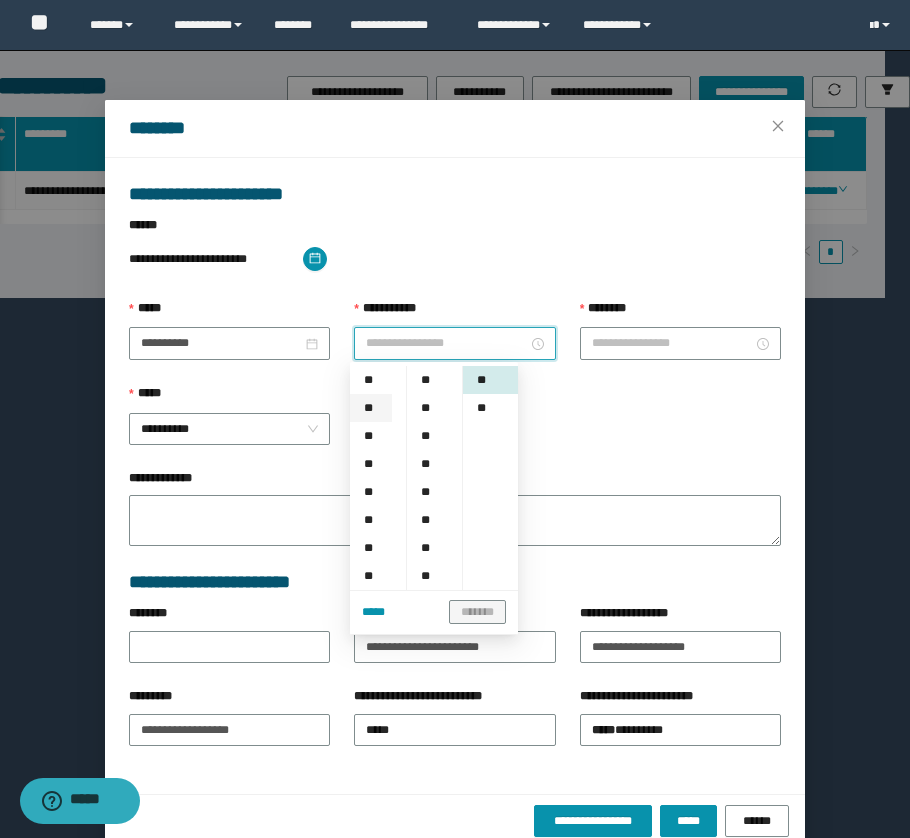 click on "**" at bounding box center [371, 408] 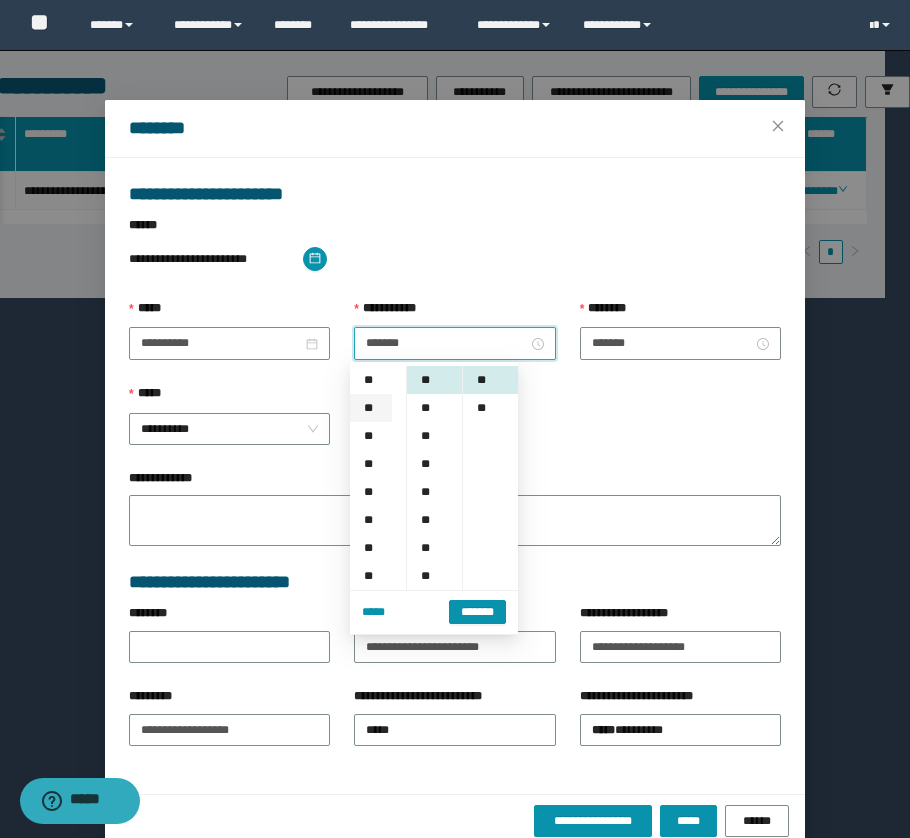 scroll, scrollTop: 28, scrollLeft: 0, axis: vertical 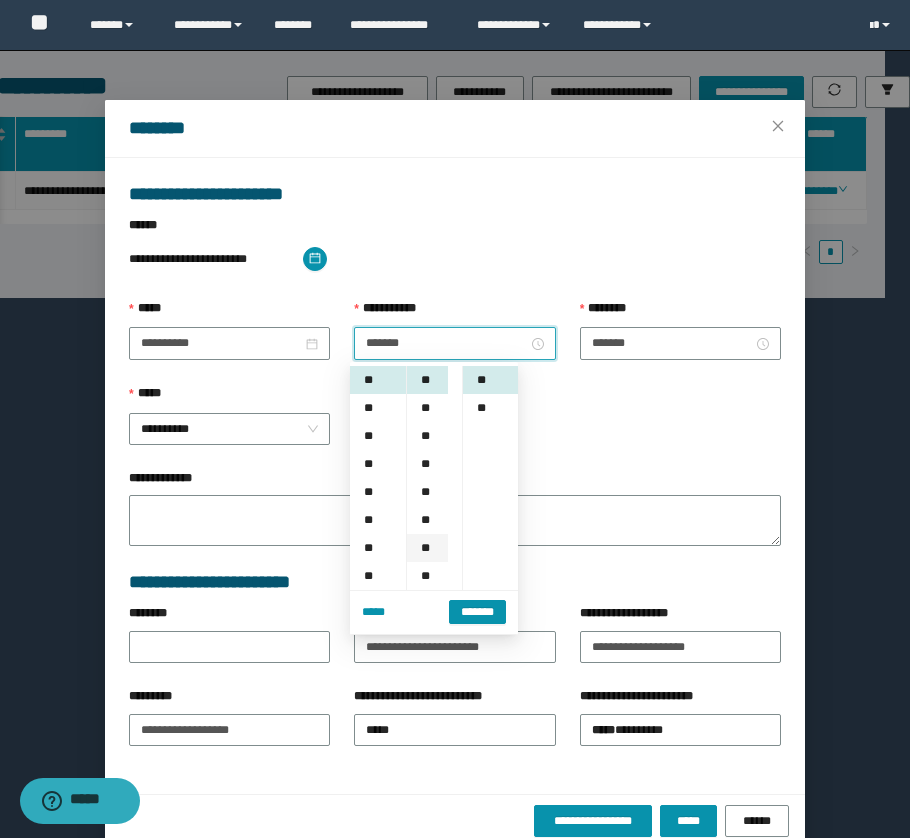 click on "**" at bounding box center (427, 548) 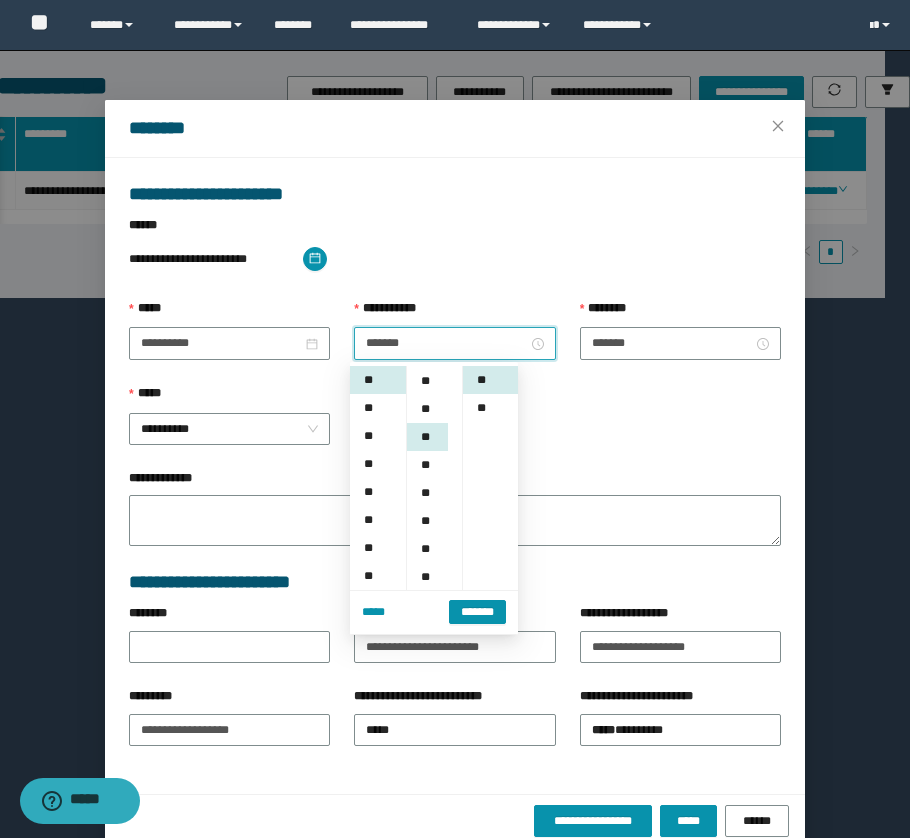 scroll, scrollTop: 168, scrollLeft: 0, axis: vertical 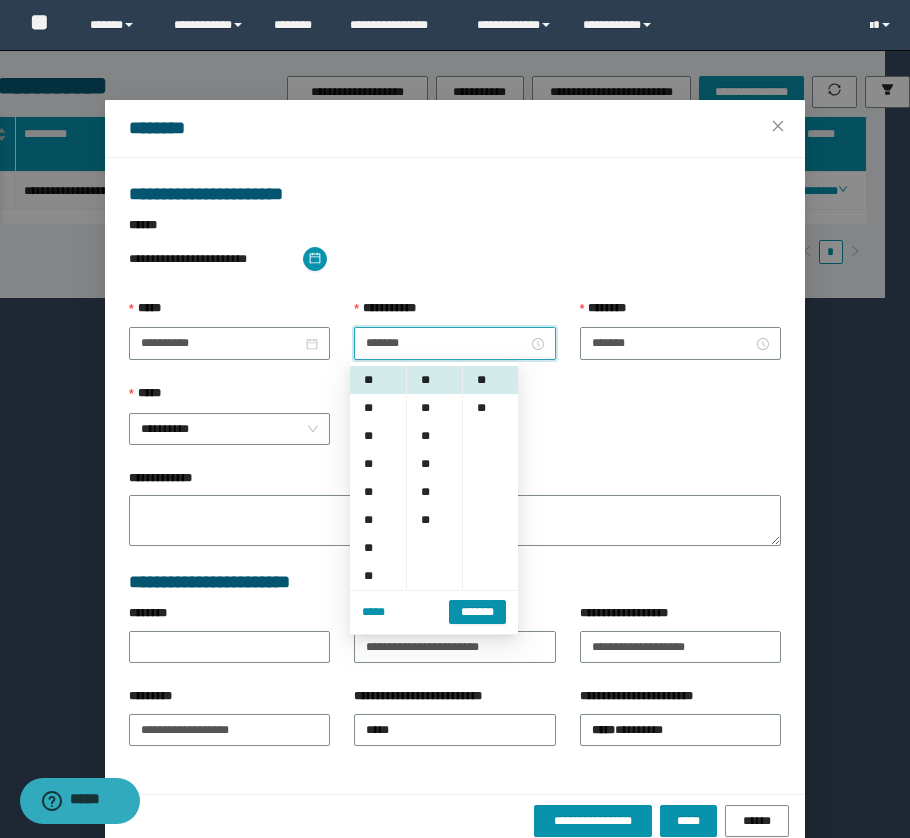 click on "*******" at bounding box center (477, 612) 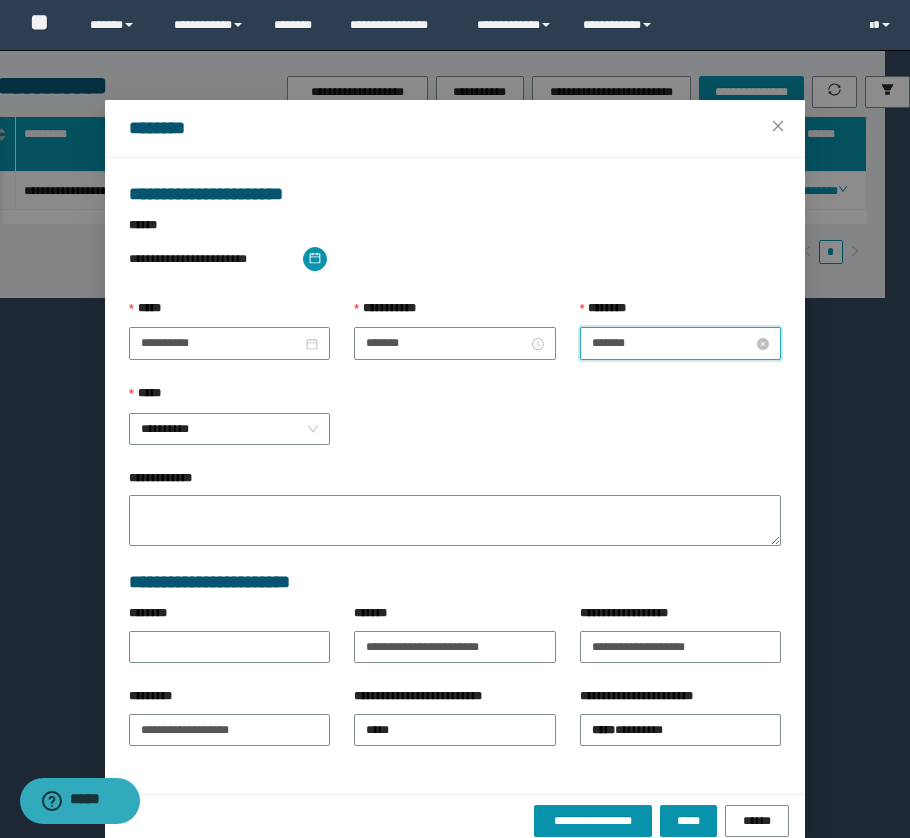 click on "*******" at bounding box center (672, 343) 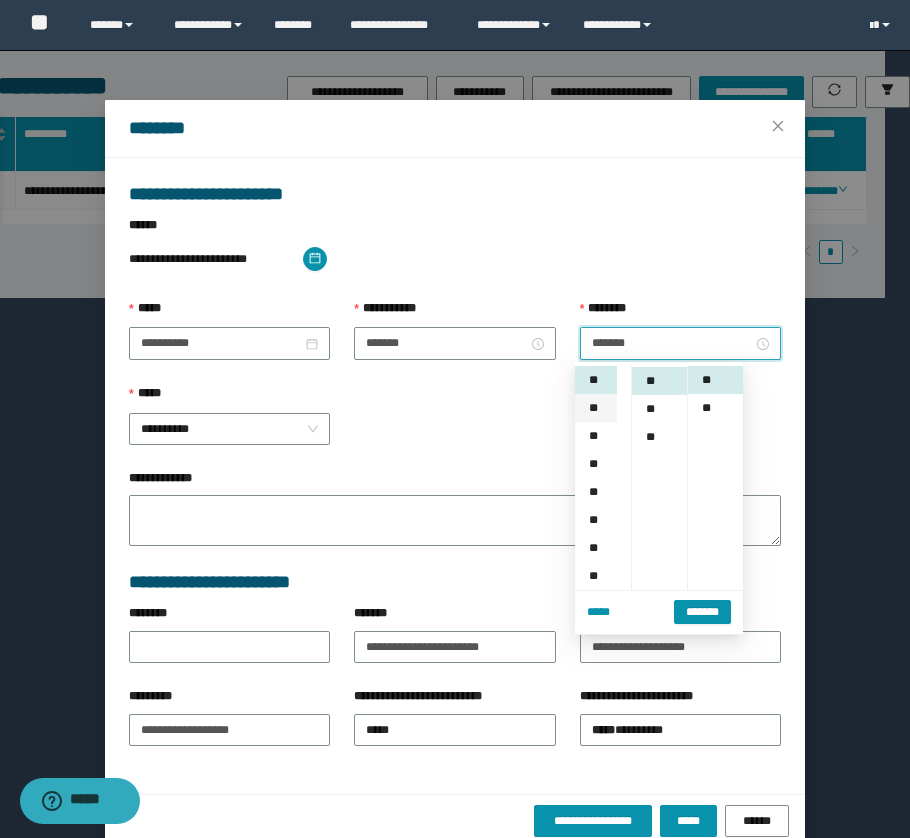 click on "**" at bounding box center (596, 408) 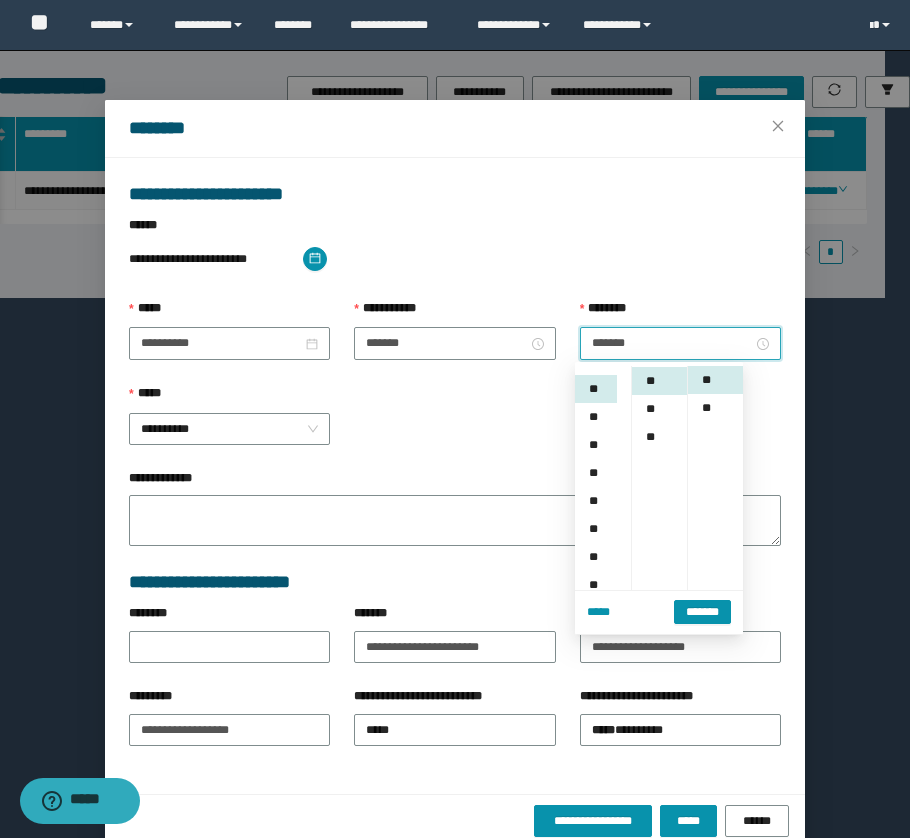 scroll, scrollTop: 56, scrollLeft: 0, axis: vertical 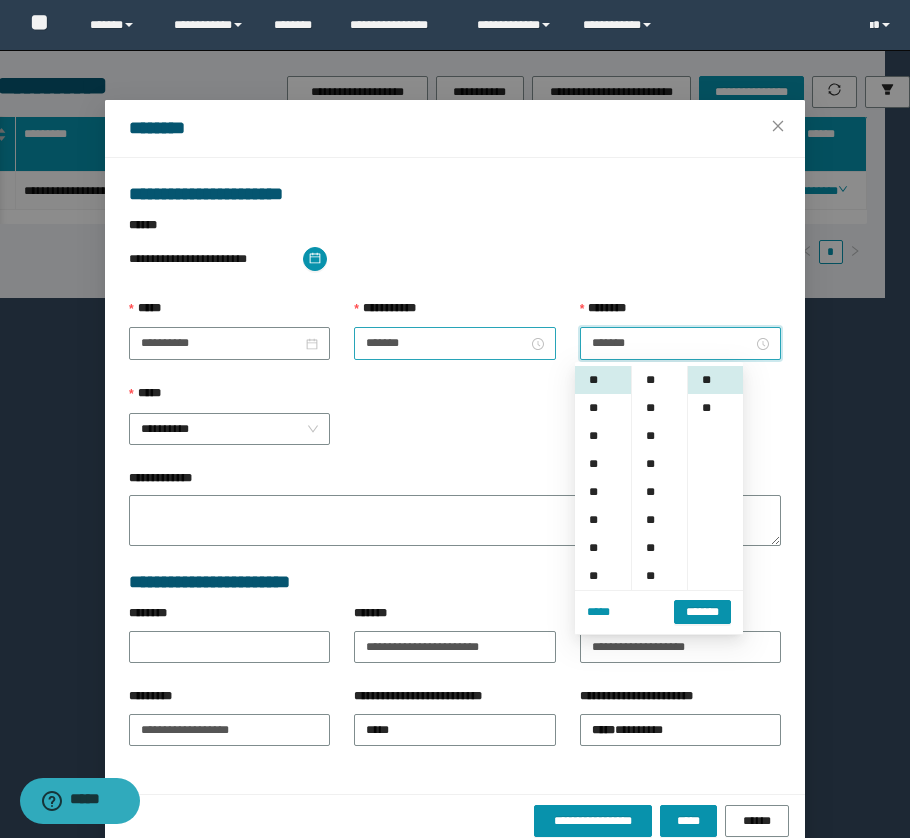 click on "*******" at bounding box center (454, 343) 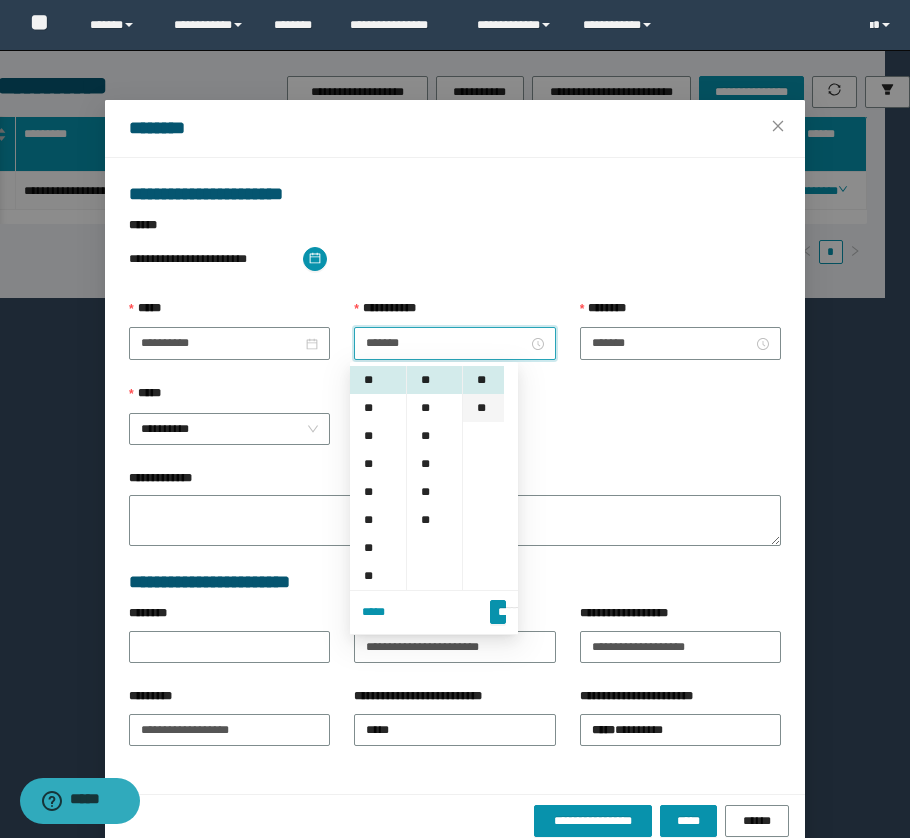 click on "**" at bounding box center [483, 408] 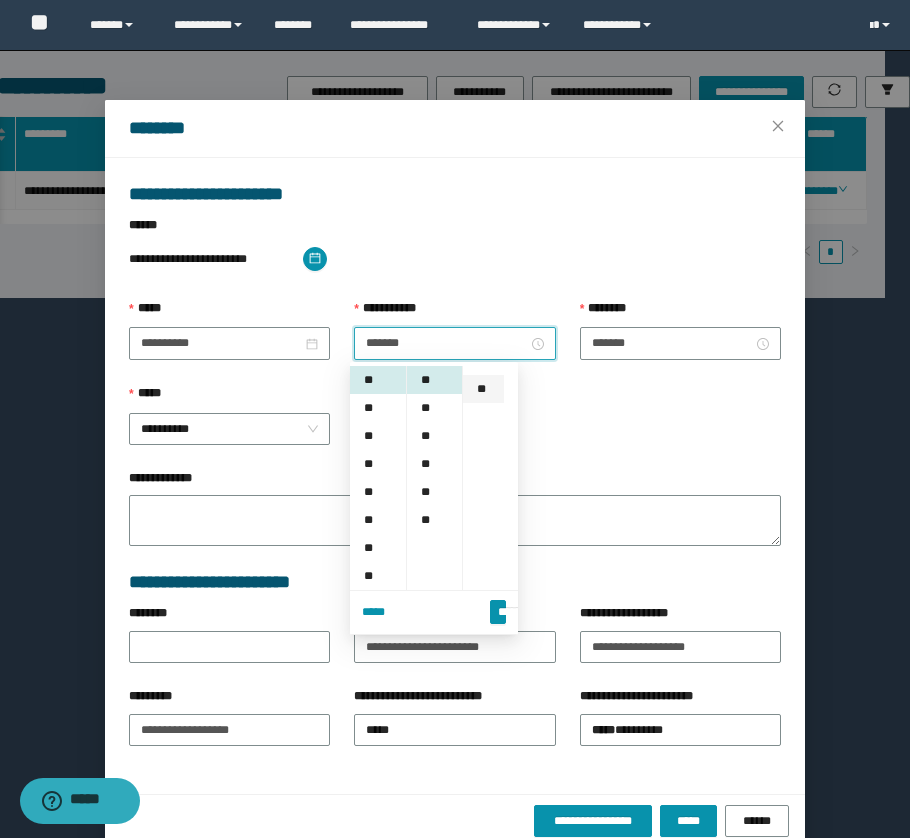 scroll, scrollTop: 28, scrollLeft: 0, axis: vertical 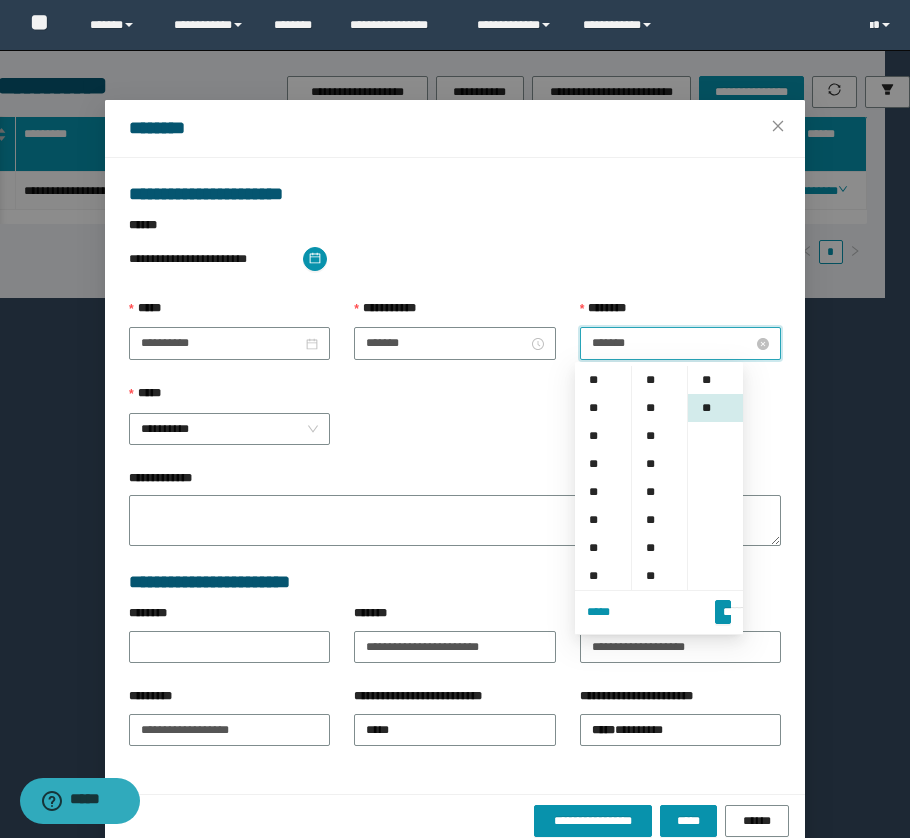 click on "*******" at bounding box center (672, 343) 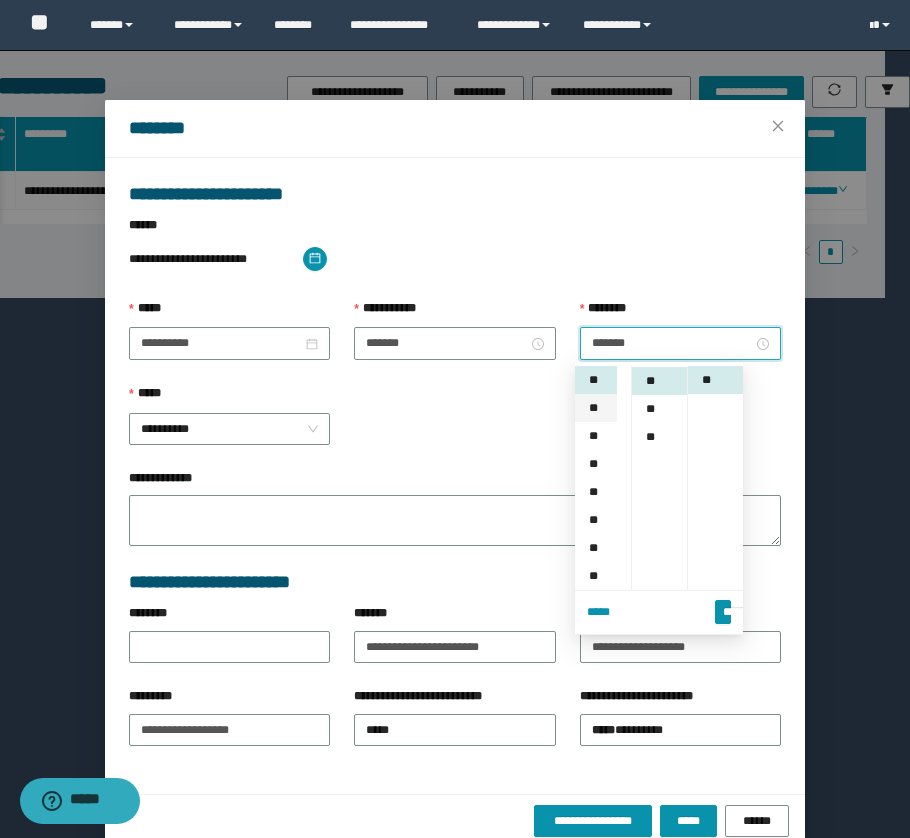 click on "**" at bounding box center [596, 408] 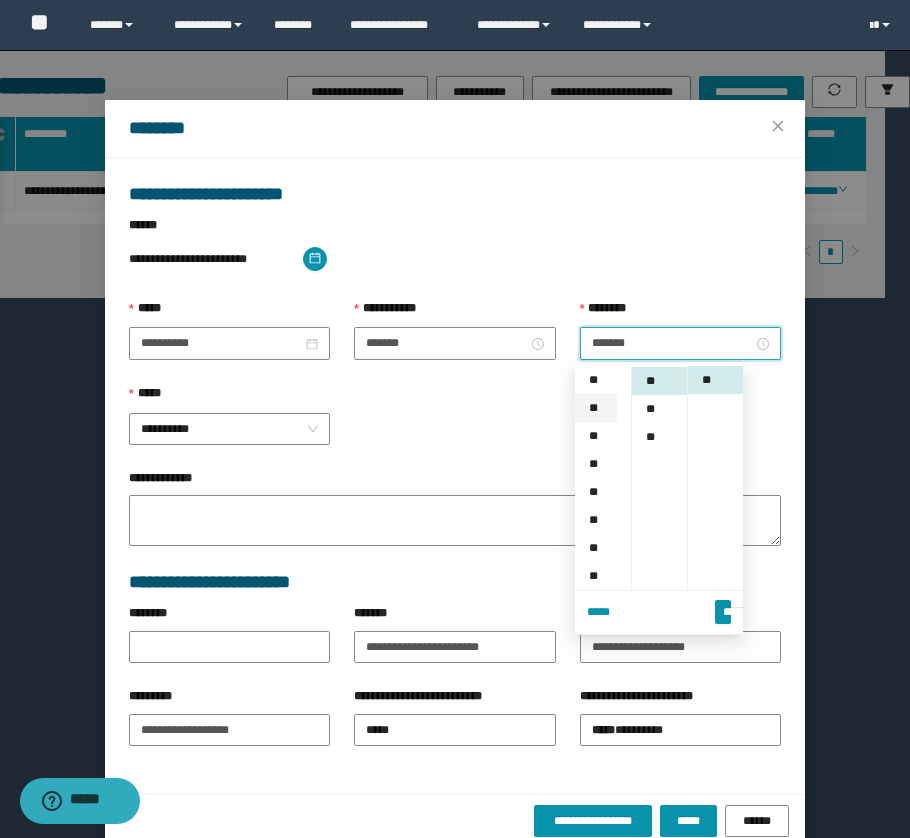 scroll, scrollTop: 56, scrollLeft: 0, axis: vertical 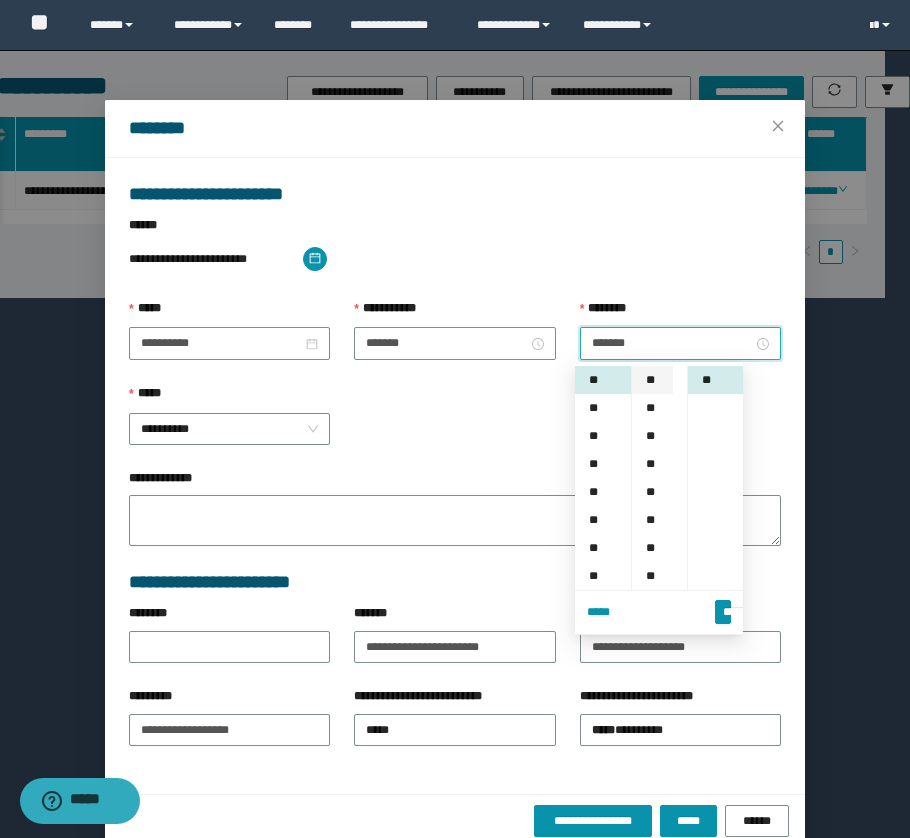 click on "**" at bounding box center [652, 380] 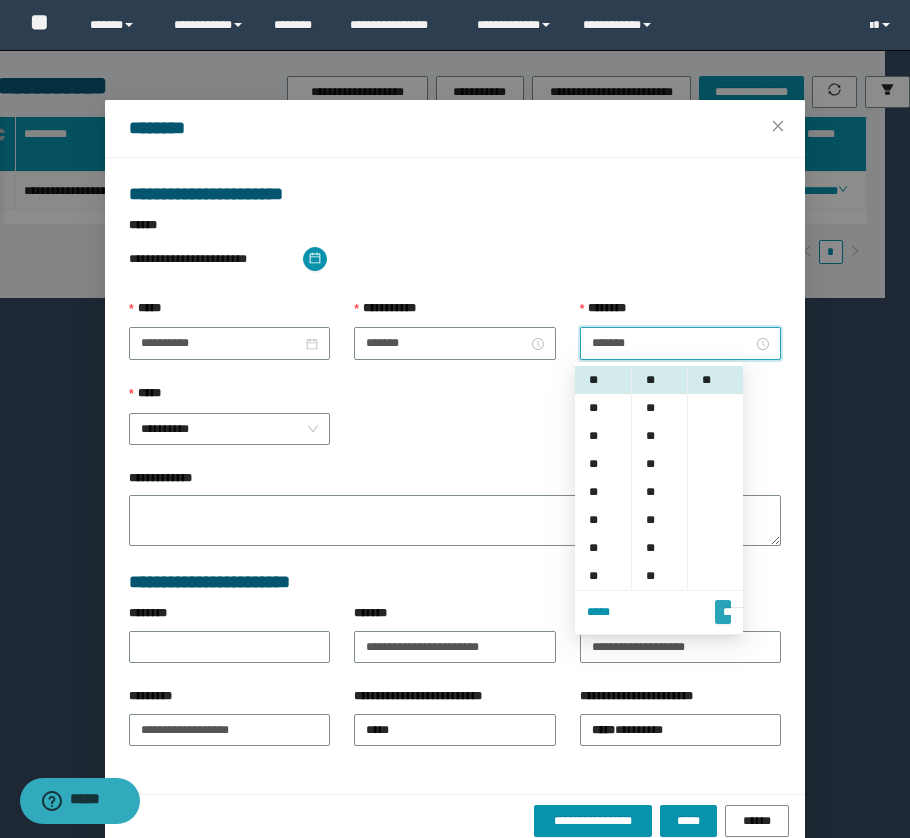 click on "*******" at bounding box center (723, 603) 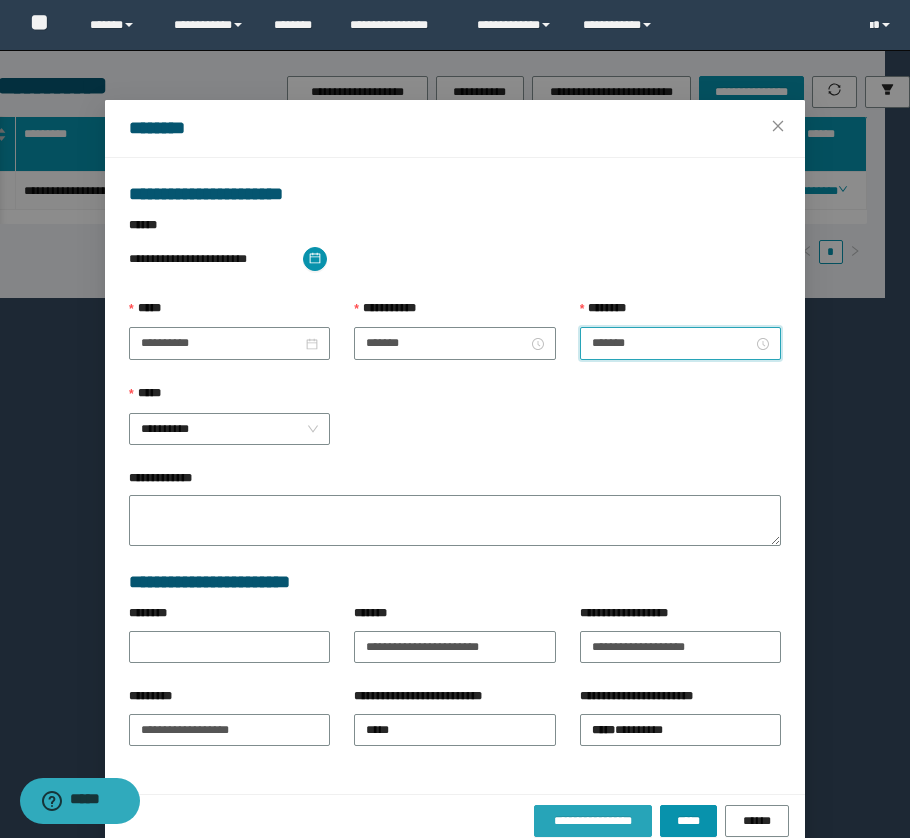 click on "**********" at bounding box center [593, 821] 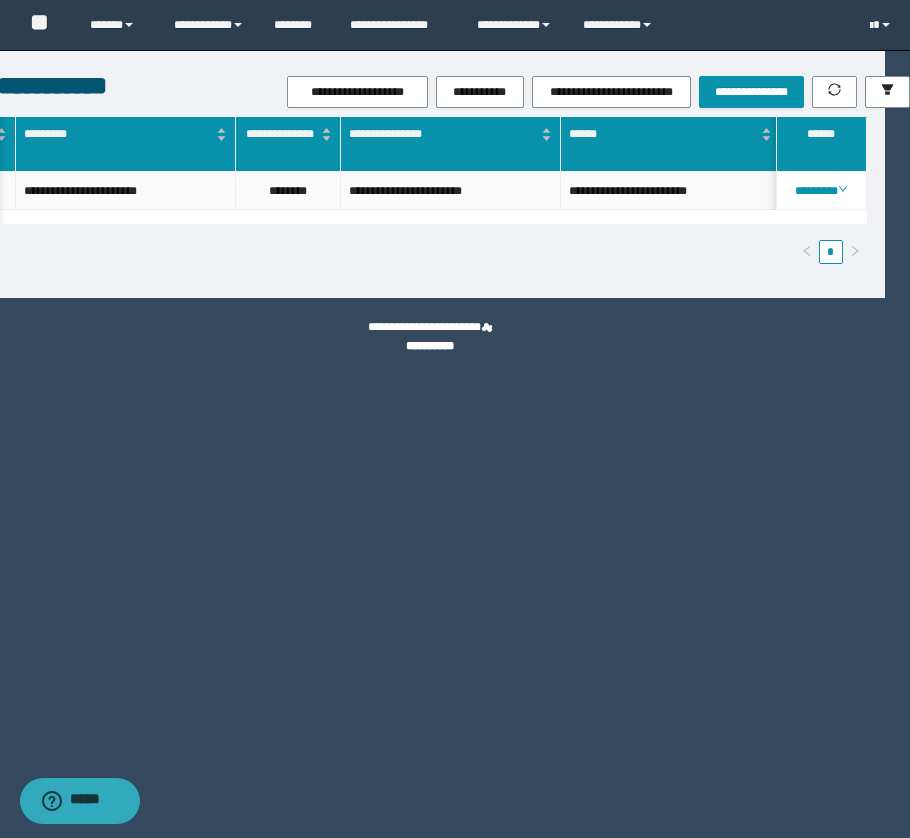 click on "**********" at bounding box center (432, 190) 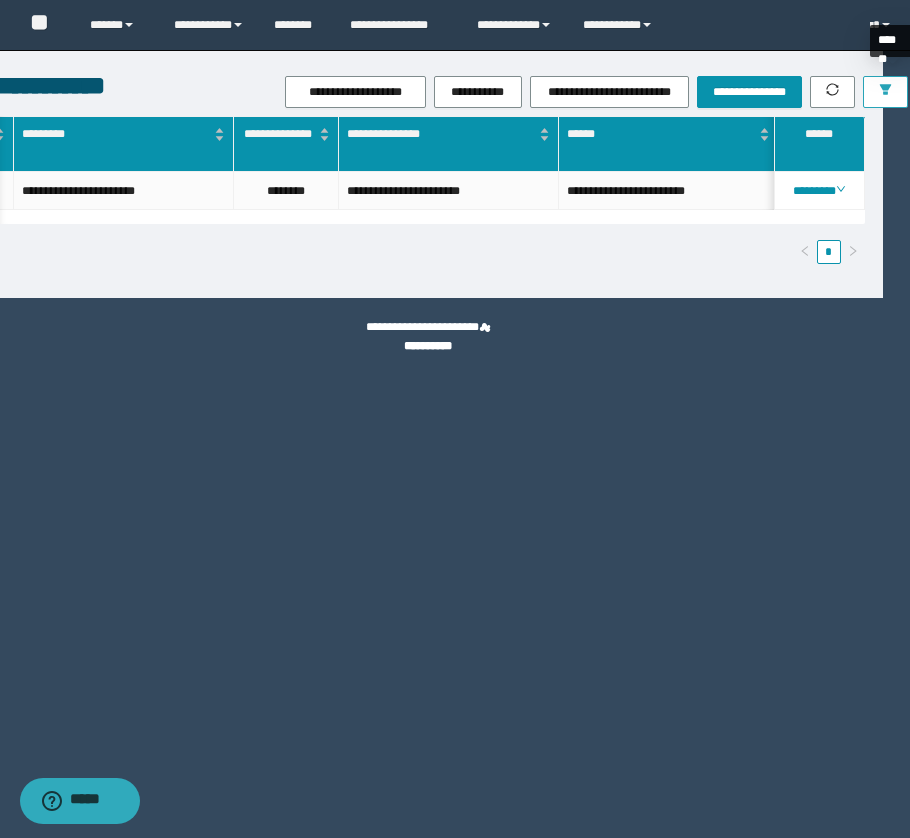 click 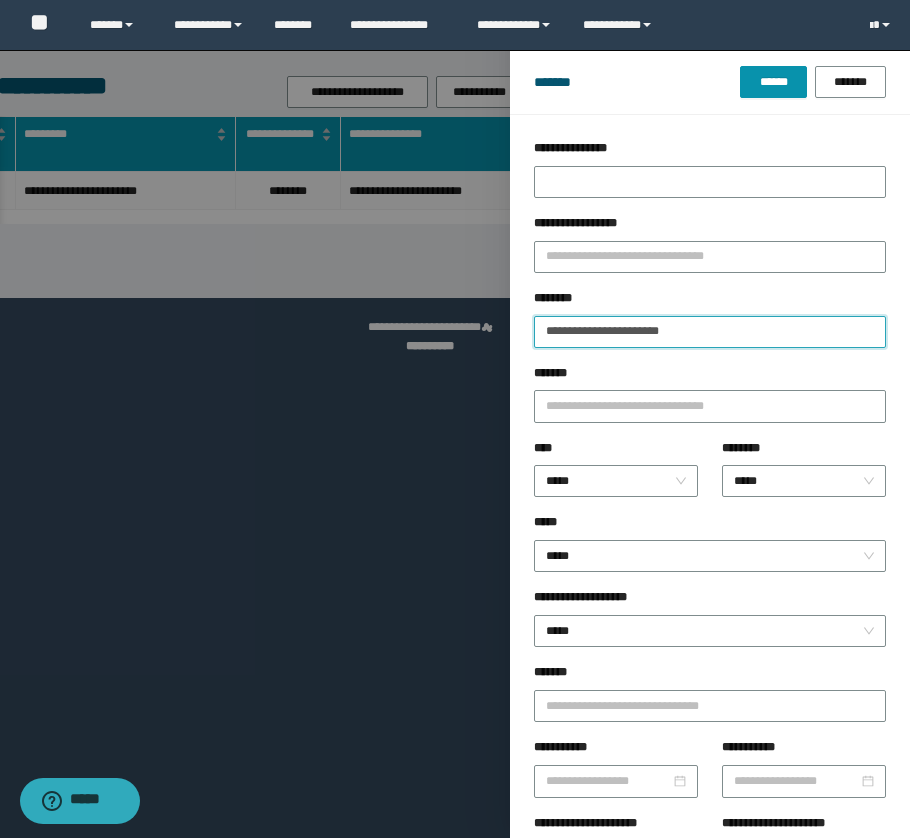 click on "**********" at bounding box center [710, 332] 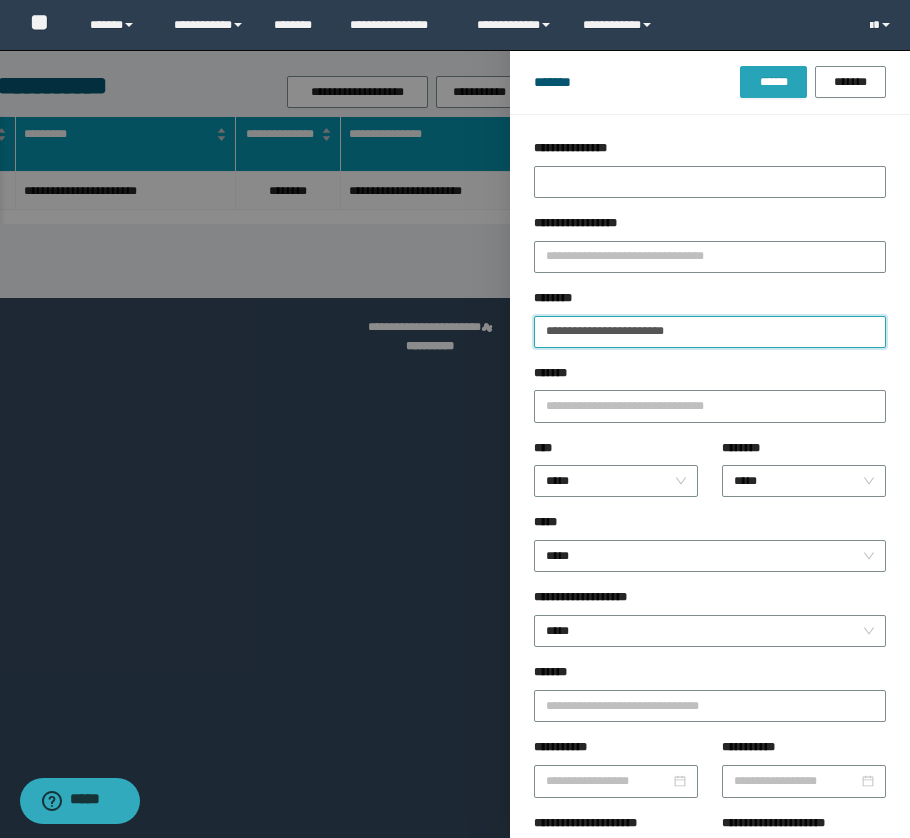 type on "**********" 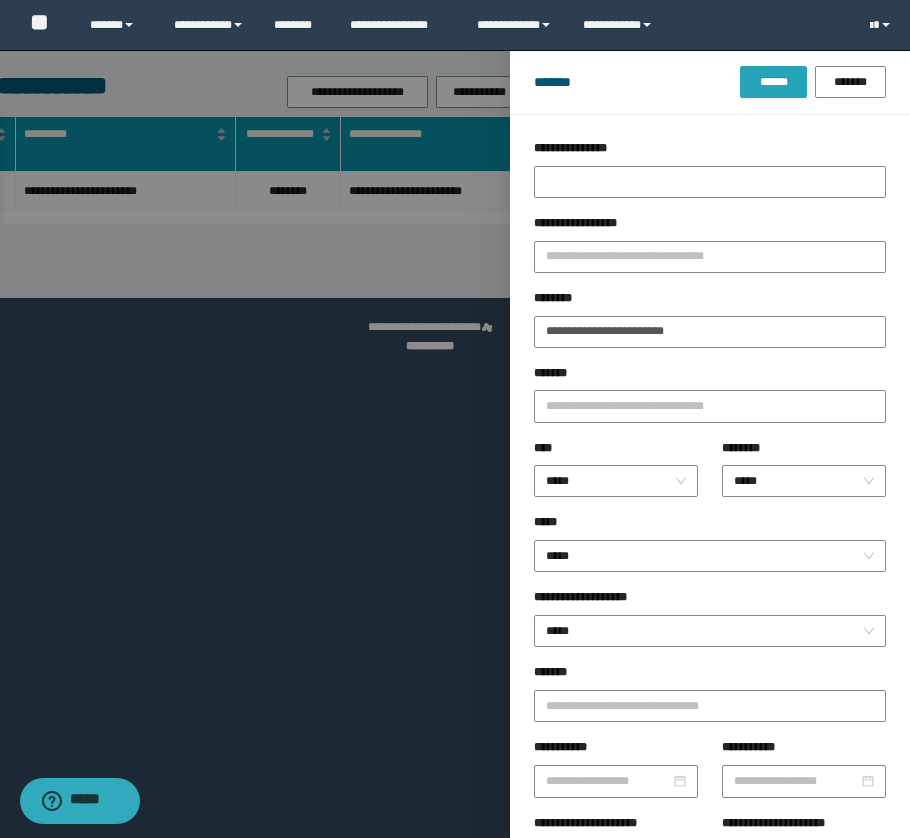 click on "******" at bounding box center [773, 82] 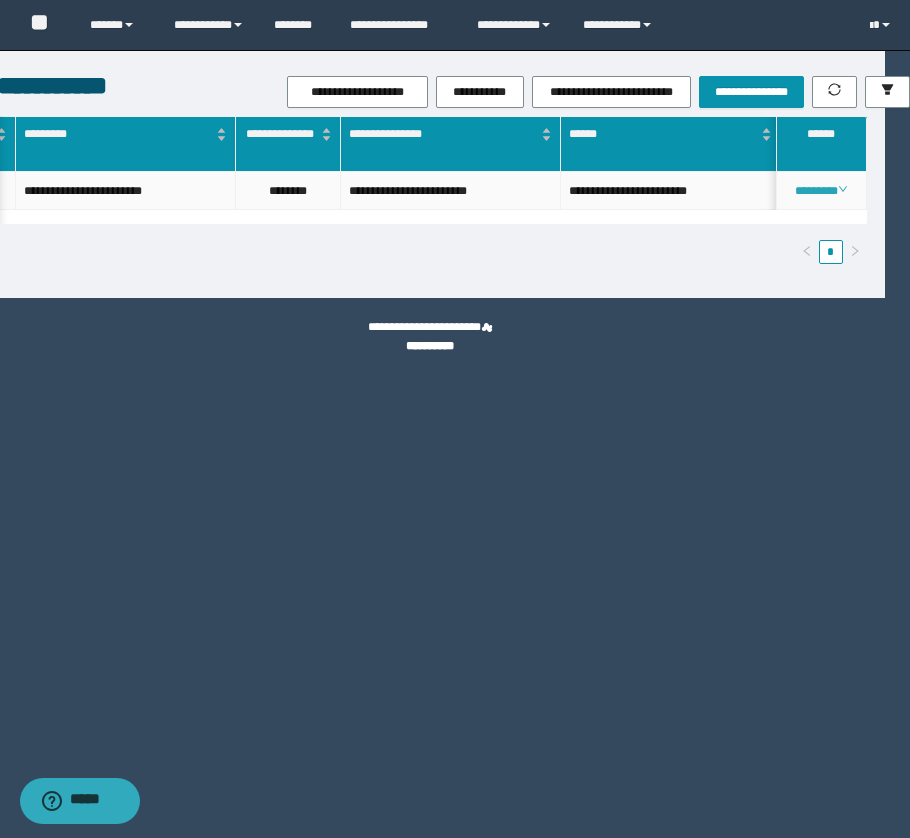 click on "********" at bounding box center (821, 191) 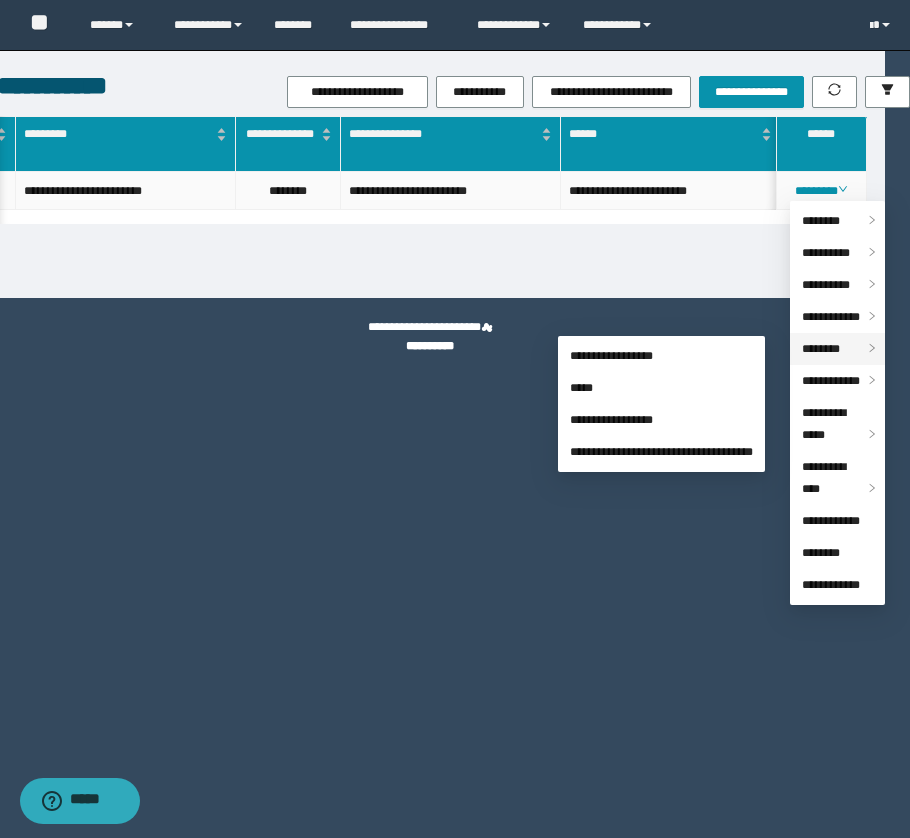 click on "********" at bounding box center (821, 349) 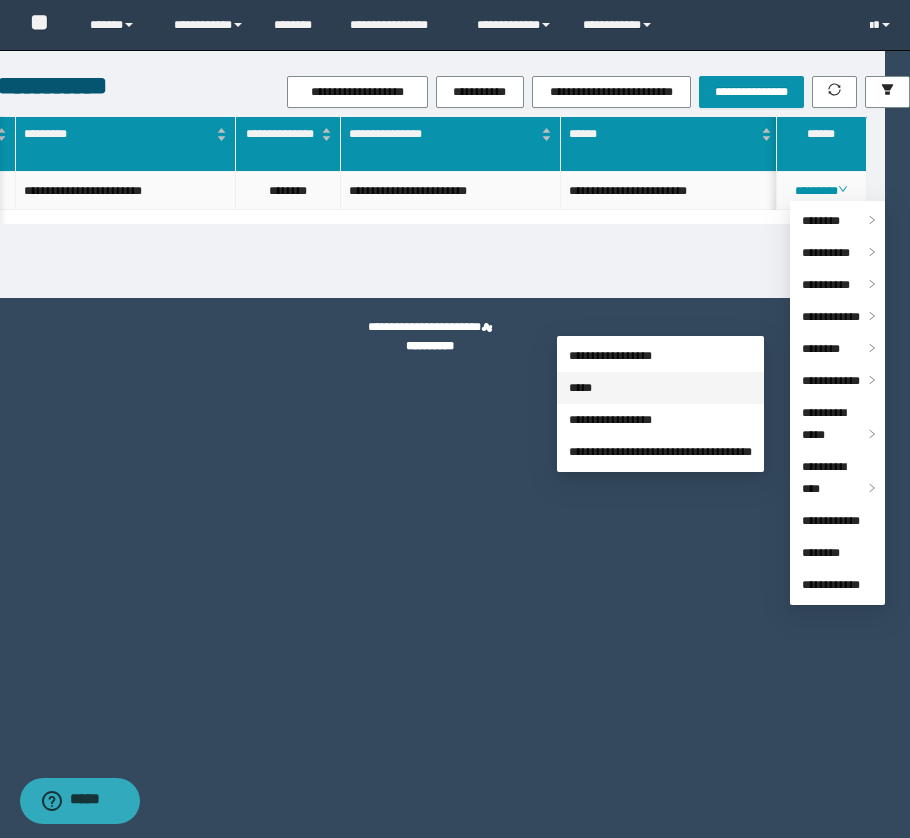 click on "*****" at bounding box center (580, 388) 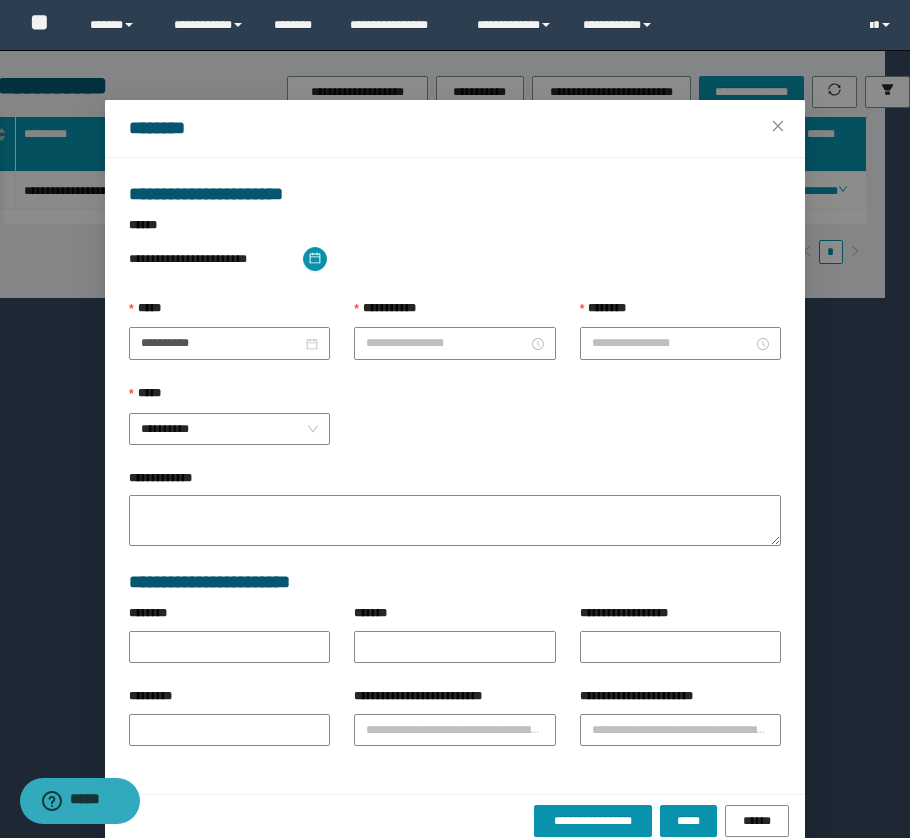 type on "**********" 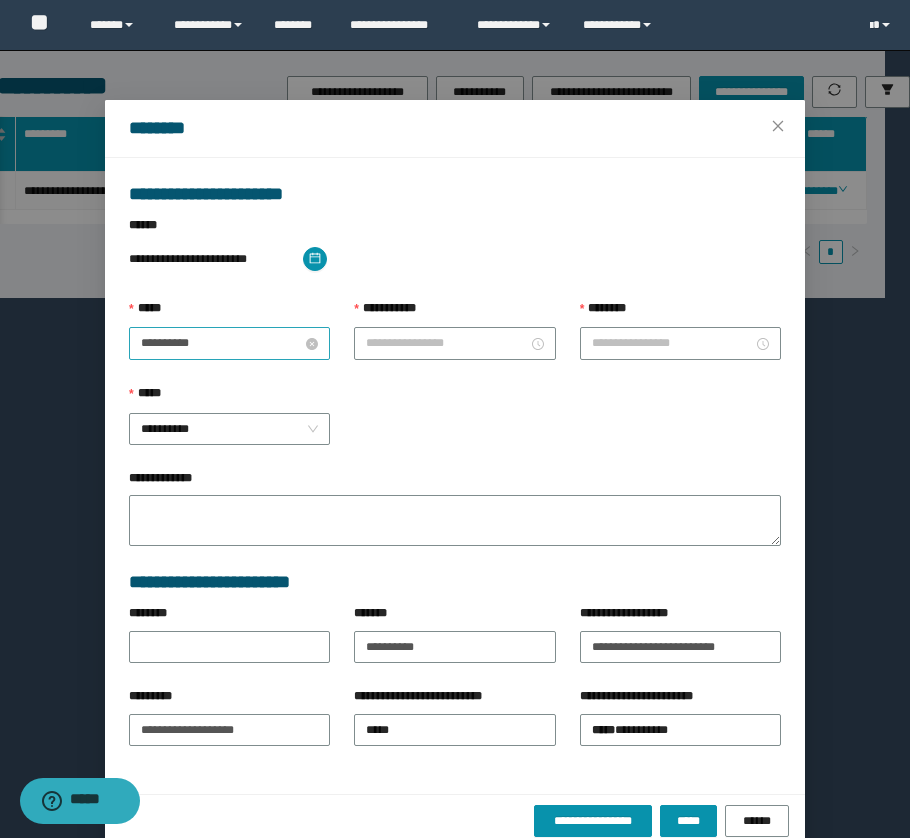 click on "**********" at bounding box center [221, 343] 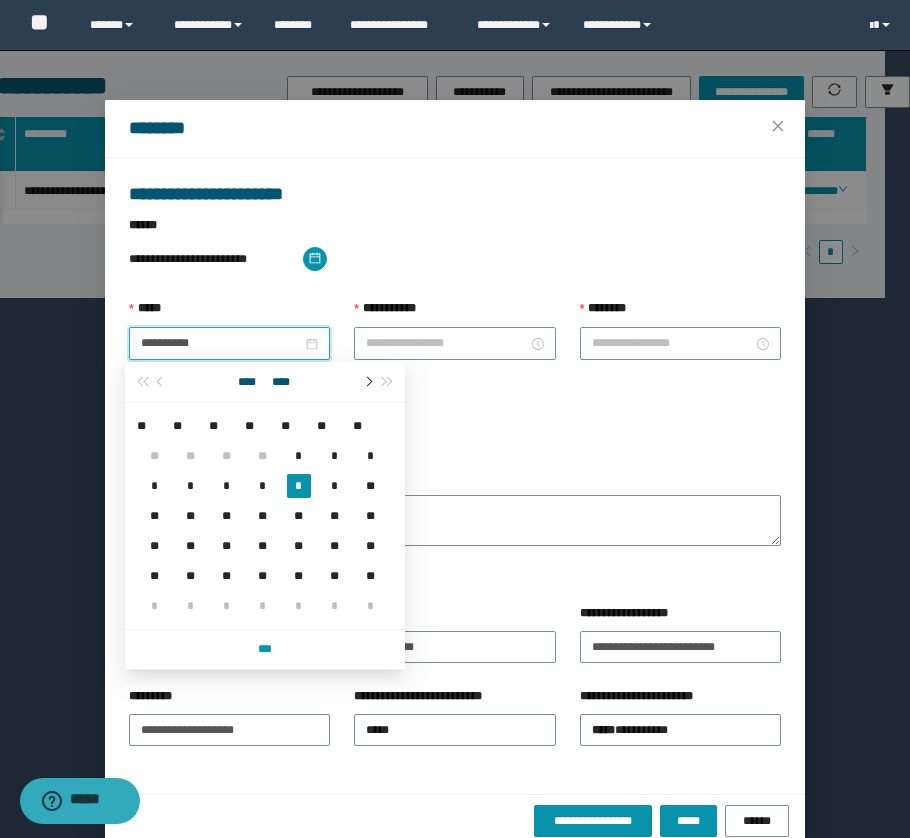 click at bounding box center [368, 382] 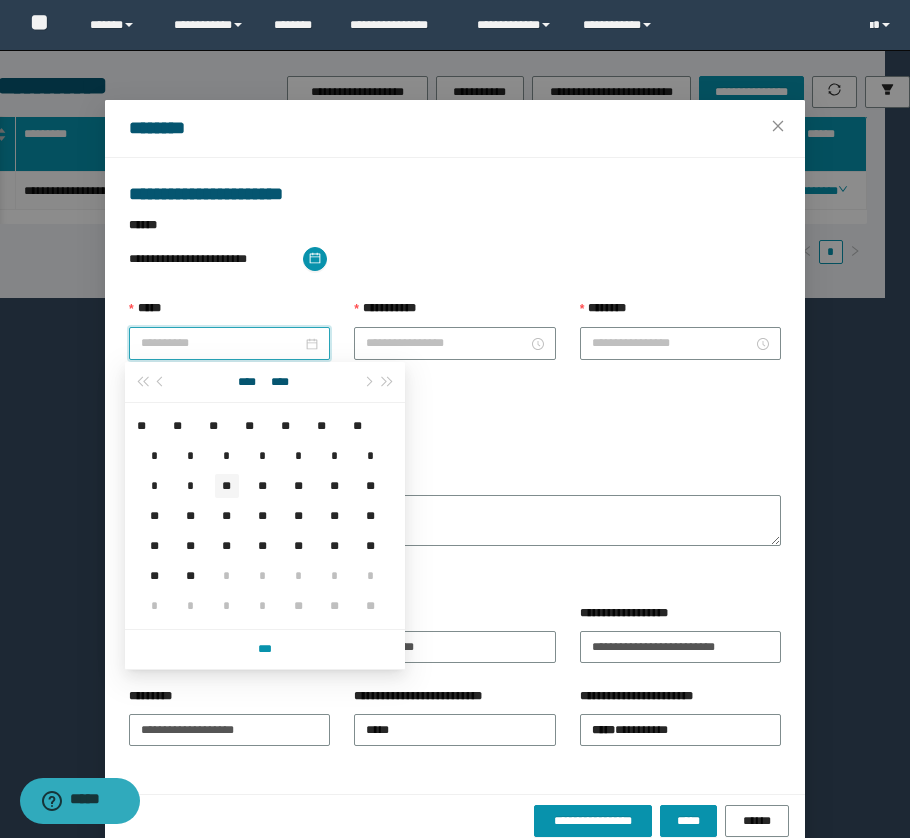type on "**********" 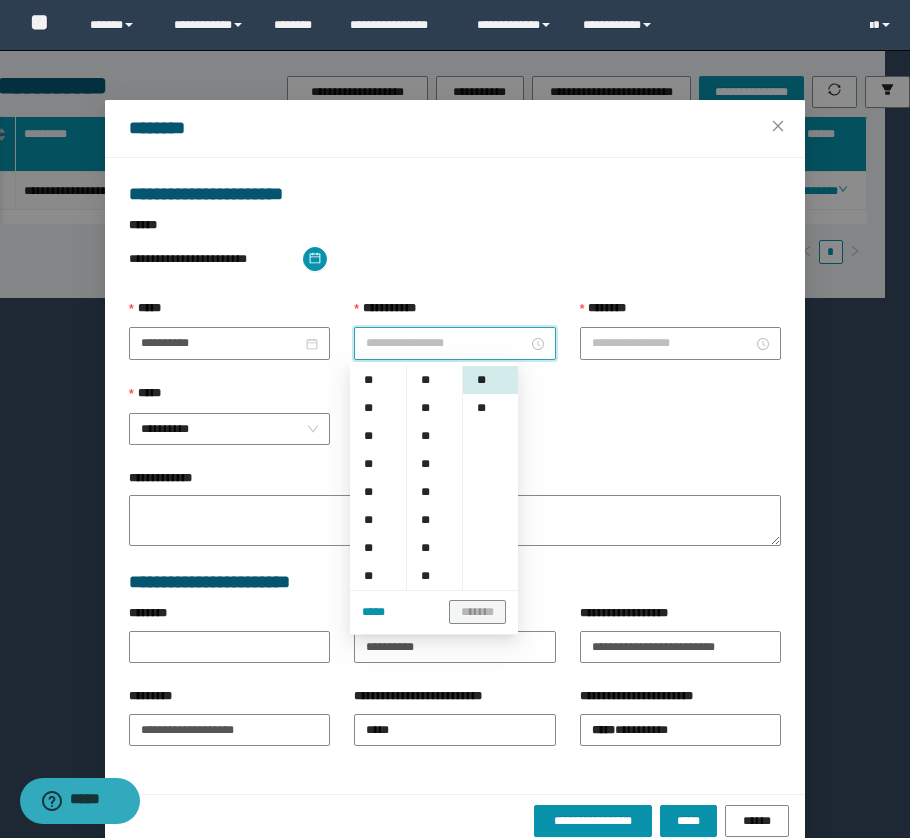 click on "**********" at bounding box center (446, 343) 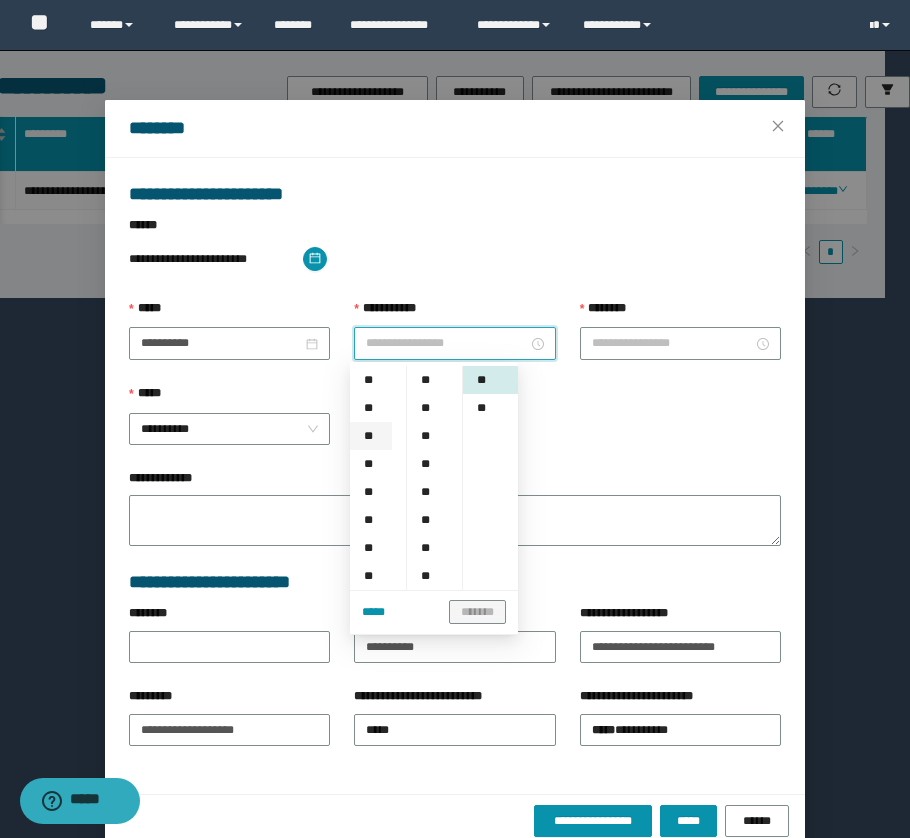 click on "**" at bounding box center [371, 436] 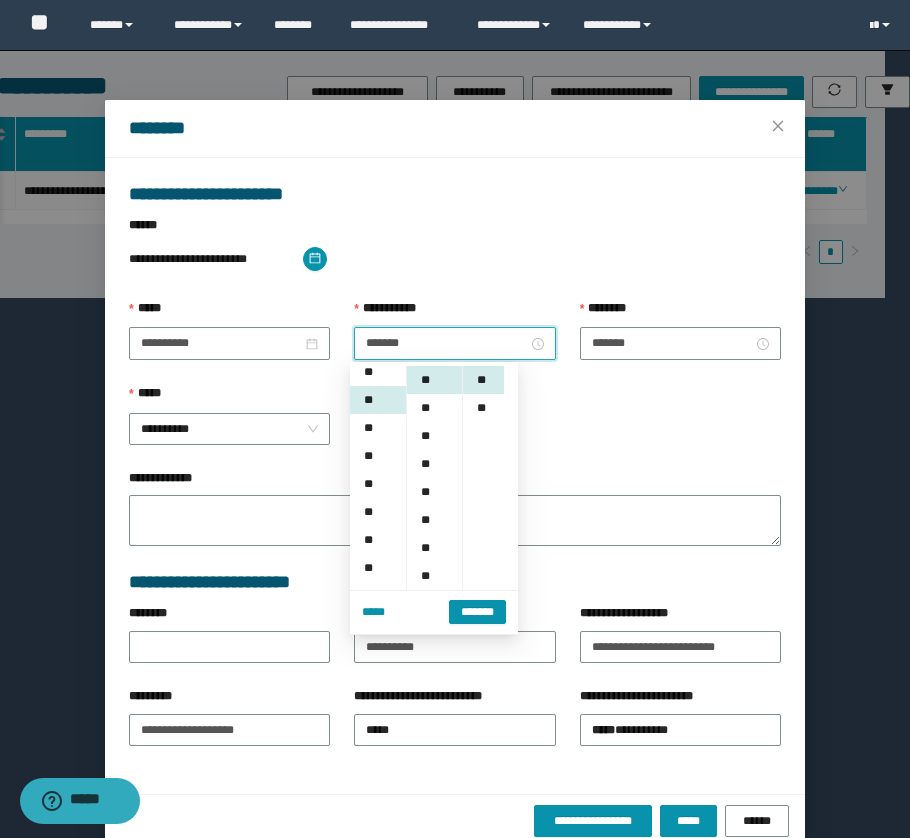 scroll, scrollTop: 56, scrollLeft: 0, axis: vertical 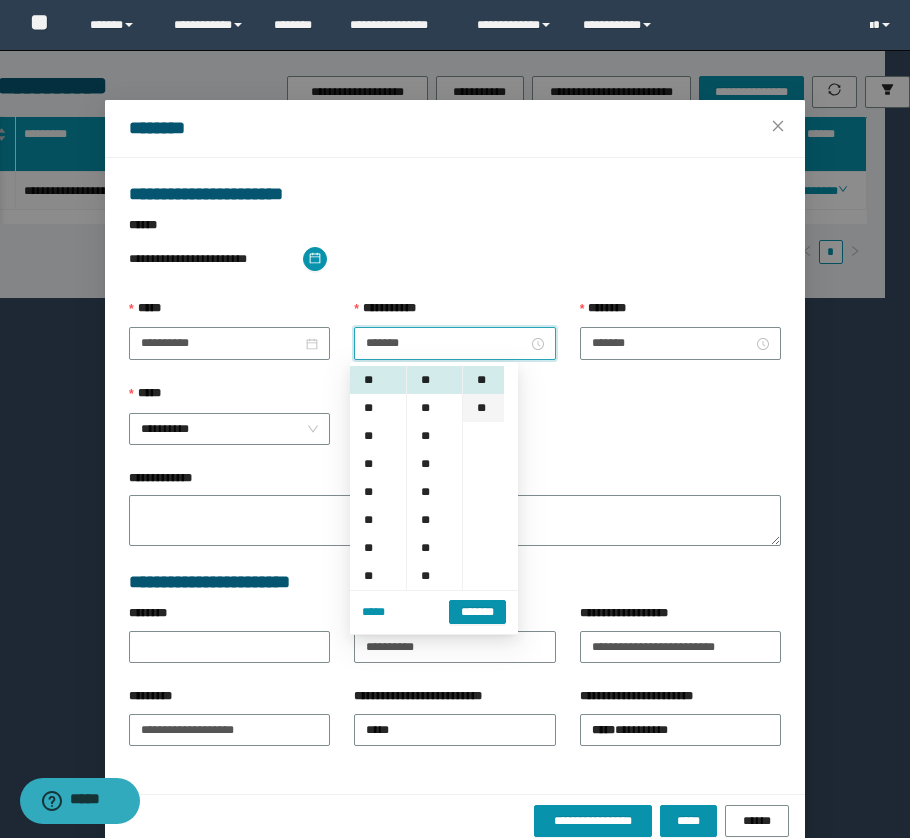 click on "**" at bounding box center [483, 408] 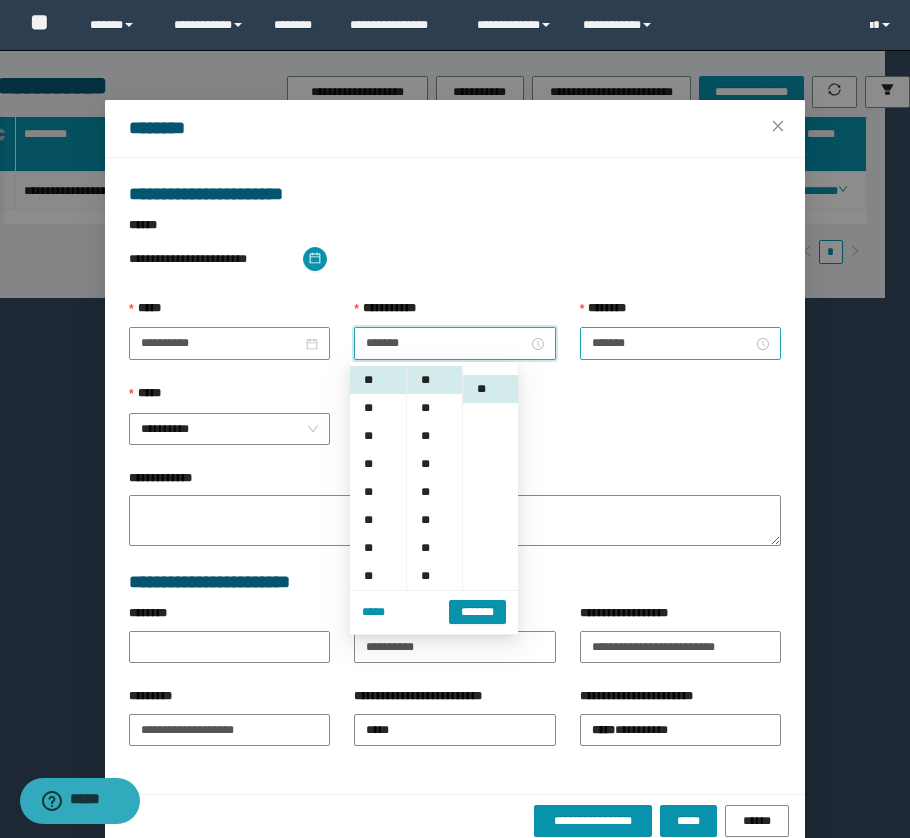 scroll, scrollTop: 28, scrollLeft: 0, axis: vertical 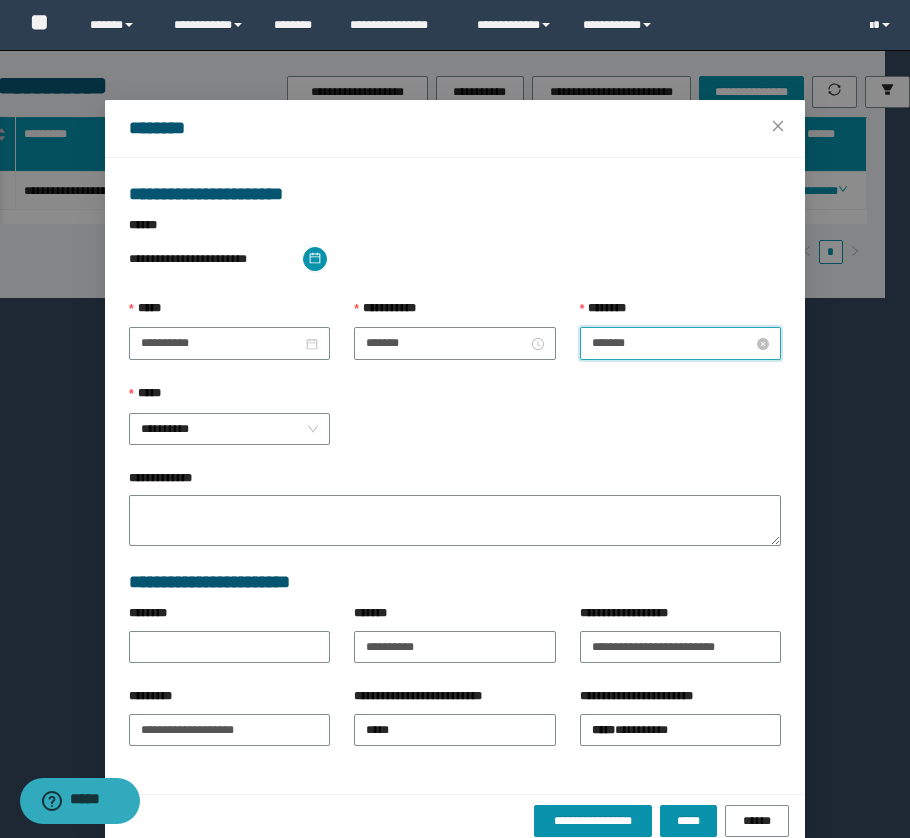 click on "*******" at bounding box center (672, 343) 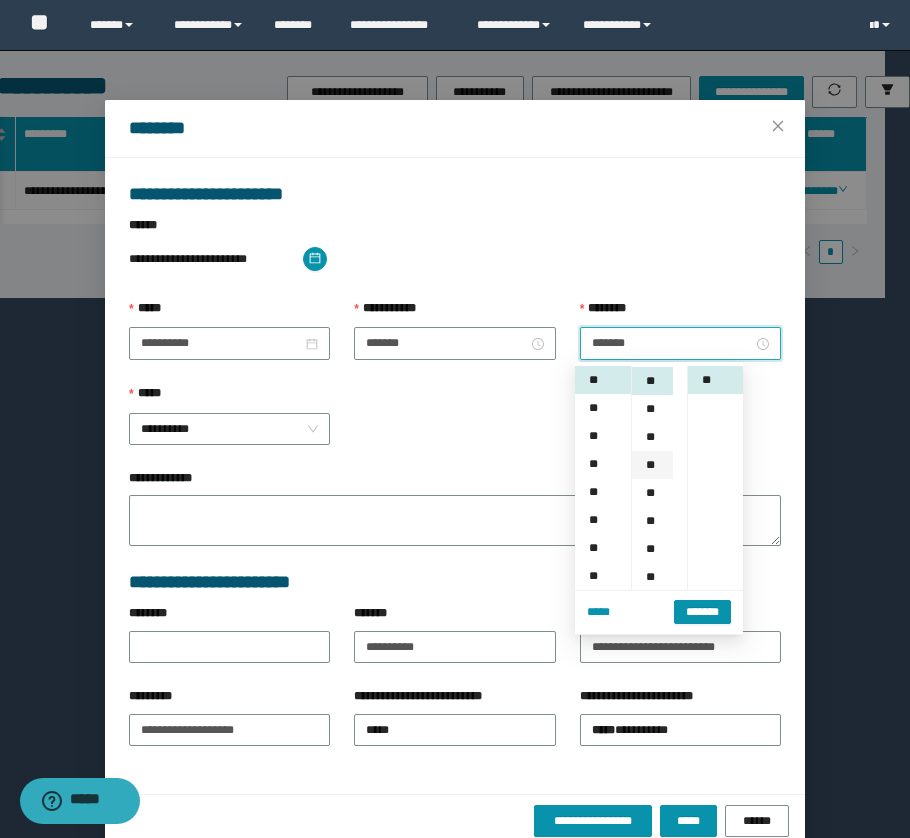click on "**" at bounding box center (652, 465) 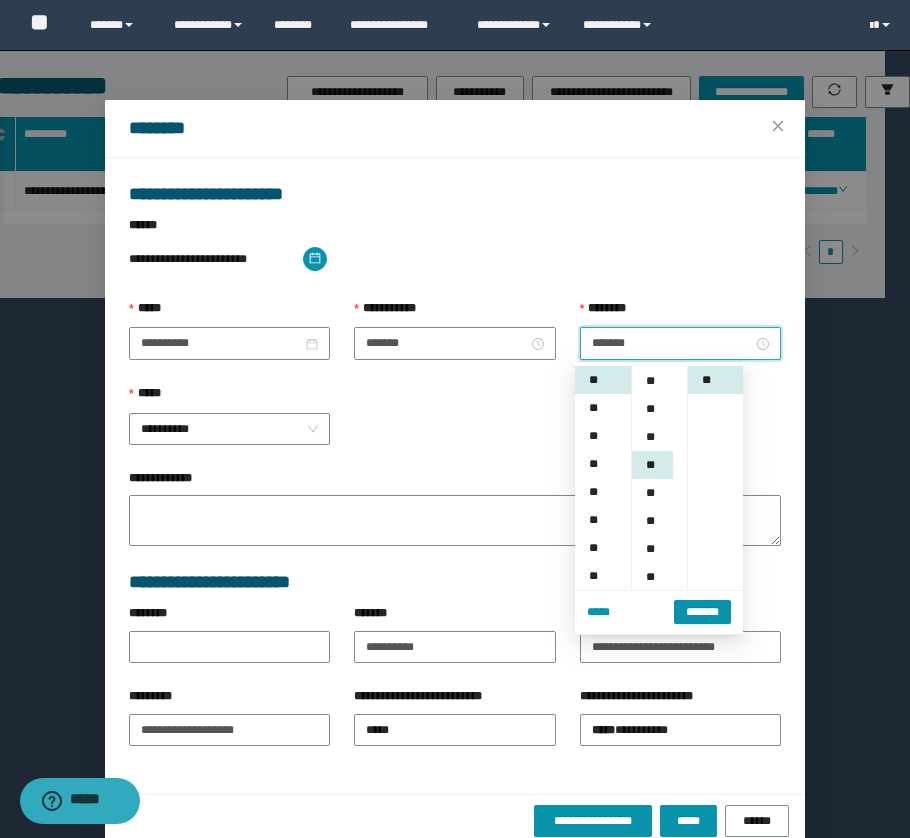 scroll, scrollTop: 168, scrollLeft: 0, axis: vertical 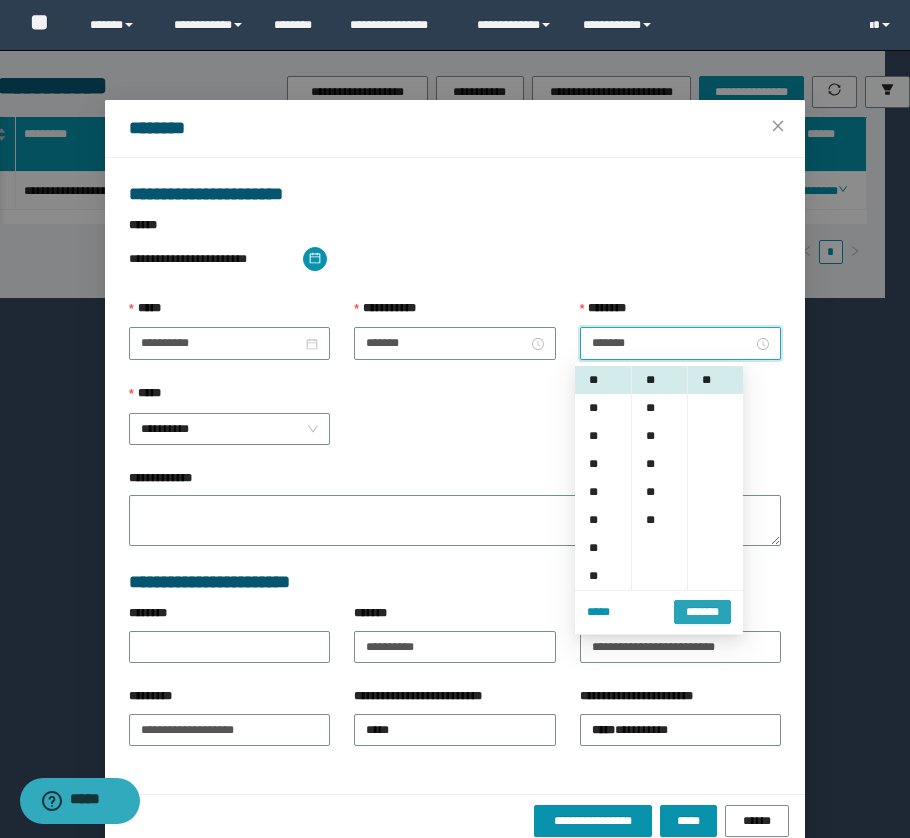 click on "*******" at bounding box center (702, 611) 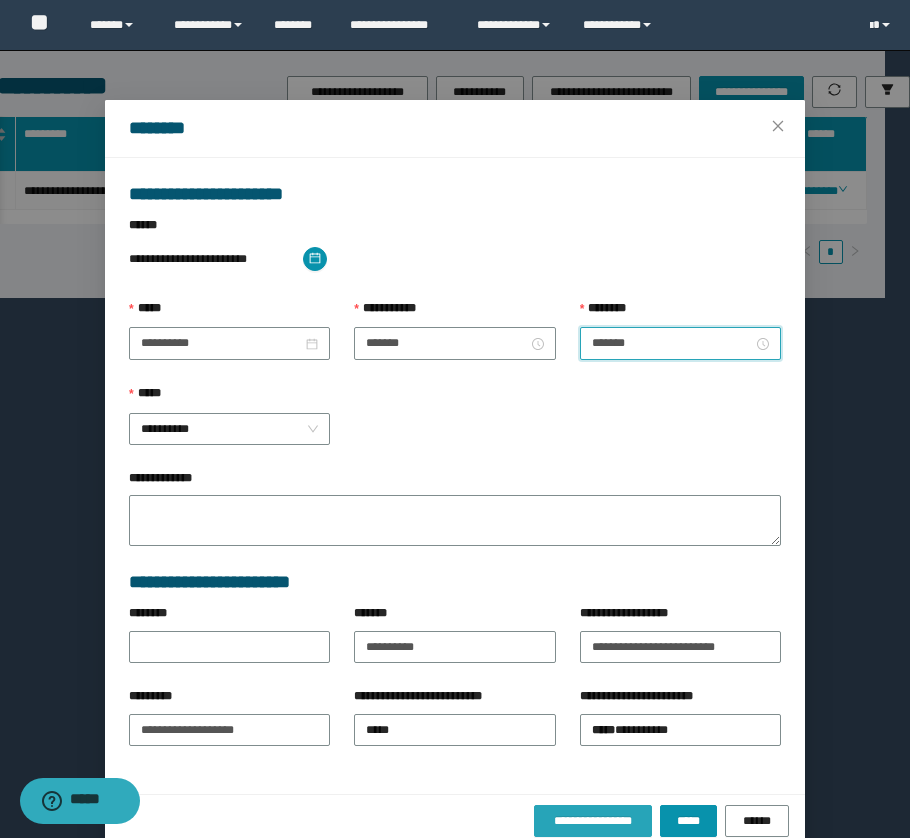 click on "**********" at bounding box center [593, 821] 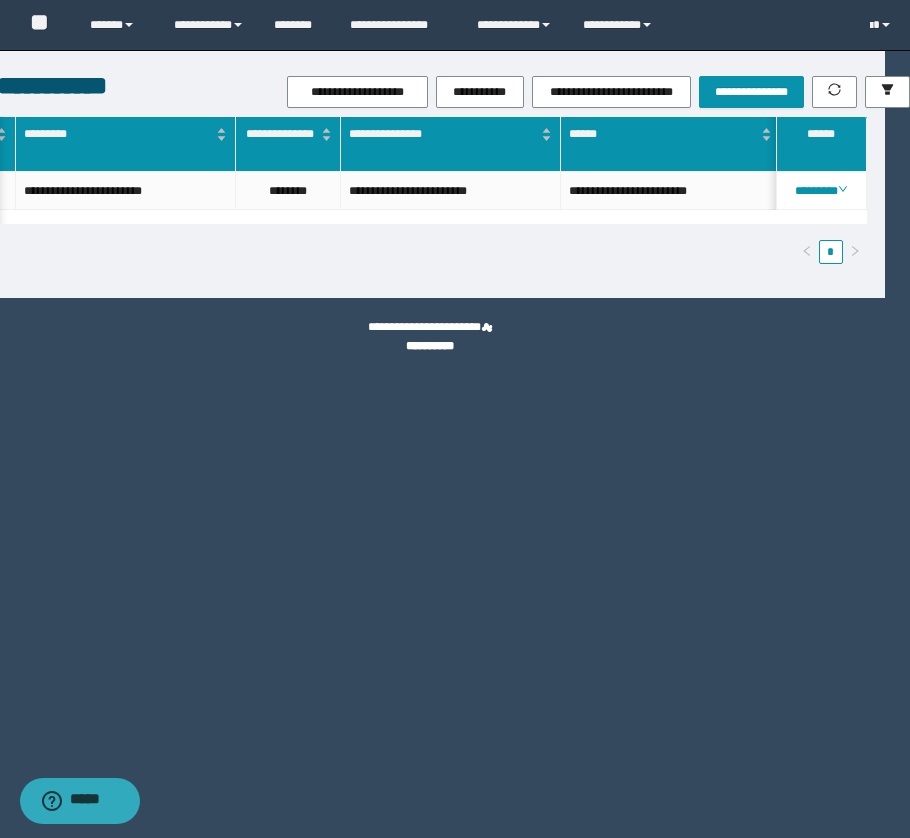 click on "**********" at bounding box center [430, 419] 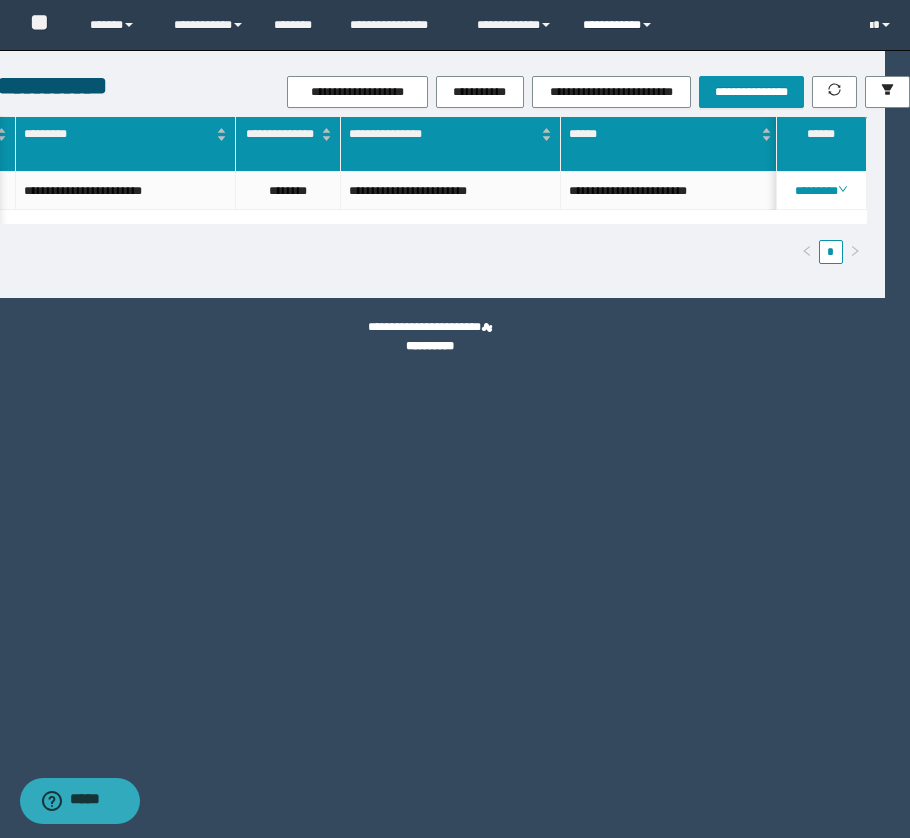 click on "**********" at bounding box center (620, 25) 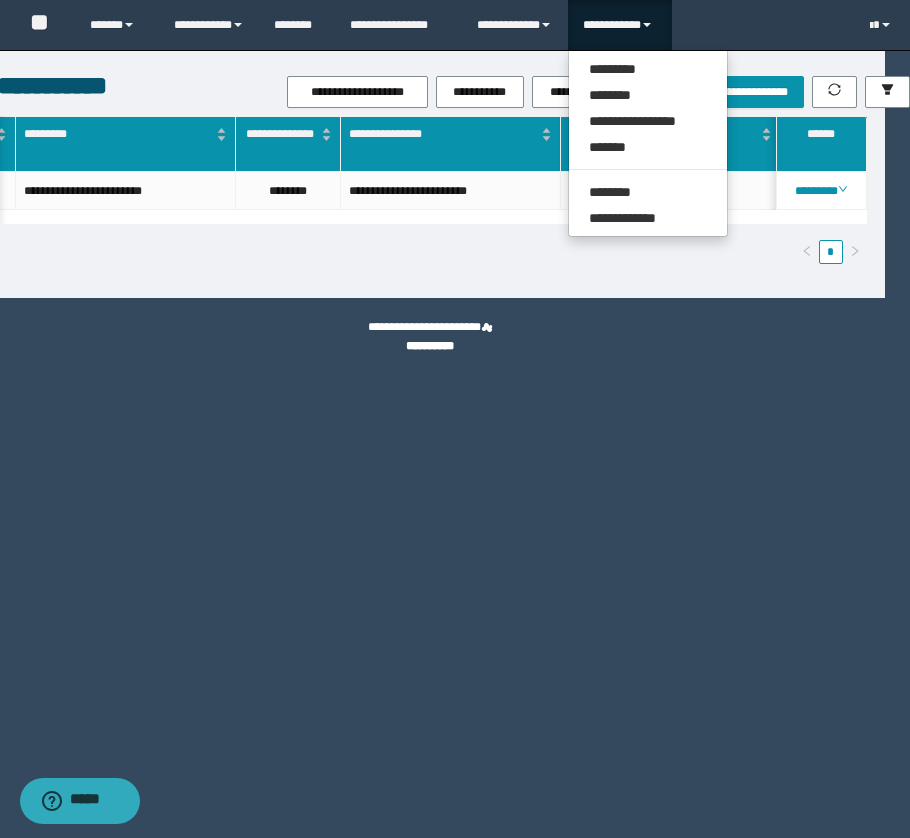 click on "**********" at bounding box center [430, 419] 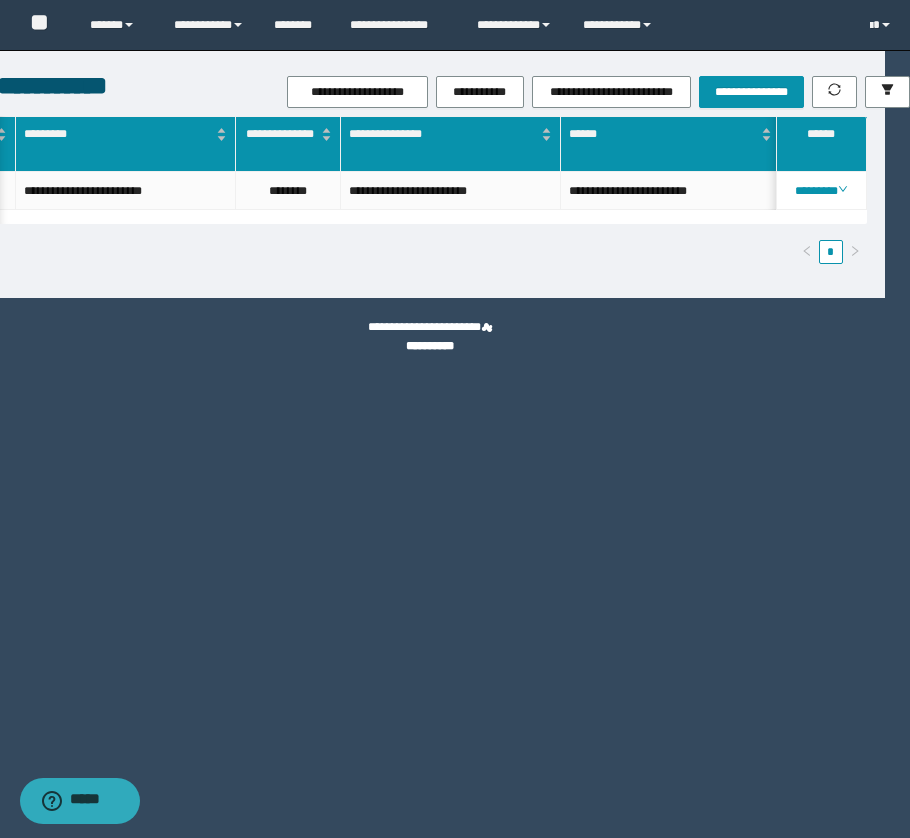 click on "**********" at bounding box center (430, 419) 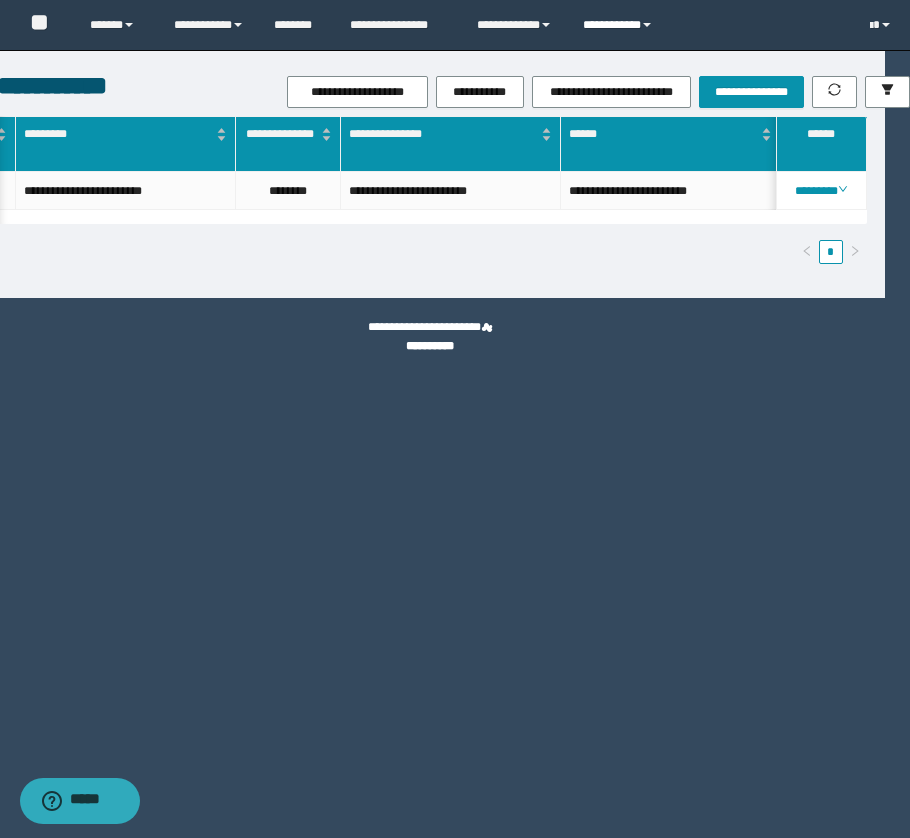 click on "**********" at bounding box center [620, 25] 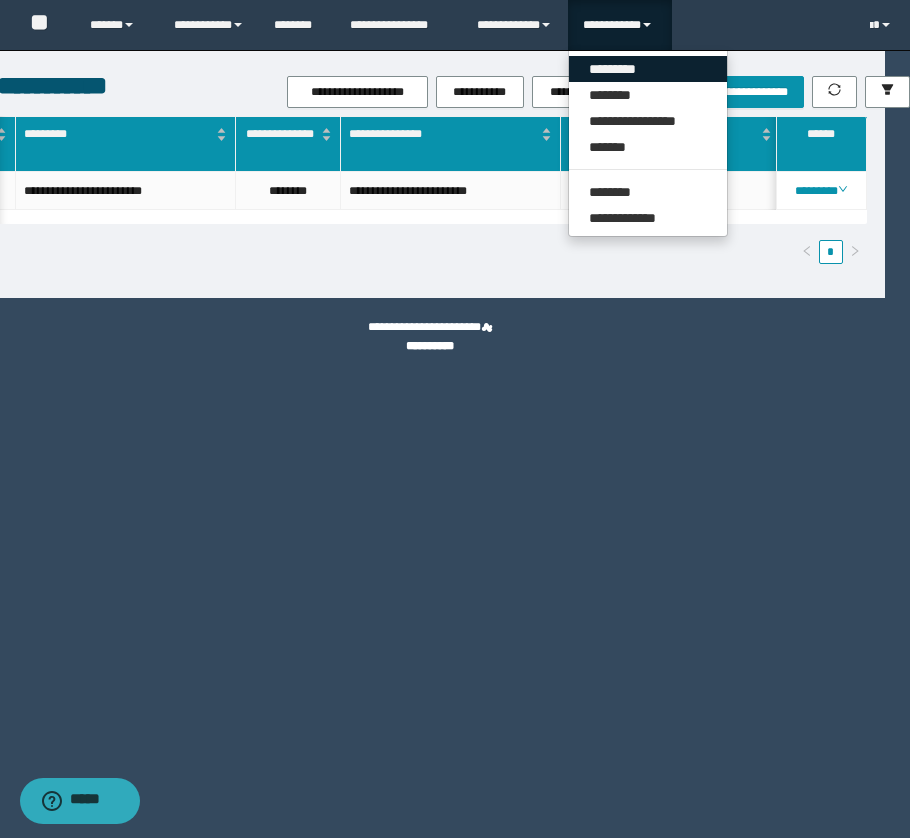 click on "*********" at bounding box center (648, 69) 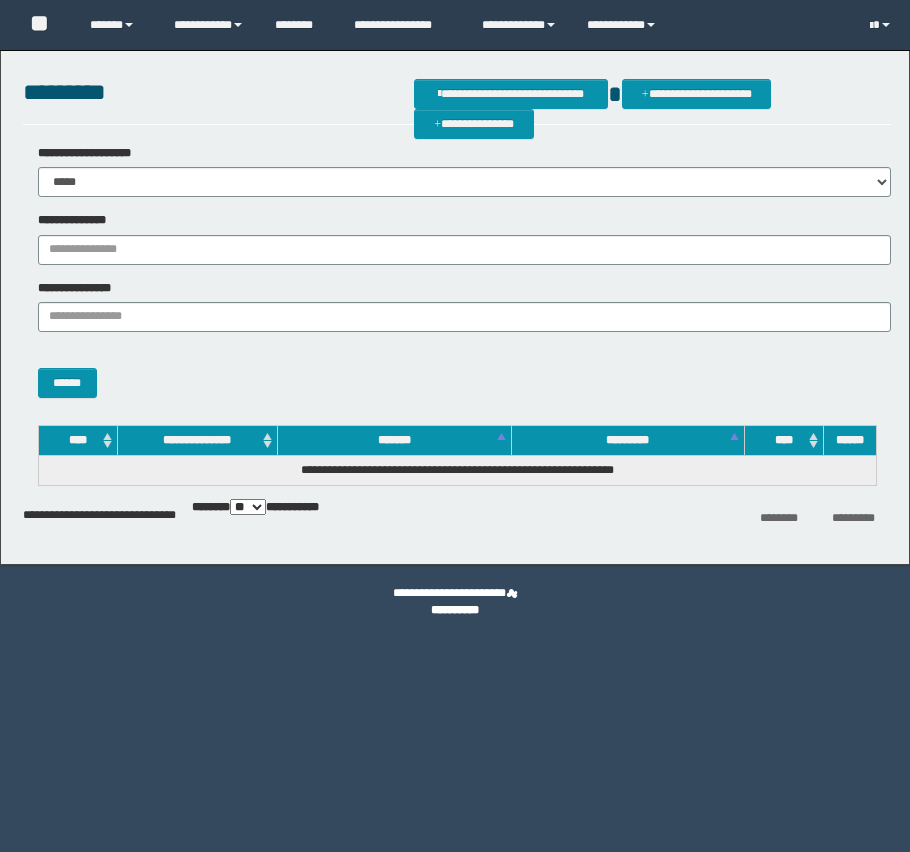 scroll, scrollTop: 0, scrollLeft: 0, axis: both 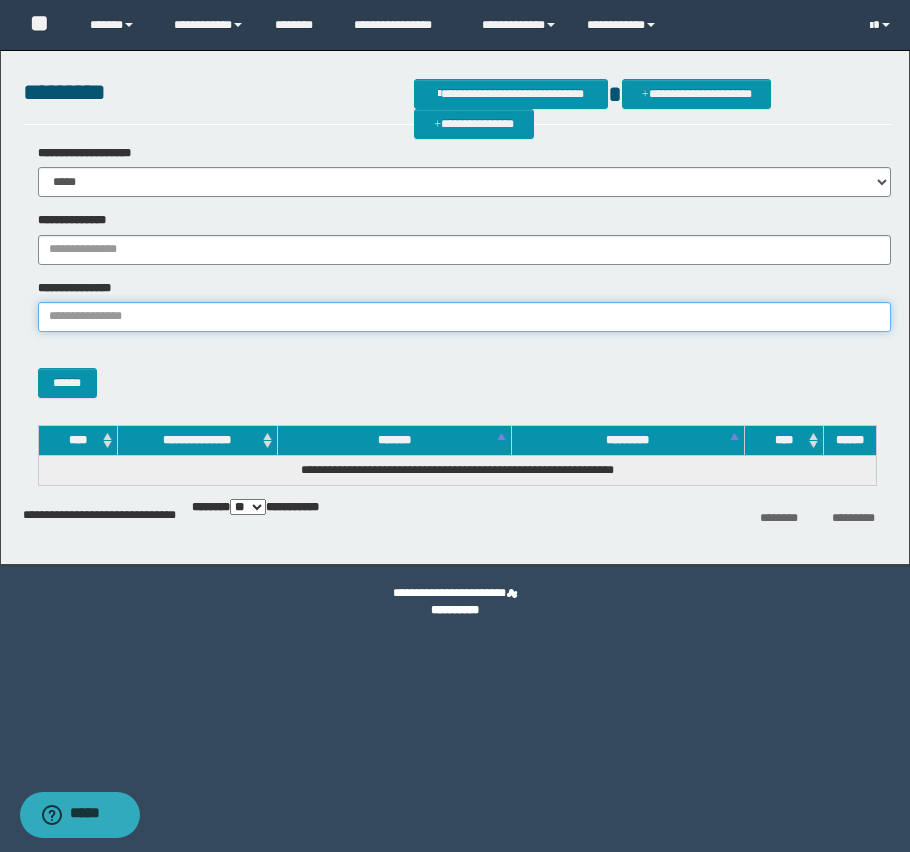 click on "**********" at bounding box center [465, 317] 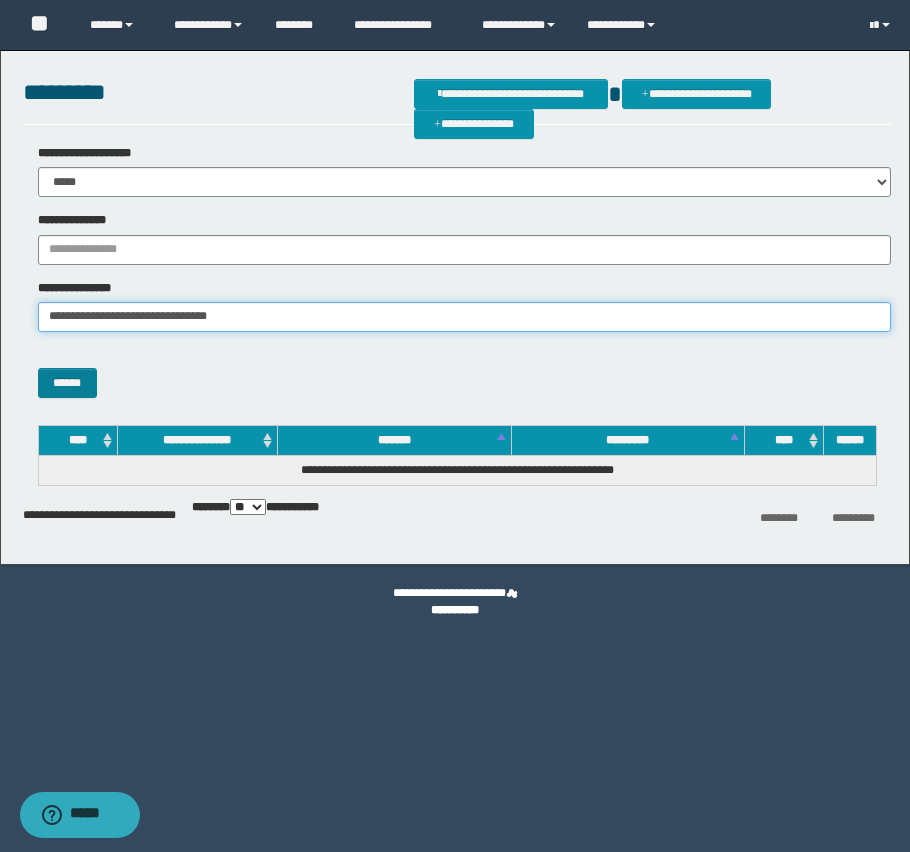 type on "**********" 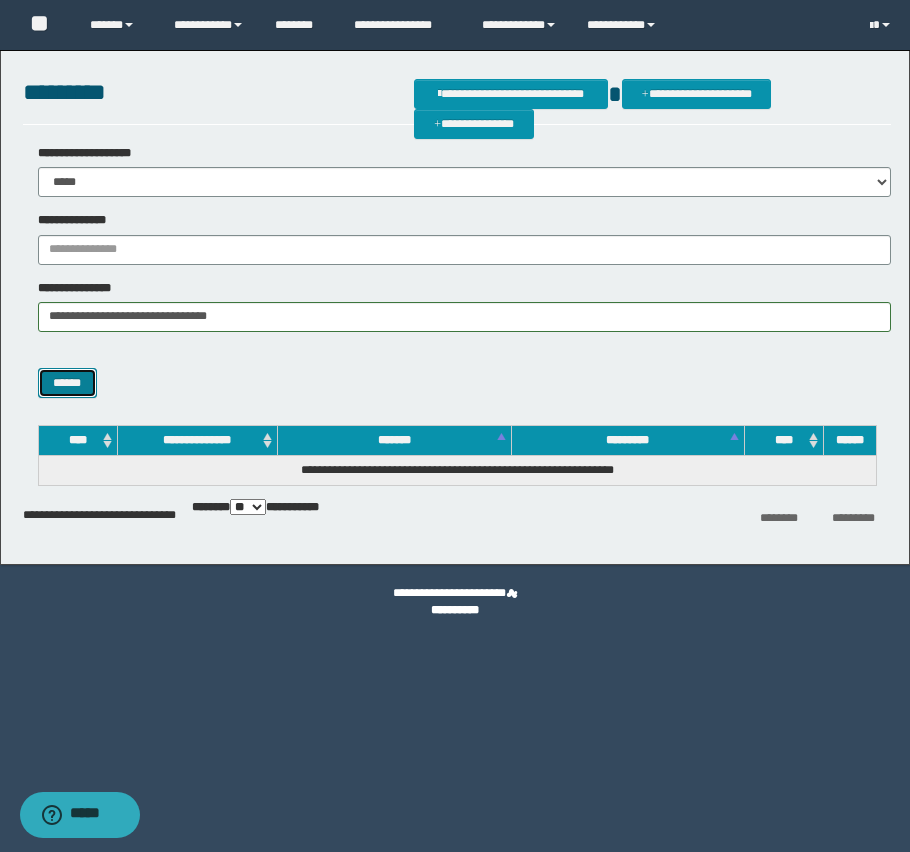 click on "******" at bounding box center (67, 383) 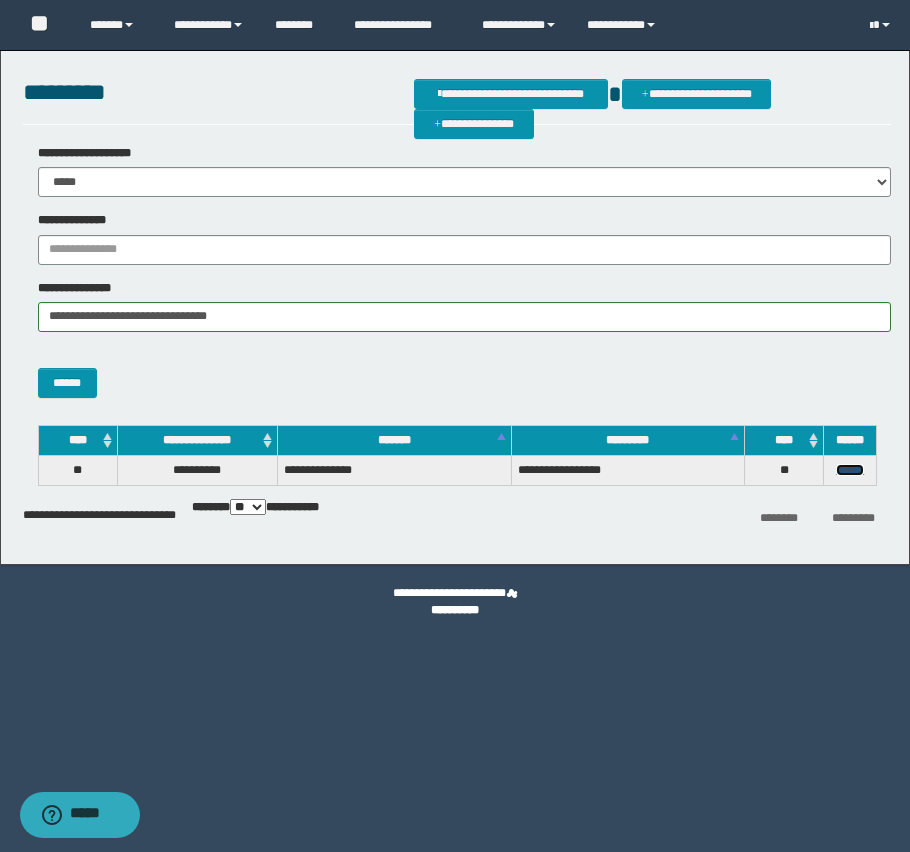 click on "******" at bounding box center (850, 470) 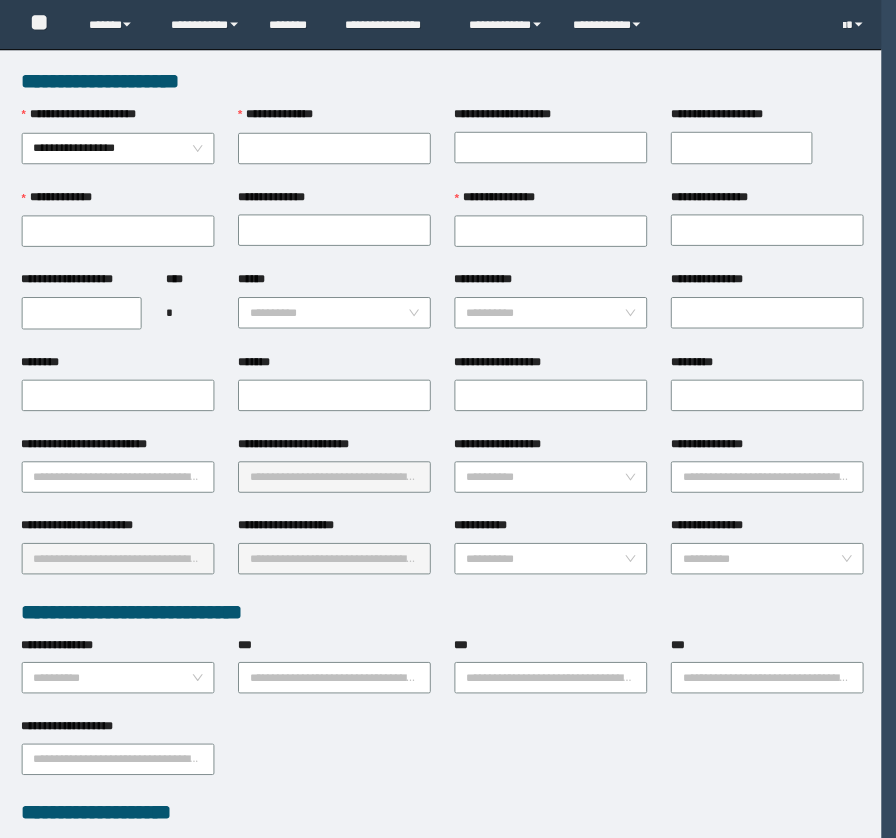 scroll, scrollTop: 0, scrollLeft: 0, axis: both 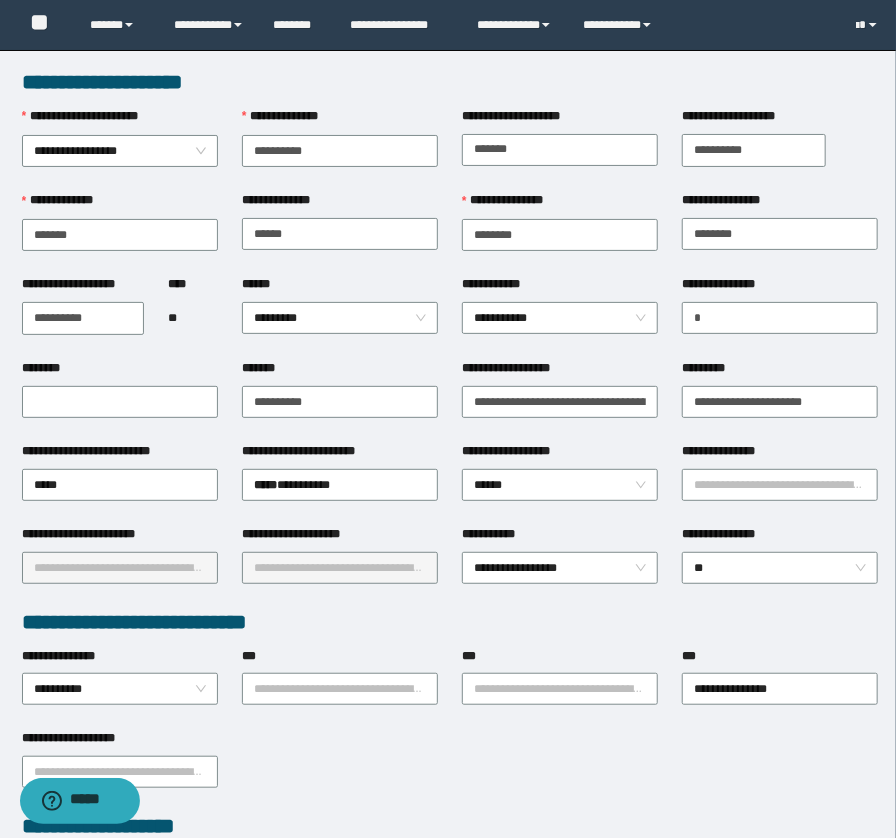 type on "**********" 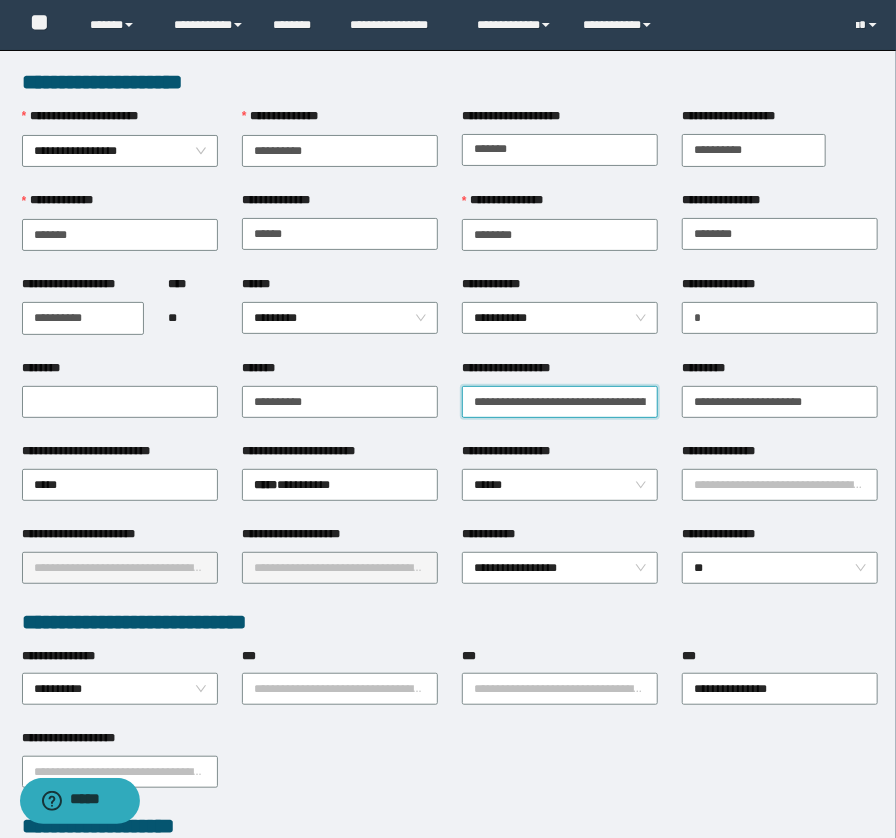 scroll, scrollTop: 0, scrollLeft: 164, axis: horizontal 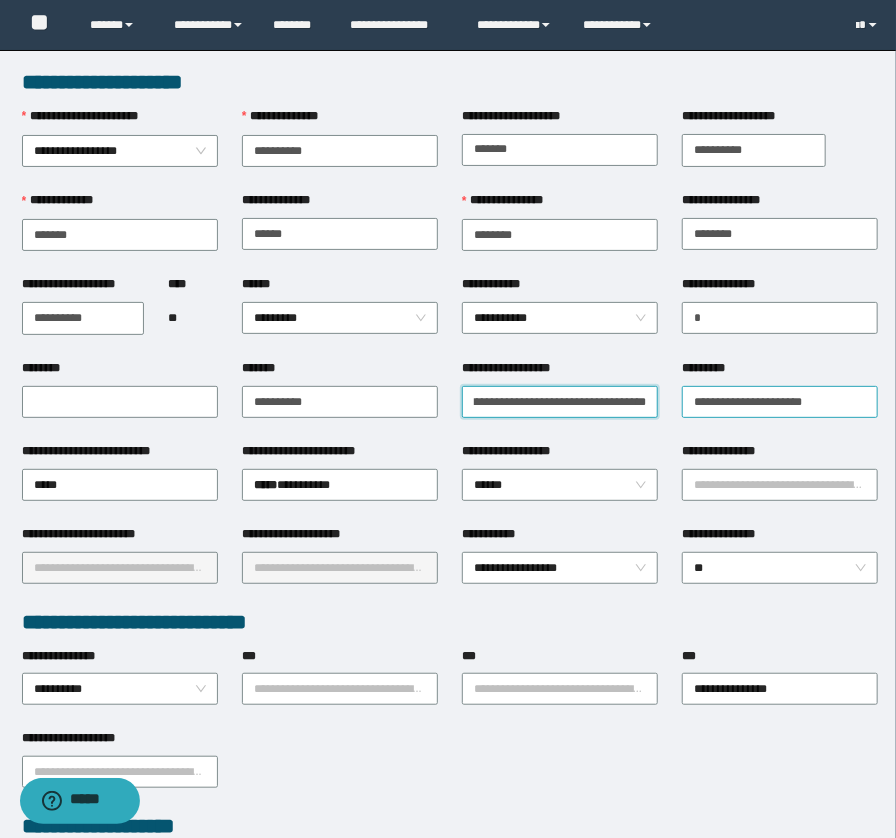 drag, startPoint x: 468, startPoint y: 398, endPoint x: 682, endPoint y: 413, distance: 214.52505 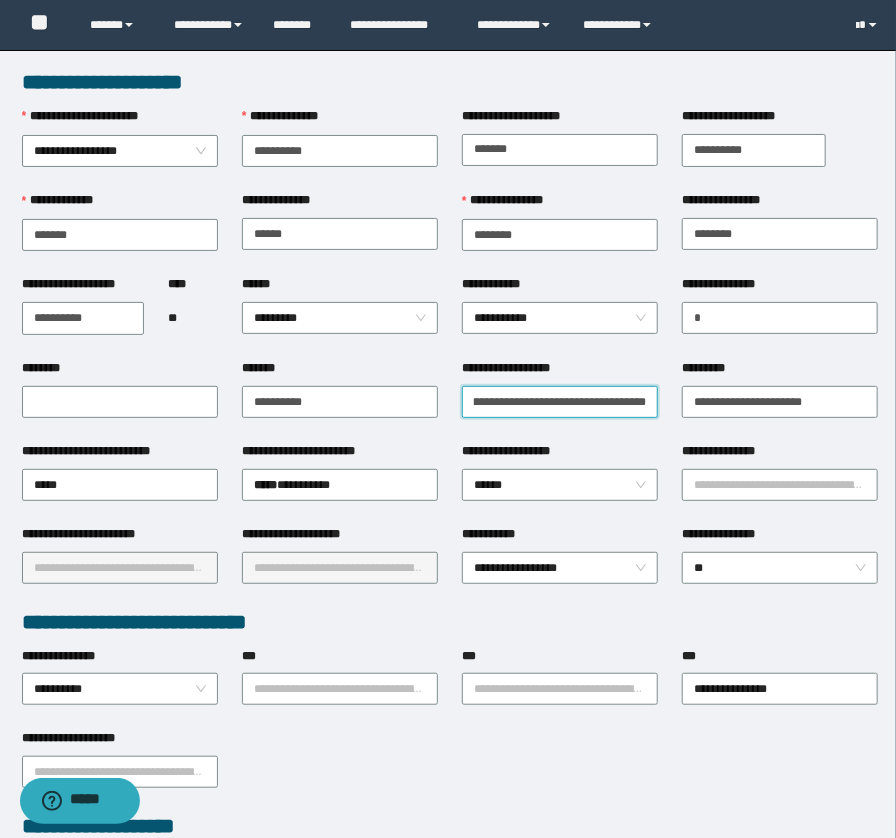 click on "**********" at bounding box center [560, 402] 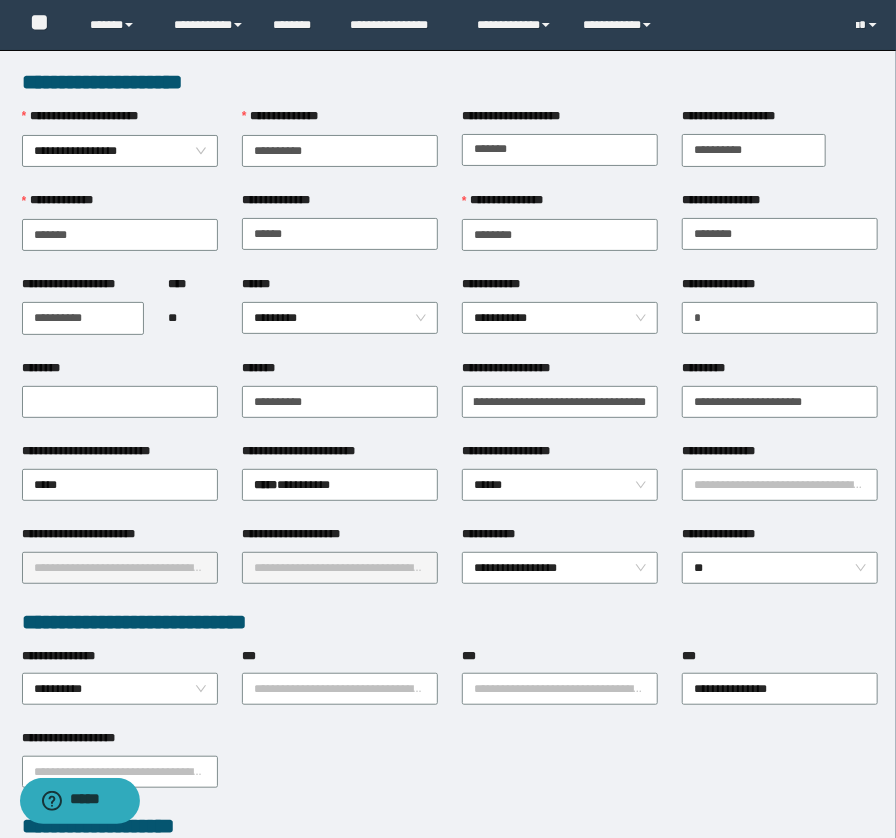 scroll, scrollTop: 0, scrollLeft: 0, axis: both 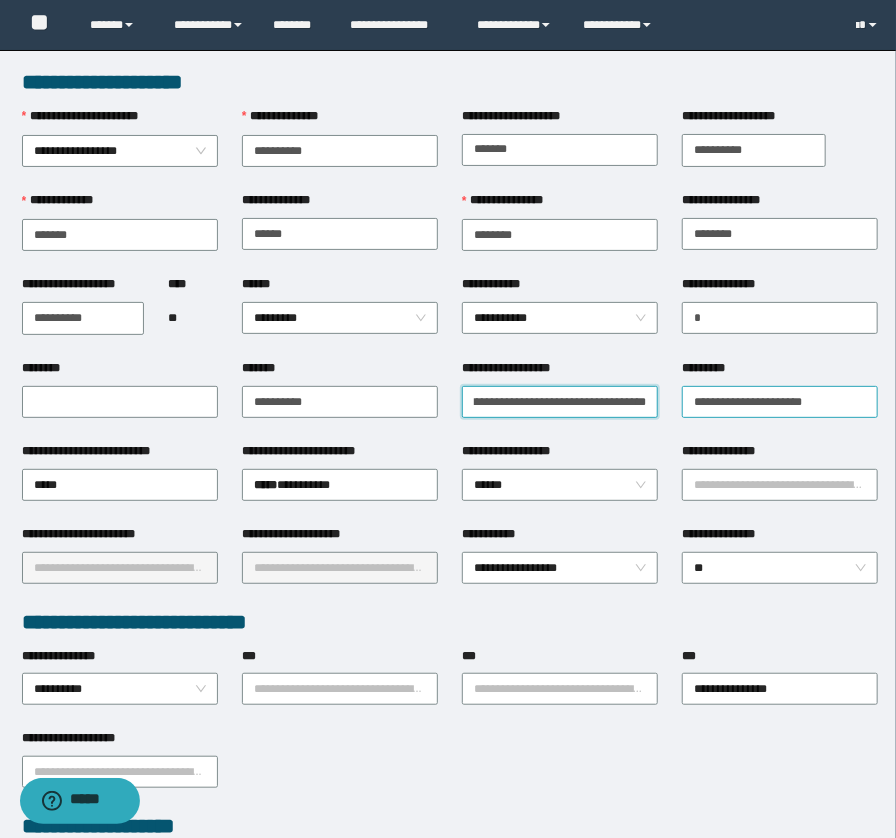 drag, startPoint x: 469, startPoint y: 401, endPoint x: 716, endPoint y: 400, distance: 247.00203 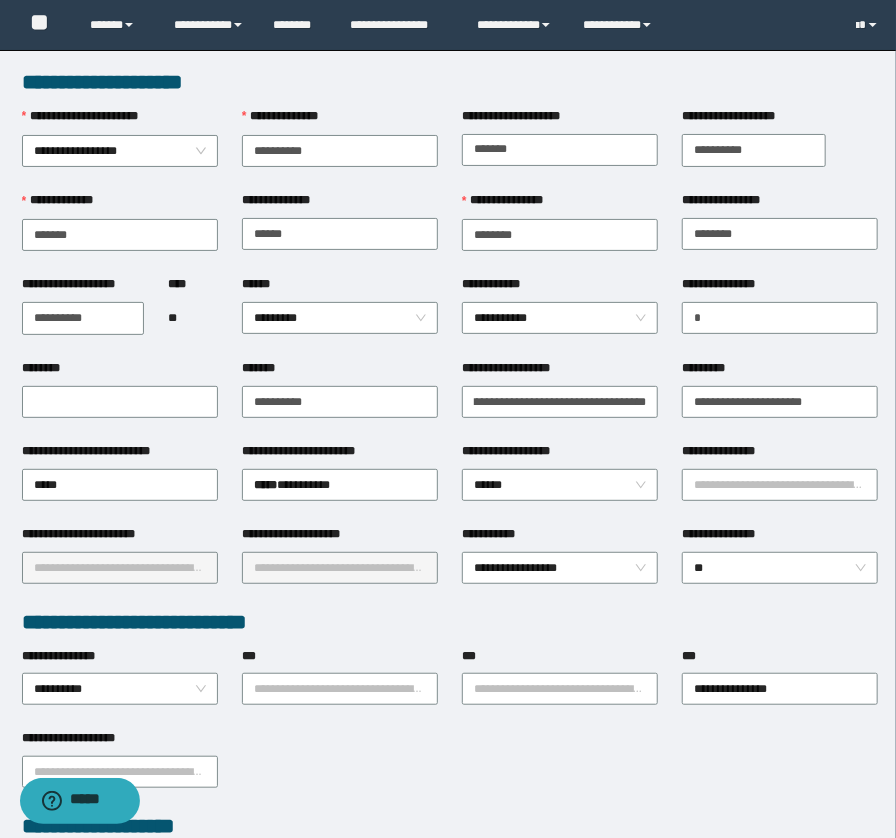 scroll, scrollTop: 0, scrollLeft: 0, axis: both 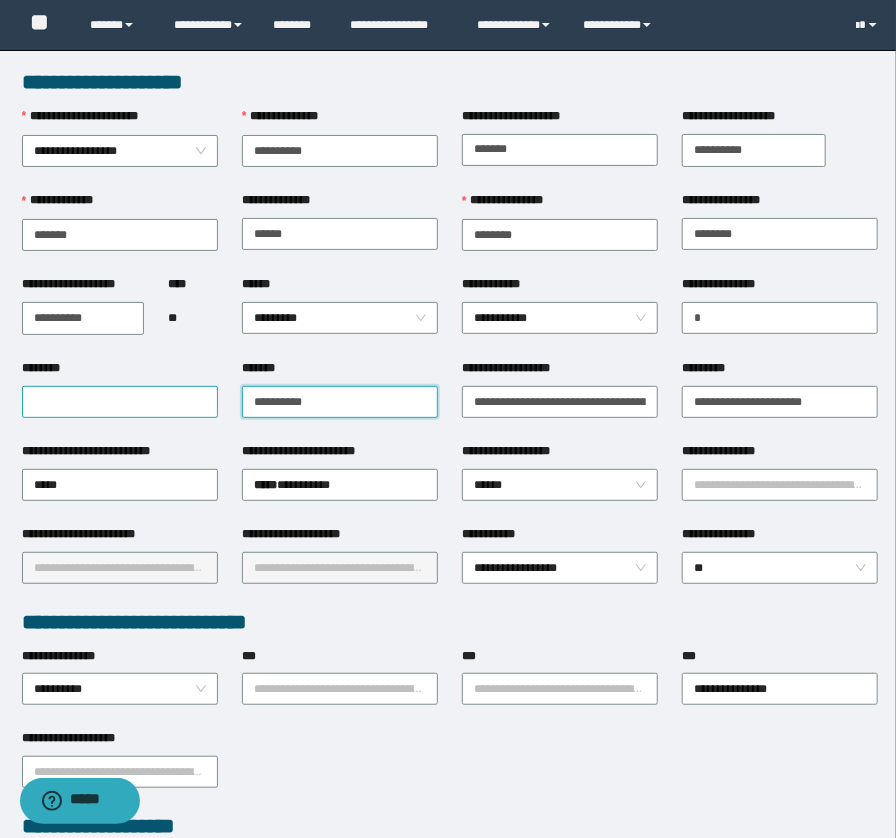 drag, startPoint x: 362, startPoint y: 401, endPoint x: 170, endPoint y: 402, distance: 192.00261 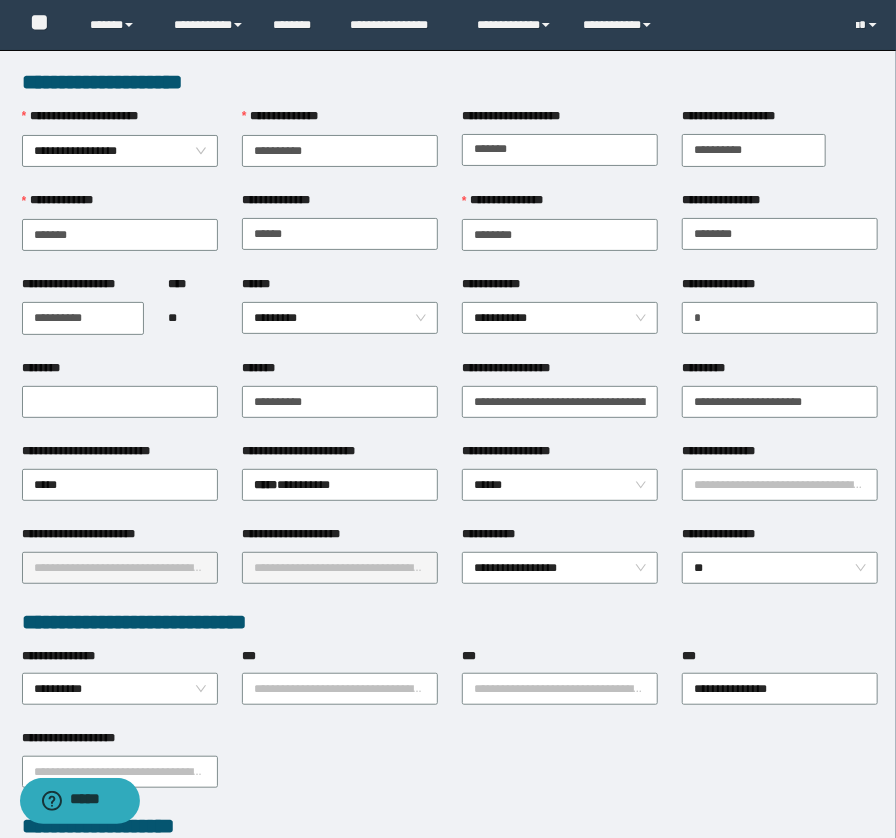 click on "**********" at bounding box center (448, 25) 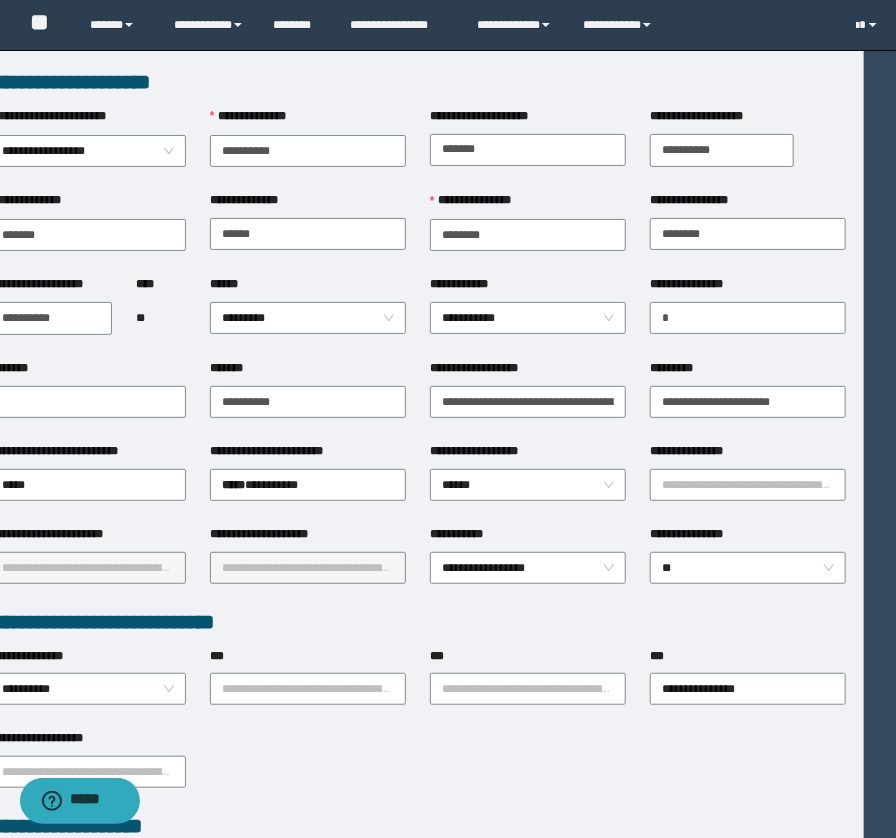 scroll, scrollTop: 0, scrollLeft: 65, axis: horizontal 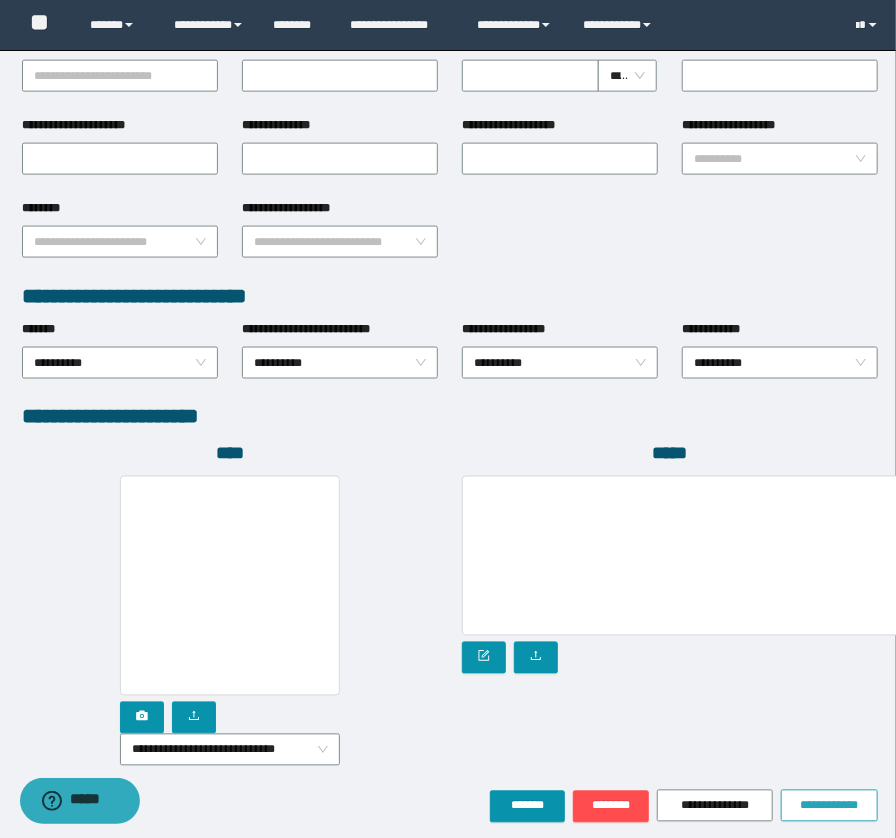 click on "**********" at bounding box center (830, 806) 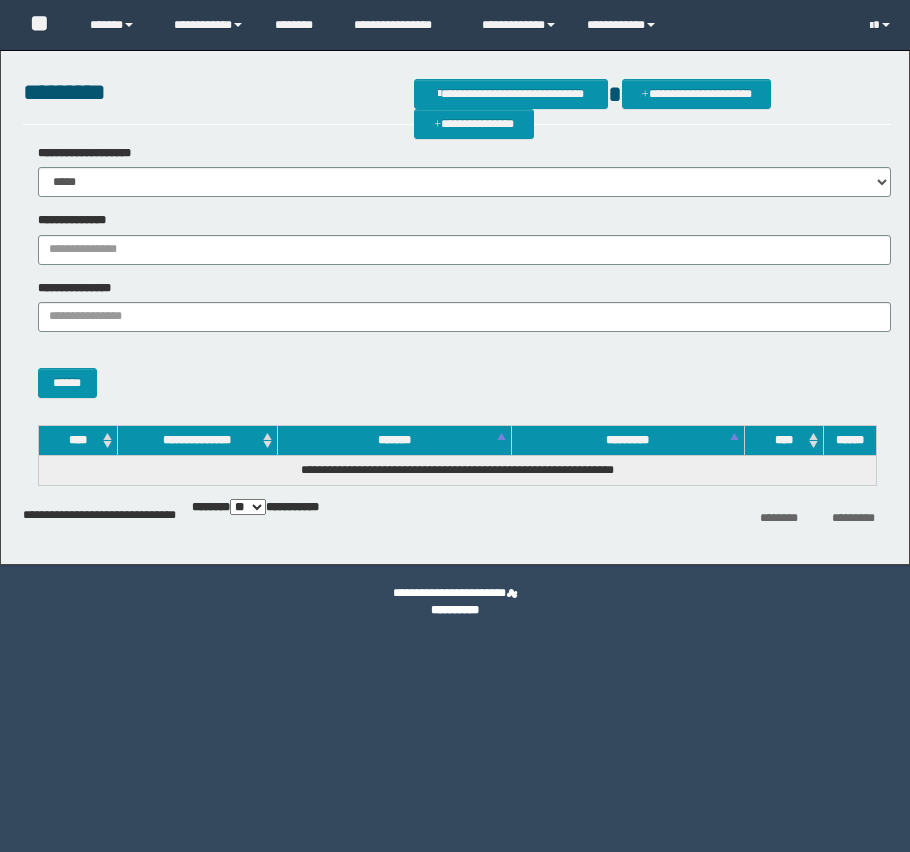 scroll, scrollTop: 0, scrollLeft: 0, axis: both 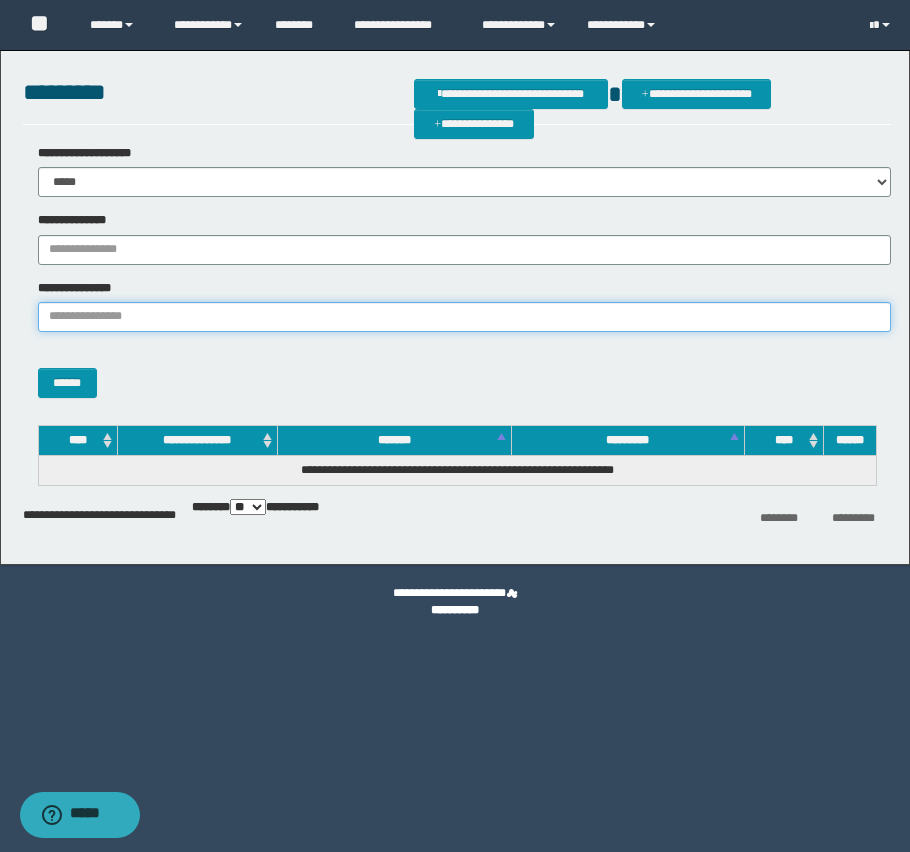 click on "**********" at bounding box center (465, 317) 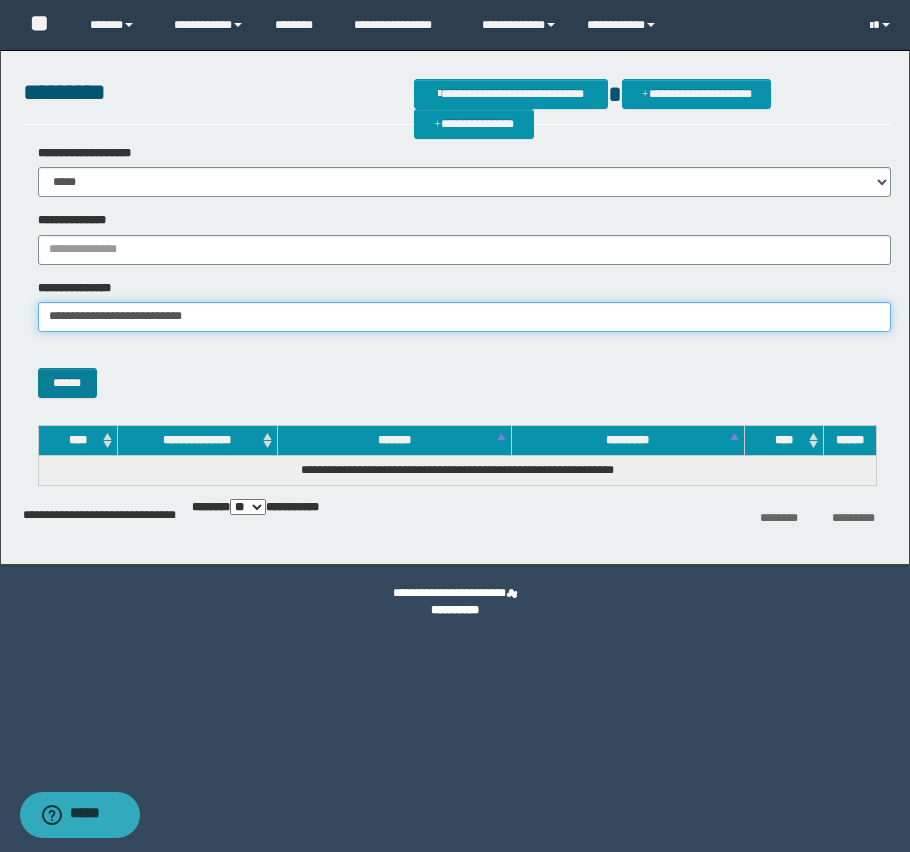 type on "**********" 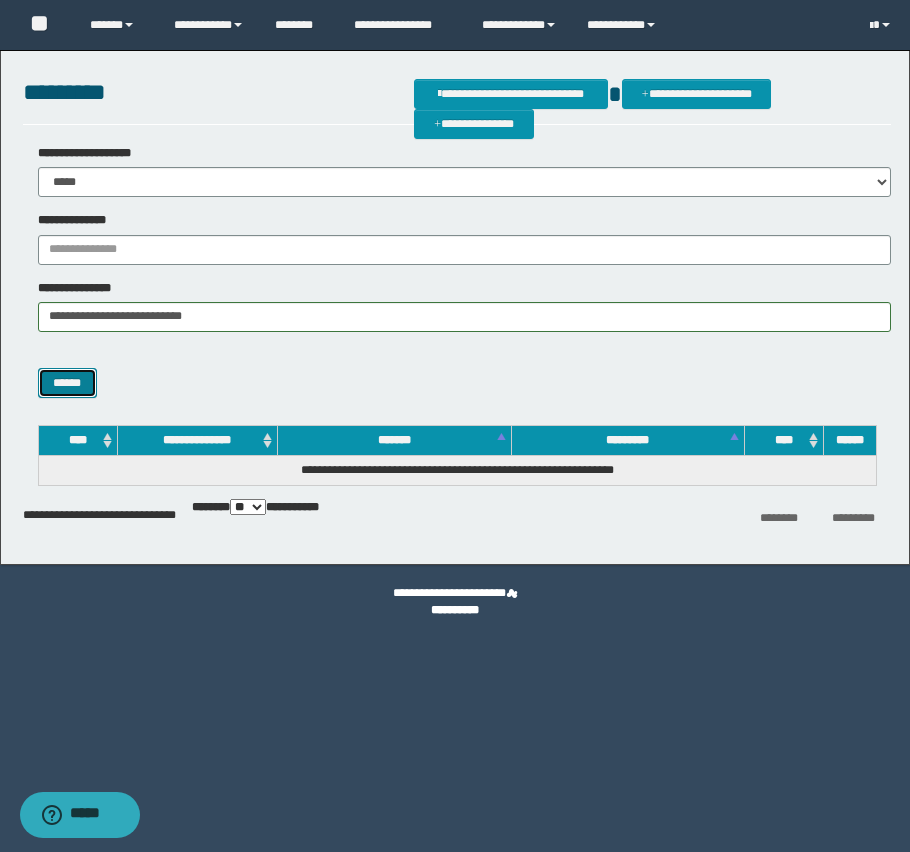 click on "******" at bounding box center (67, 383) 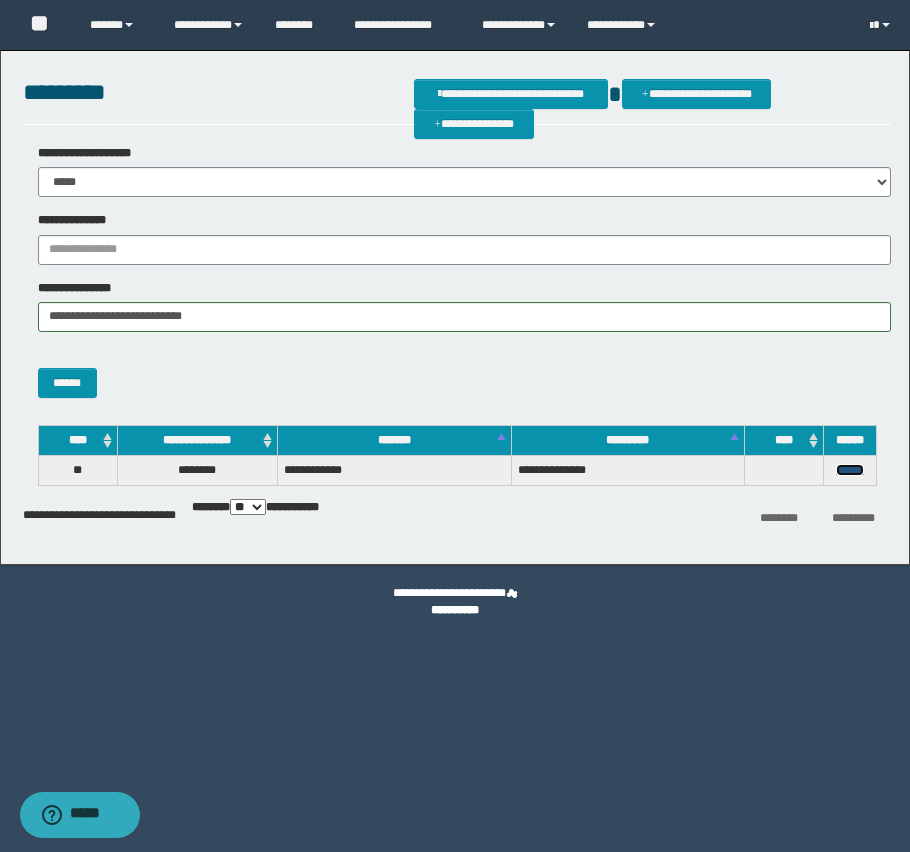 click on "******" at bounding box center (850, 470) 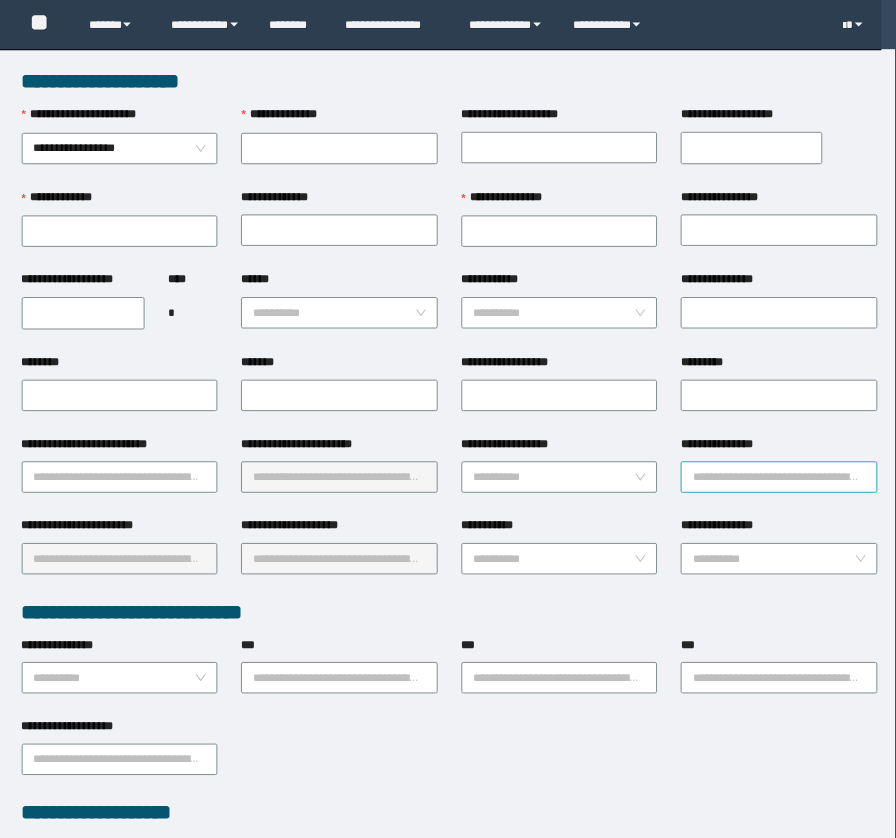 scroll, scrollTop: 0, scrollLeft: 0, axis: both 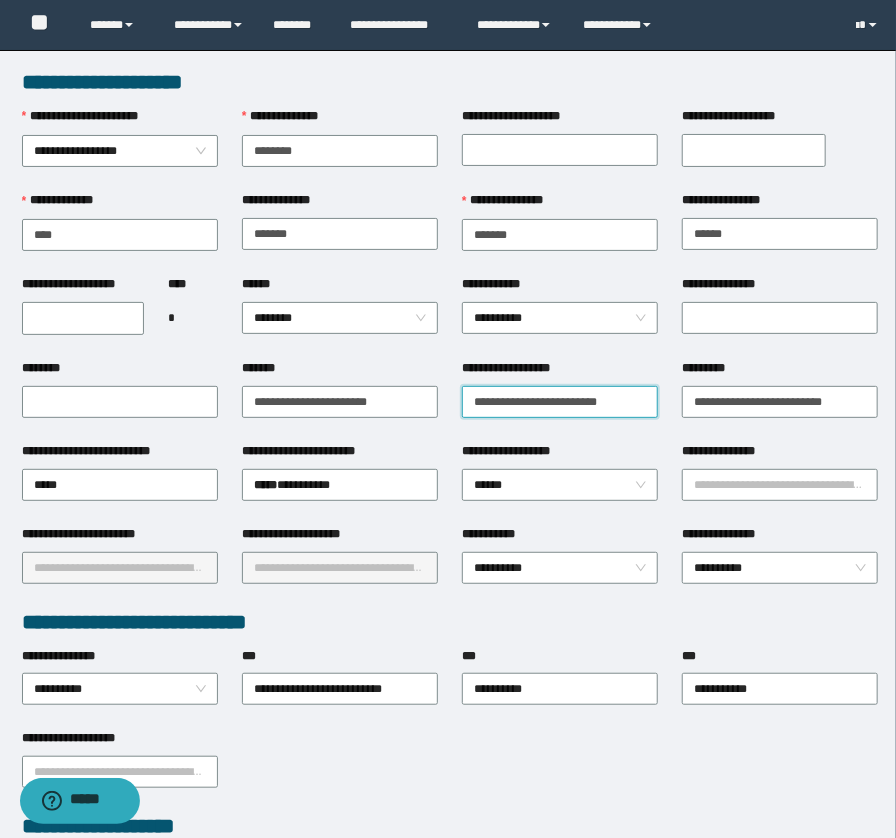 drag, startPoint x: 468, startPoint y: 402, endPoint x: 645, endPoint y: 396, distance: 177.10167 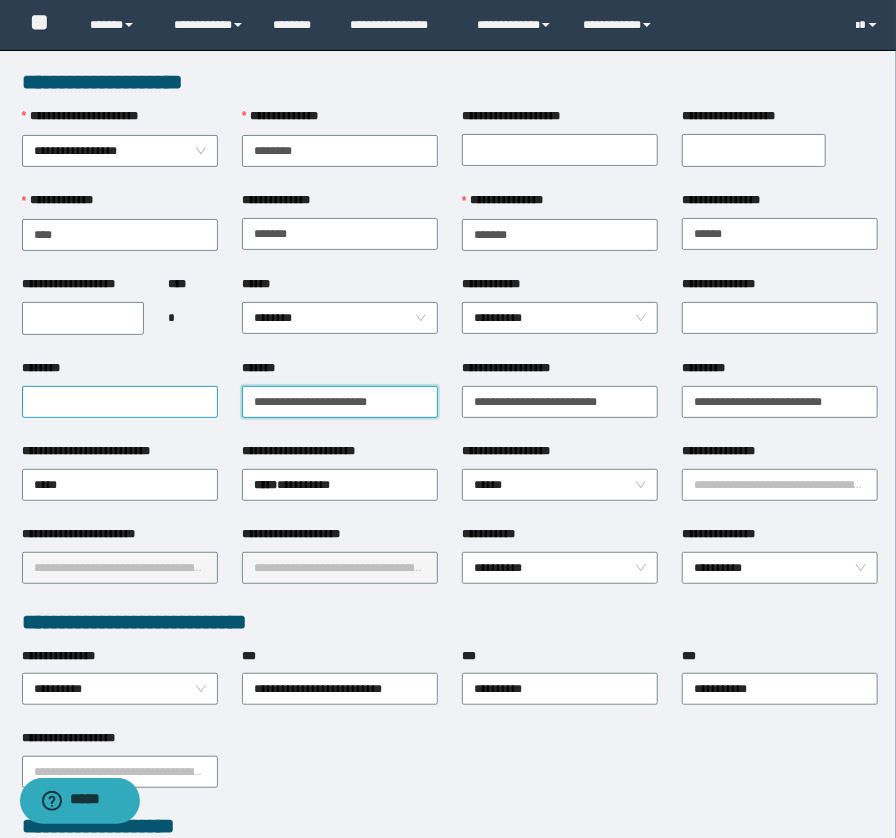 drag, startPoint x: 399, startPoint y: 402, endPoint x: 124, endPoint y: 396, distance: 275.06546 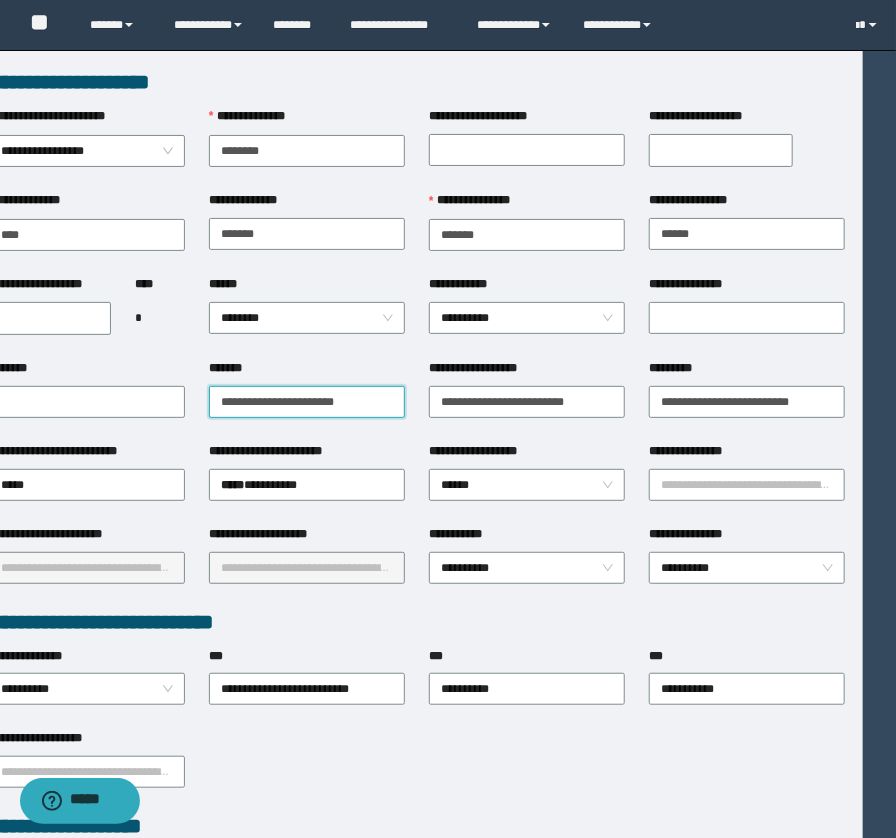 scroll, scrollTop: 0, scrollLeft: 65, axis: horizontal 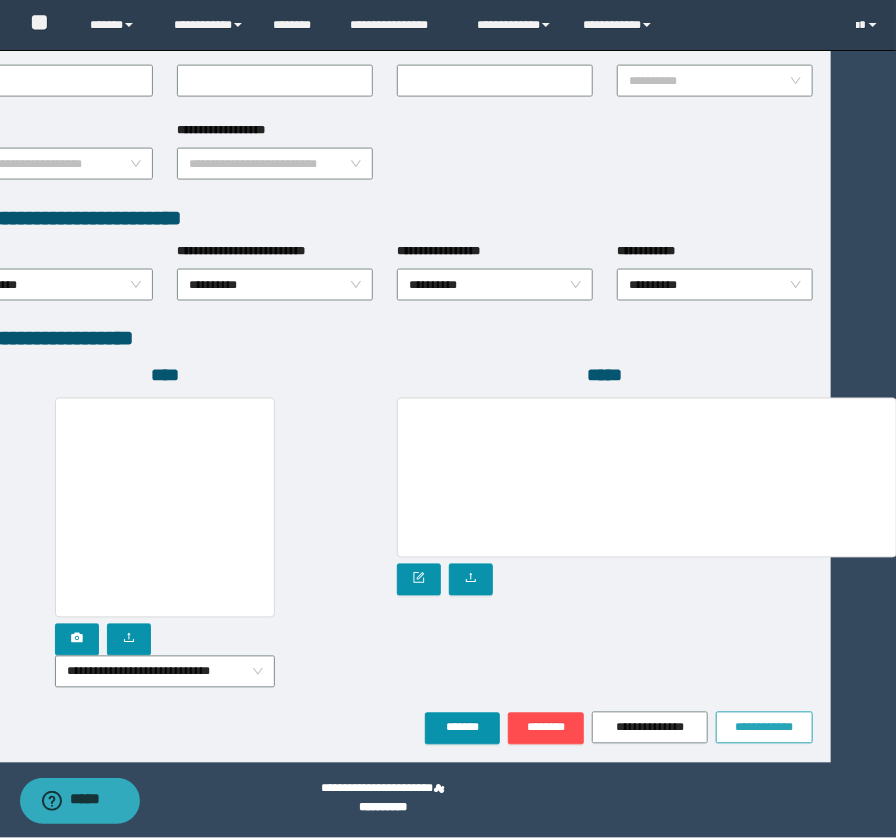 click on "**********" at bounding box center [765, 728] 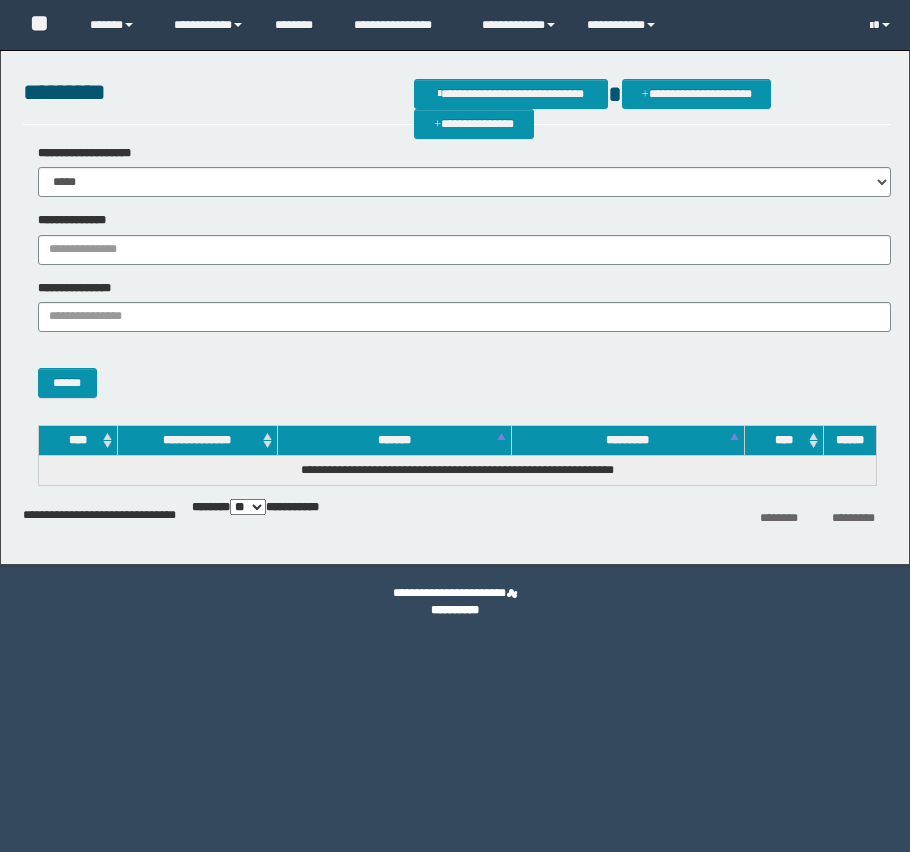 scroll, scrollTop: 0, scrollLeft: 0, axis: both 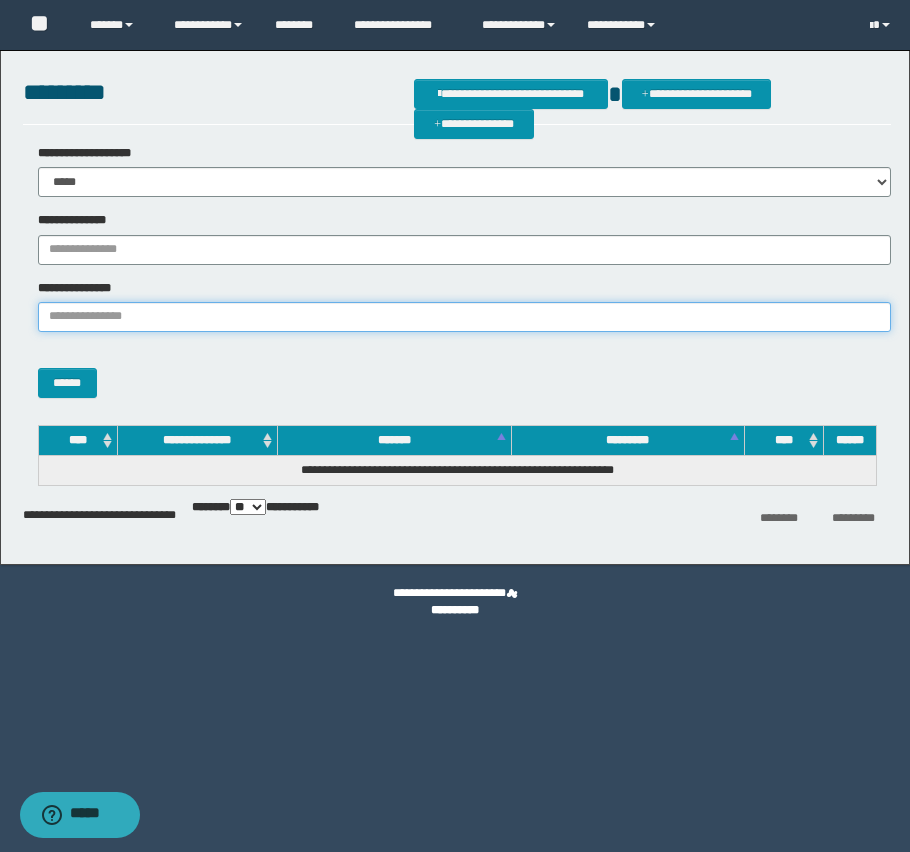 click on "**********" at bounding box center (465, 317) 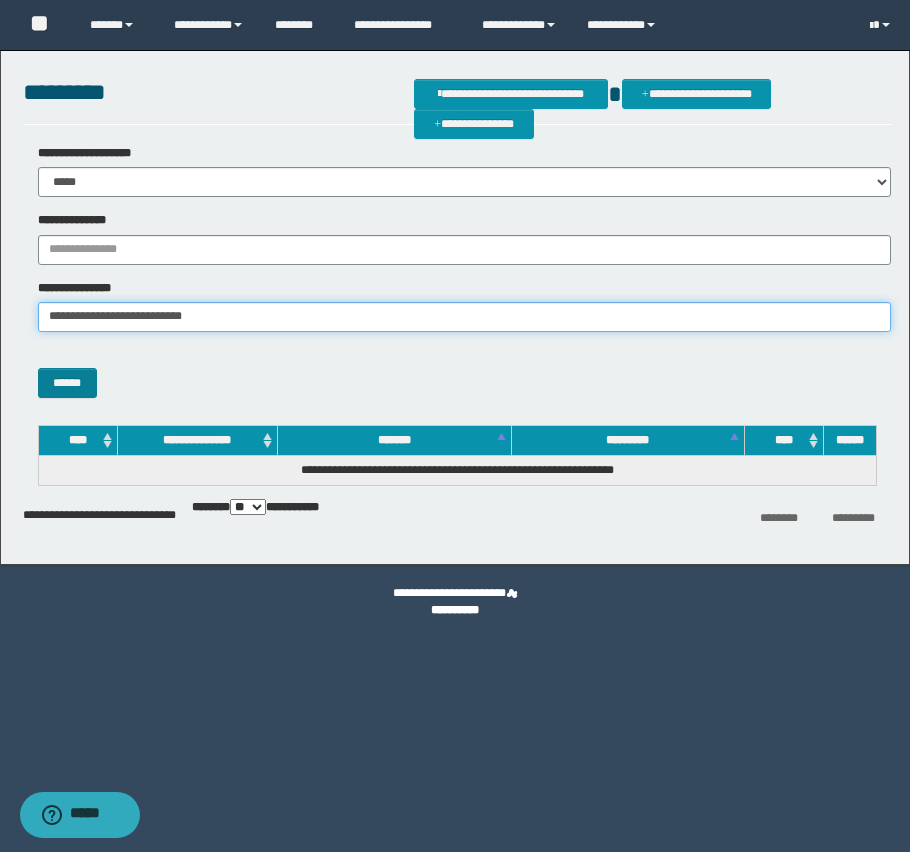 type on "**********" 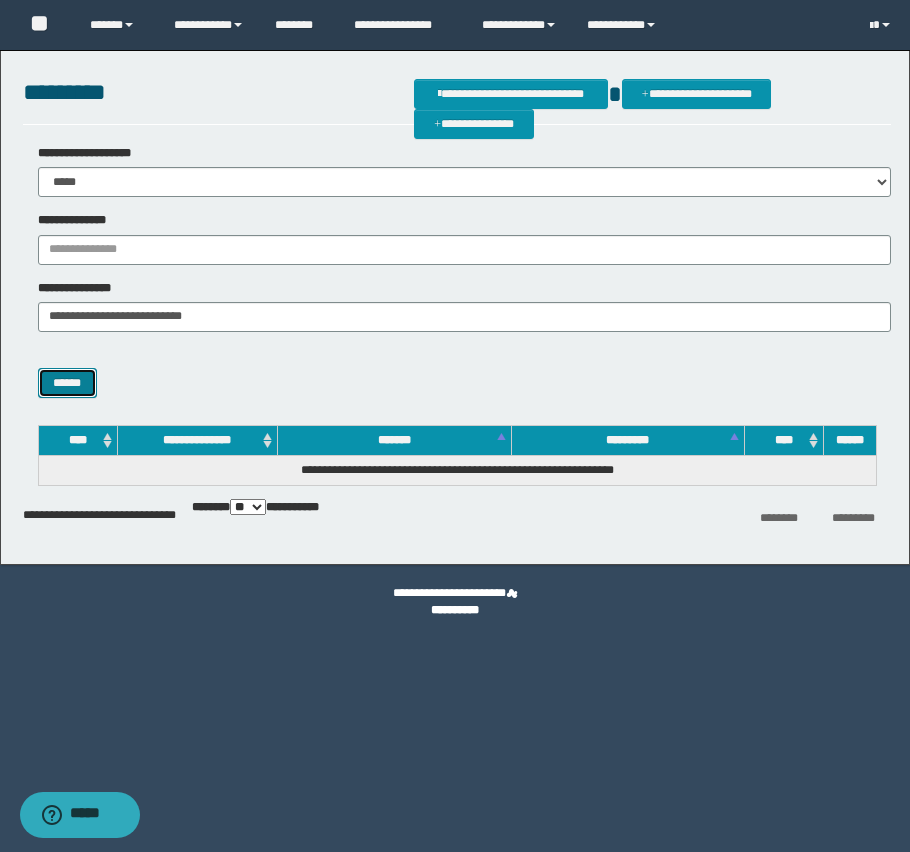 click on "******" at bounding box center [67, 383] 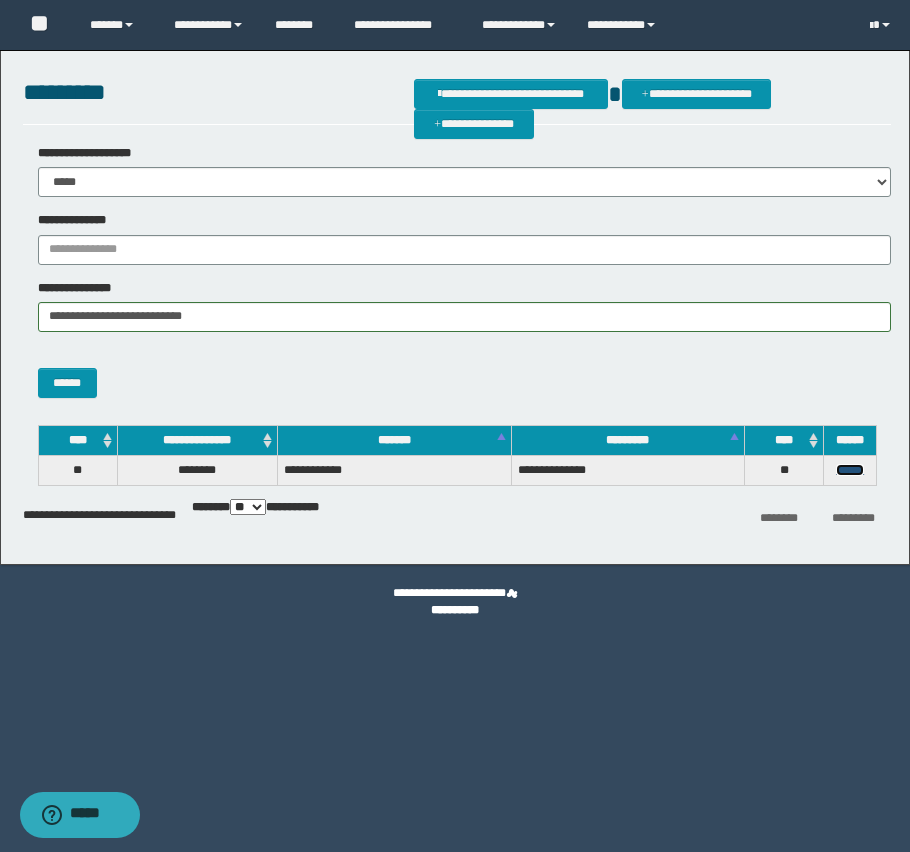 click on "******" at bounding box center [850, 470] 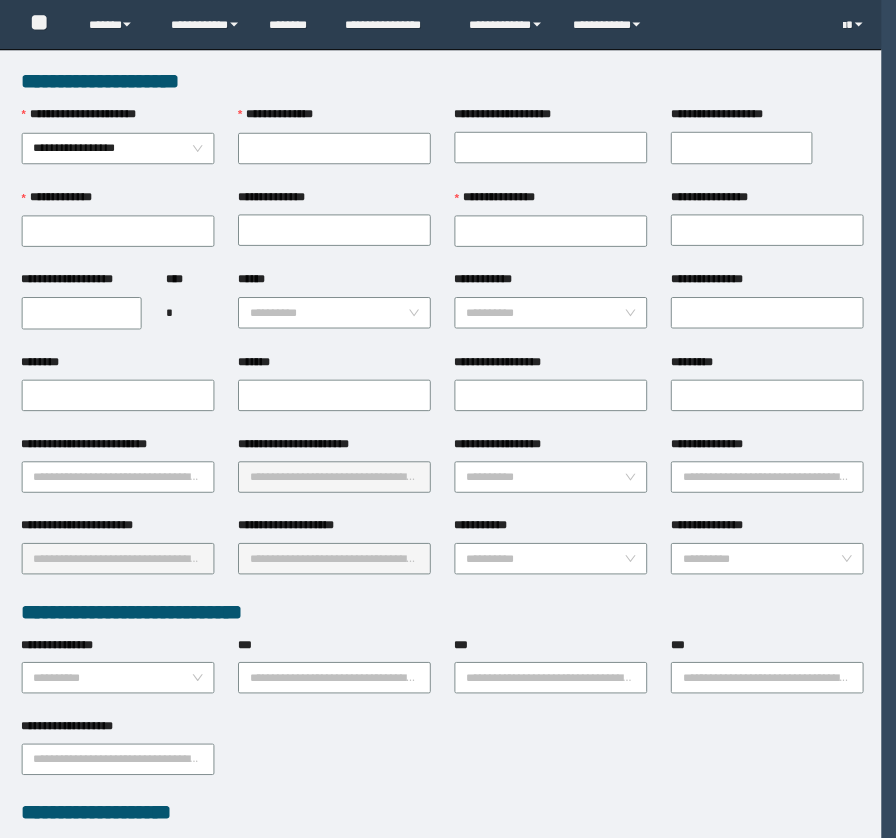 scroll, scrollTop: 0, scrollLeft: 0, axis: both 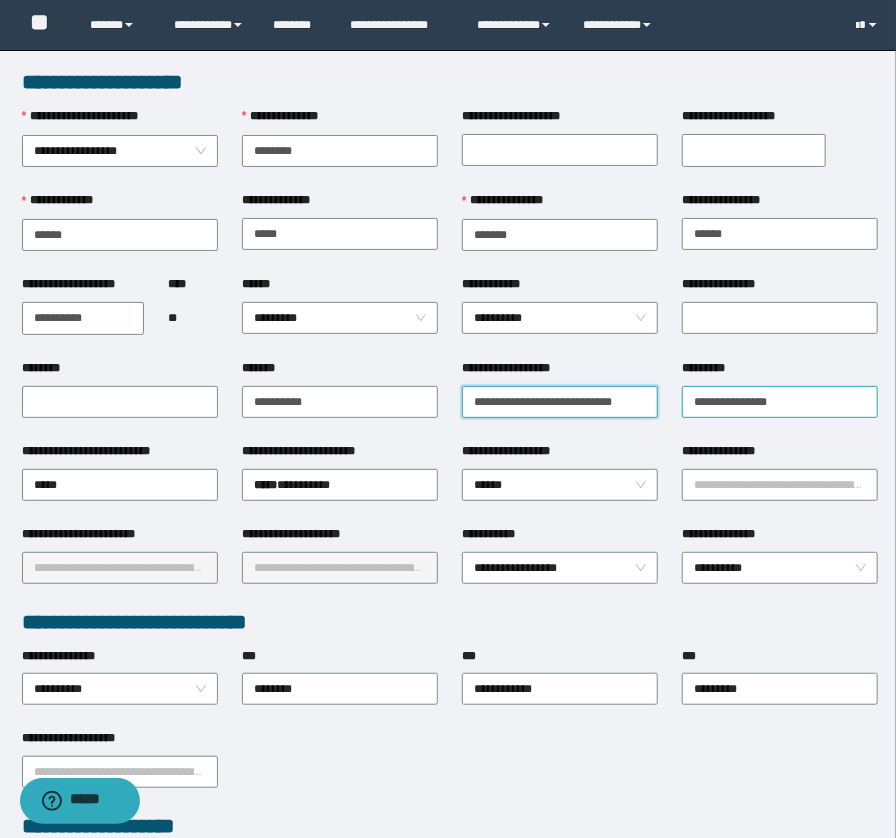 drag, startPoint x: 469, startPoint y: 405, endPoint x: 684, endPoint y: 403, distance: 215.00931 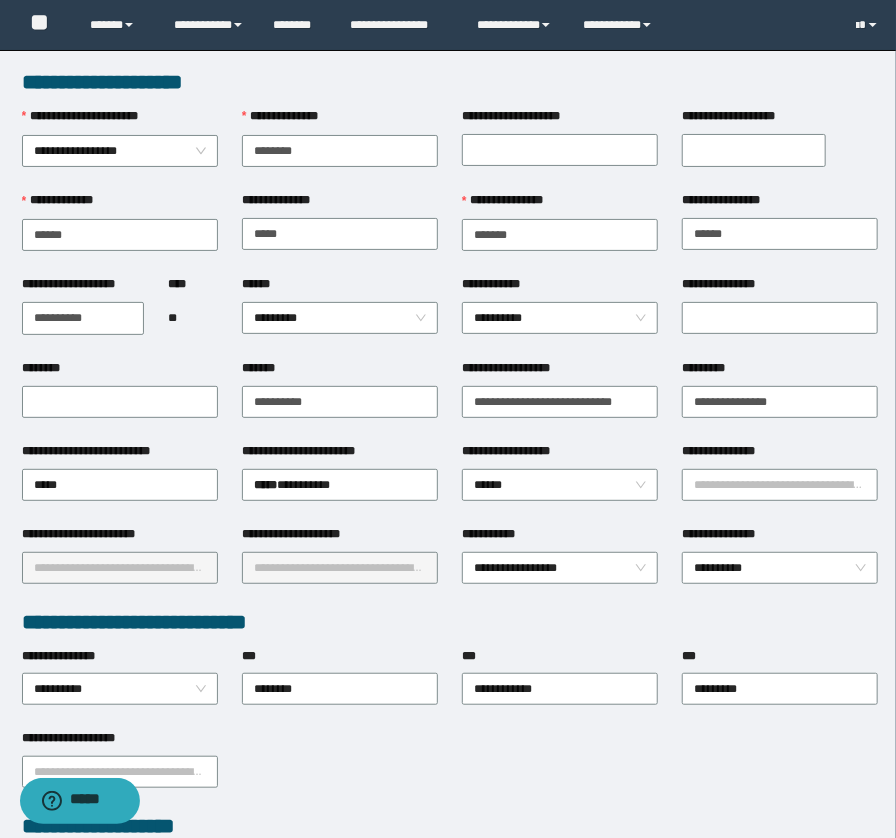 scroll, scrollTop: 0, scrollLeft: 0, axis: both 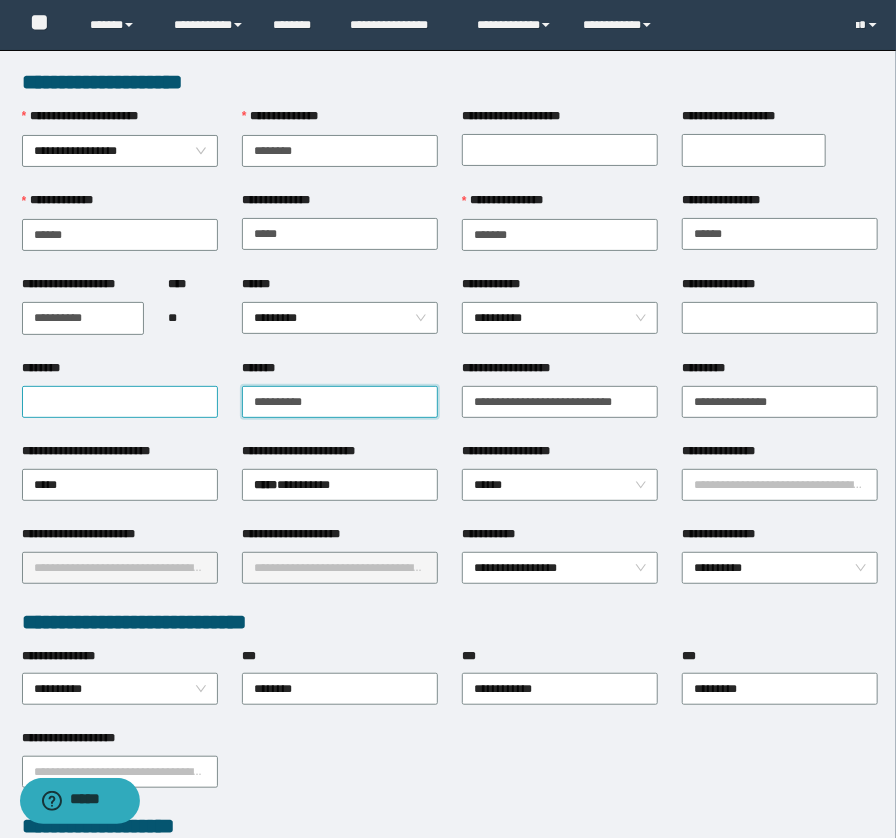 drag, startPoint x: 341, startPoint y: 399, endPoint x: 106, endPoint y: 403, distance: 235.03404 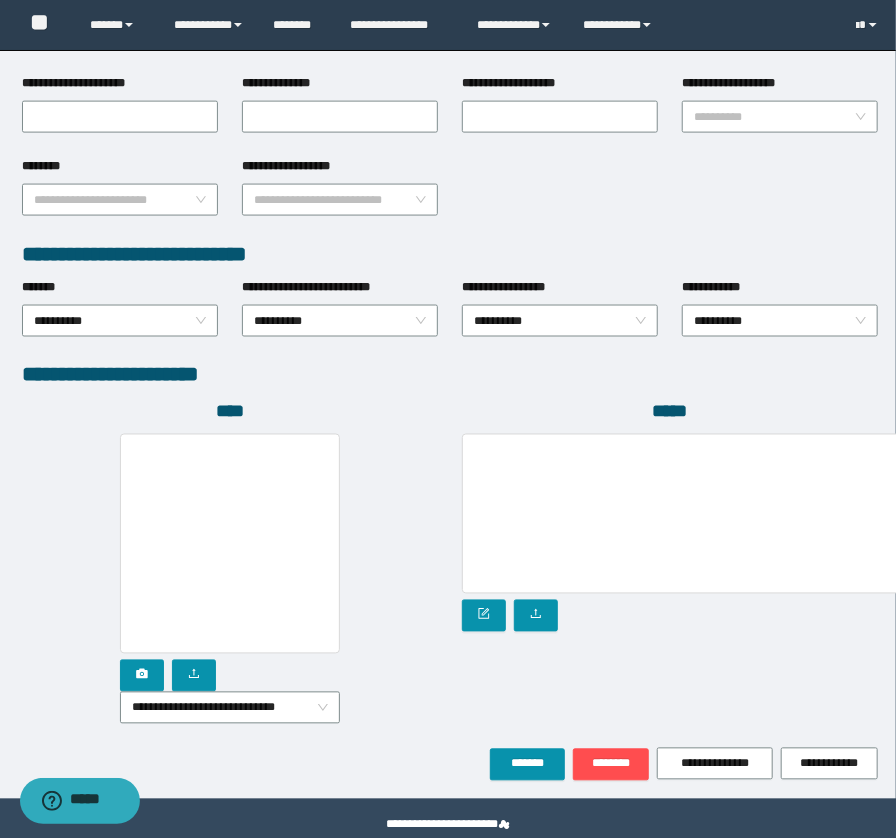 scroll, scrollTop: 896, scrollLeft: 0, axis: vertical 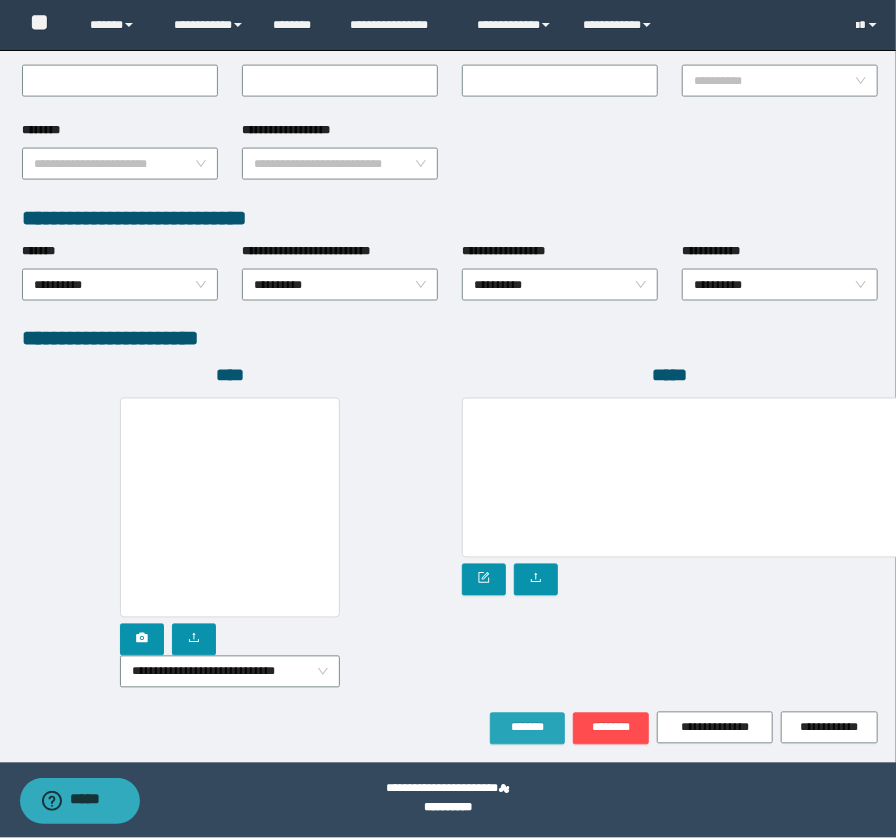 click on "*******" at bounding box center [527, 728] 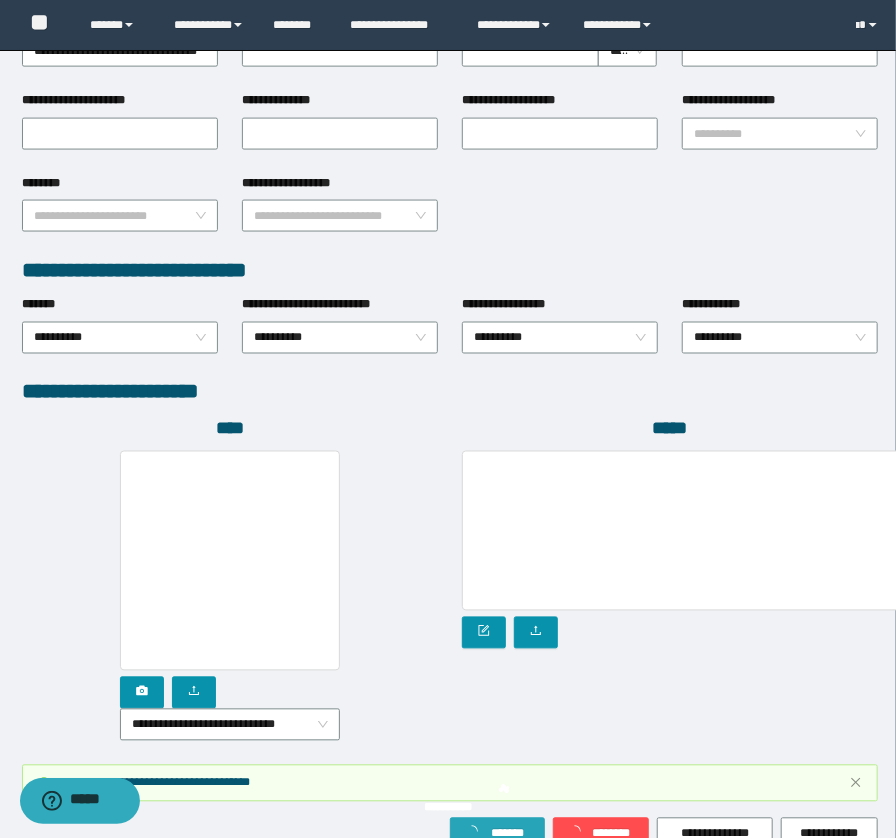 scroll, scrollTop: 949, scrollLeft: 0, axis: vertical 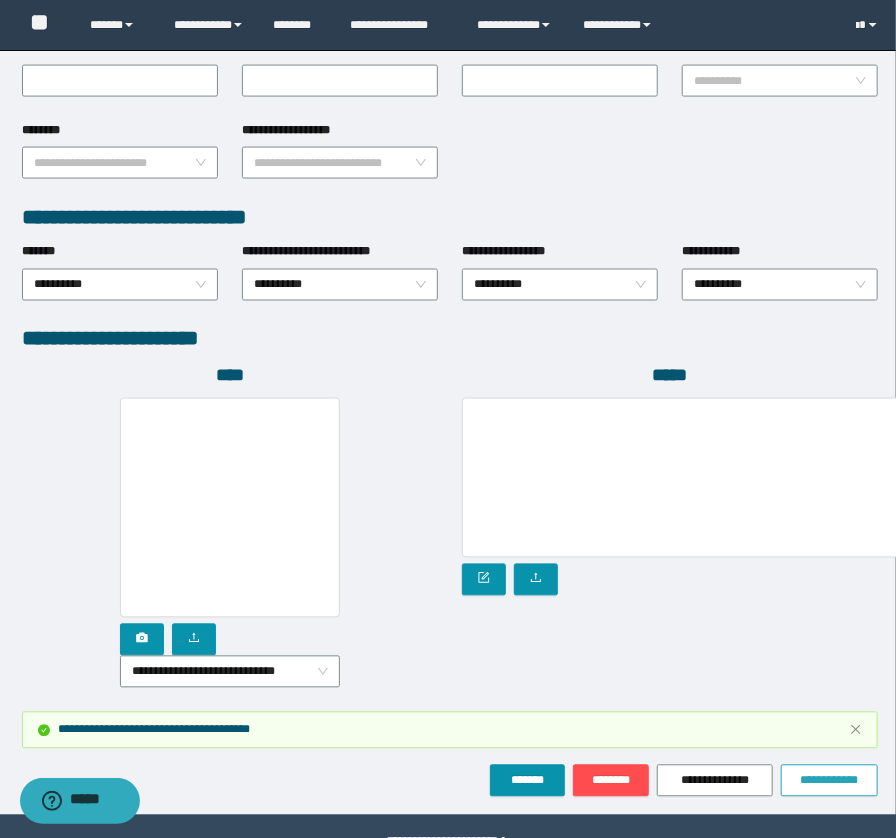click on "**********" at bounding box center [830, 781] 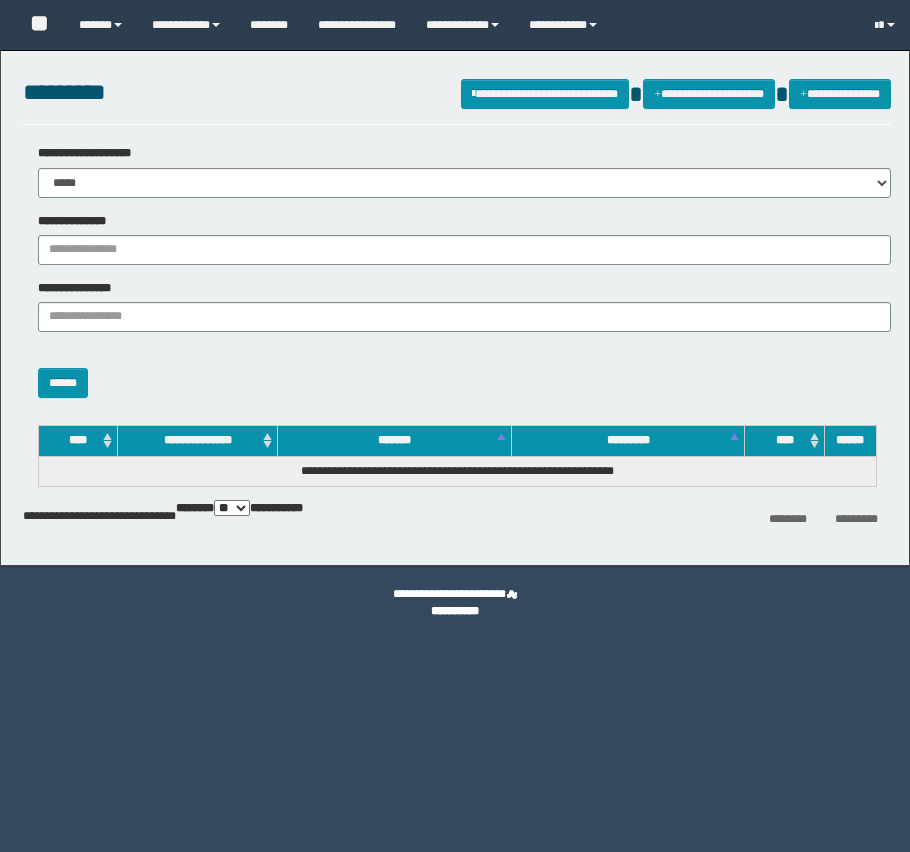 scroll, scrollTop: 0, scrollLeft: 0, axis: both 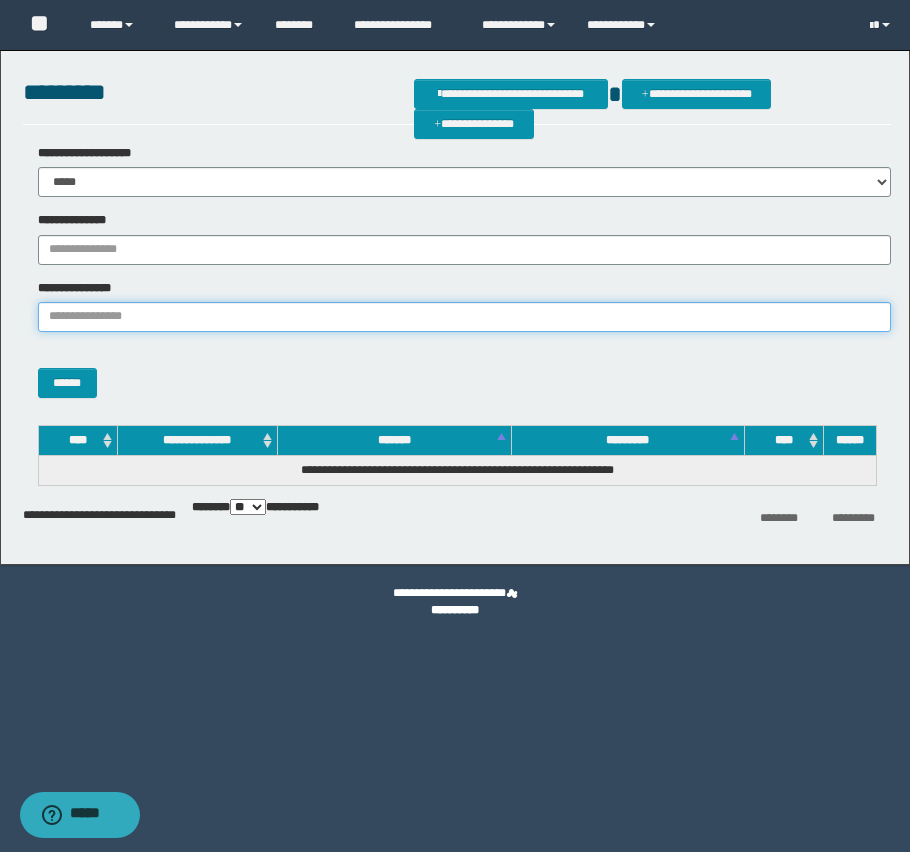 click on "**********" at bounding box center (465, 317) 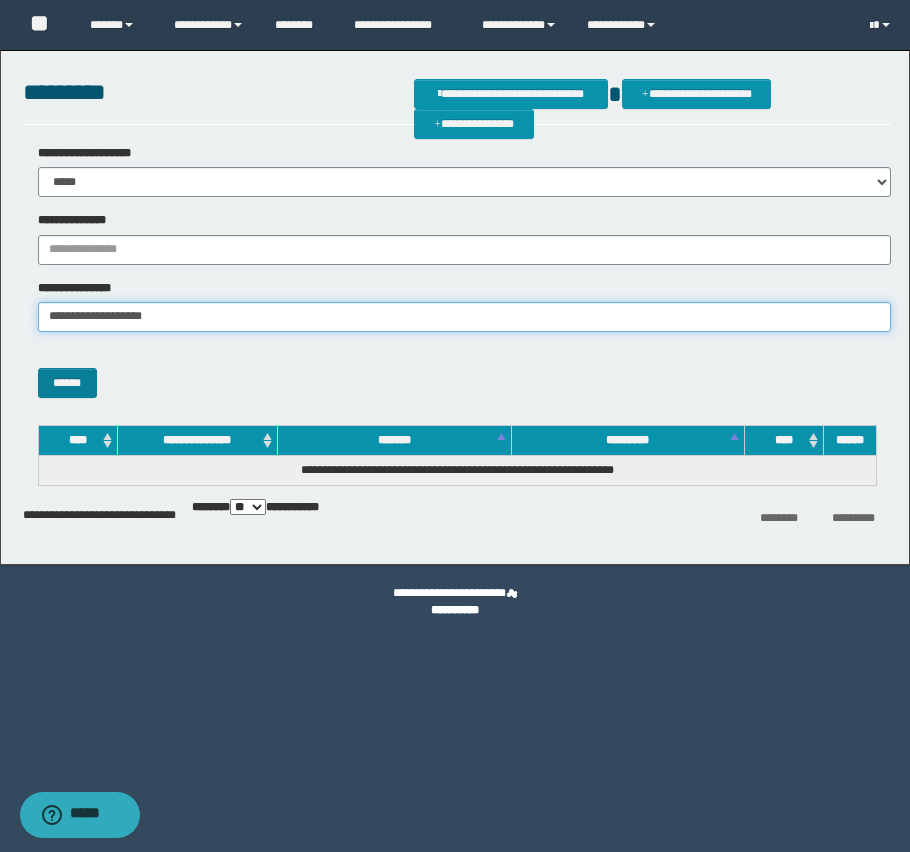 type on "**********" 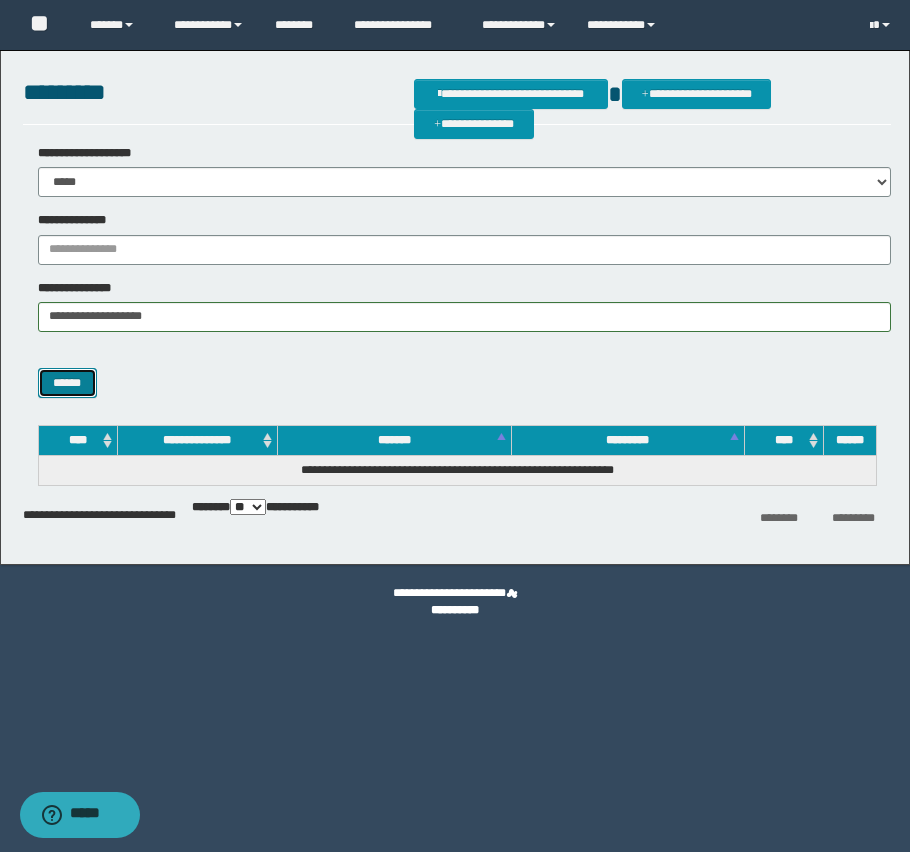 click on "******" at bounding box center [67, 383] 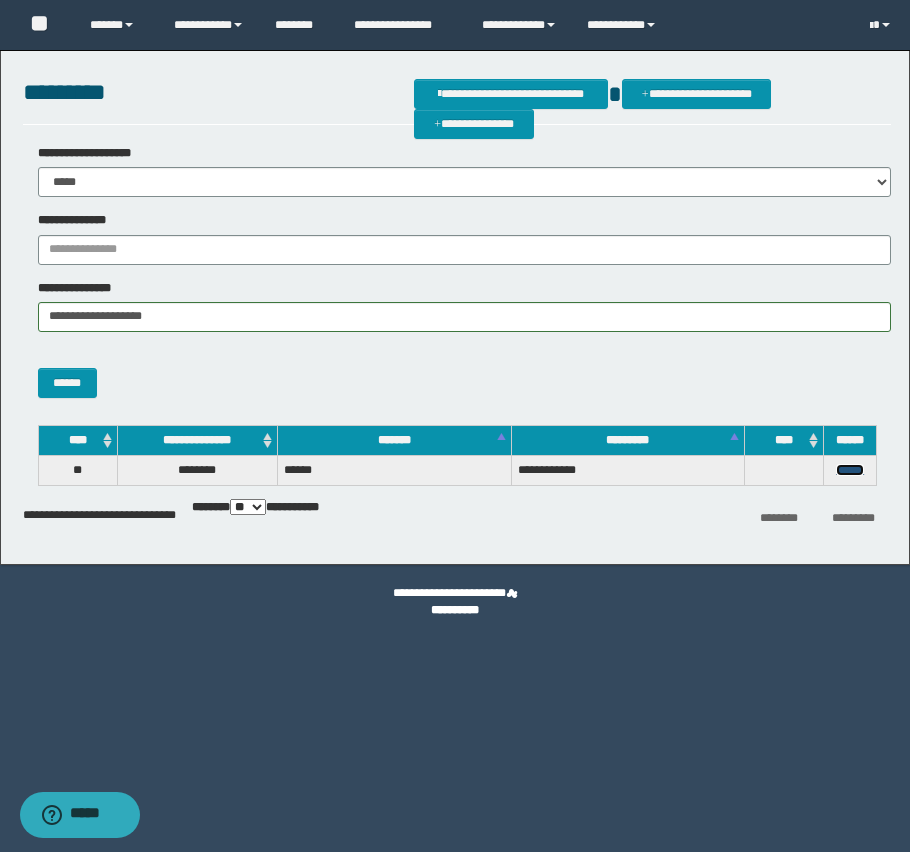 click on "******" at bounding box center (850, 470) 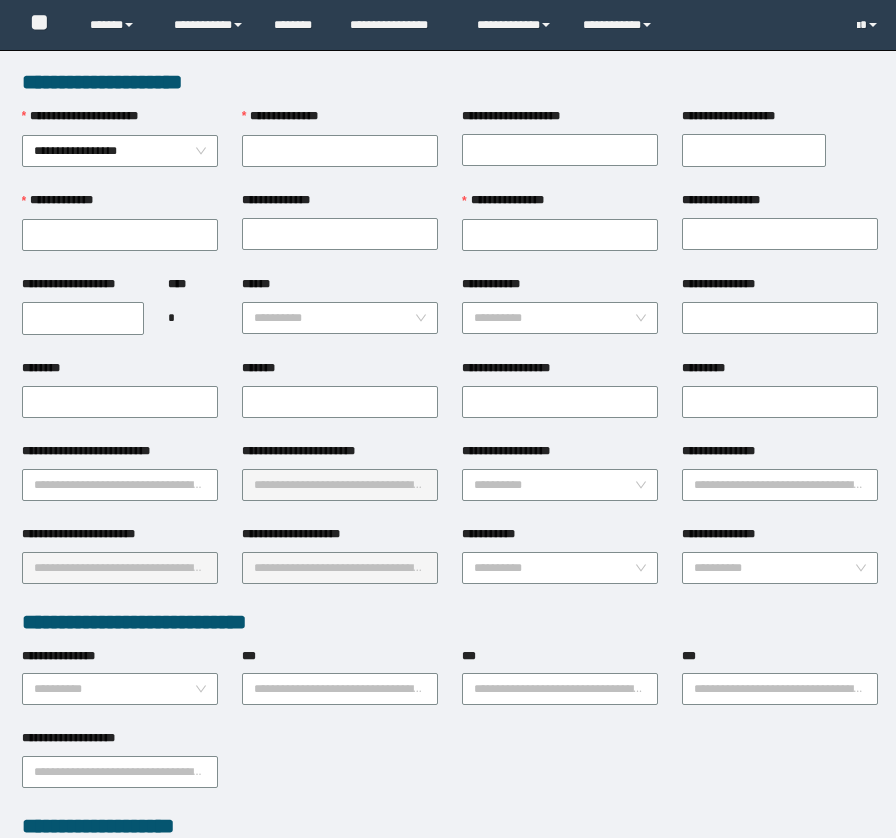 scroll, scrollTop: 0, scrollLeft: 0, axis: both 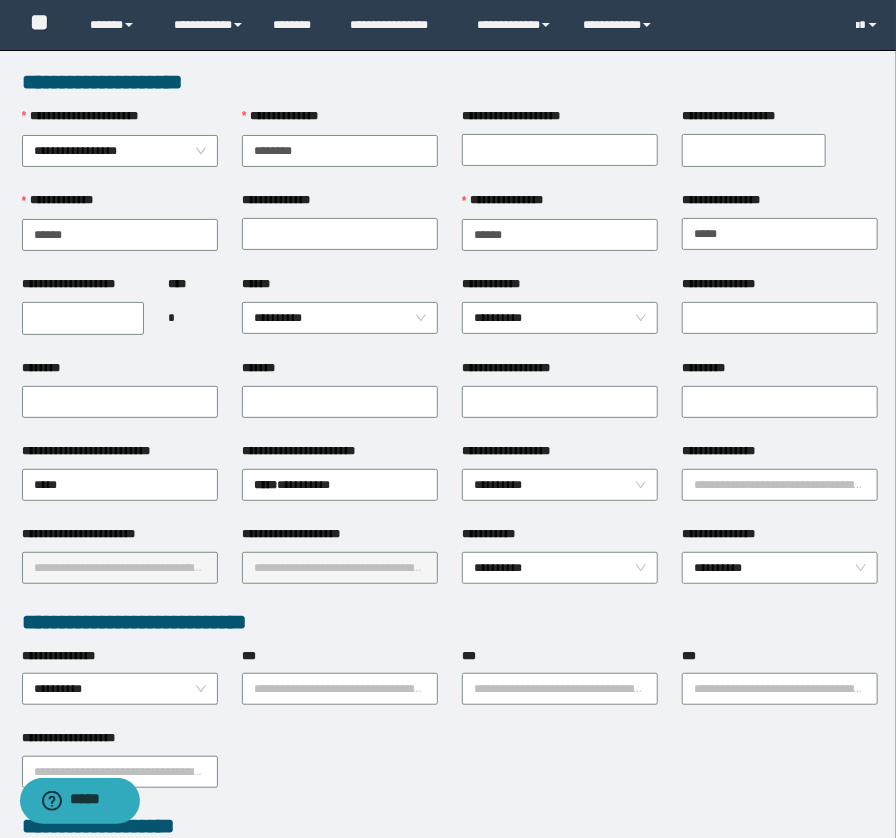 click on "**********" at bounding box center [448, 25] 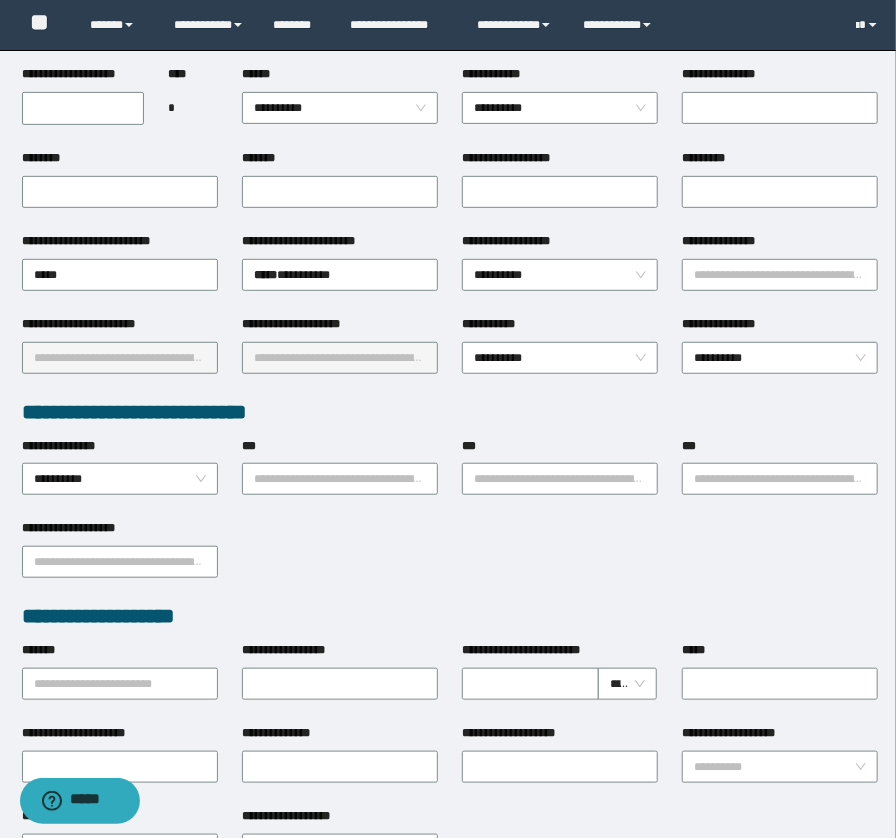 scroll, scrollTop: 272, scrollLeft: 0, axis: vertical 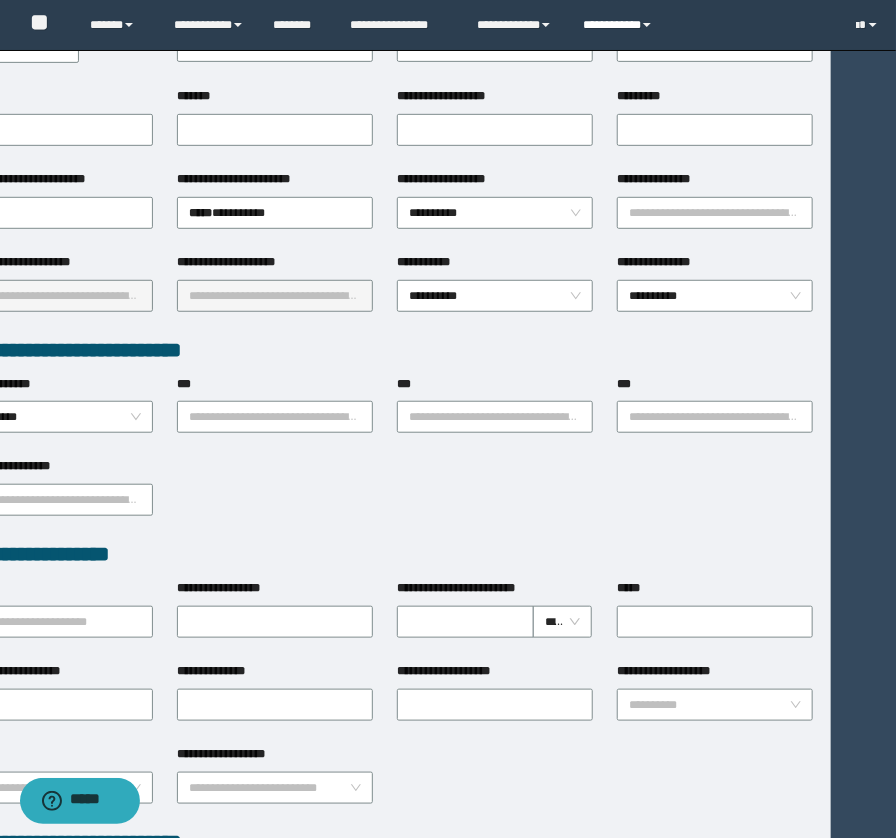 click on "**********" at bounding box center [620, 25] 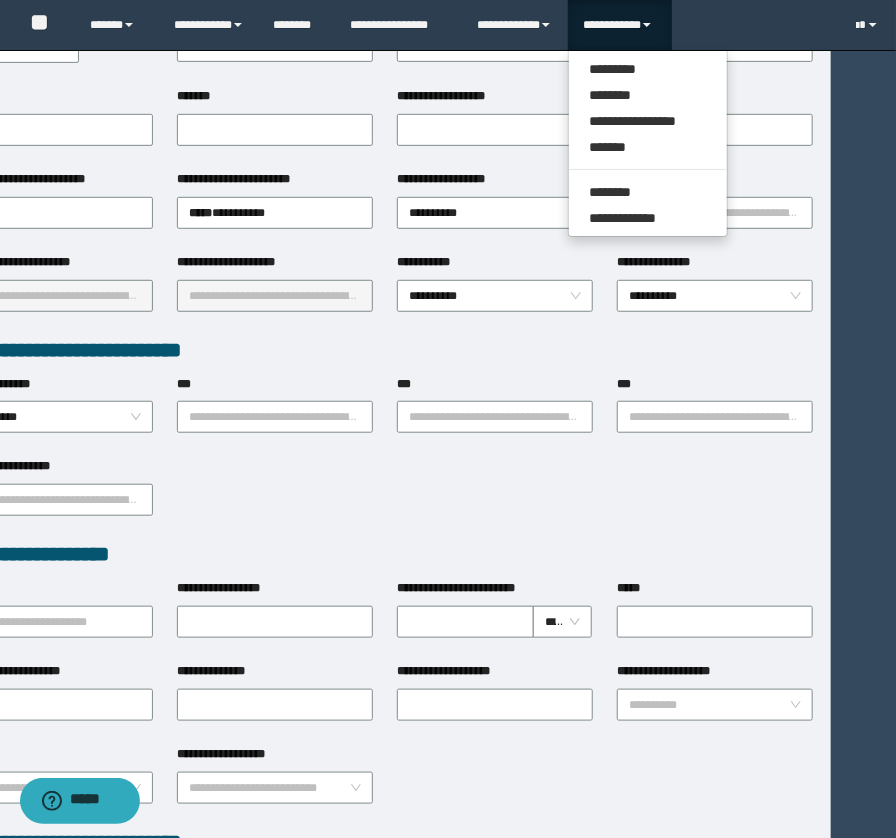 click on "*****" at bounding box center (715, 592) 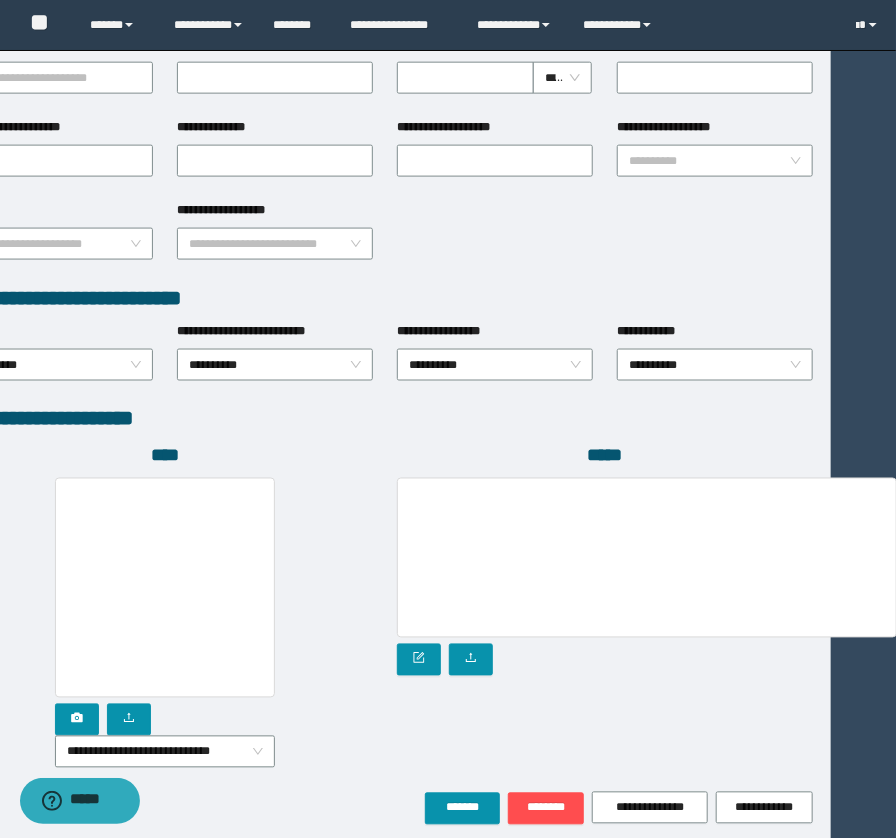 scroll, scrollTop: 896, scrollLeft: 65, axis: both 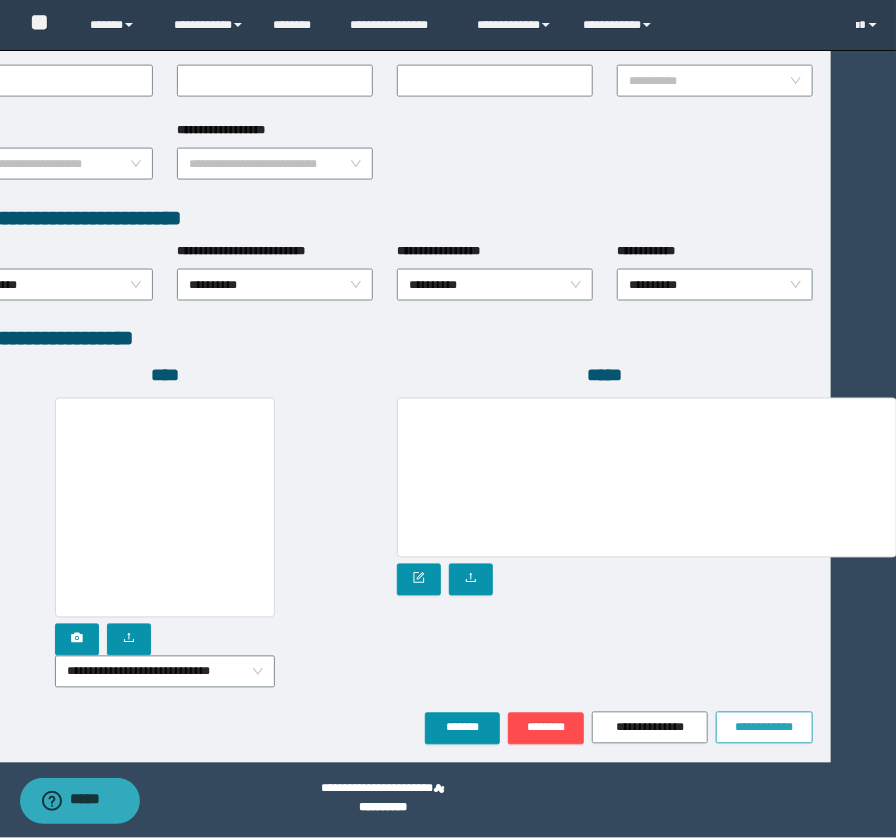 click on "**********" at bounding box center [765, 728] 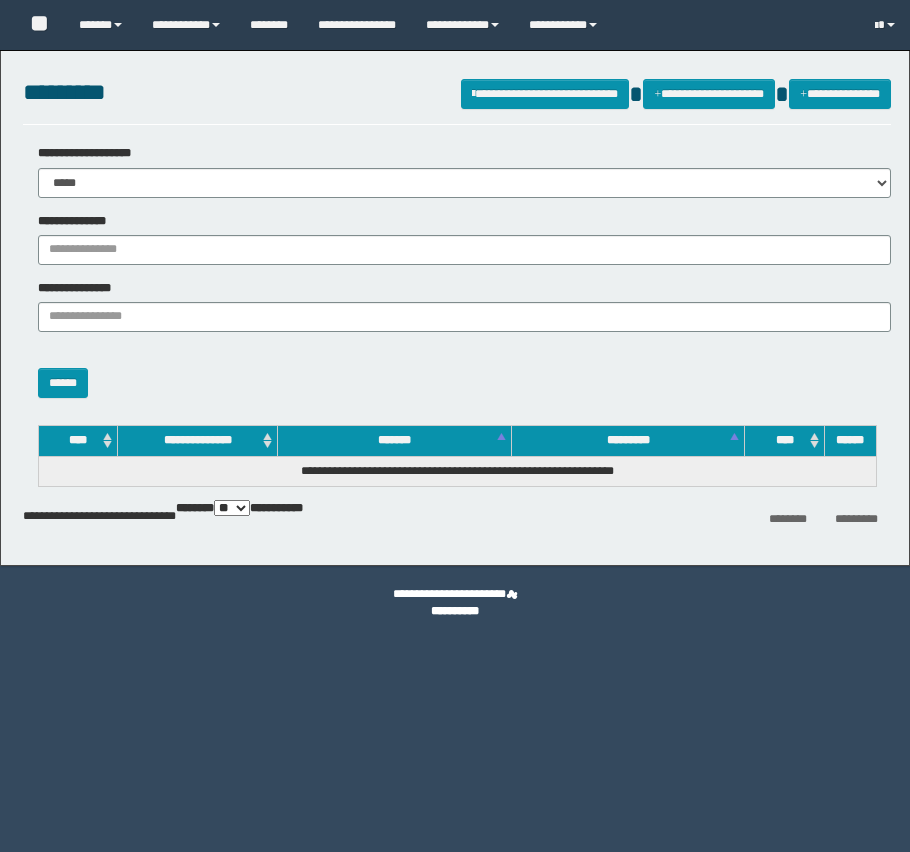 scroll, scrollTop: 0, scrollLeft: 0, axis: both 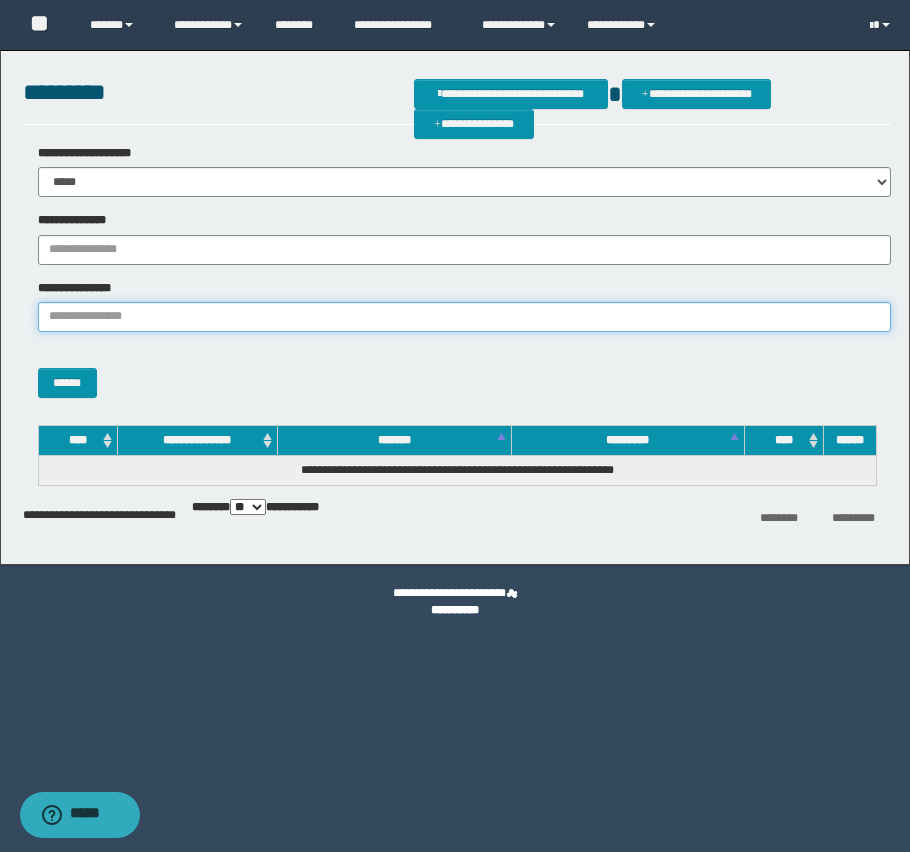 click on "**********" at bounding box center (465, 317) 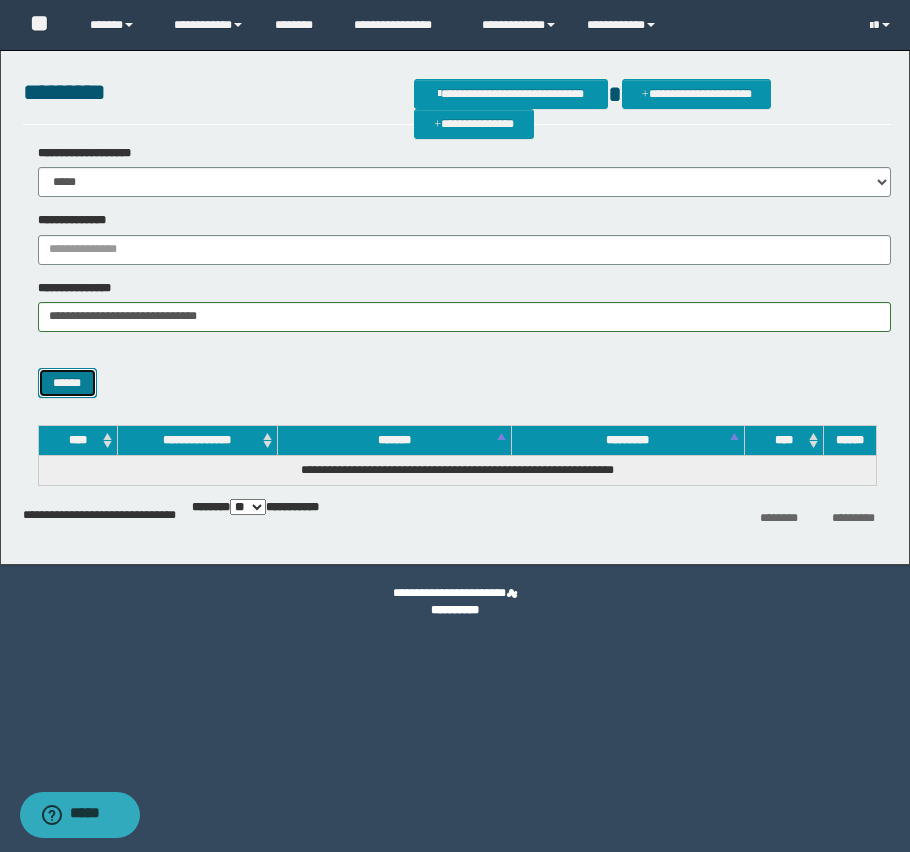 click on "******" at bounding box center [67, 383] 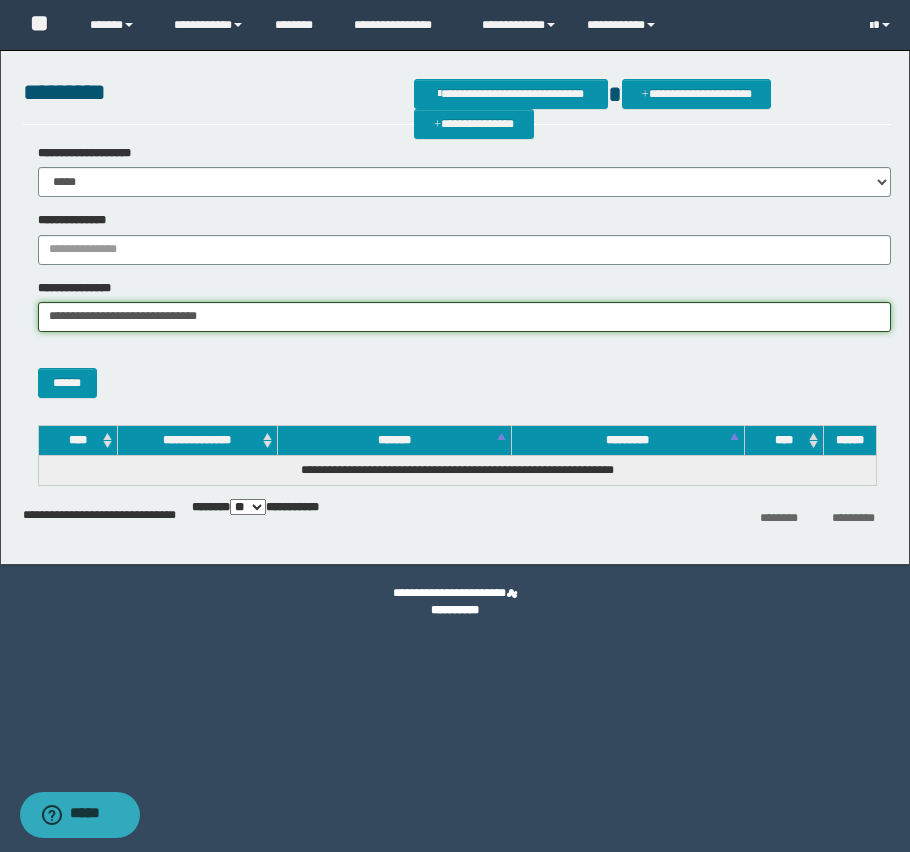 drag, startPoint x: 100, startPoint y: 315, endPoint x: 584, endPoint y: 365, distance: 486.5758 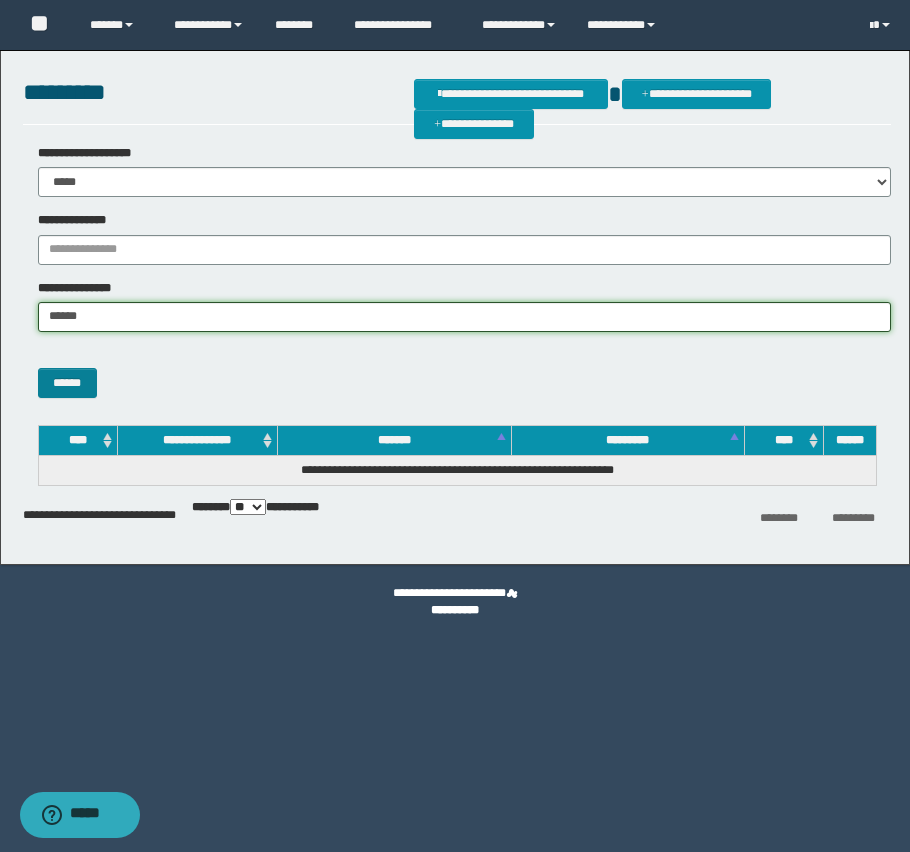 type on "******" 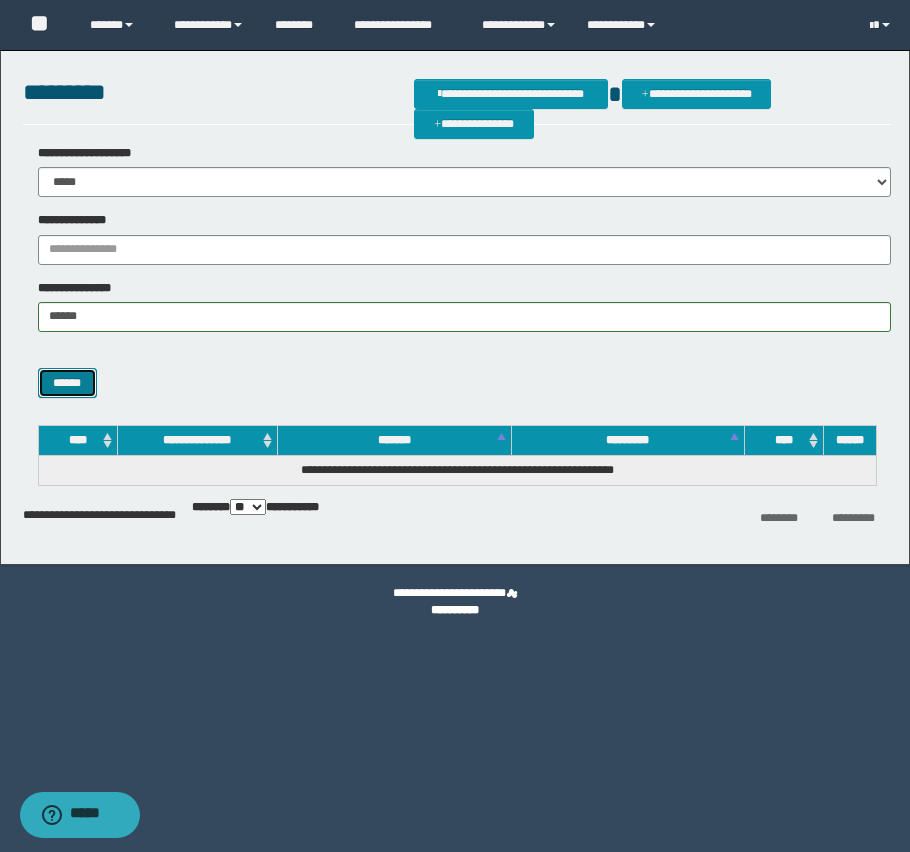 click on "******" at bounding box center [67, 383] 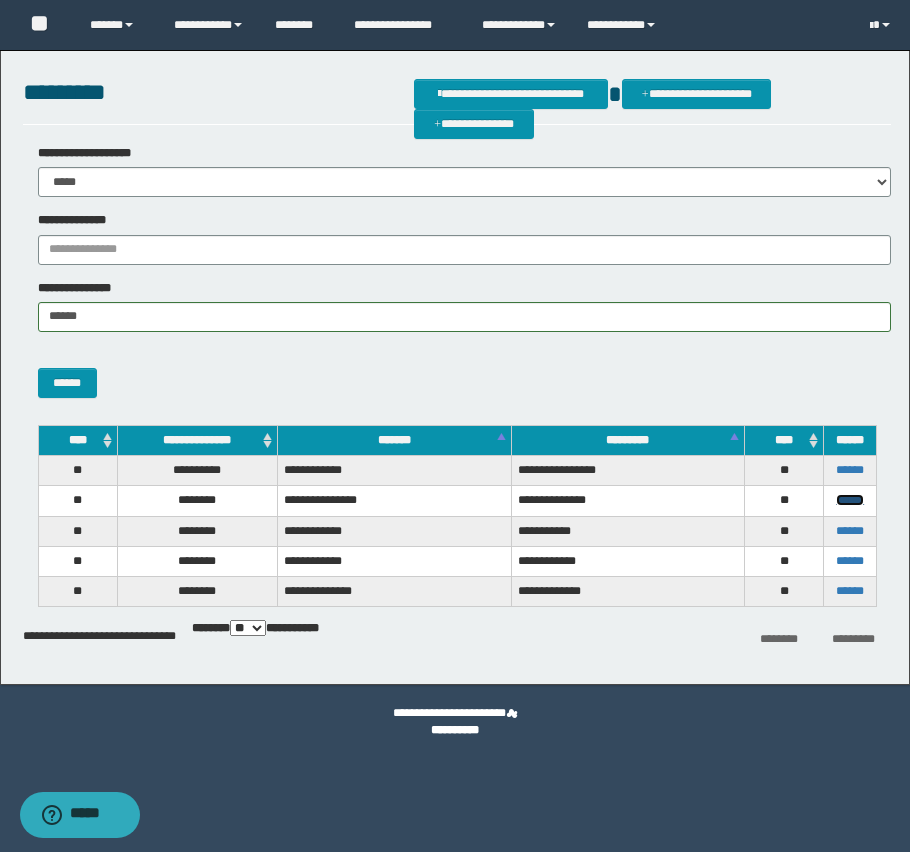click on "******" at bounding box center (850, 500) 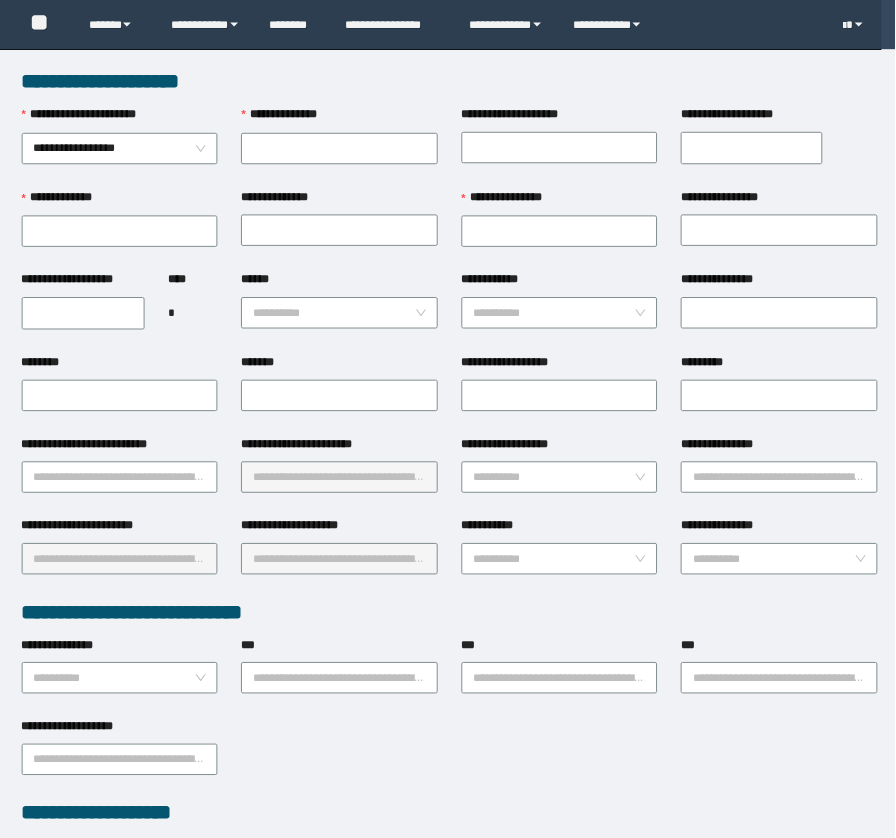 scroll, scrollTop: 0, scrollLeft: 0, axis: both 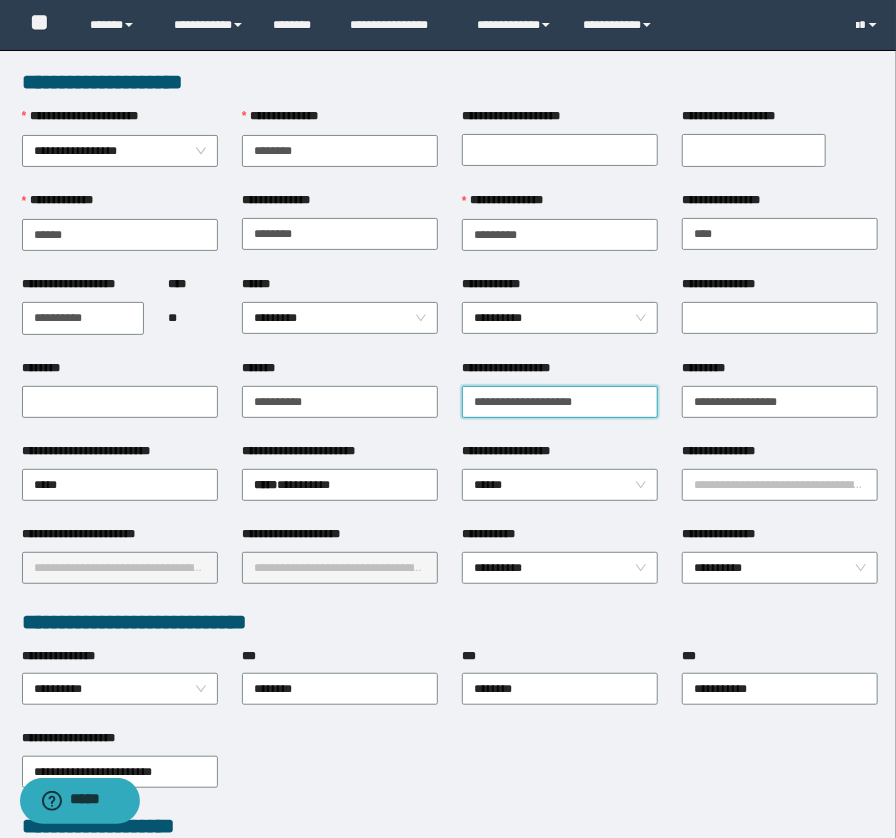 drag, startPoint x: 470, startPoint y: 396, endPoint x: 624, endPoint y: 404, distance: 154.20766 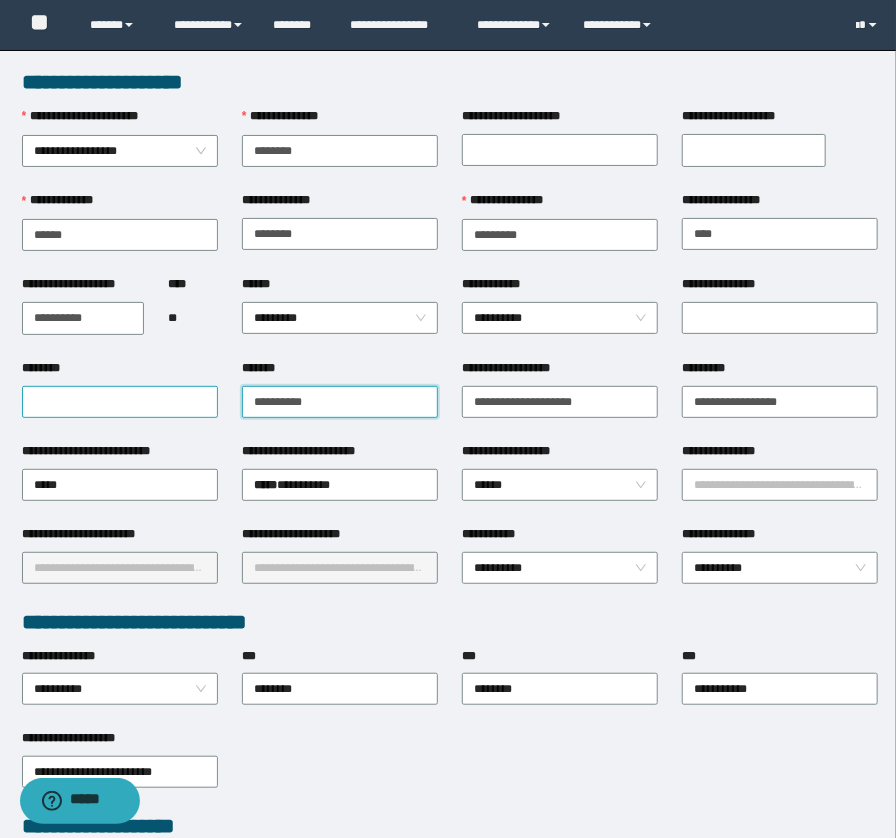 drag, startPoint x: 369, startPoint y: 394, endPoint x: 189, endPoint y: 398, distance: 180.04443 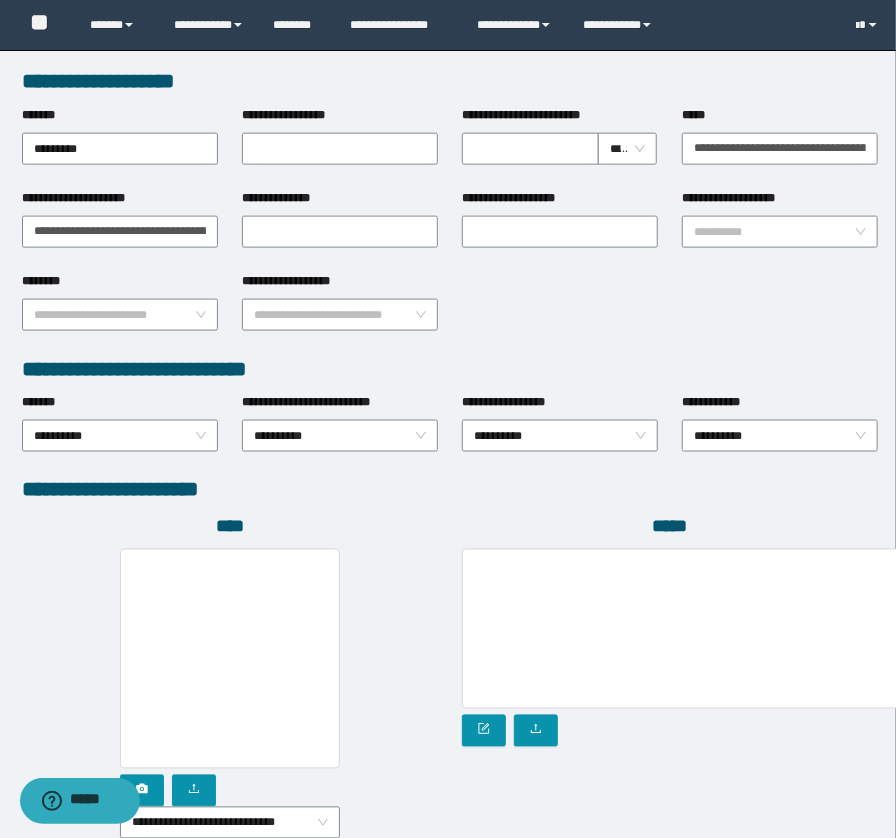 scroll, scrollTop: 896, scrollLeft: 0, axis: vertical 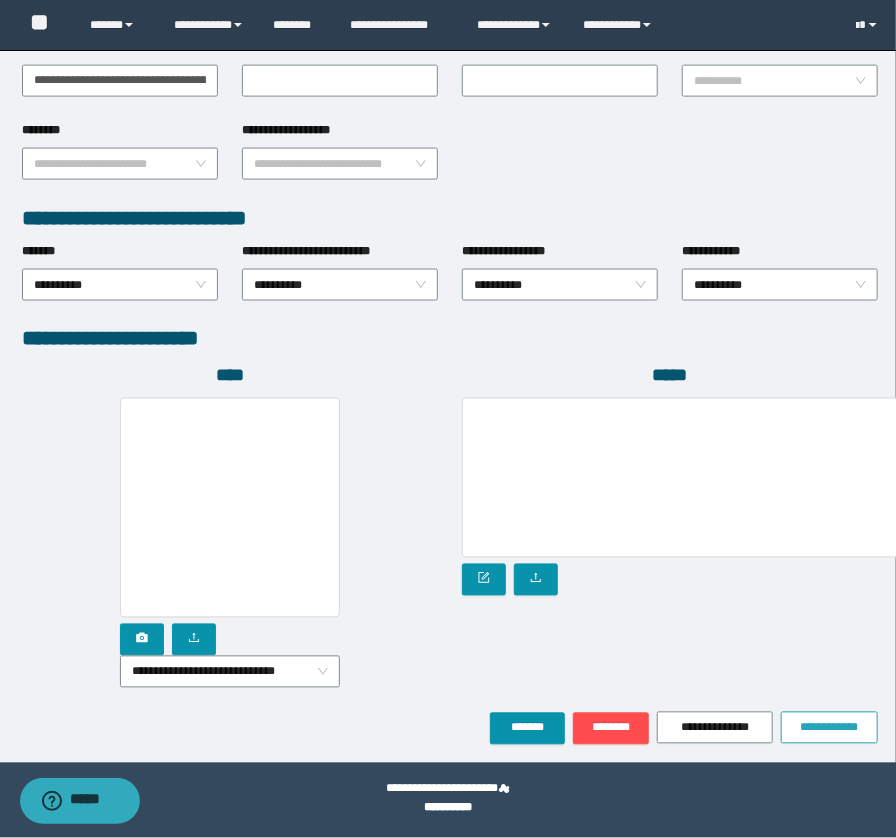 click on "**********" at bounding box center (830, 728) 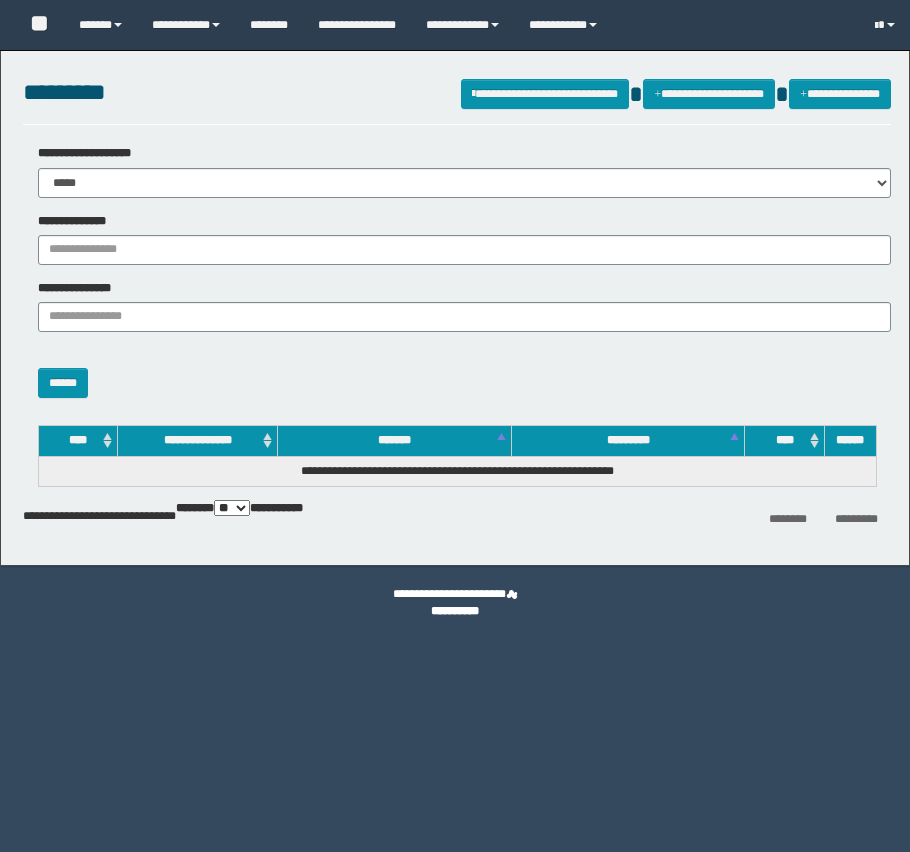 scroll, scrollTop: 0, scrollLeft: 0, axis: both 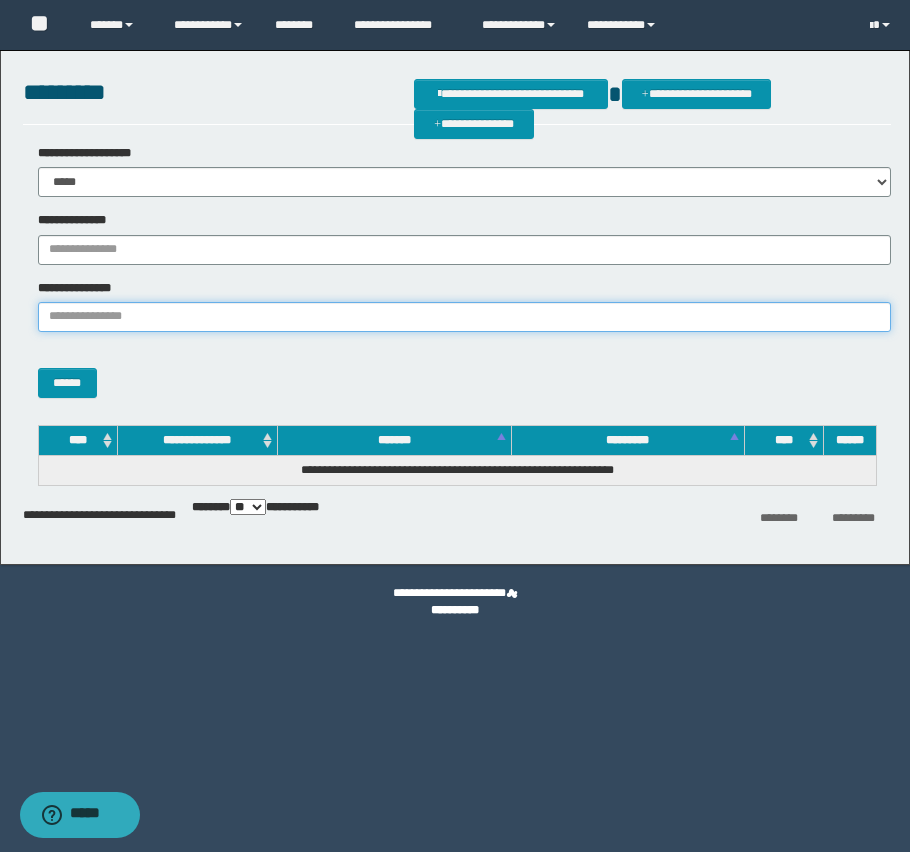 paste on "**********" 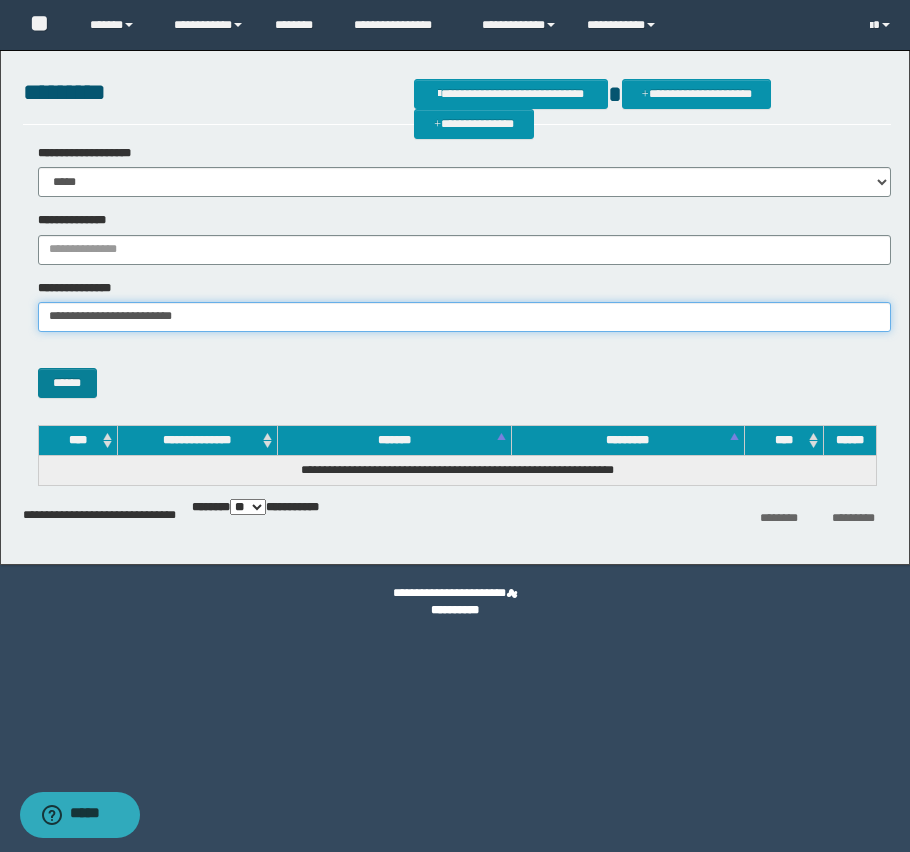 type on "**********" 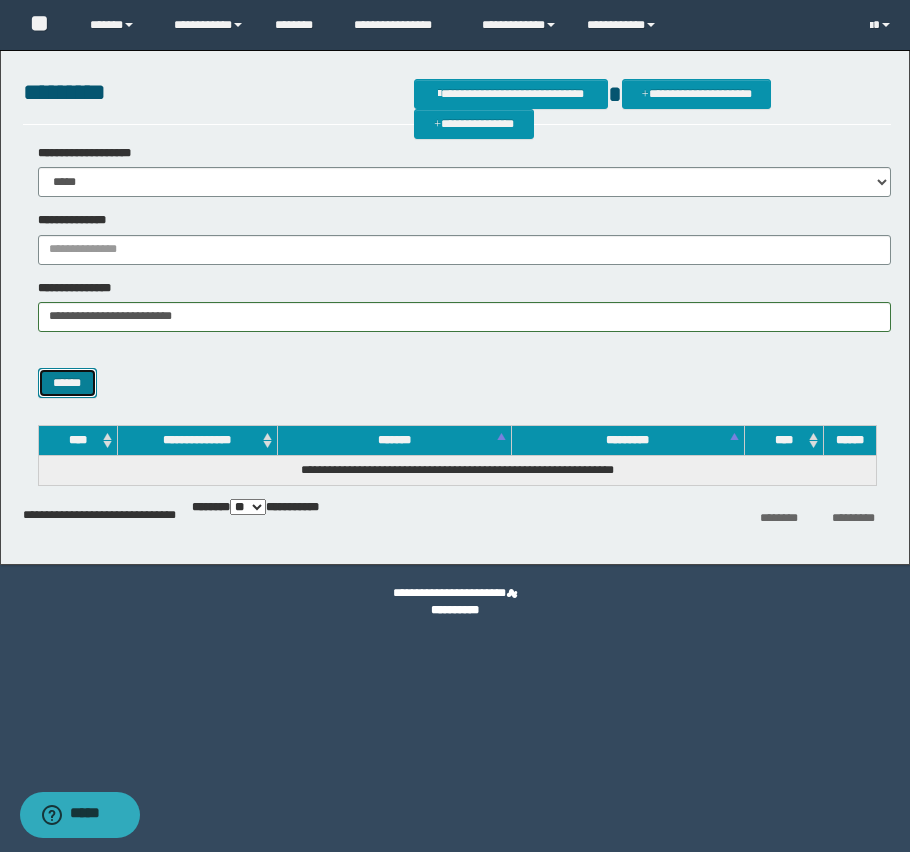 click on "******" at bounding box center [67, 383] 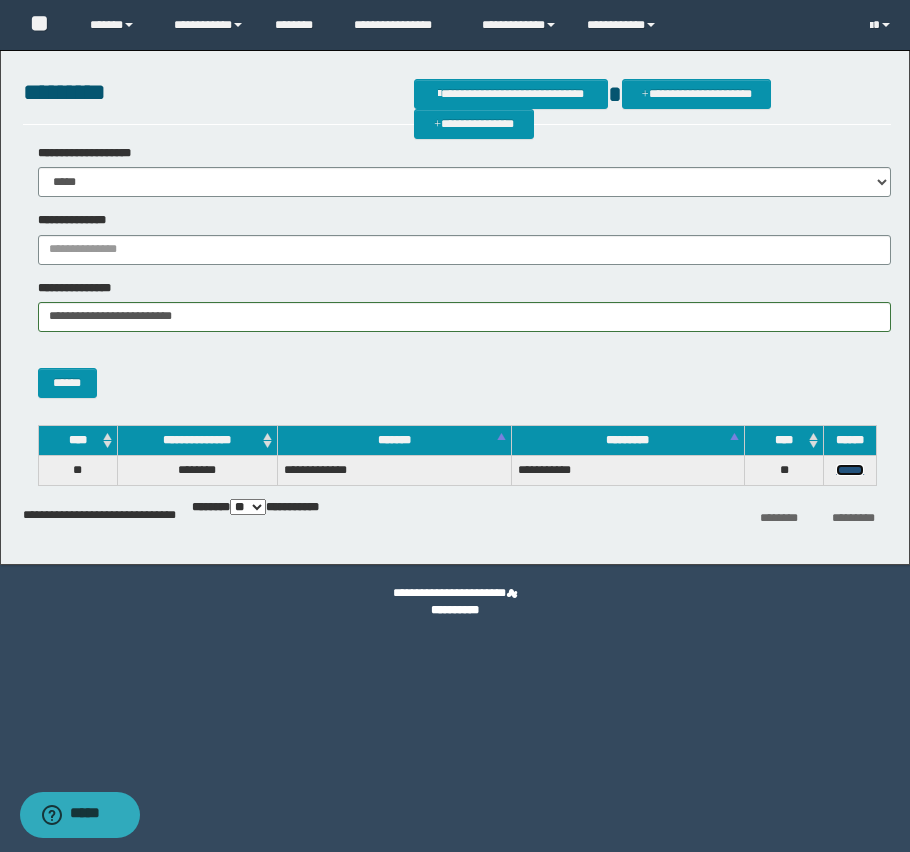click on "******" at bounding box center (850, 470) 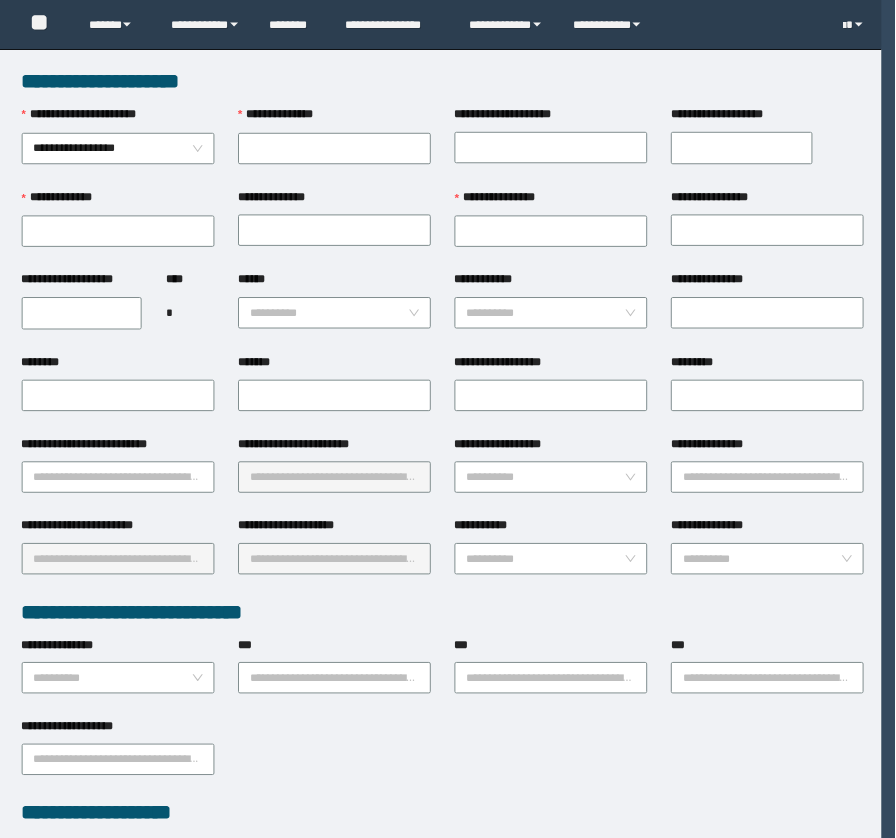 scroll, scrollTop: 0, scrollLeft: 0, axis: both 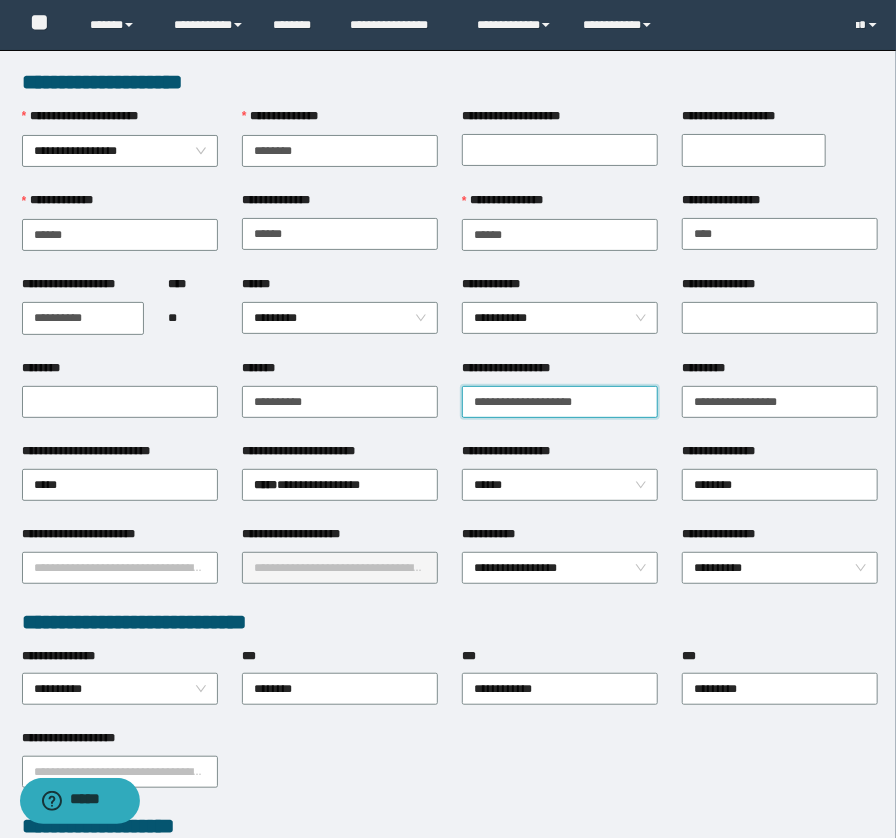 drag, startPoint x: 622, startPoint y: 398, endPoint x: 439, endPoint y: 395, distance: 183.02458 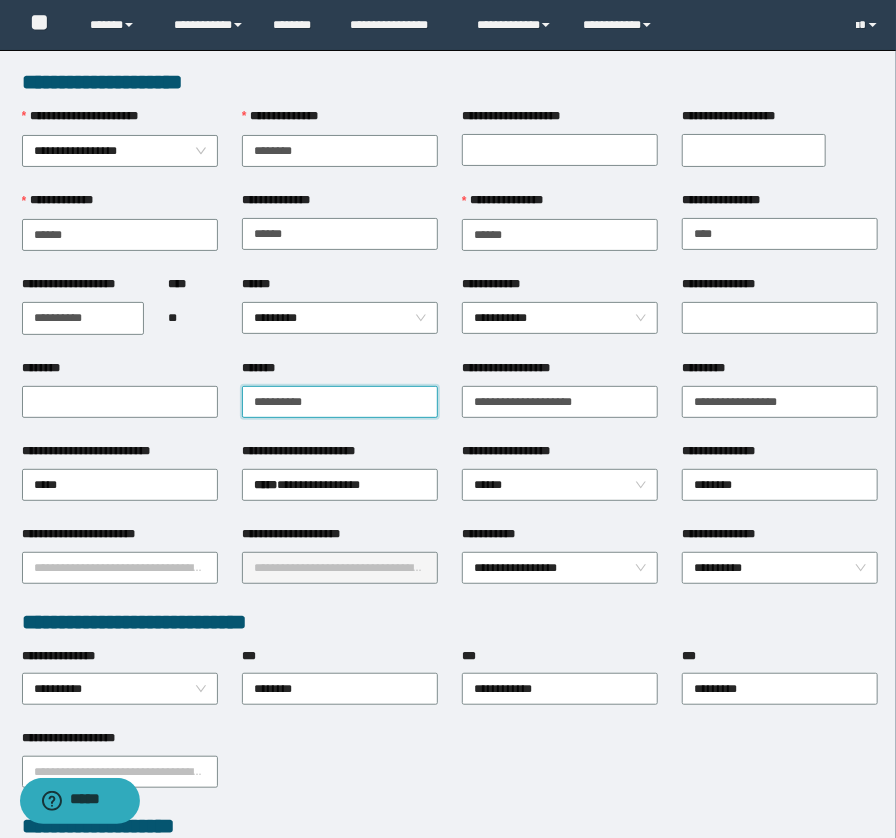 click on "*******" at bounding box center (340, 402) 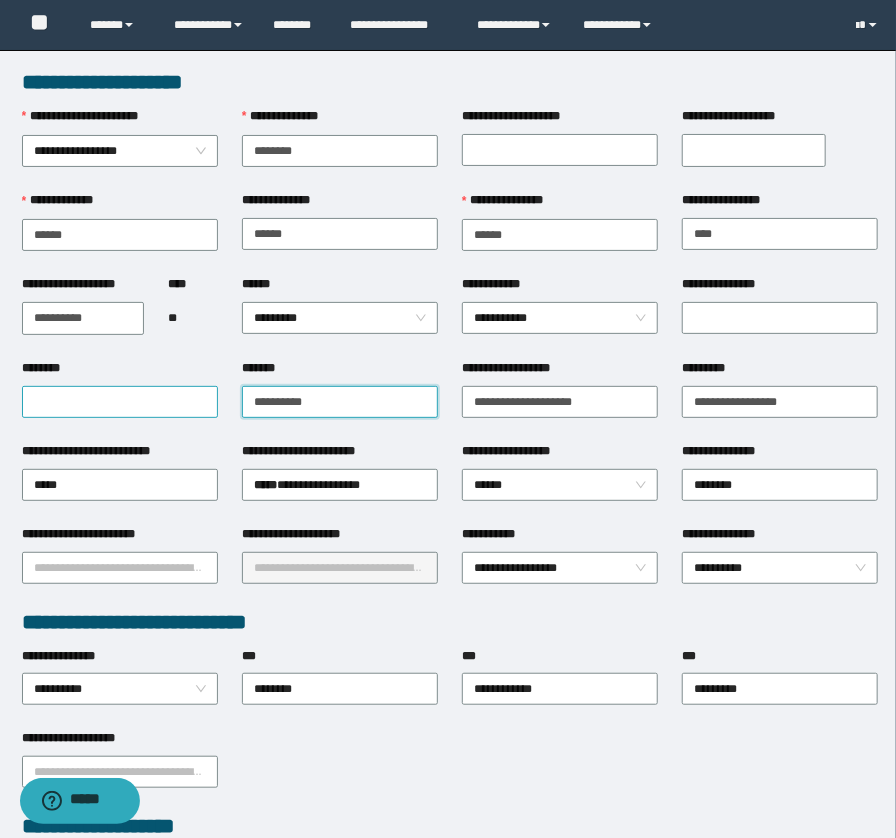 drag, startPoint x: 361, startPoint y: 396, endPoint x: 191, endPoint y: 396, distance: 170 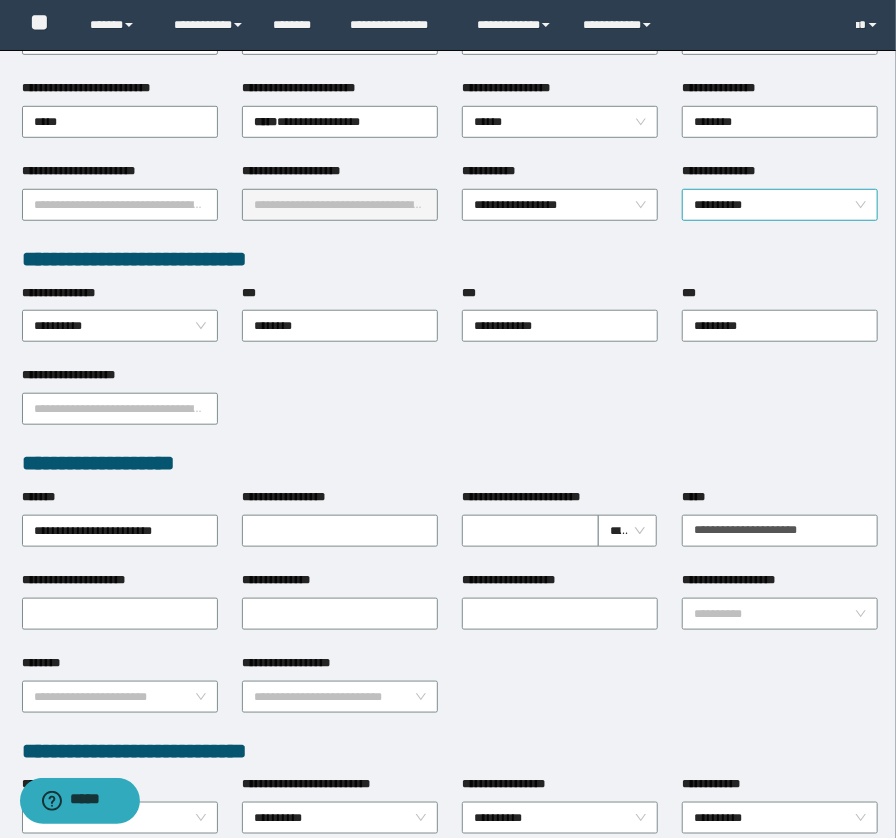 scroll, scrollTop: 896, scrollLeft: 0, axis: vertical 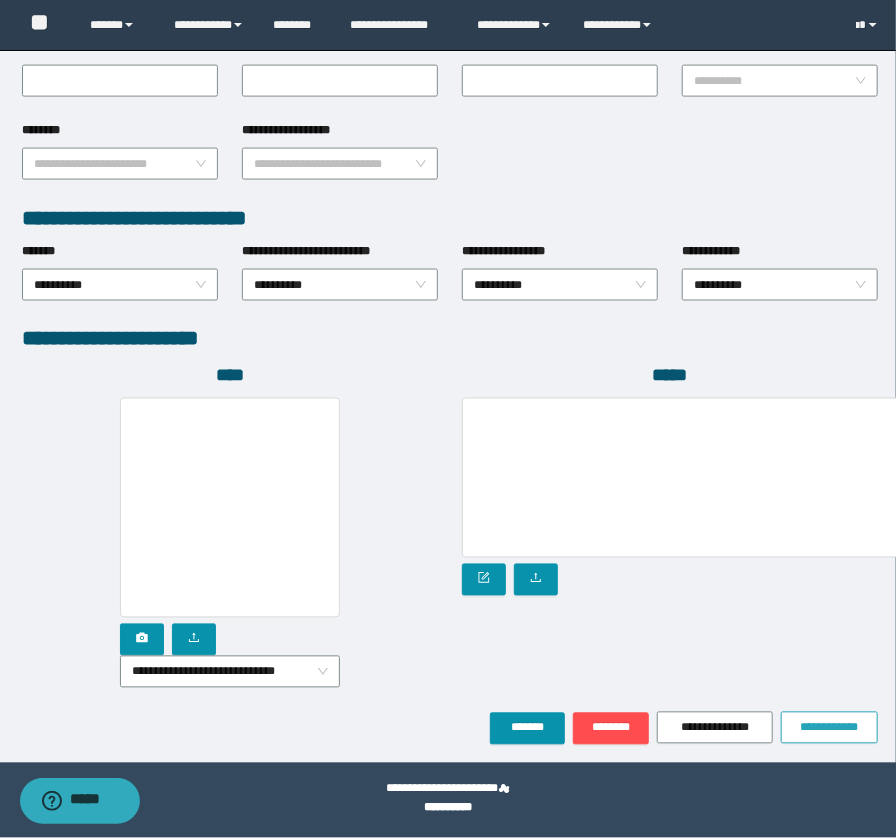 click on "**********" at bounding box center (830, 728) 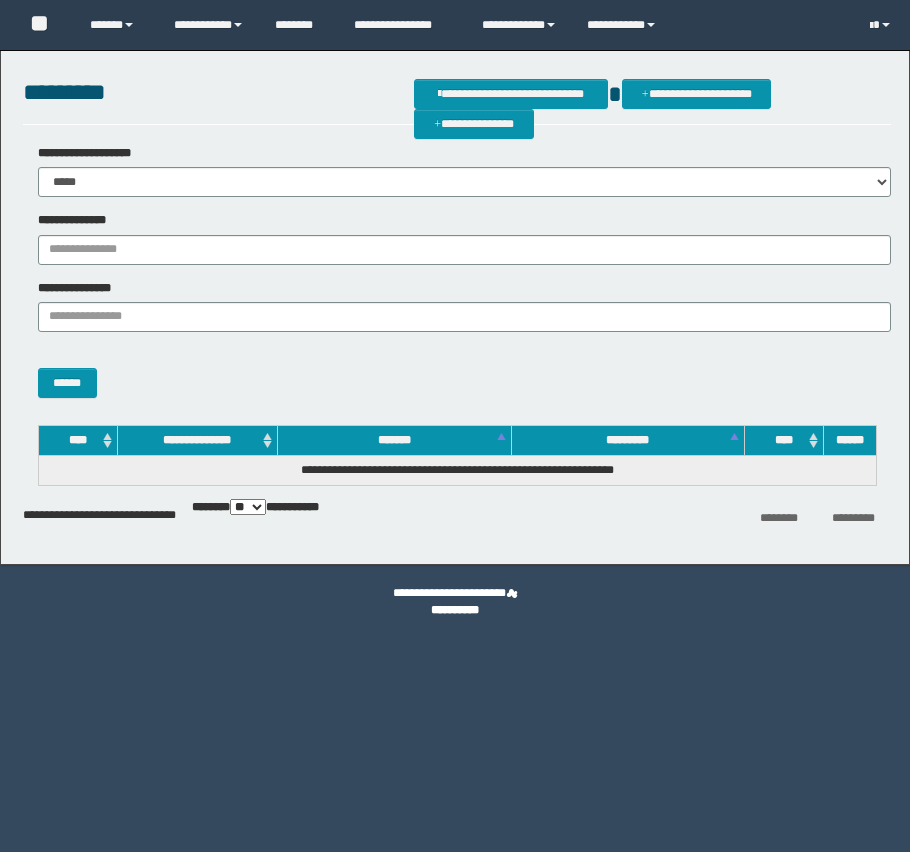 scroll, scrollTop: 0, scrollLeft: 0, axis: both 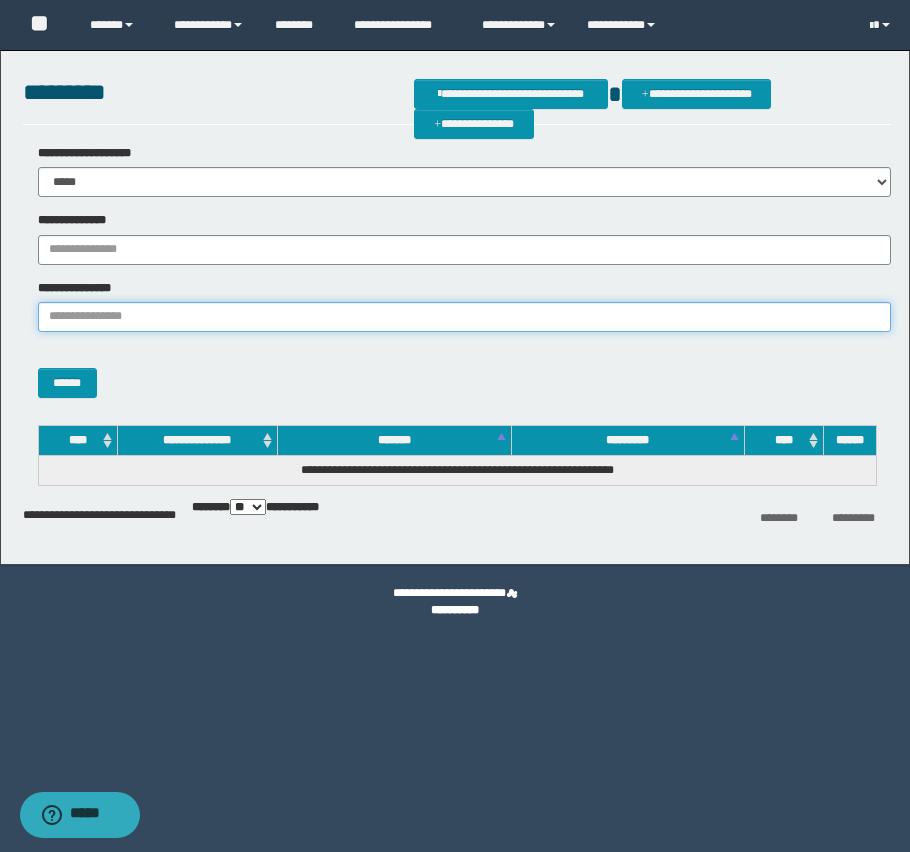 paste on "**********" 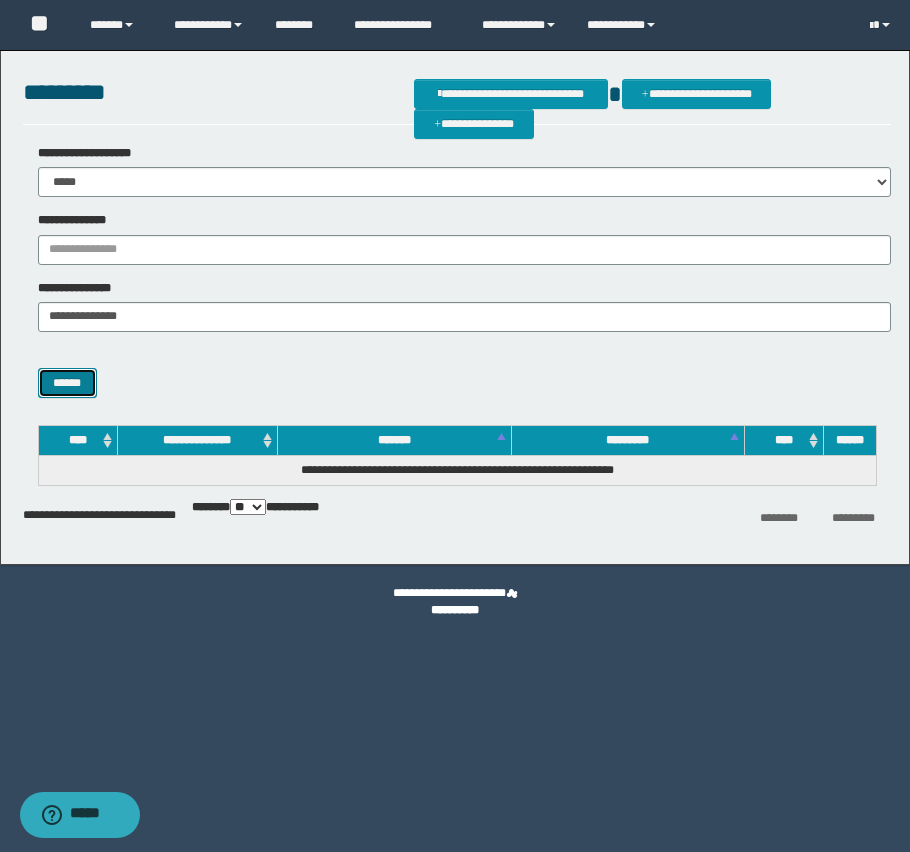 click on "******" at bounding box center [67, 383] 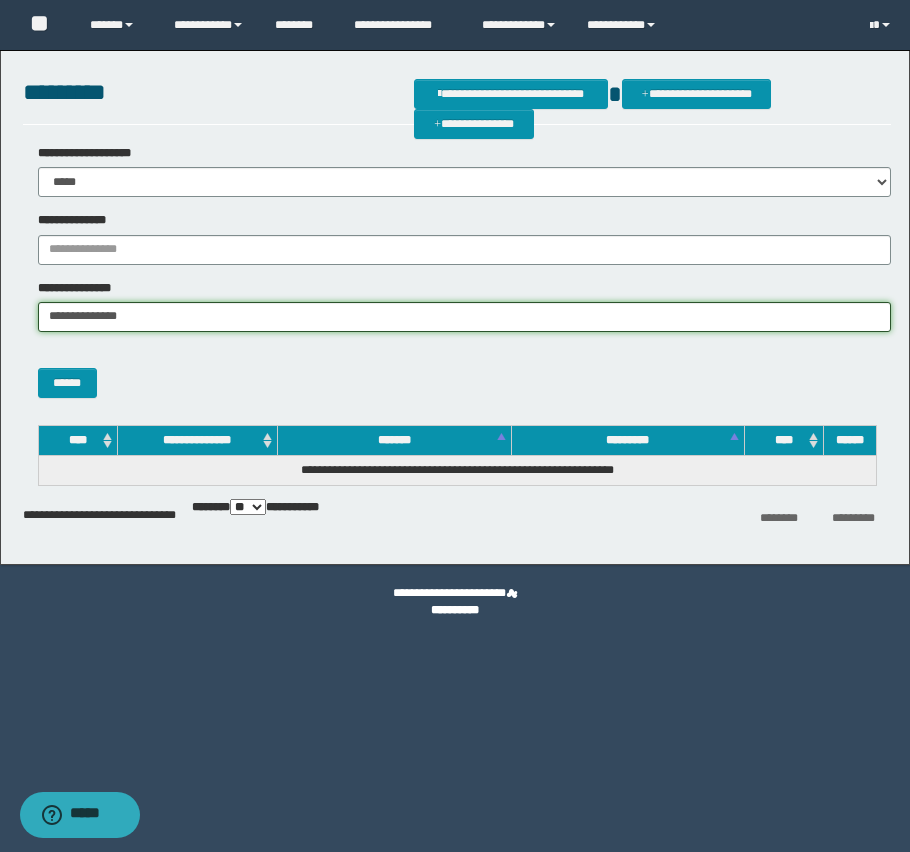 drag, startPoint x: 98, startPoint y: 315, endPoint x: 387, endPoint y: 344, distance: 290.4514 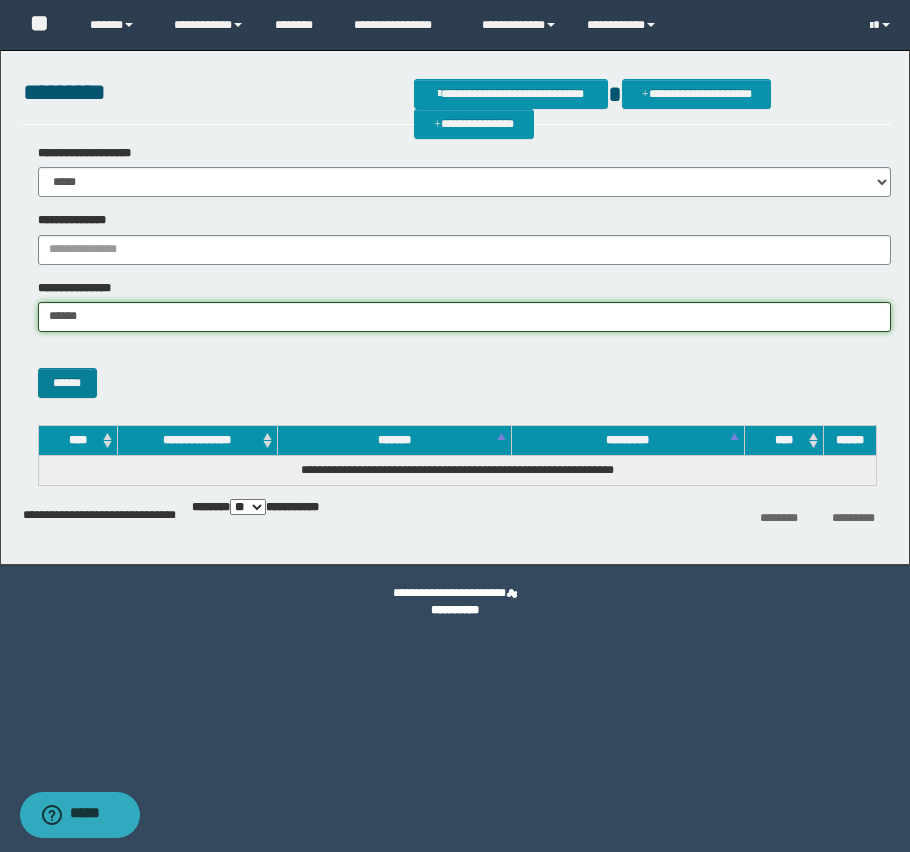 type on "******" 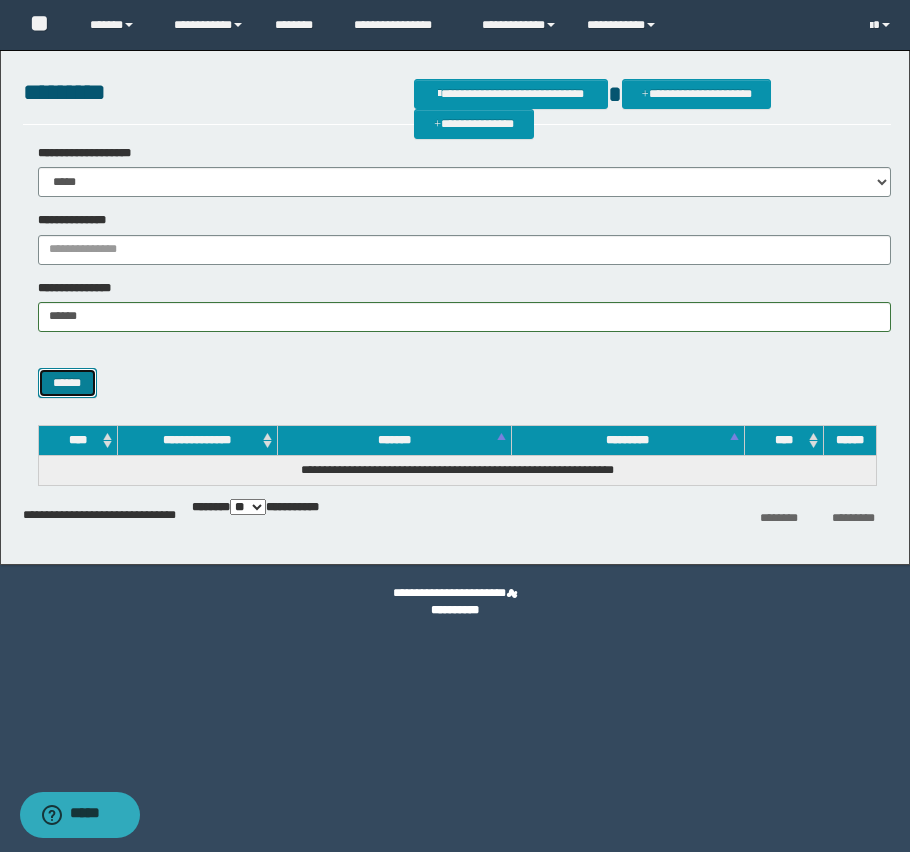click on "******" at bounding box center (67, 383) 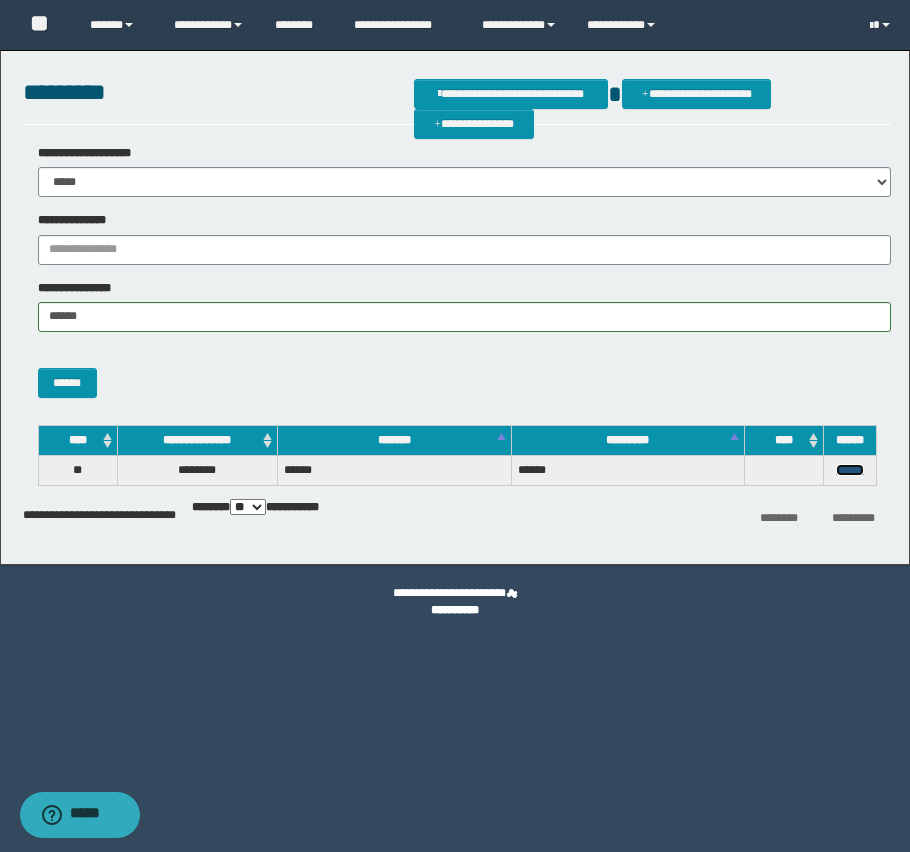 click on "******" at bounding box center [850, 470] 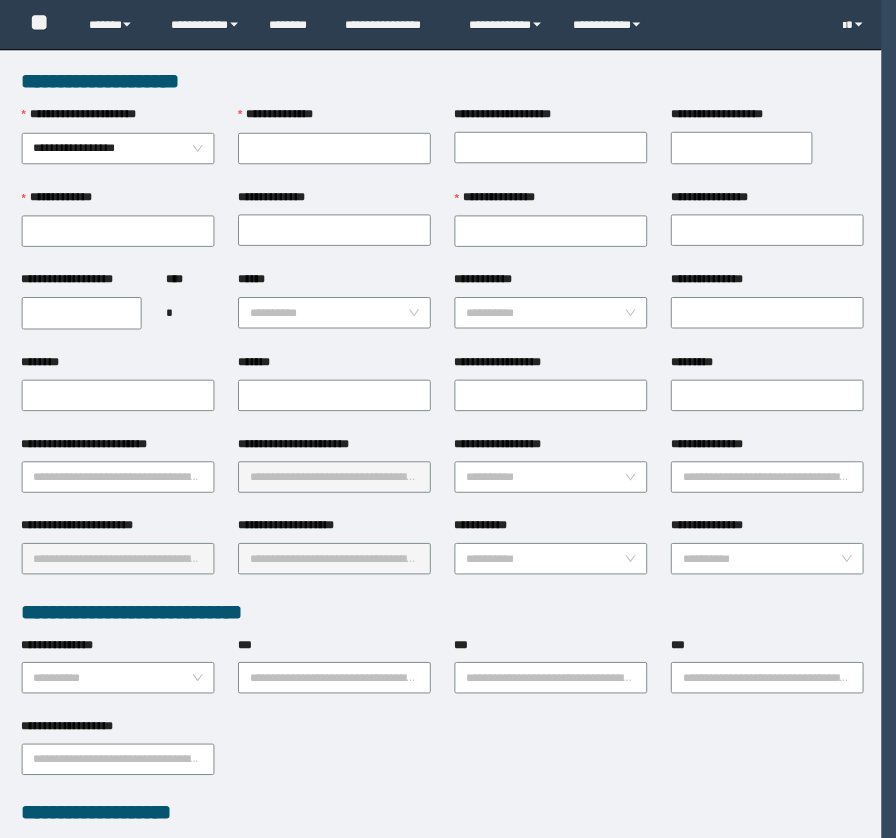 scroll, scrollTop: 0, scrollLeft: 0, axis: both 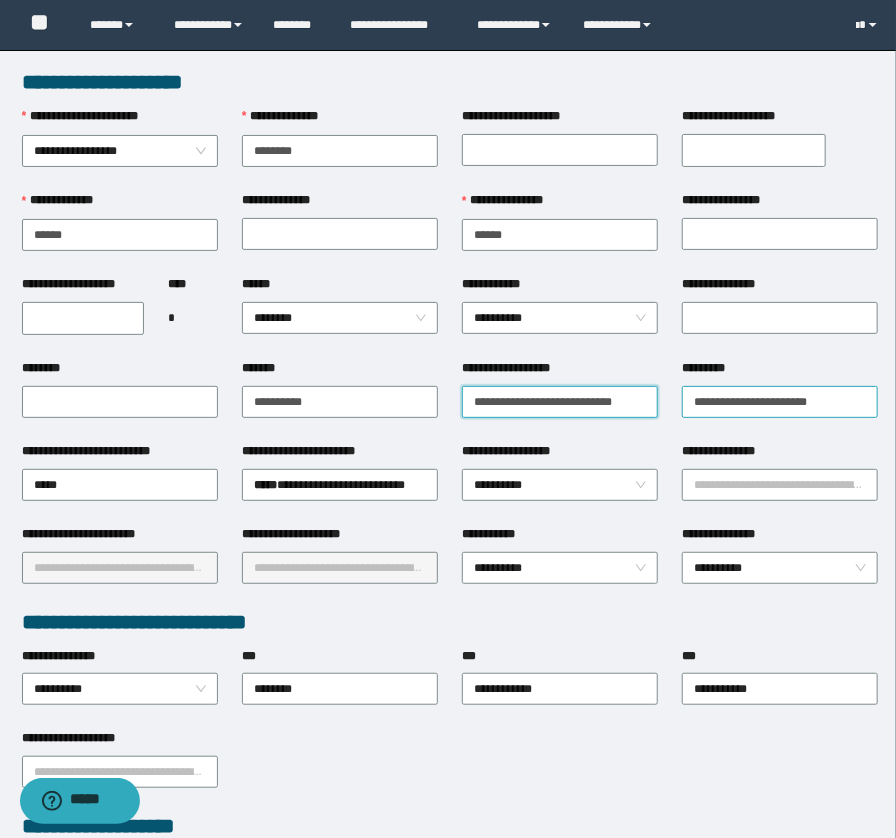 drag, startPoint x: 469, startPoint y: 401, endPoint x: 750, endPoint y: 409, distance: 281.11386 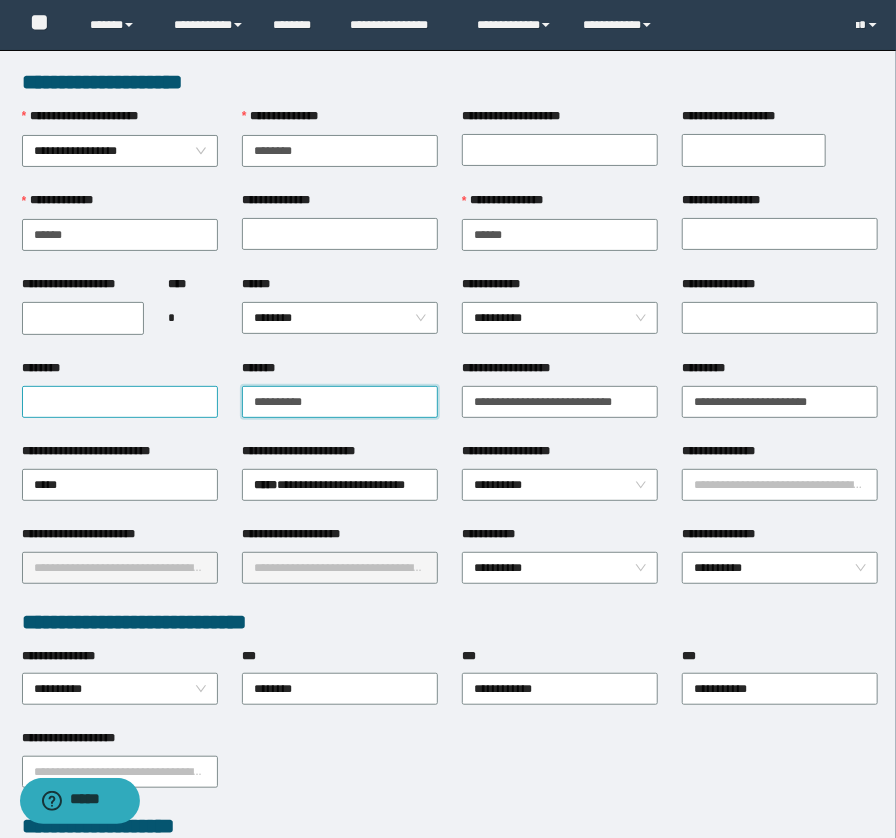 drag, startPoint x: 334, startPoint y: 400, endPoint x: 120, endPoint y: 407, distance: 214.11446 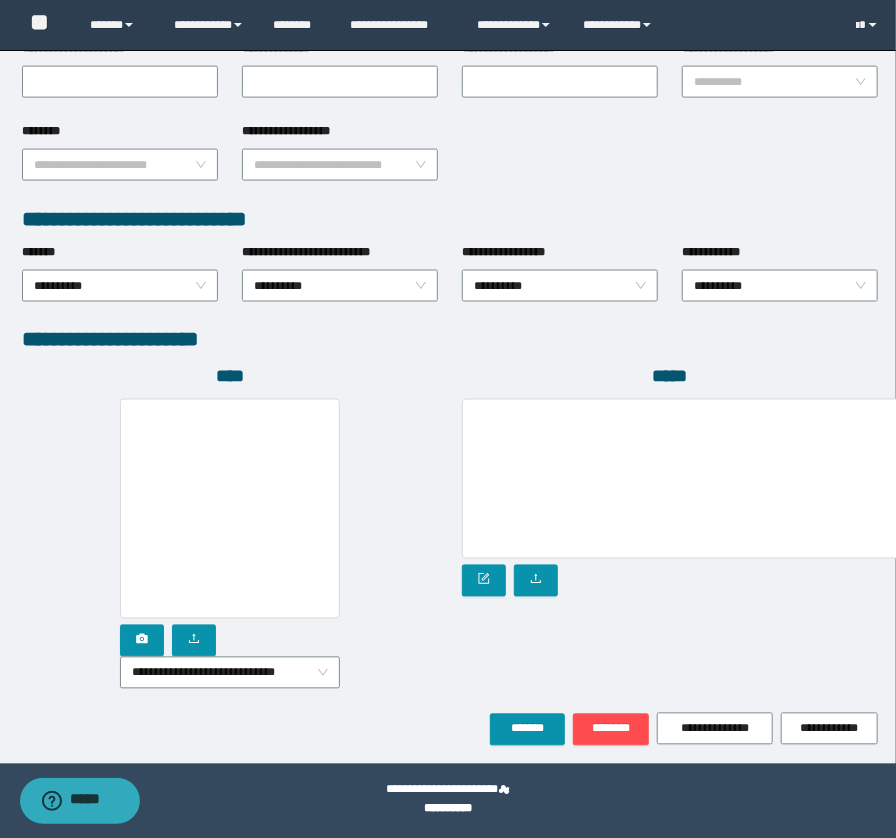 scroll, scrollTop: 896, scrollLeft: 0, axis: vertical 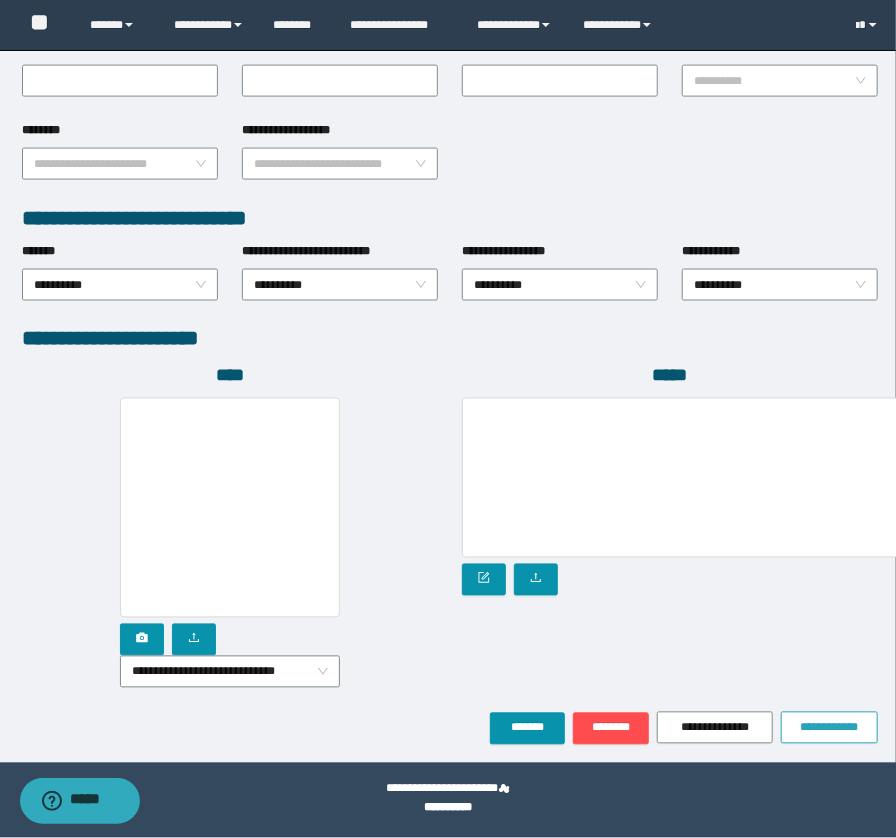 click on "**********" at bounding box center (830, 728) 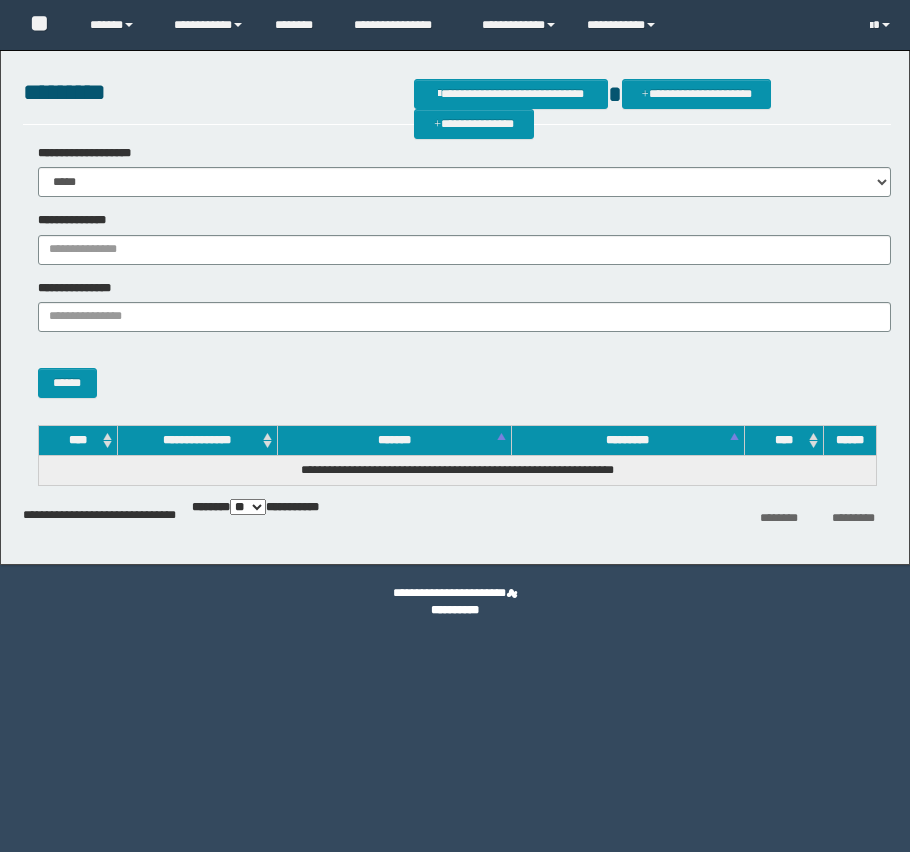 scroll, scrollTop: 0, scrollLeft: 0, axis: both 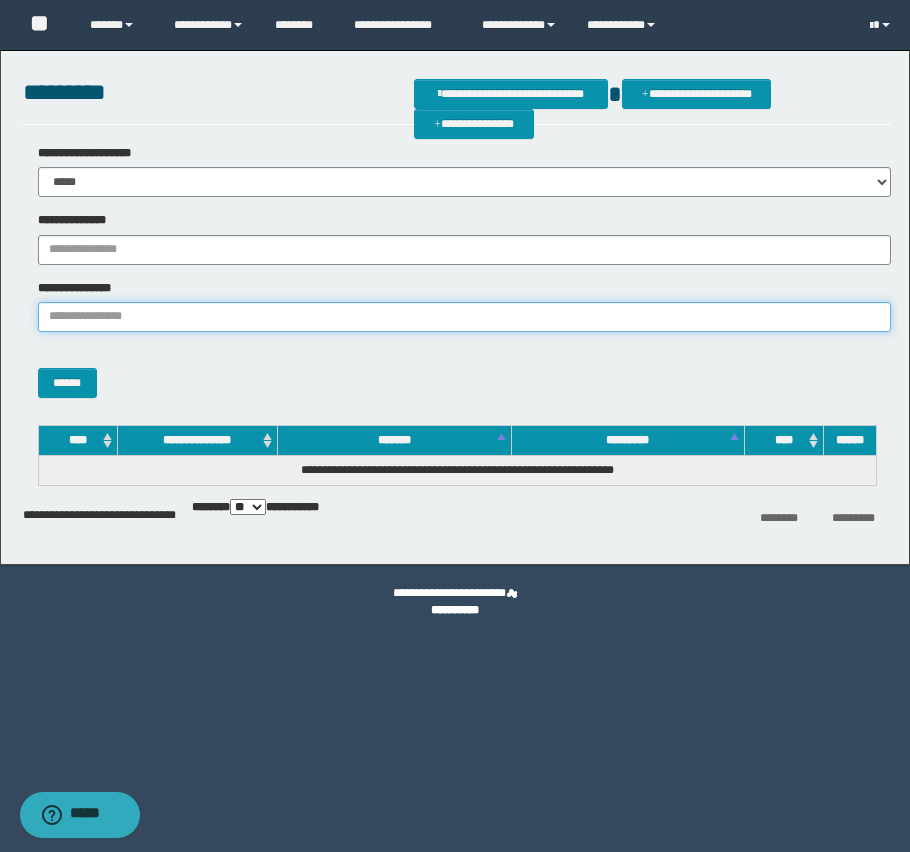 click on "**********" at bounding box center (465, 317) 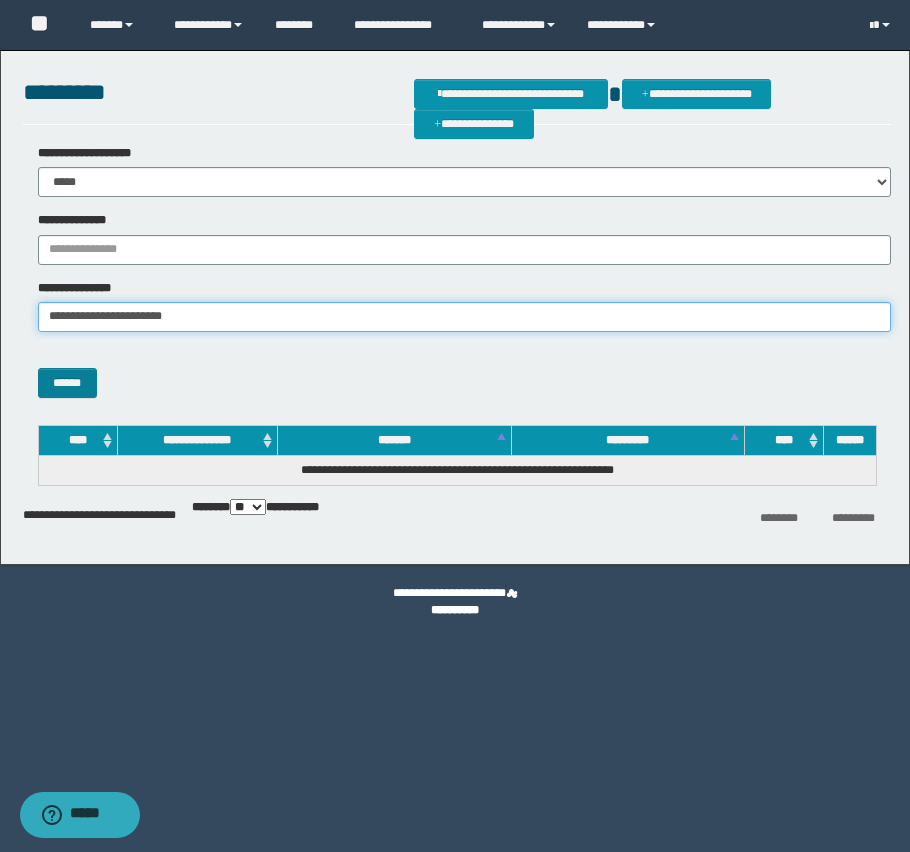 type on "**********" 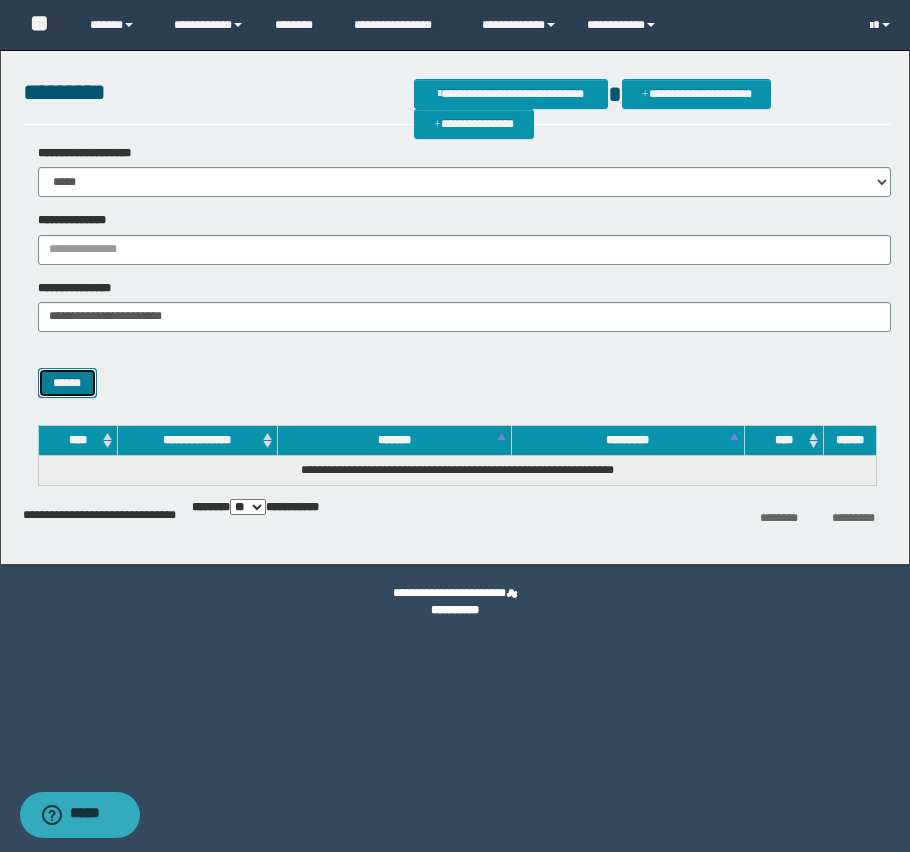 click on "******" at bounding box center (67, 383) 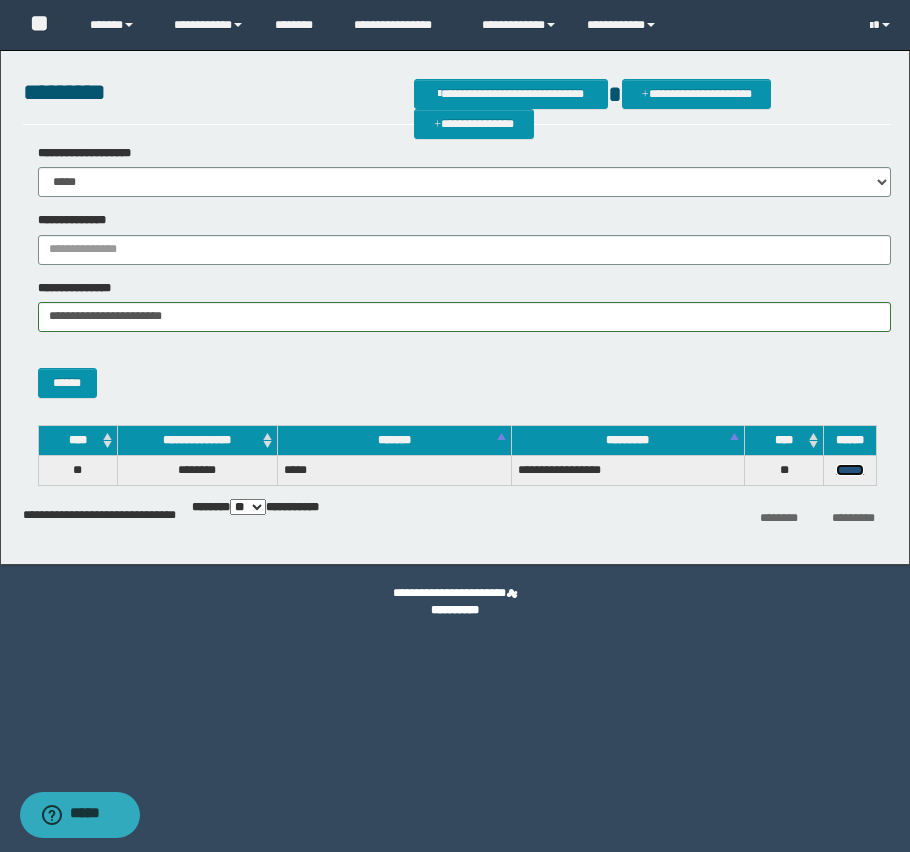click on "******" at bounding box center [850, 470] 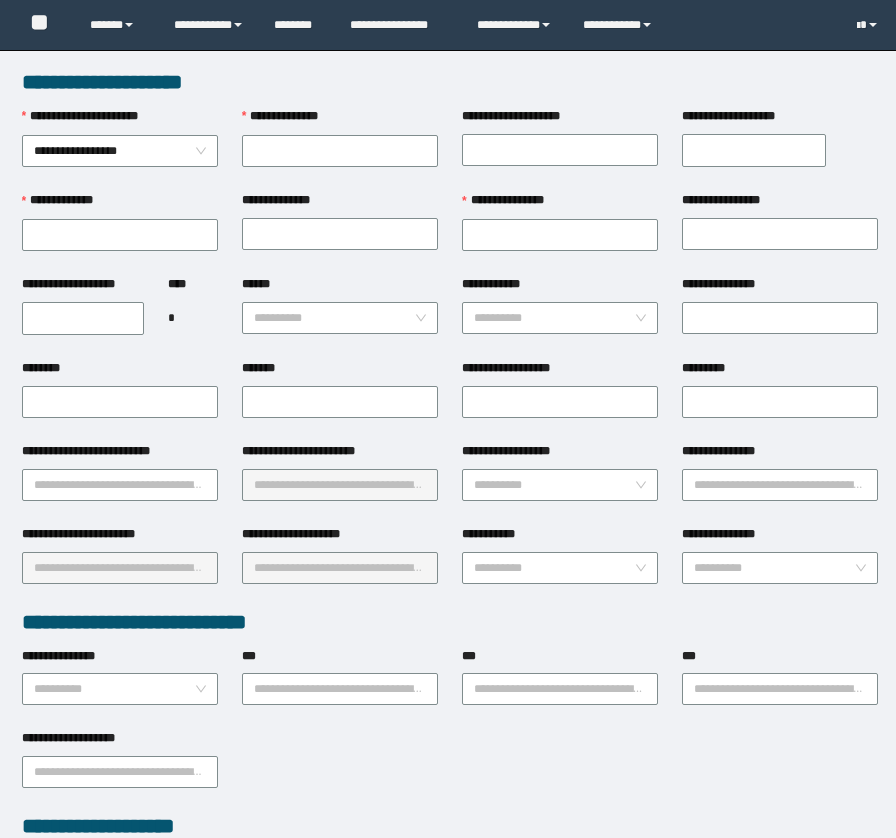 scroll, scrollTop: 0, scrollLeft: 0, axis: both 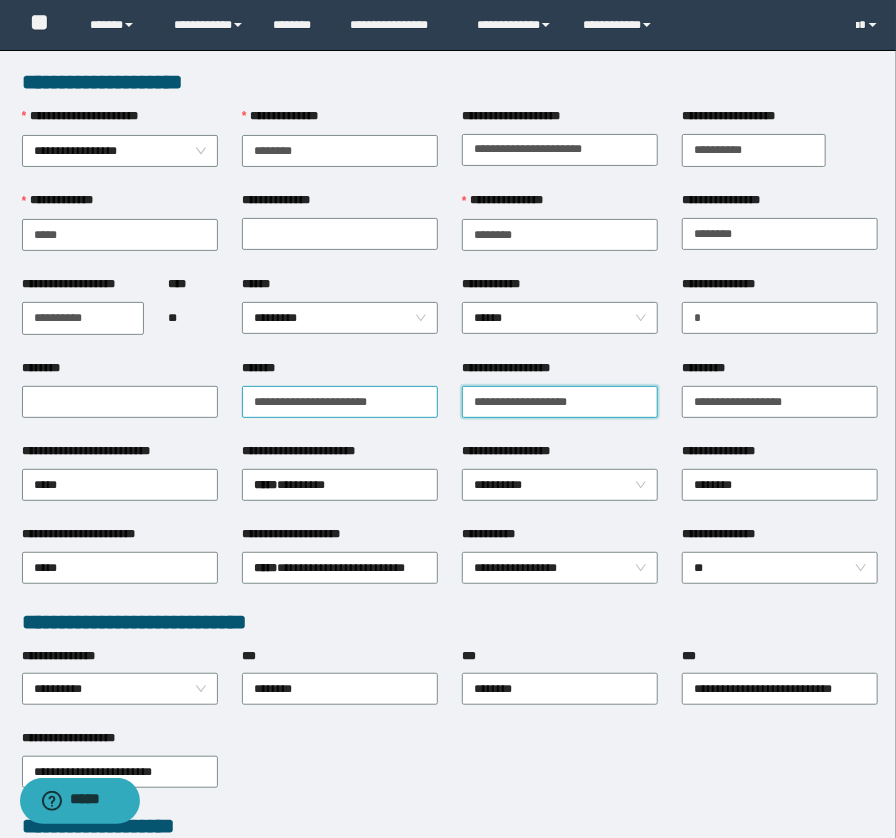 drag, startPoint x: 618, startPoint y: 409, endPoint x: 367, endPoint y: 413, distance: 251.03188 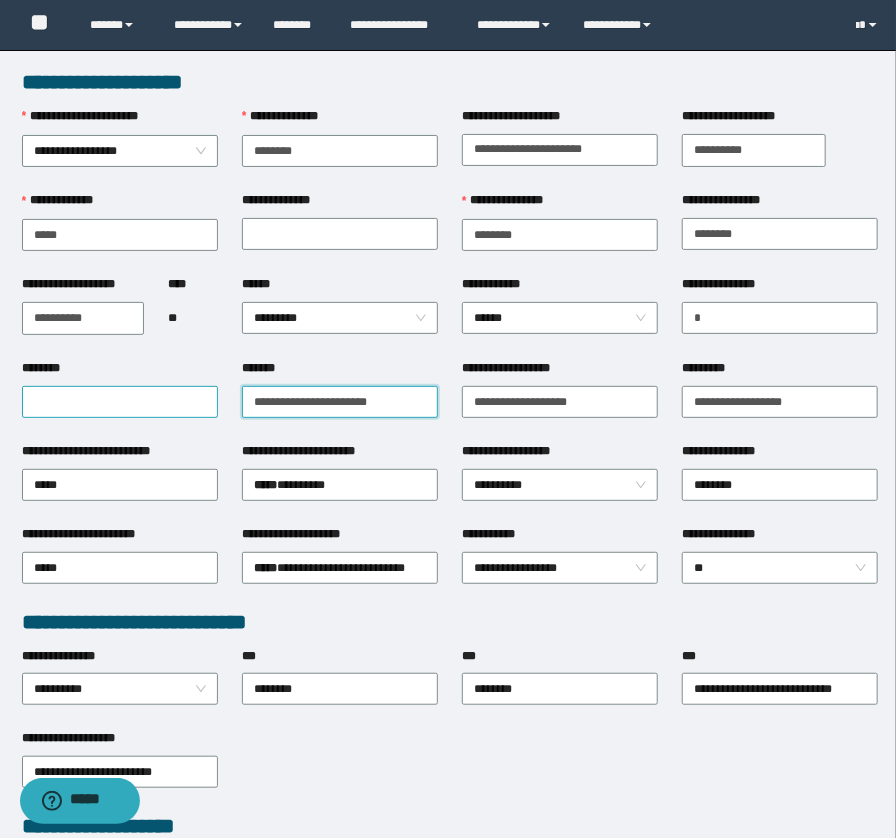 drag, startPoint x: 410, startPoint y: 400, endPoint x: 141, endPoint y: 399, distance: 269.00186 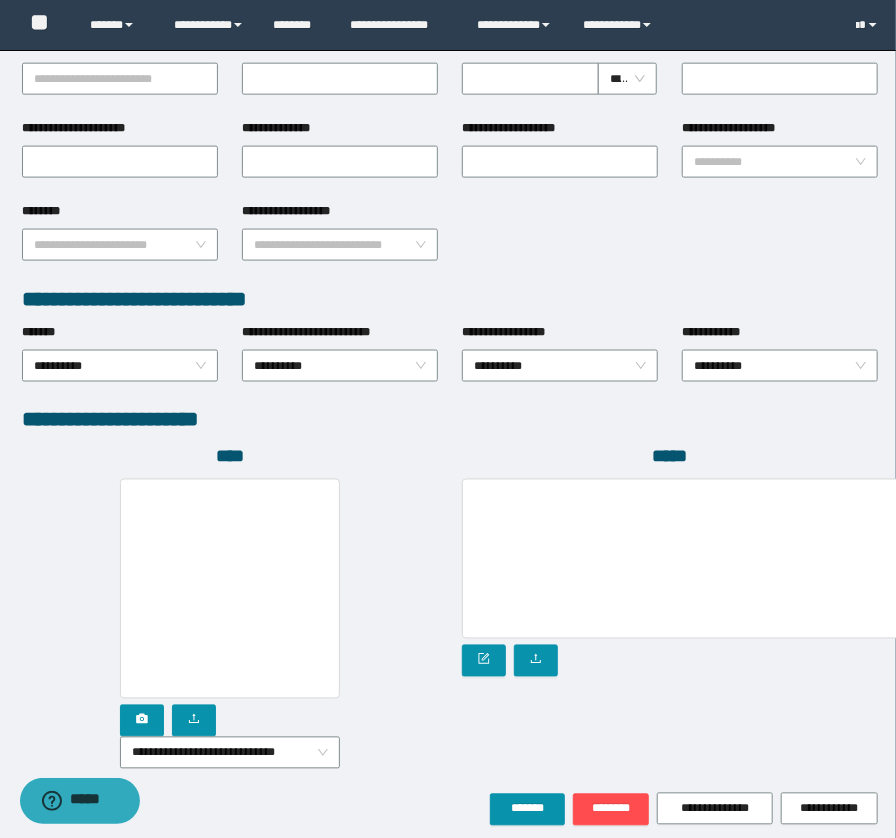scroll, scrollTop: 896, scrollLeft: 0, axis: vertical 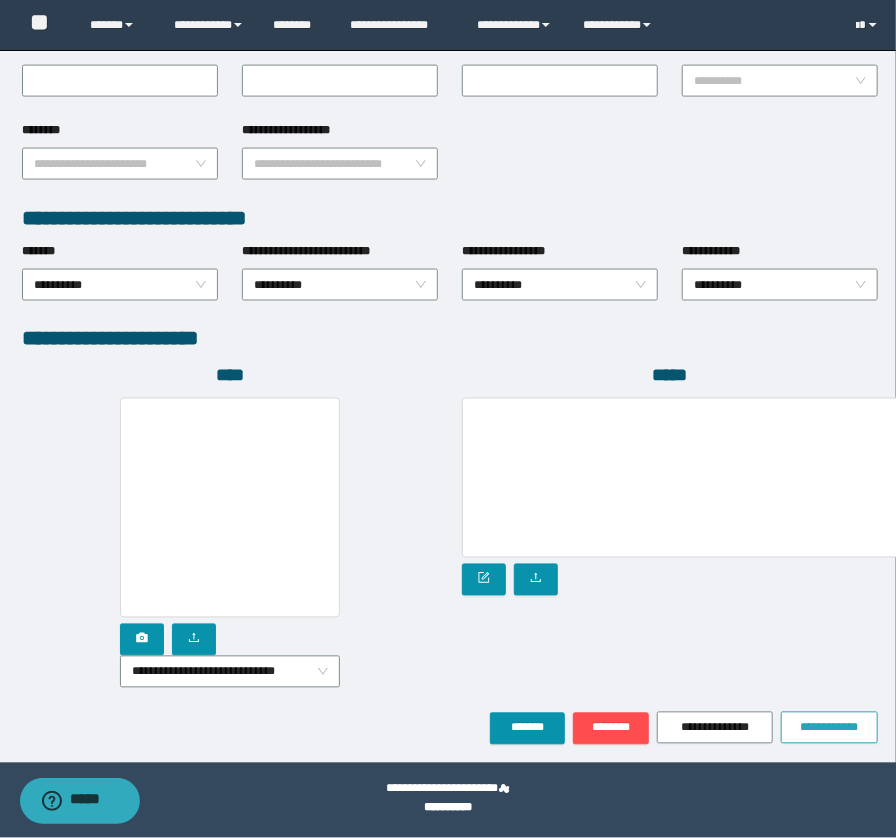 click on "**********" at bounding box center (830, 728) 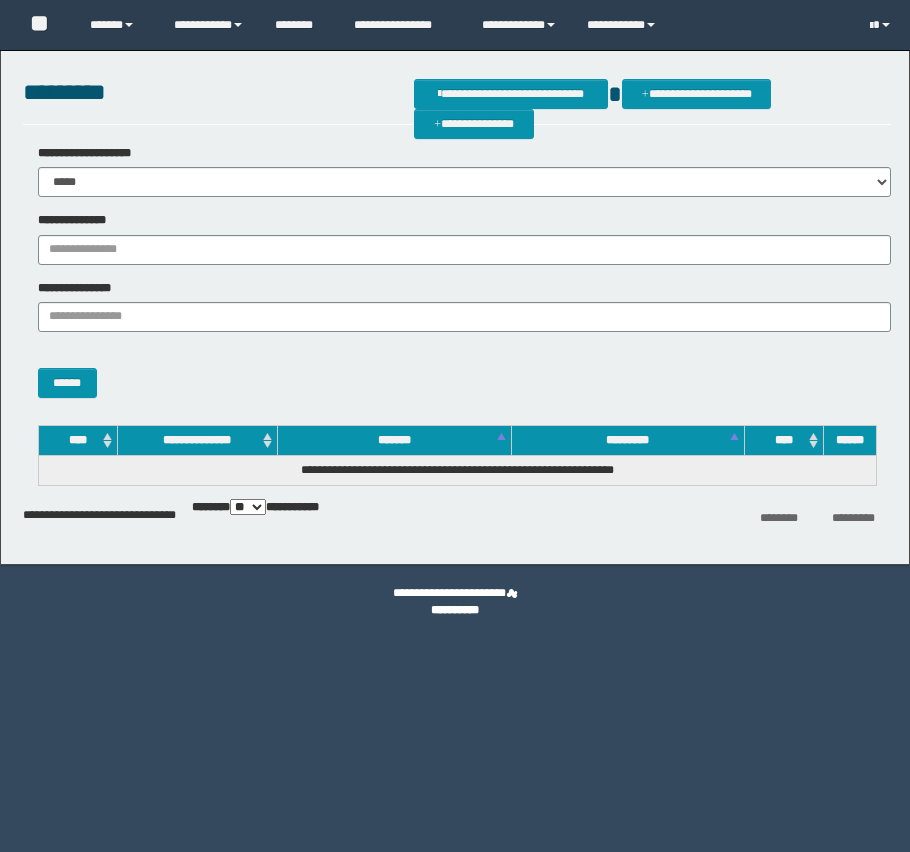 scroll, scrollTop: 0, scrollLeft: 0, axis: both 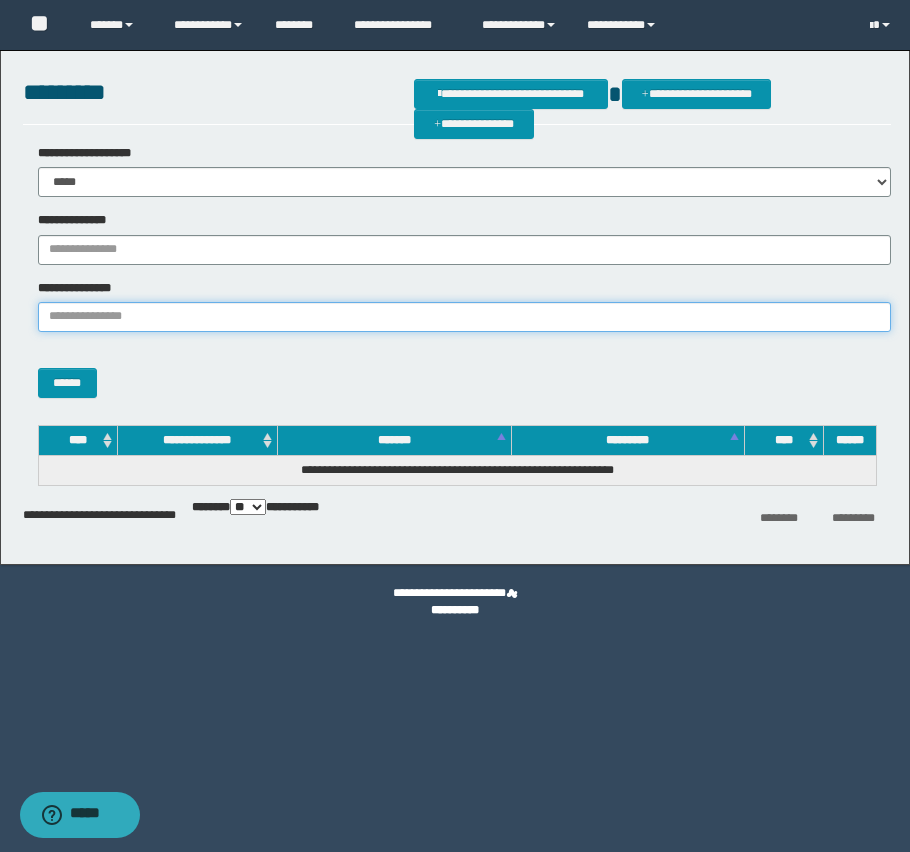 paste on "**********" 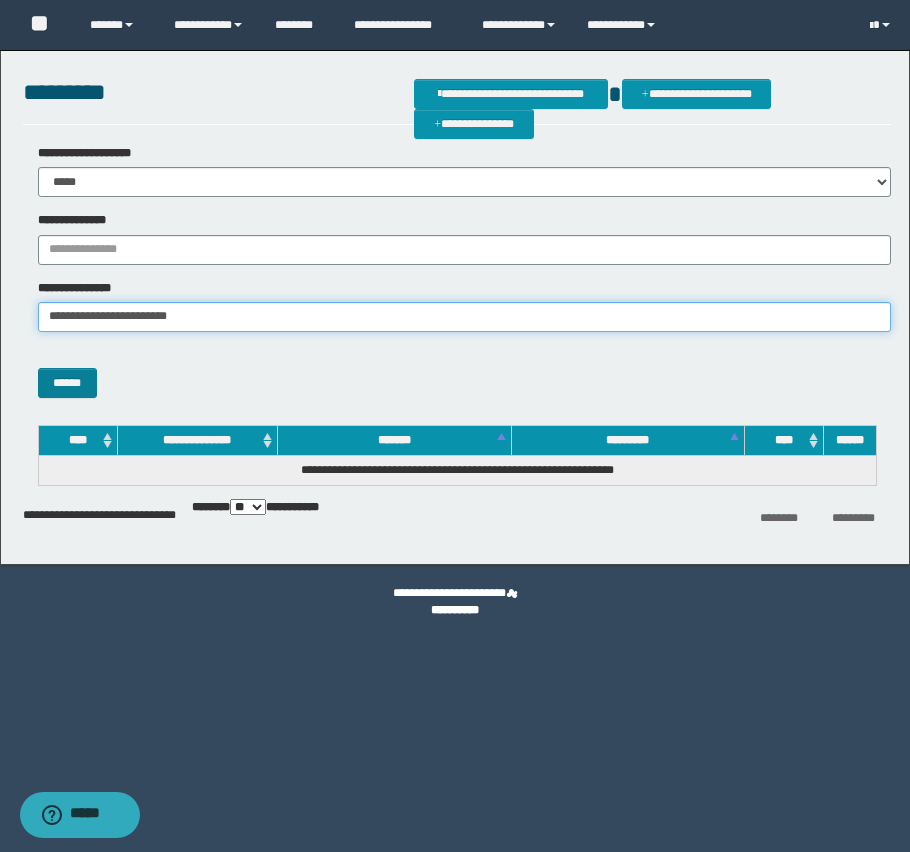 type on "**********" 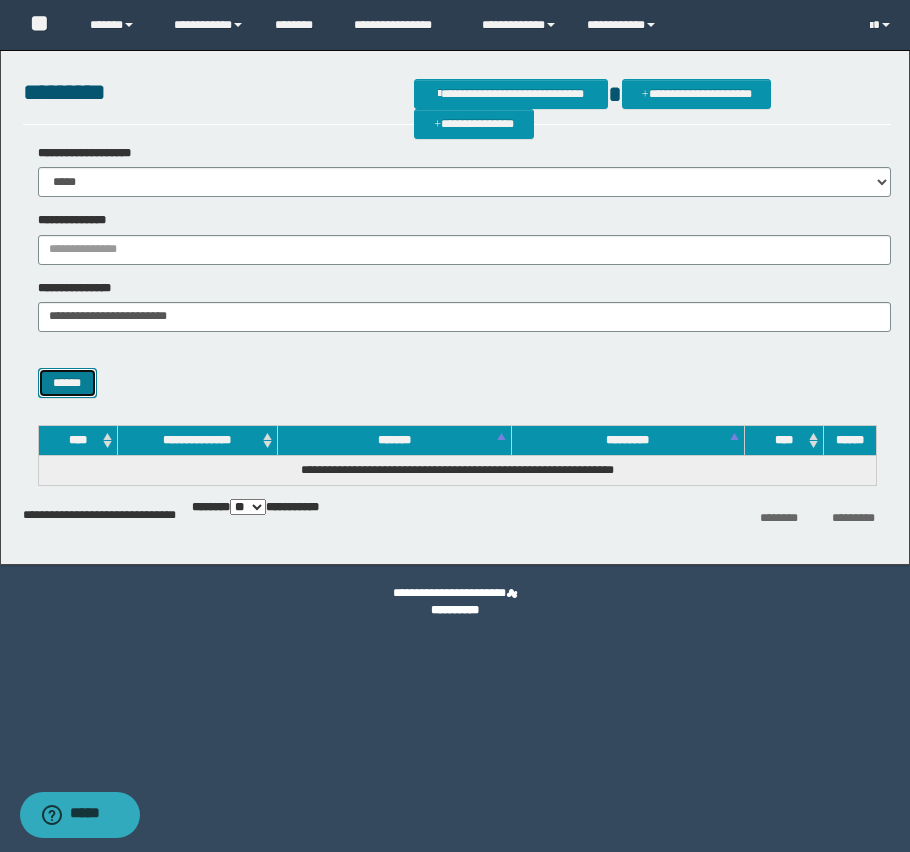 click on "******" at bounding box center (67, 383) 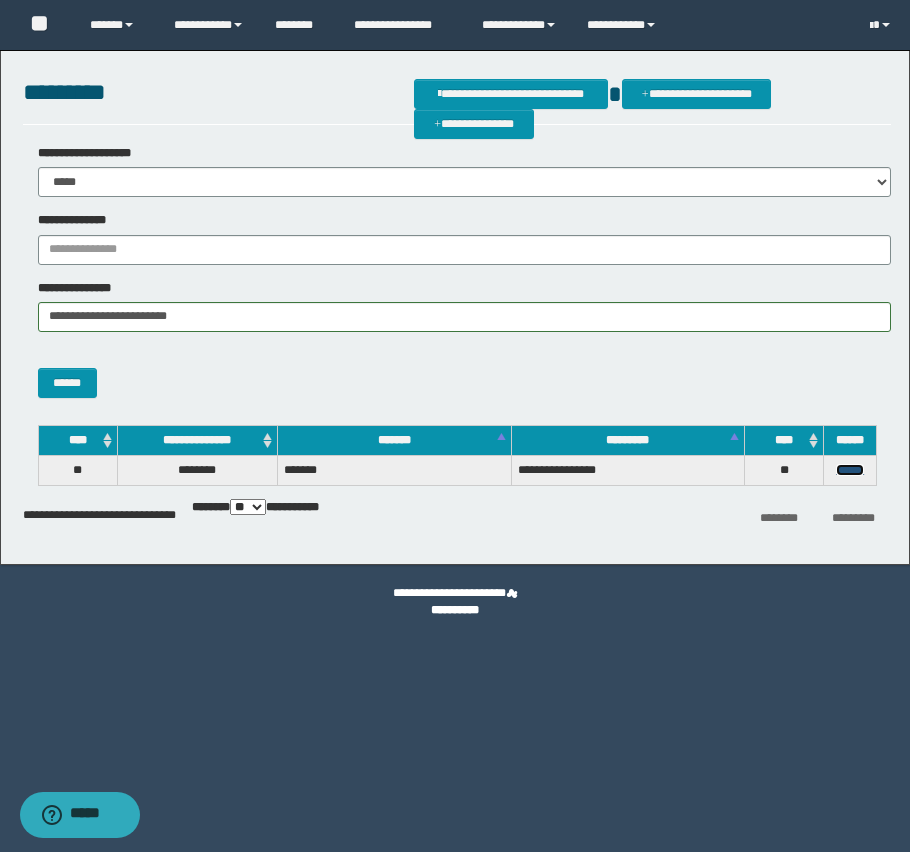 click on "******" at bounding box center [850, 470] 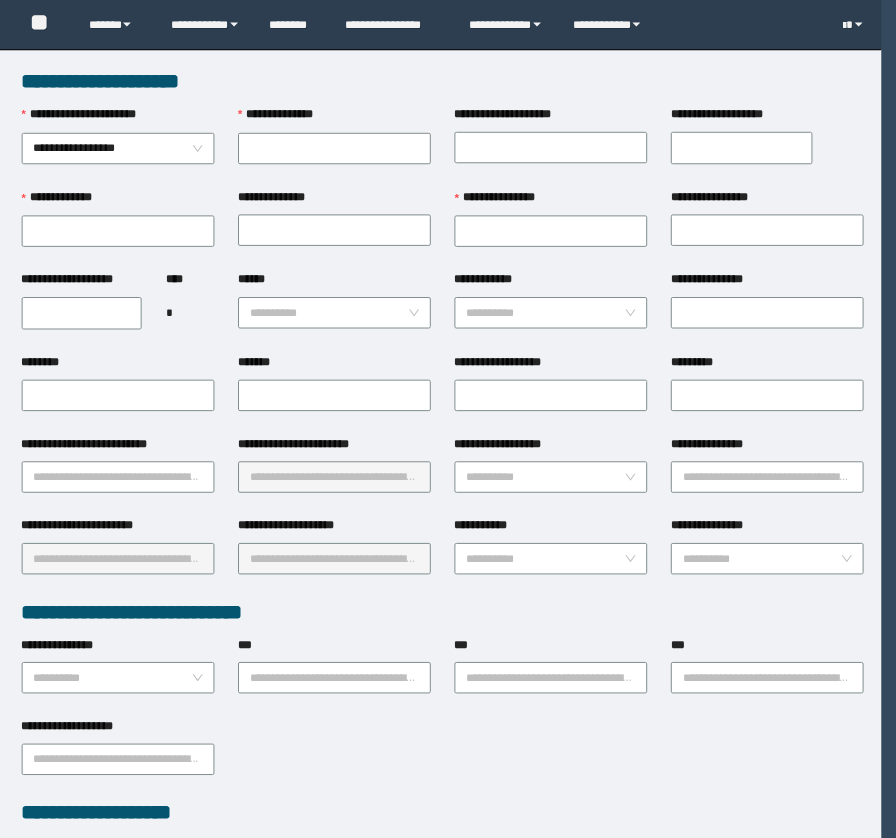 scroll, scrollTop: 0, scrollLeft: 0, axis: both 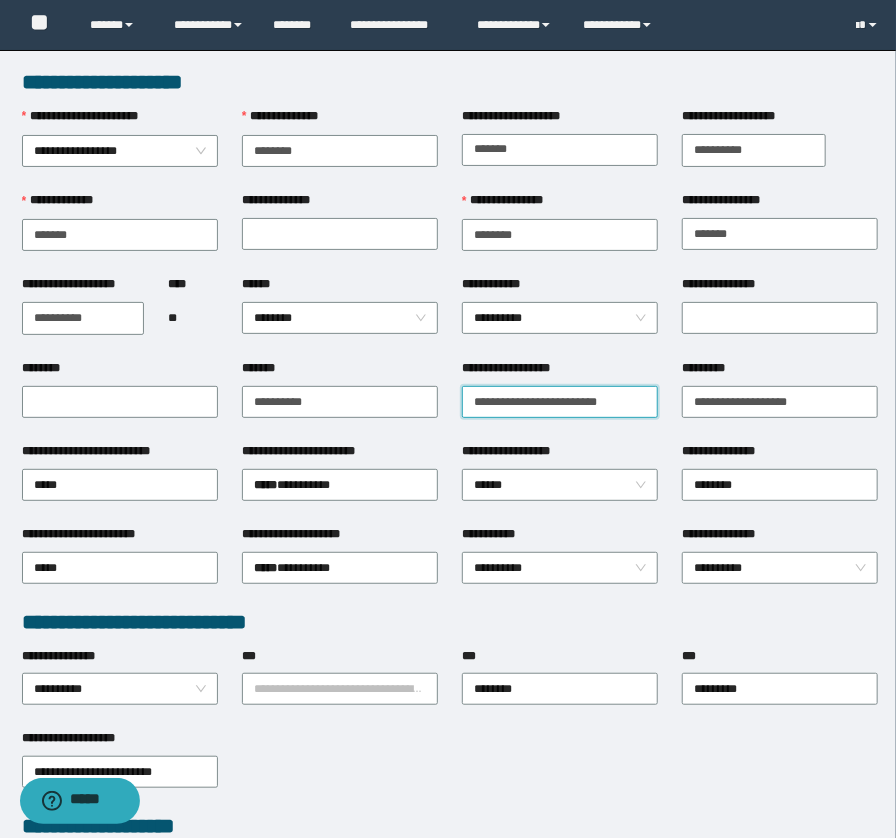 drag, startPoint x: 463, startPoint y: 396, endPoint x: 717, endPoint y: 422, distance: 255.32724 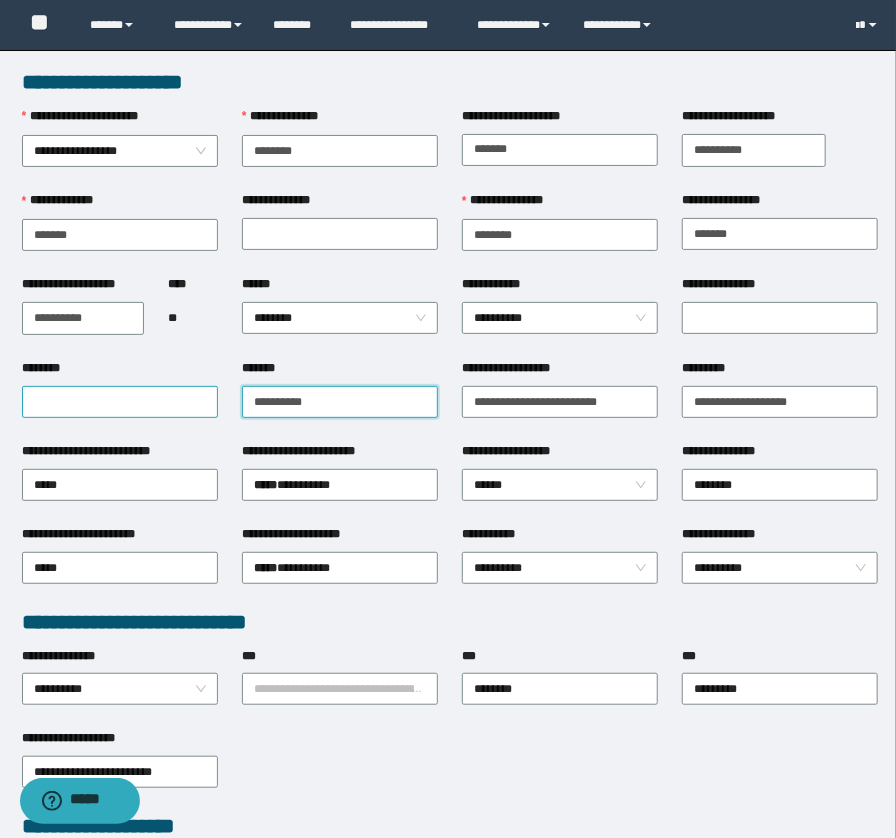drag, startPoint x: 305, startPoint y: 396, endPoint x: 214, endPoint y: 394, distance: 91.02197 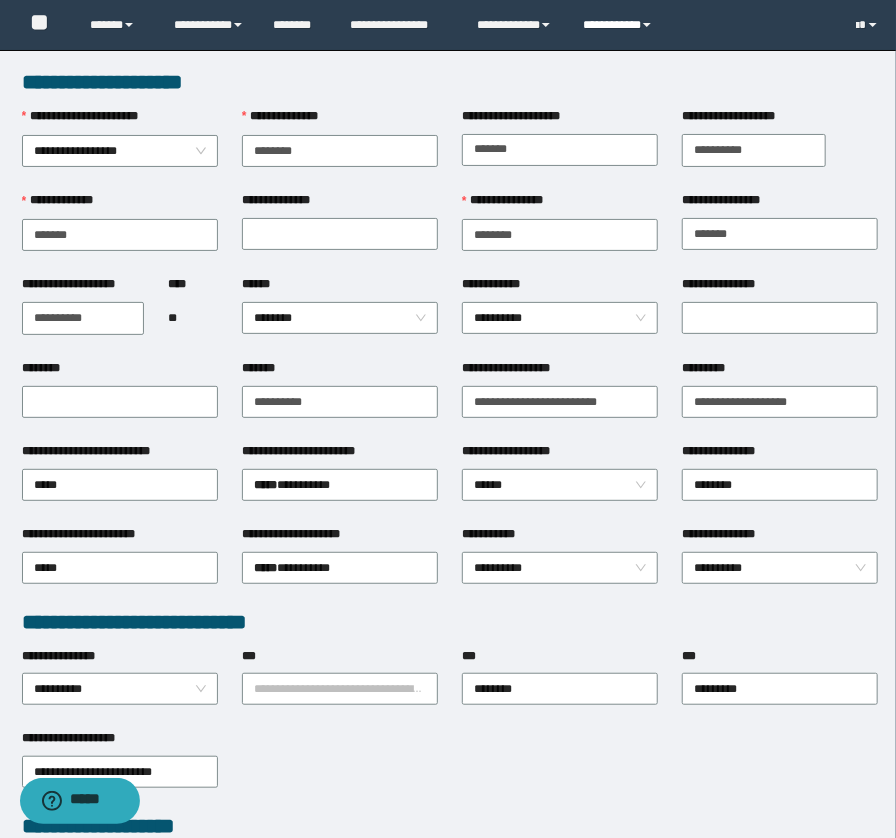 click on "**********" at bounding box center [620, 25] 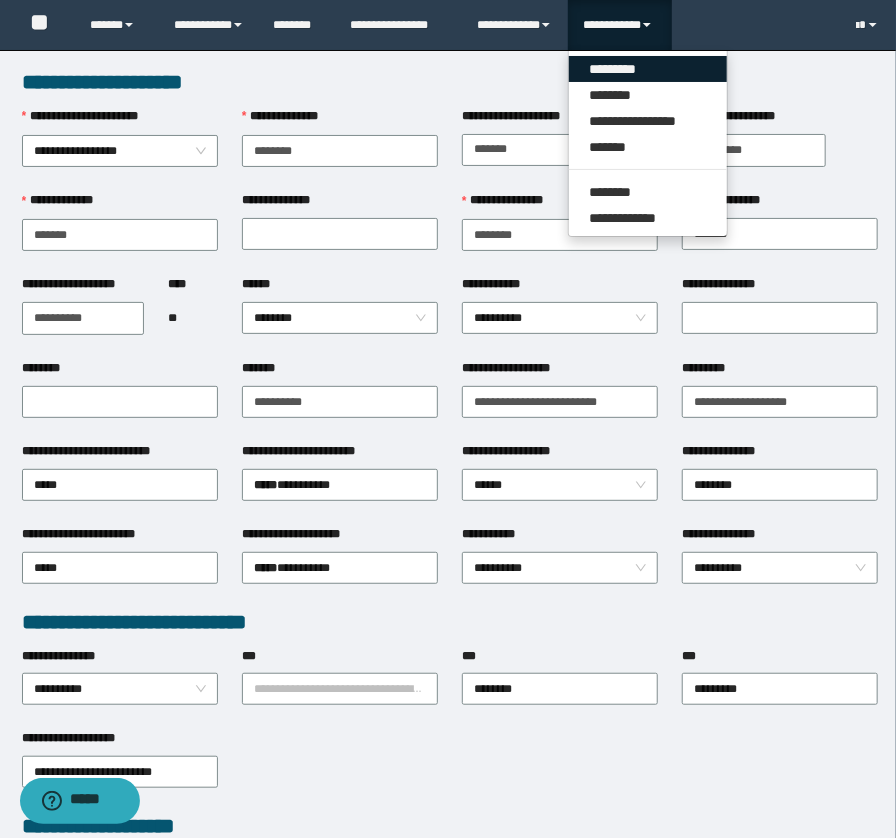 click on "*********" at bounding box center (648, 69) 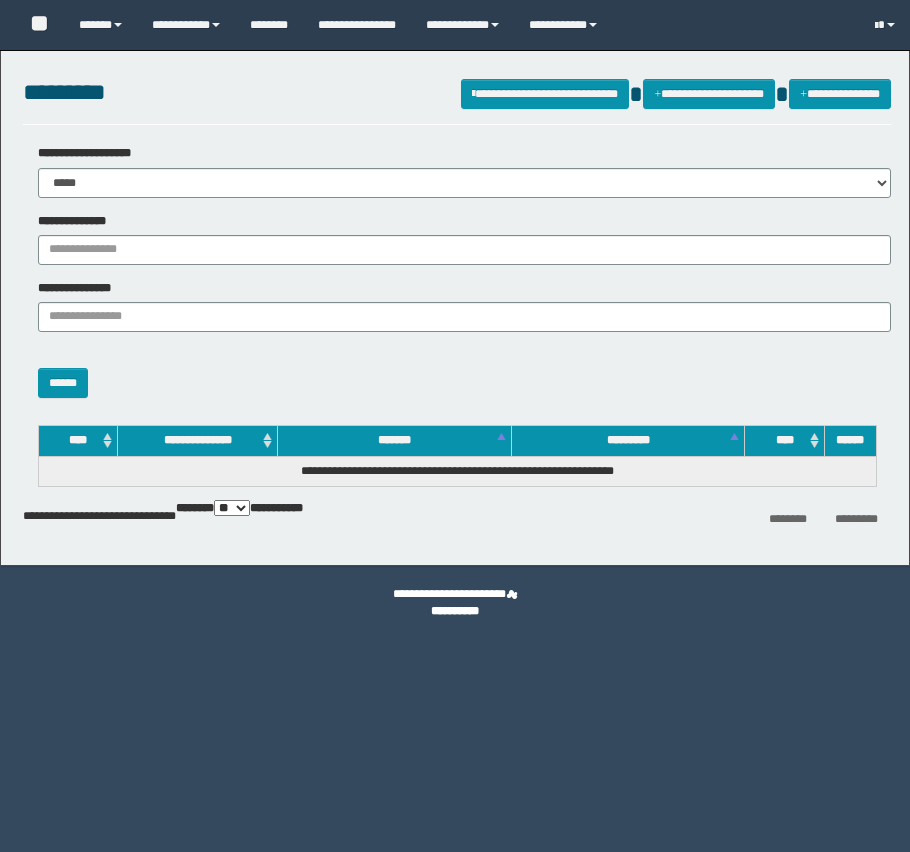 scroll, scrollTop: 0, scrollLeft: 0, axis: both 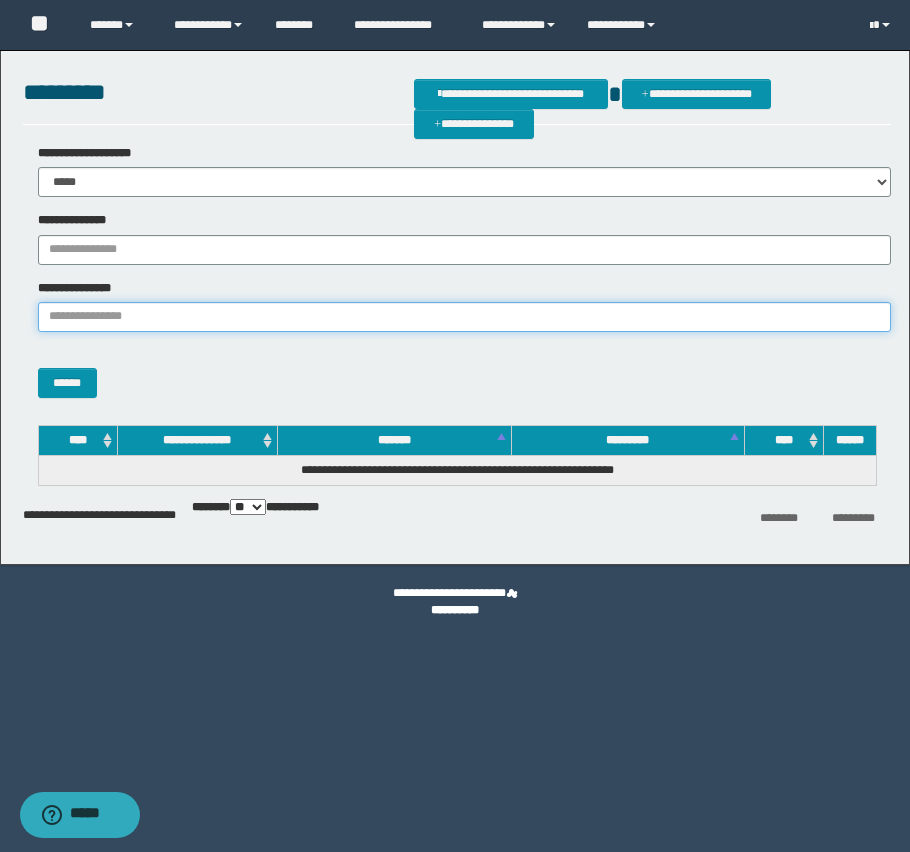 click on "**********" at bounding box center (465, 317) 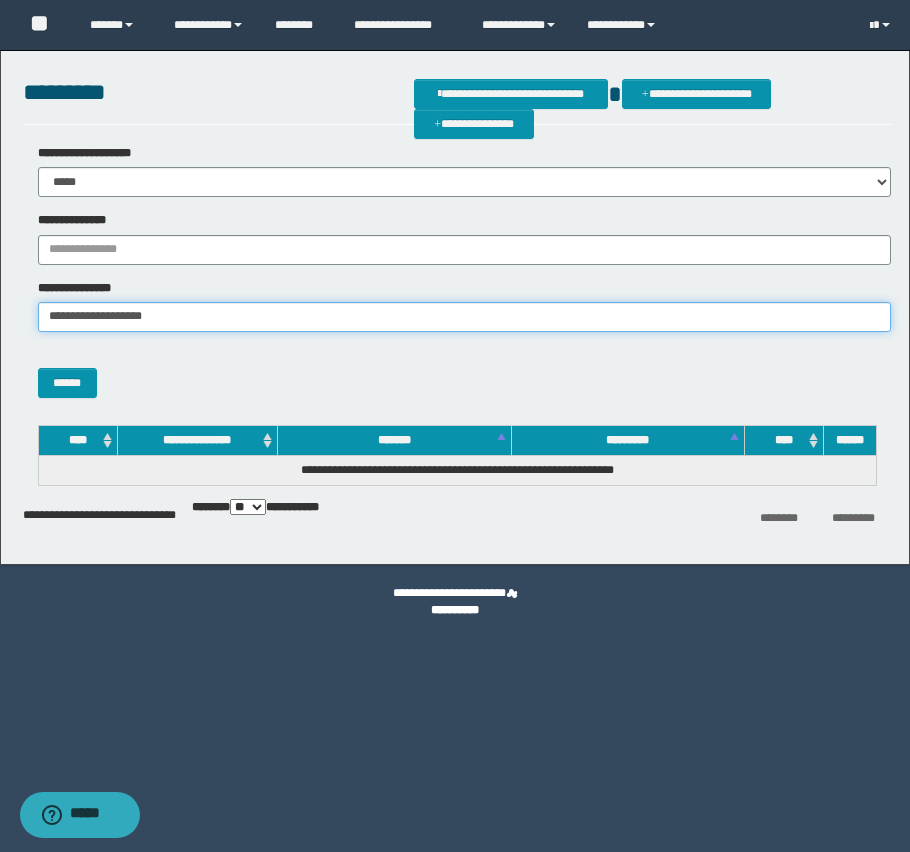 type on "**********" 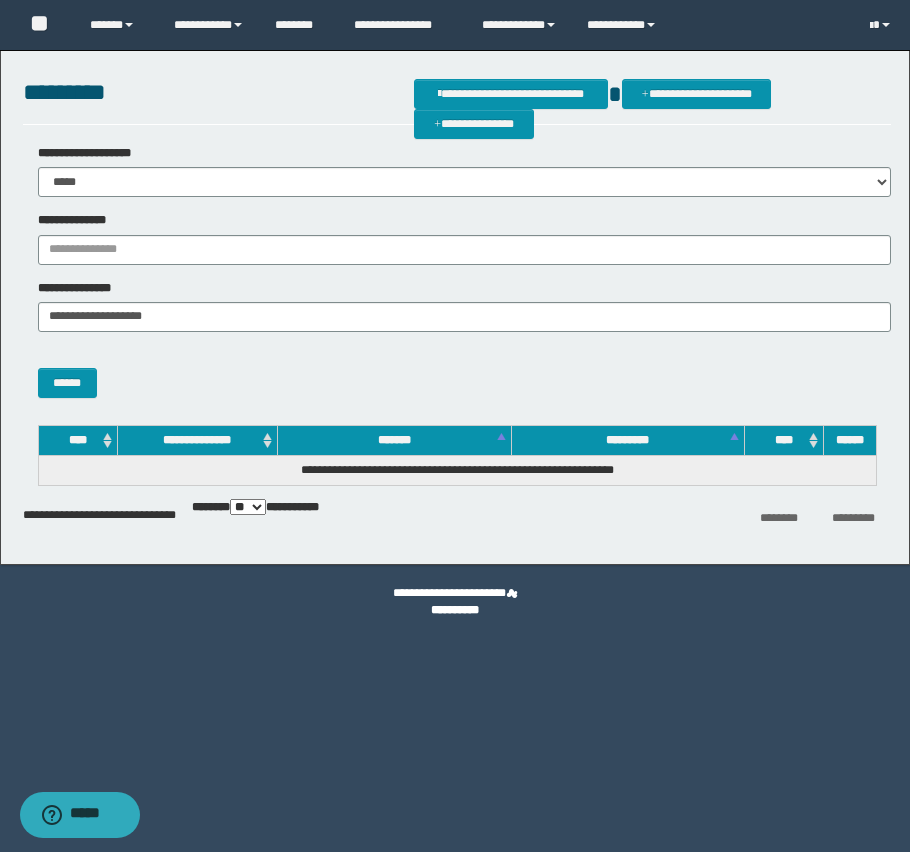 click on "**********" at bounding box center [457, 271] 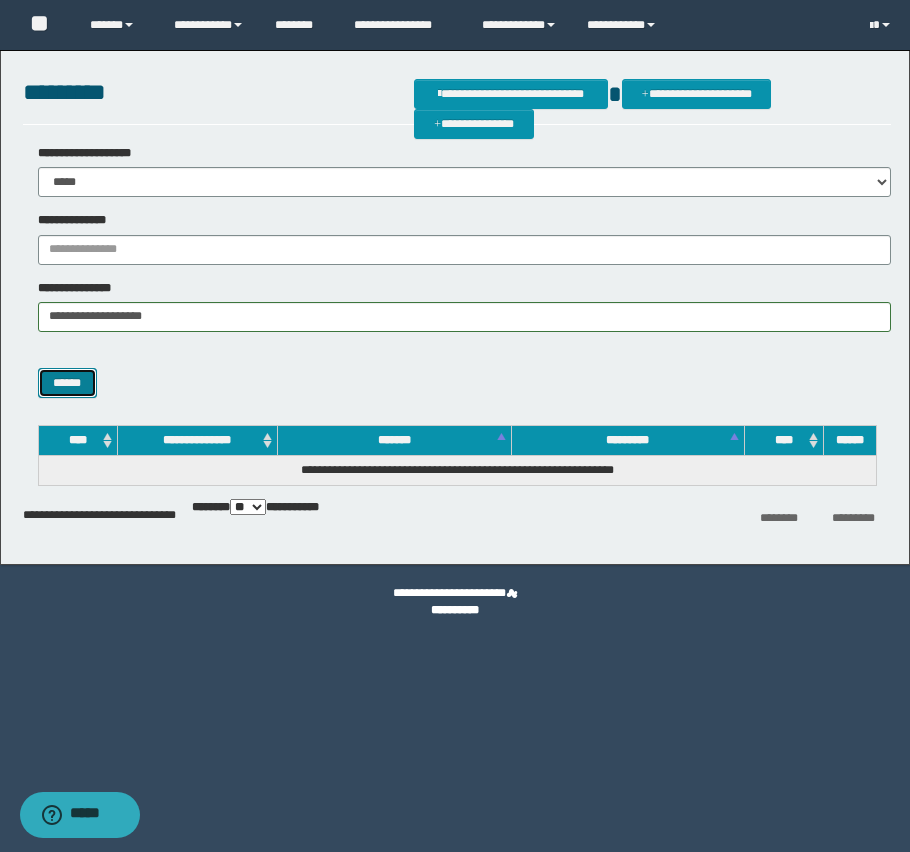 click on "******" at bounding box center [67, 383] 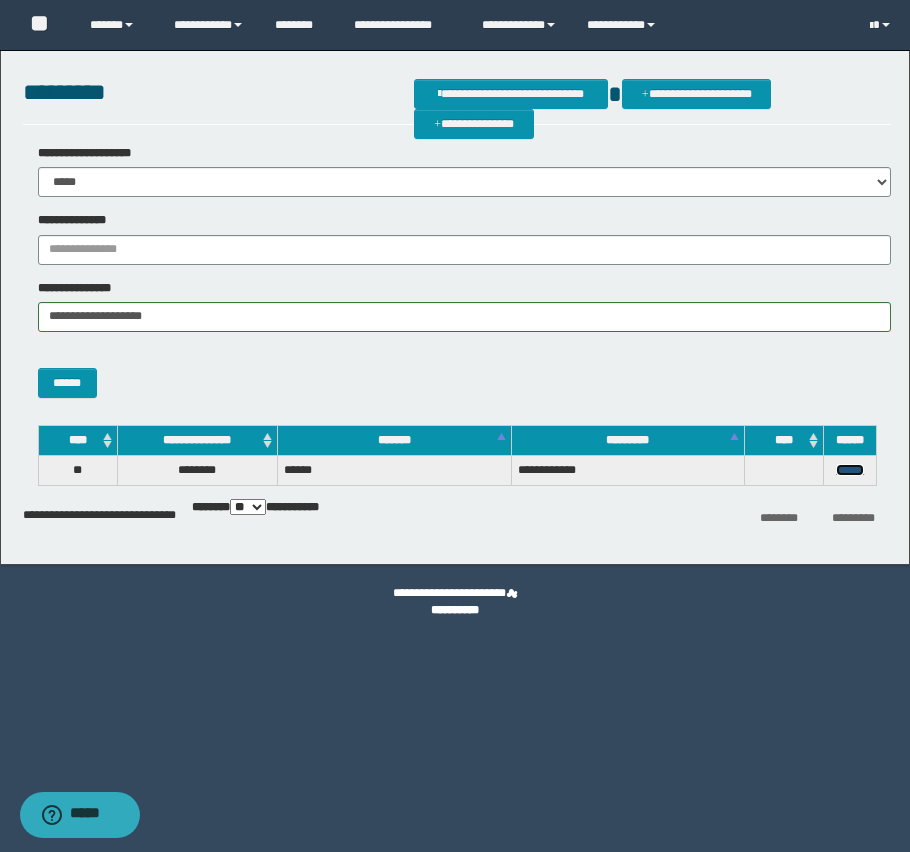 click on "******" at bounding box center (850, 470) 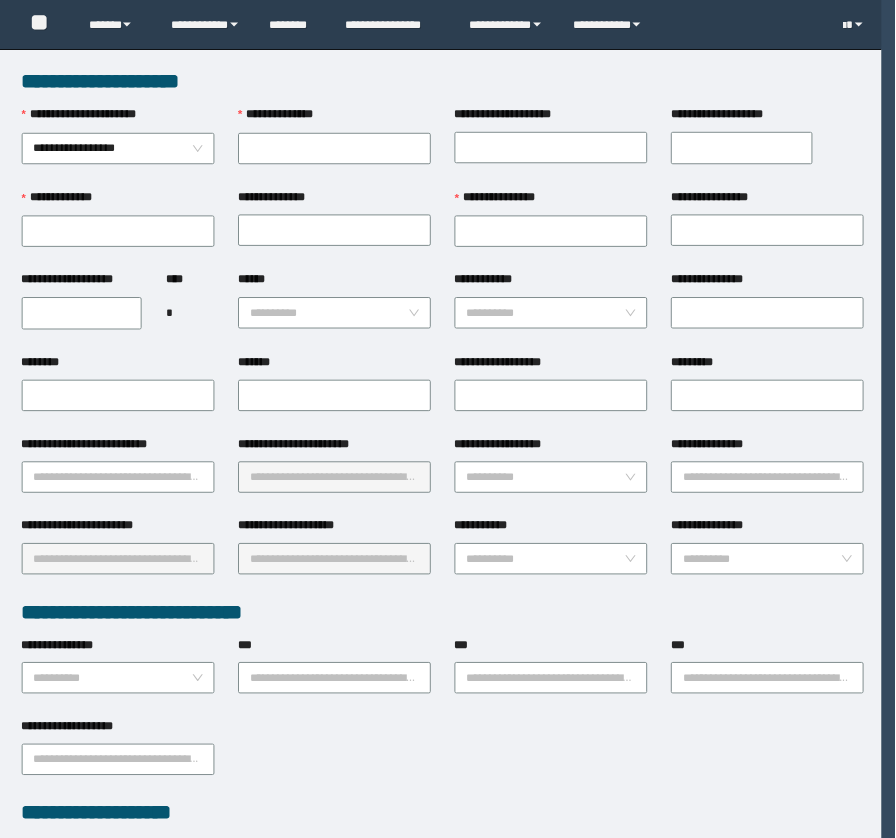 scroll, scrollTop: 0, scrollLeft: 0, axis: both 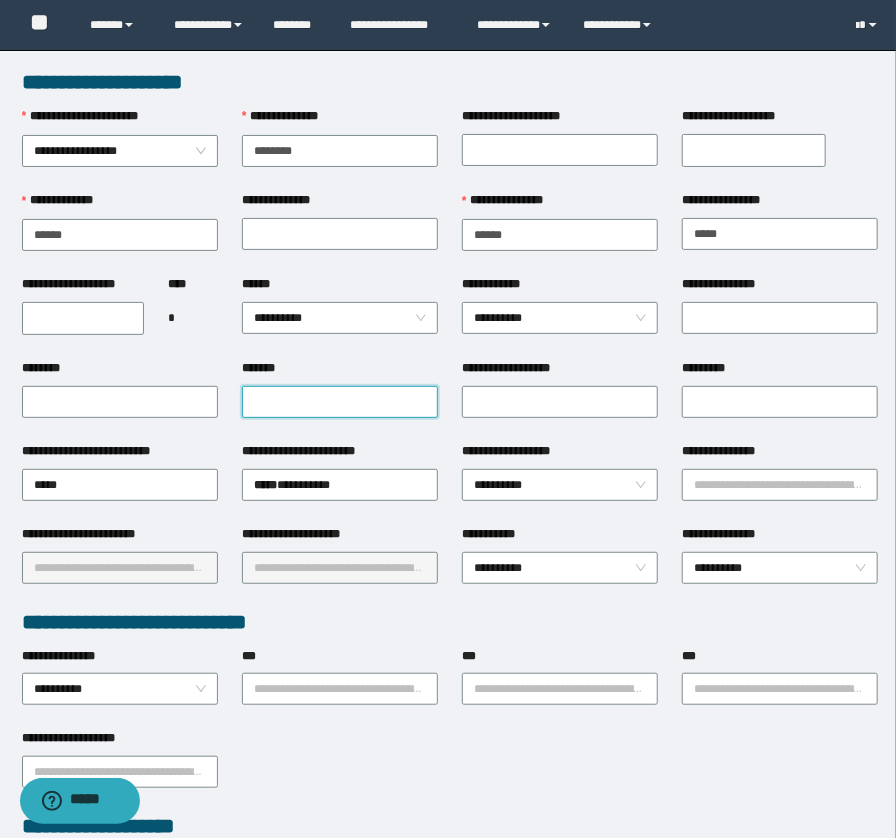 click on "*******" at bounding box center [340, 402] 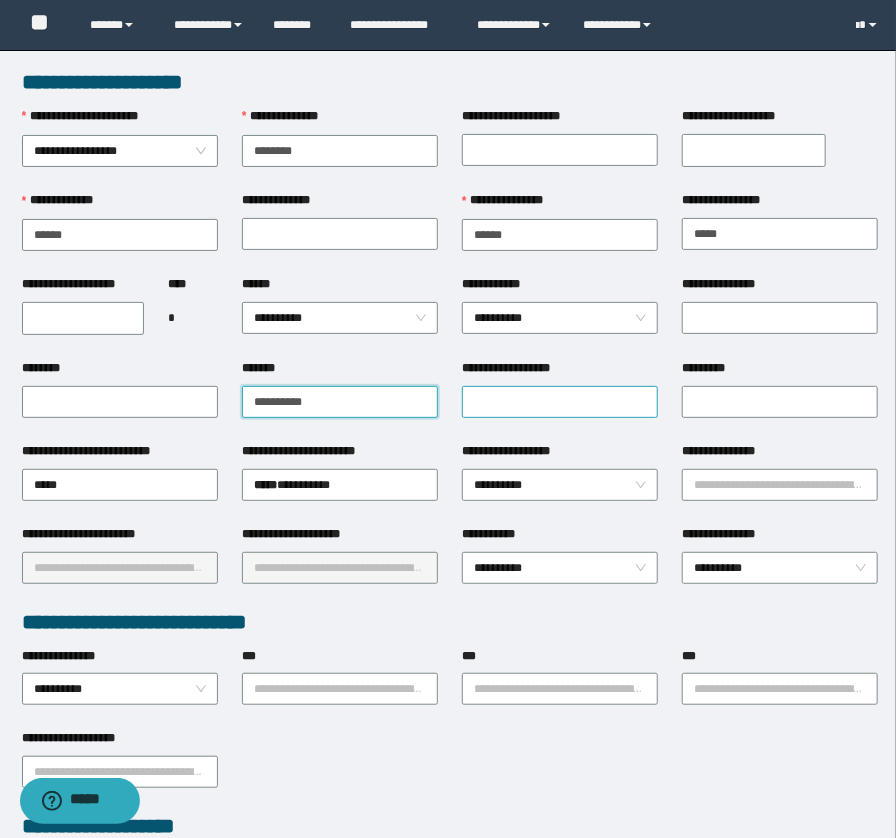 type on "**********" 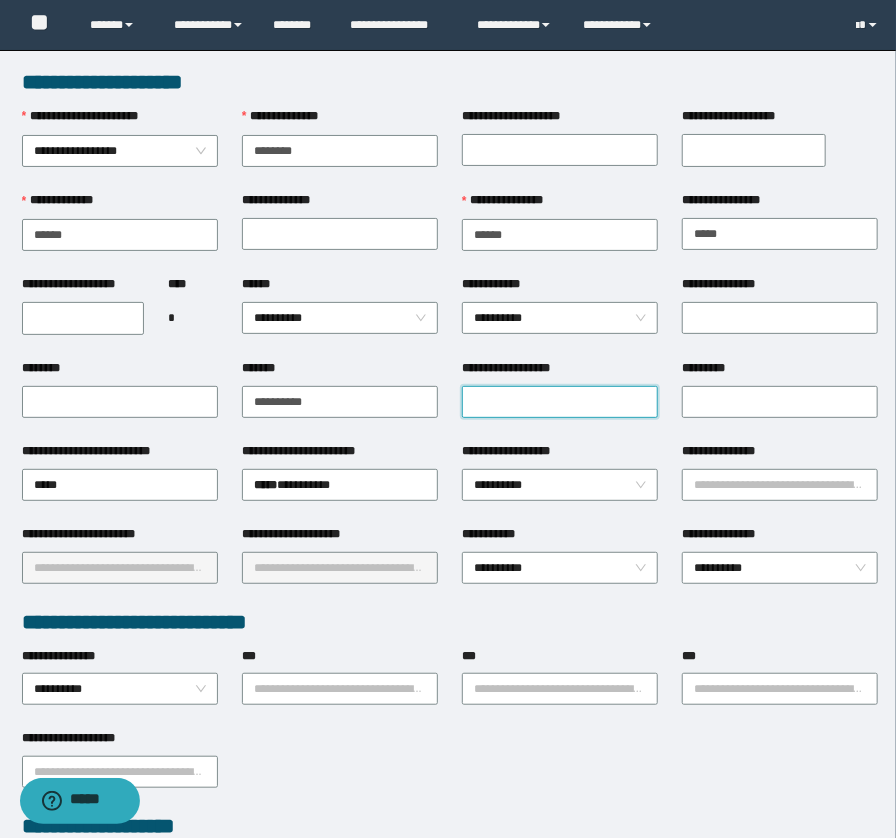 click on "**********" at bounding box center [560, 402] 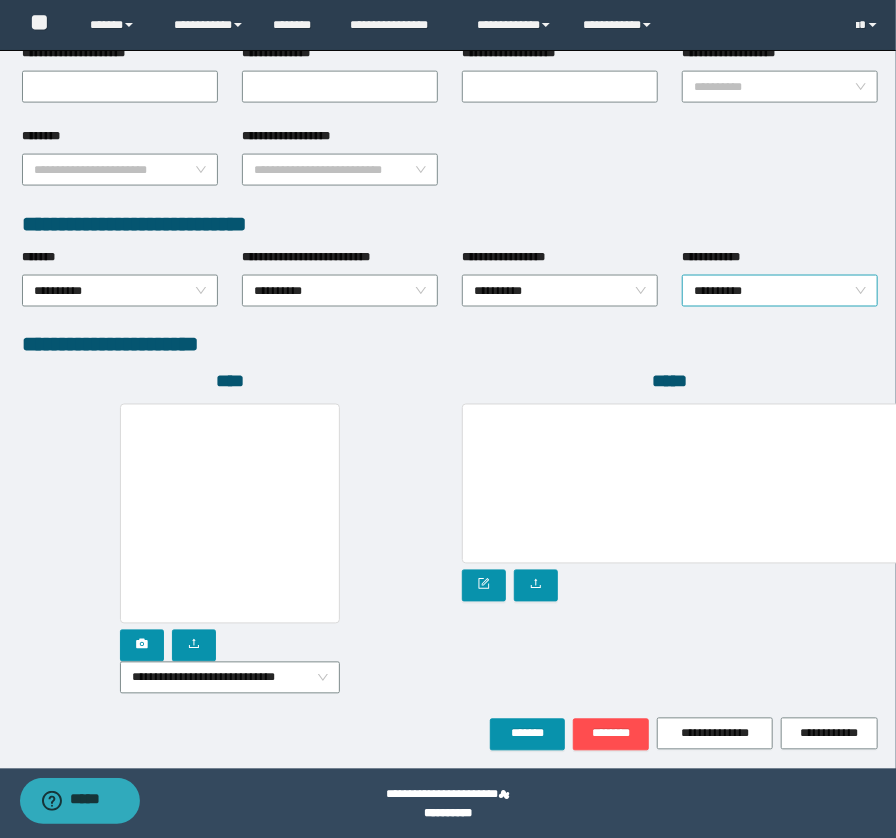 scroll, scrollTop: 896, scrollLeft: 0, axis: vertical 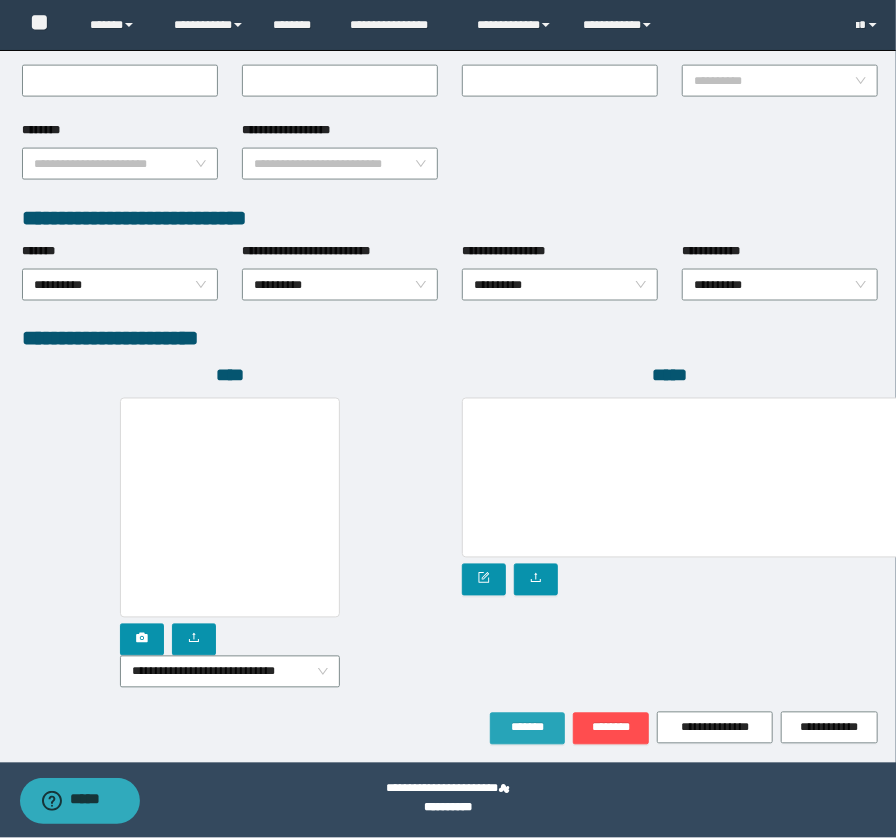 type on "**********" 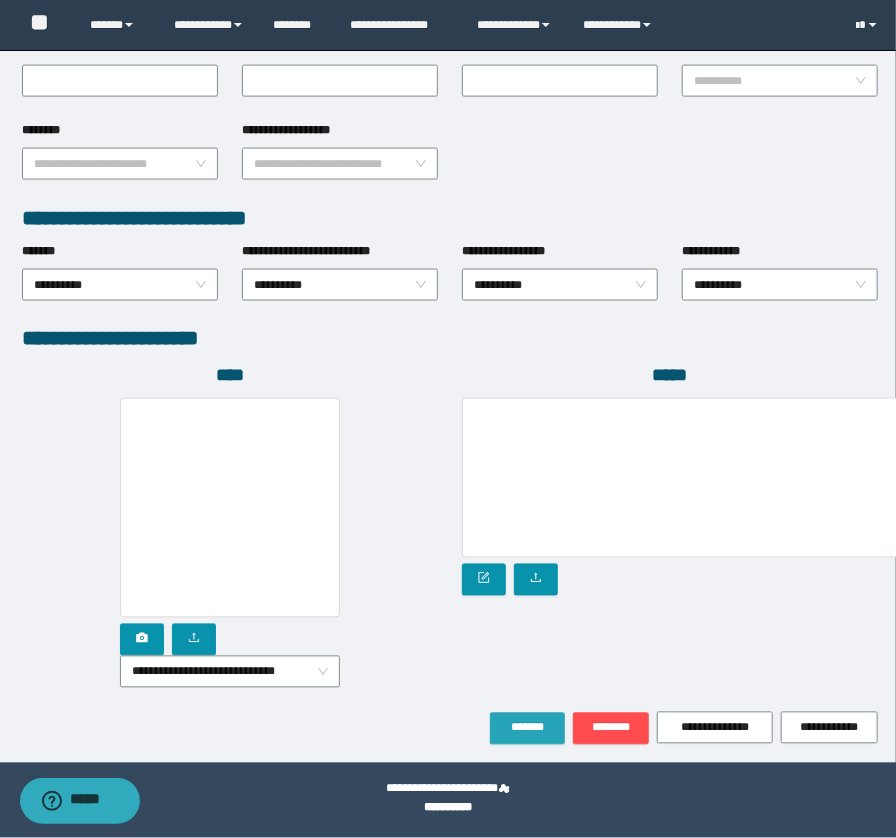 click on "*******" at bounding box center [527, 728] 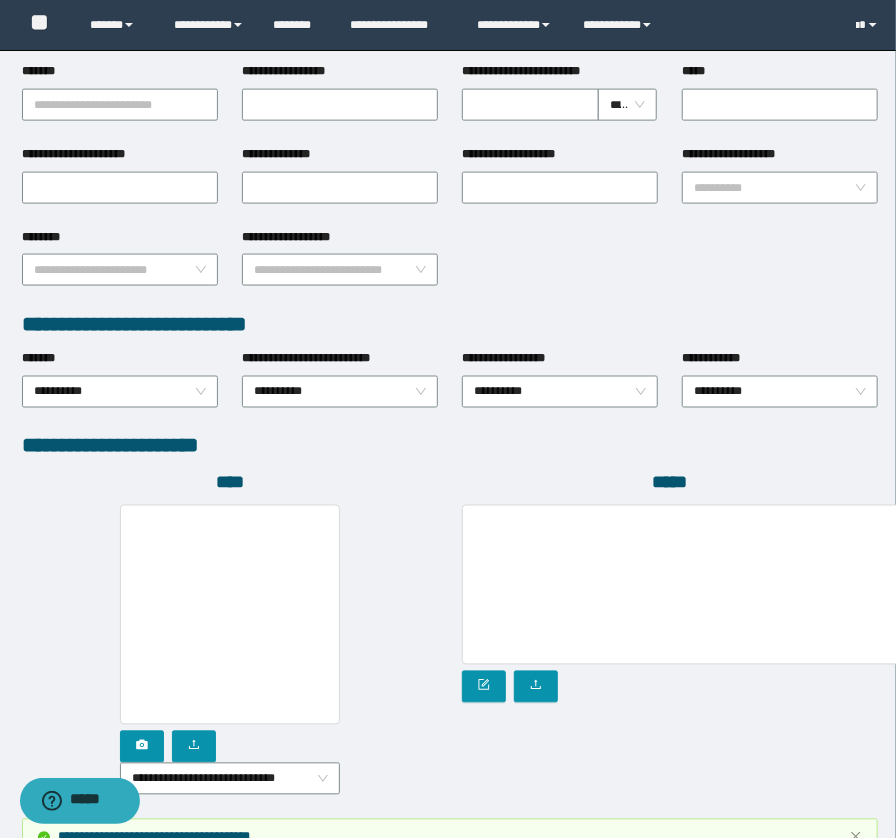 scroll, scrollTop: 1000, scrollLeft: 0, axis: vertical 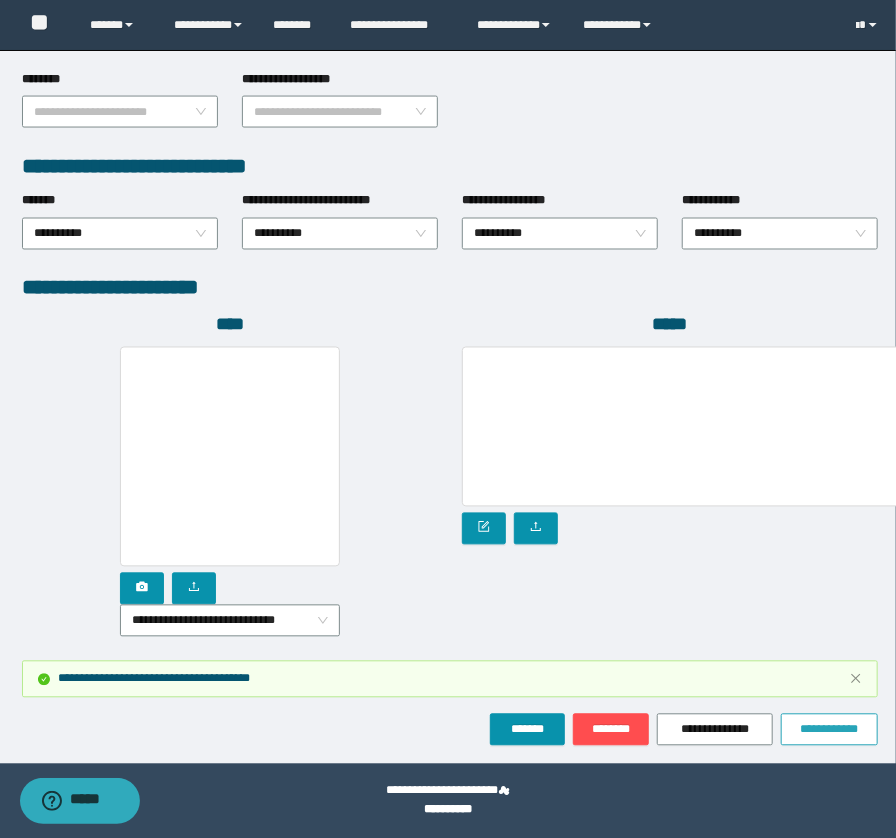 click on "**********" at bounding box center (830, 730) 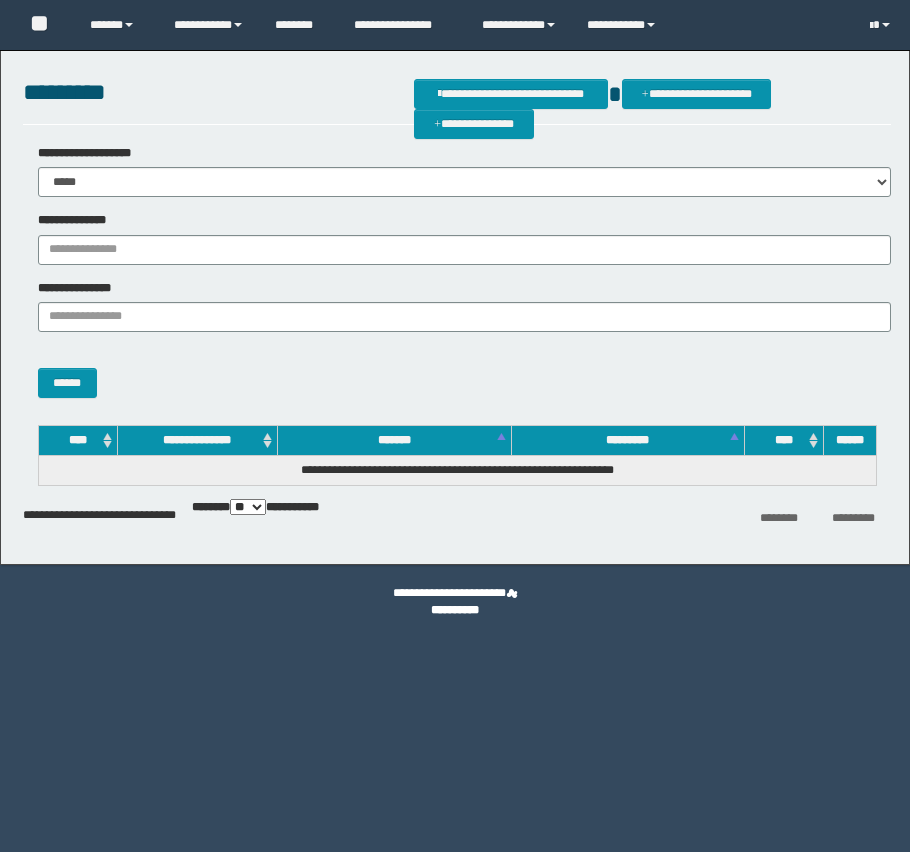 scroll, scrollTop: 0, scrollLeft: 0, axis: both 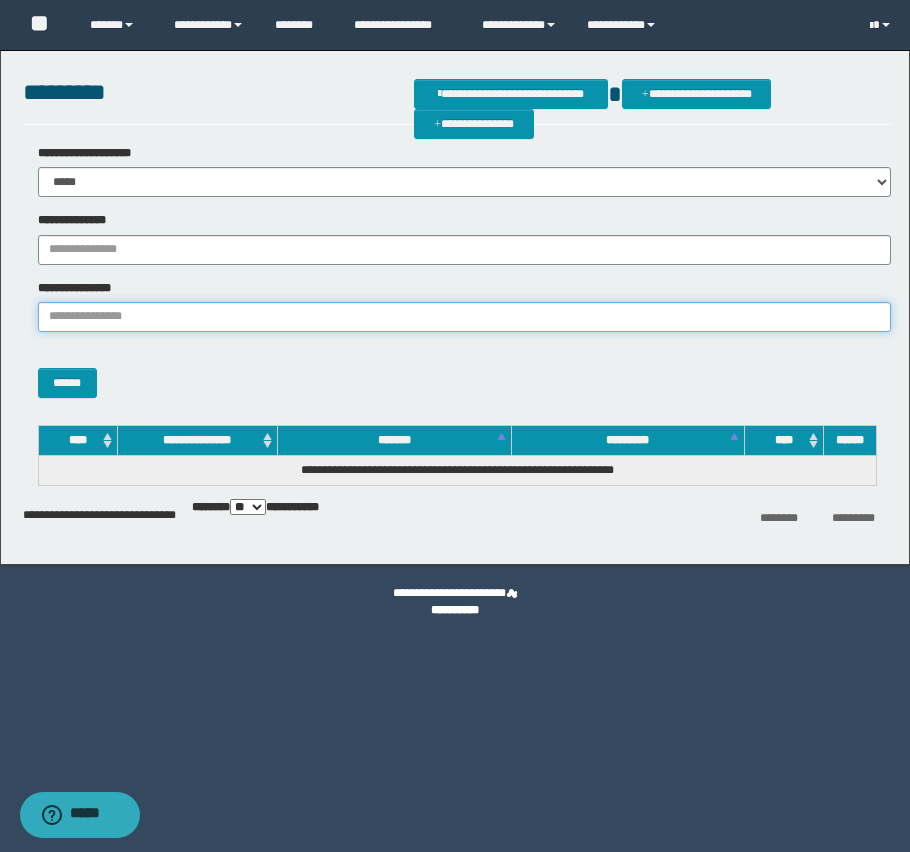 click on "**********" at bounding box center (465, 317) 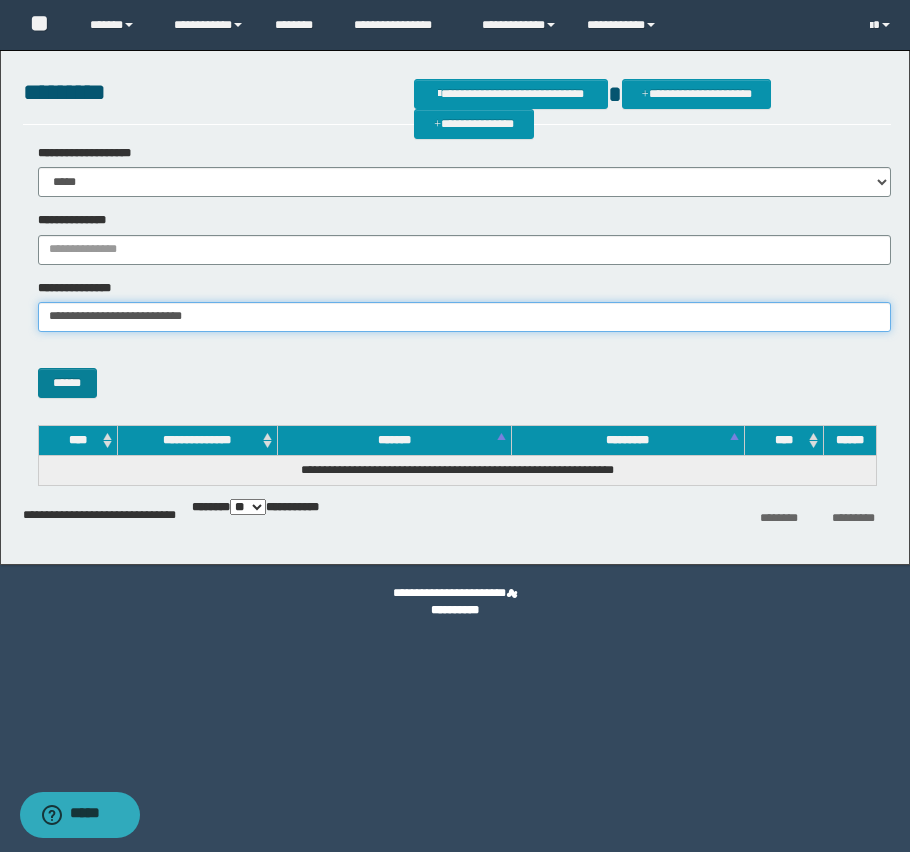 type on "**********" 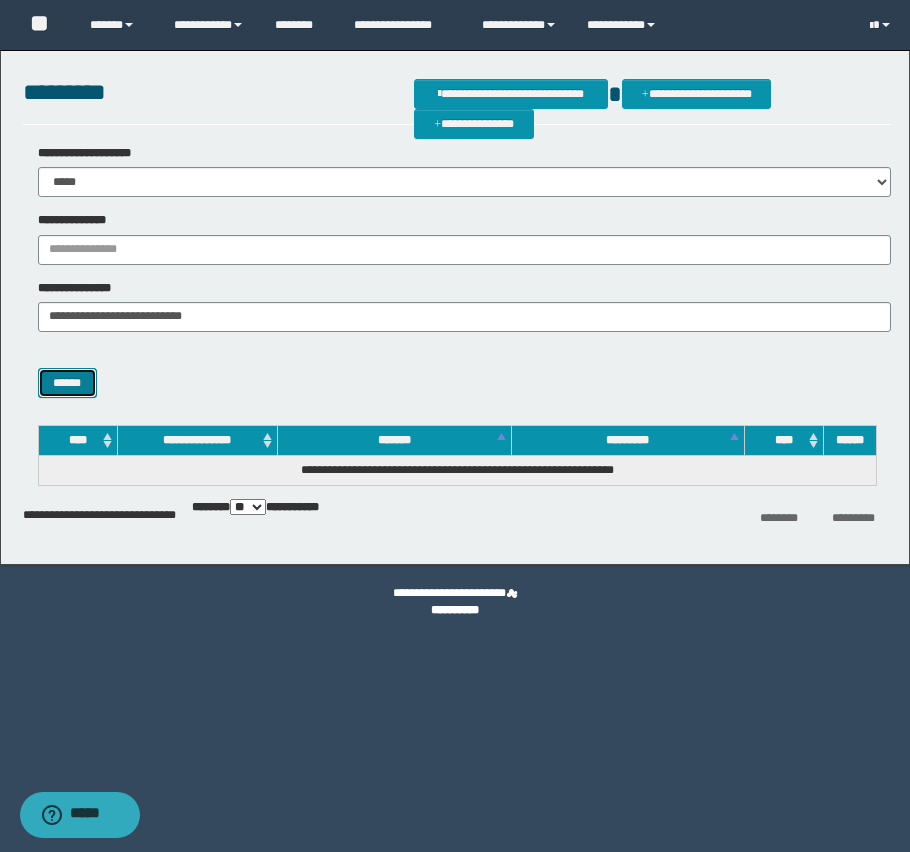 click on "******" at bounding box center [67, 383] 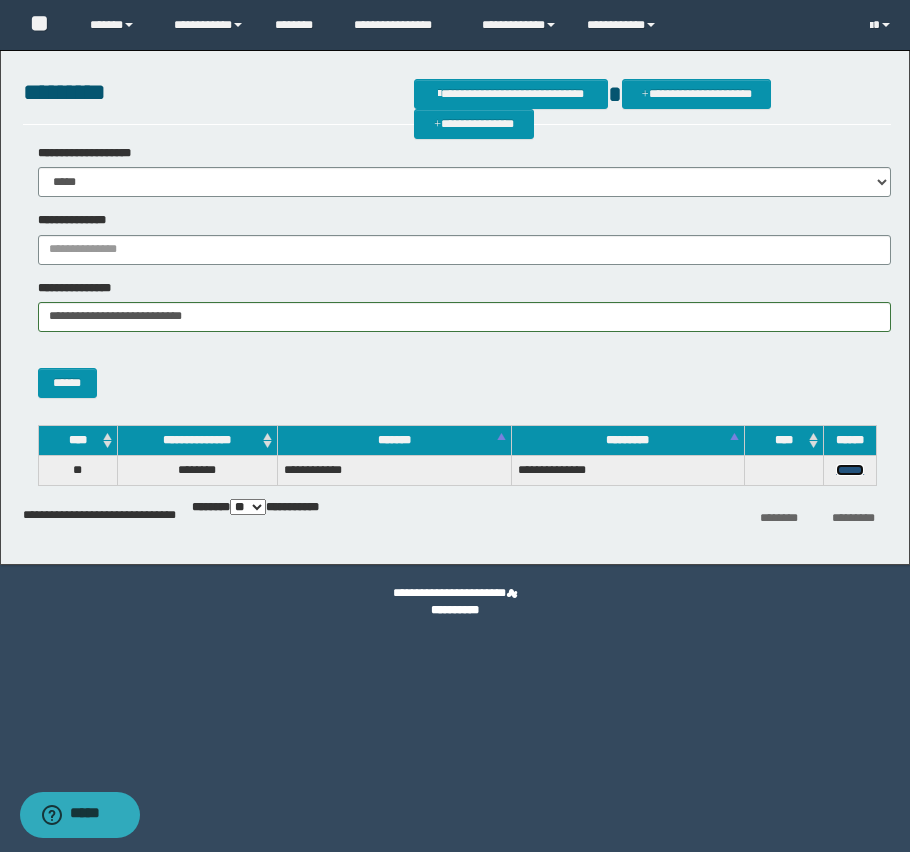 click on "******" at bounding box center (850, 470) 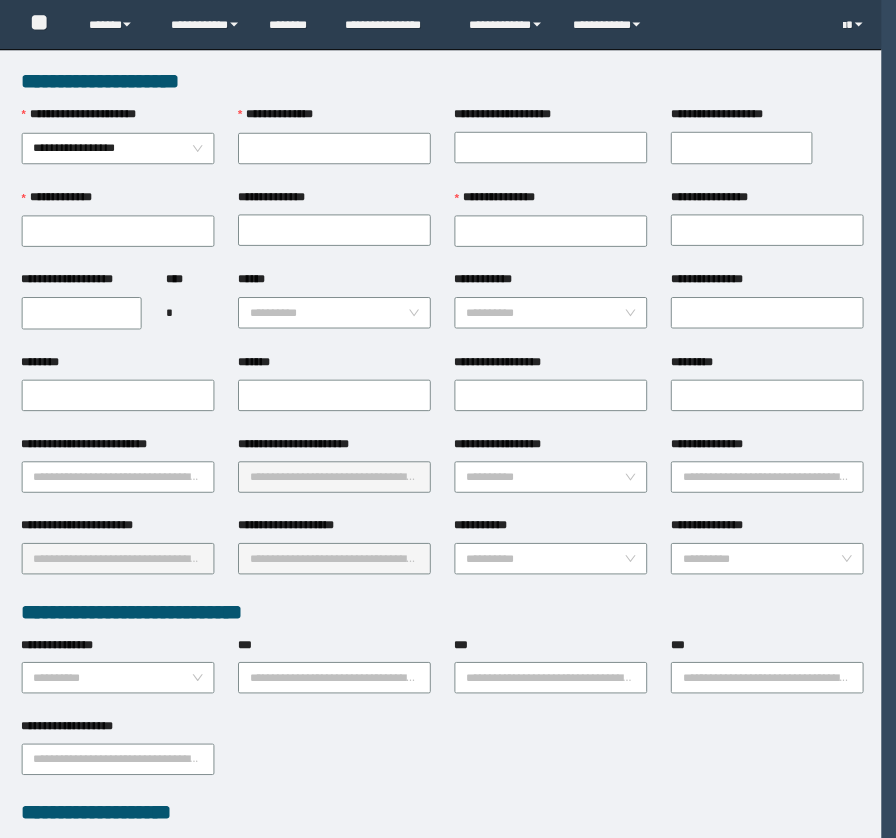 scroll, scrollTop: 0, scrollLeft: 0, axis: both 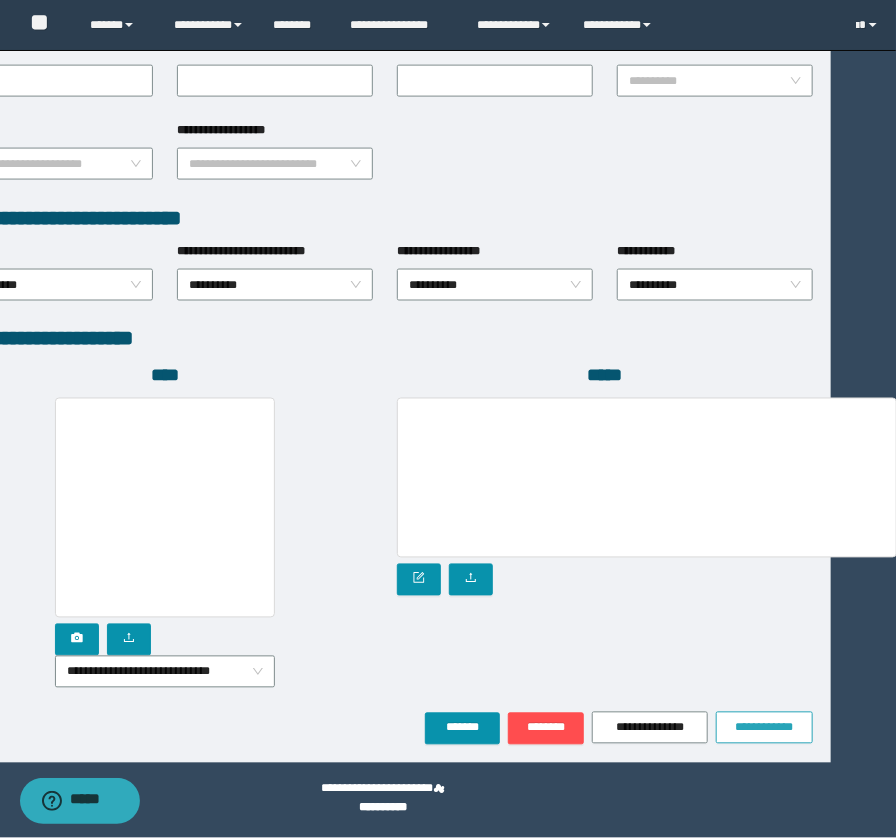 click on "**********" at bounding box center [765, 728] 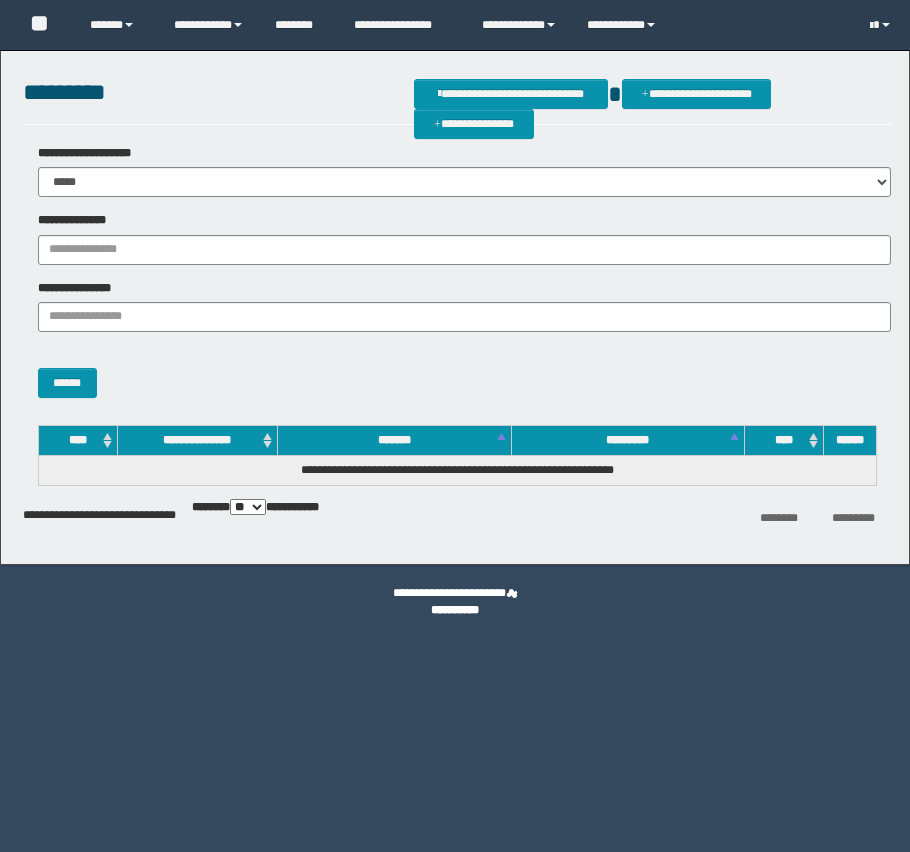 scroll, scrollTop: 0, scrollLeft: 0, axis: both 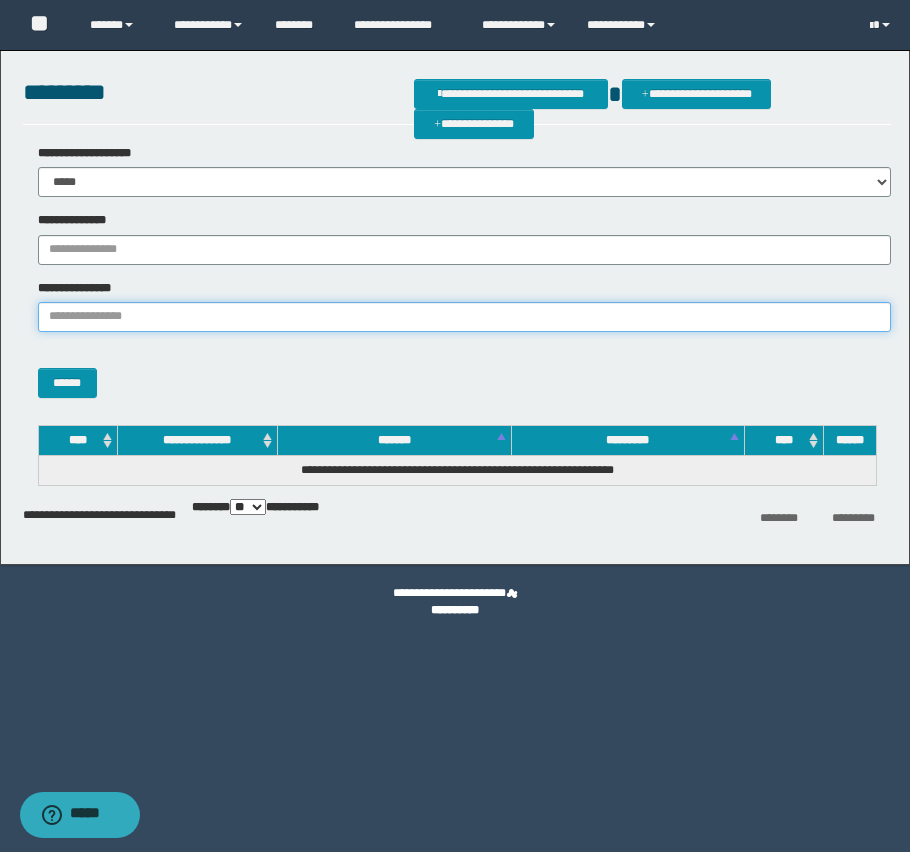 click on "**********" at bounding box center [465, 317] 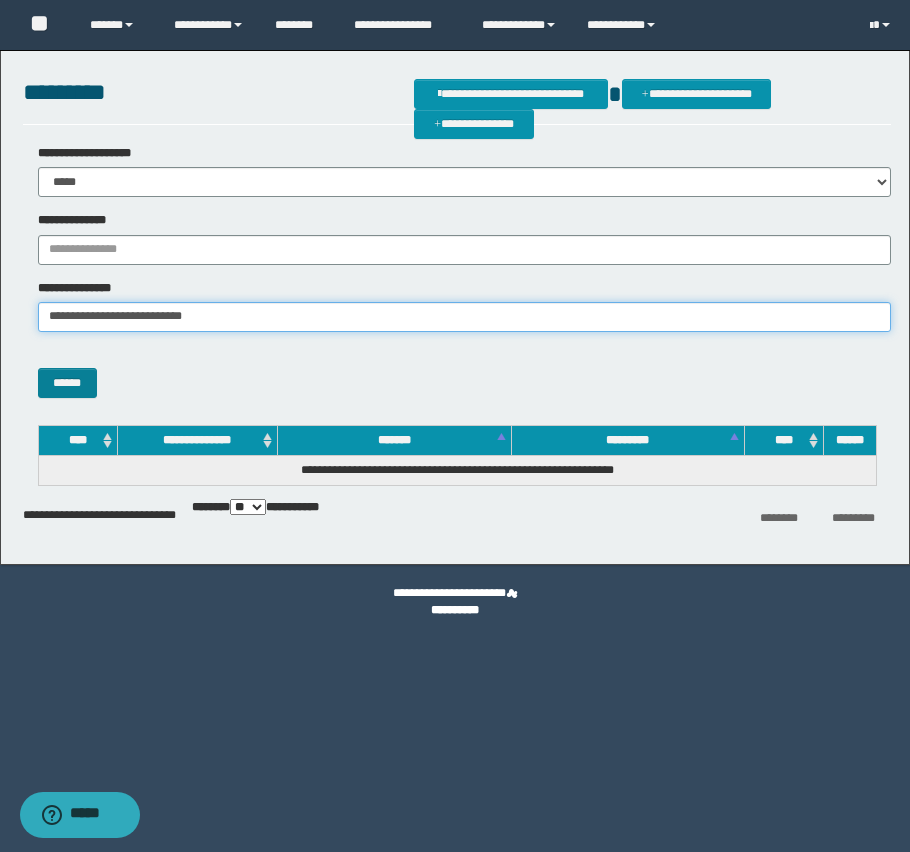 type on "**********" 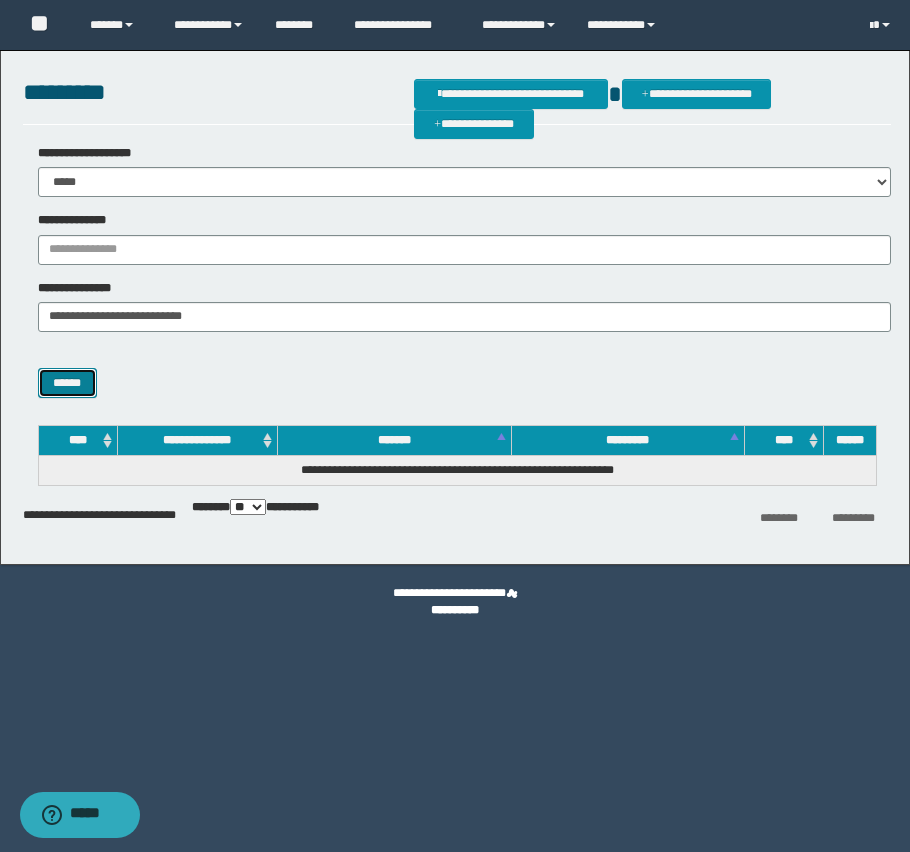 click on "******" at bounding box center [67, 383] 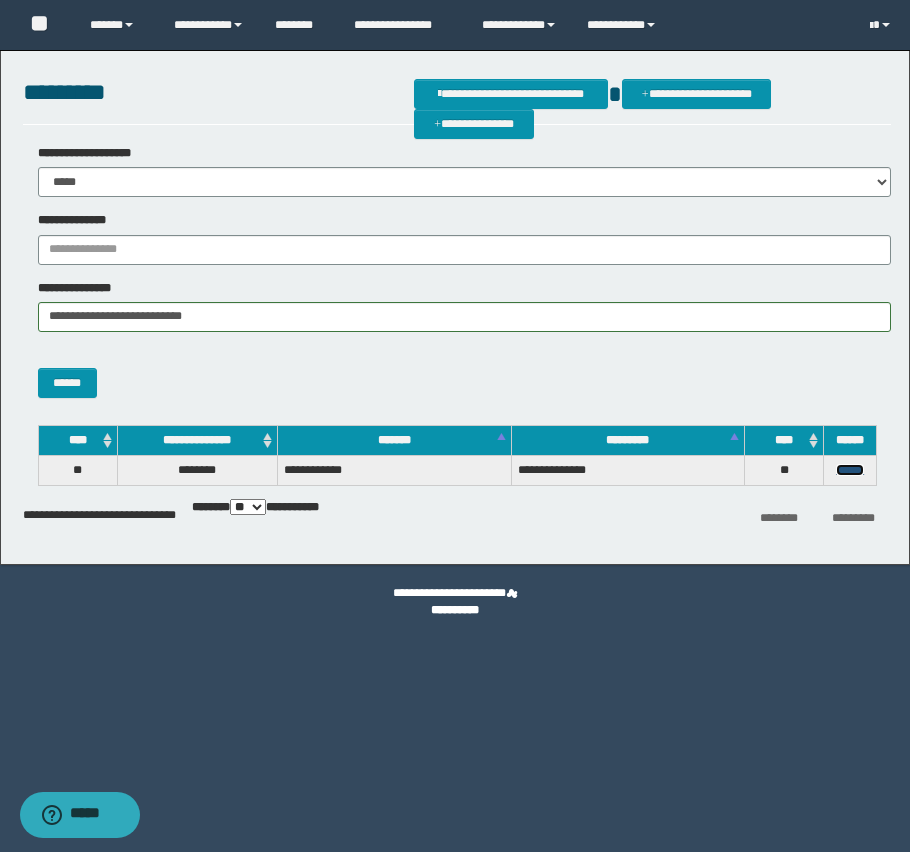 click on "******" at bounding box center [850, 470] 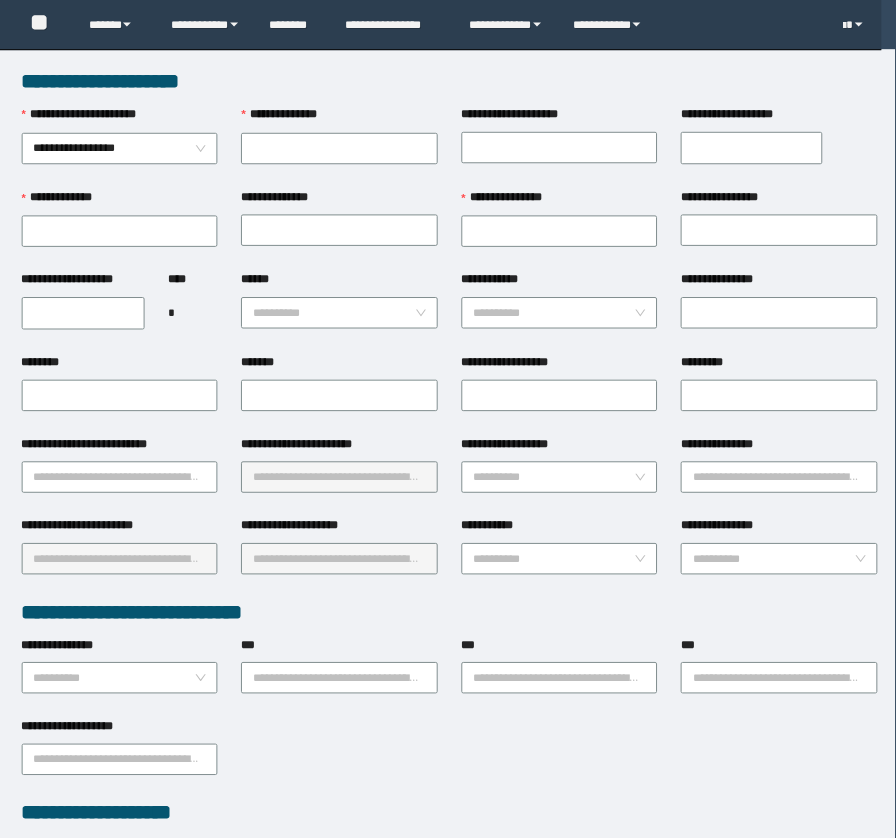 scroll, scrollTop: 0, scrollLeft: 0, axis: both 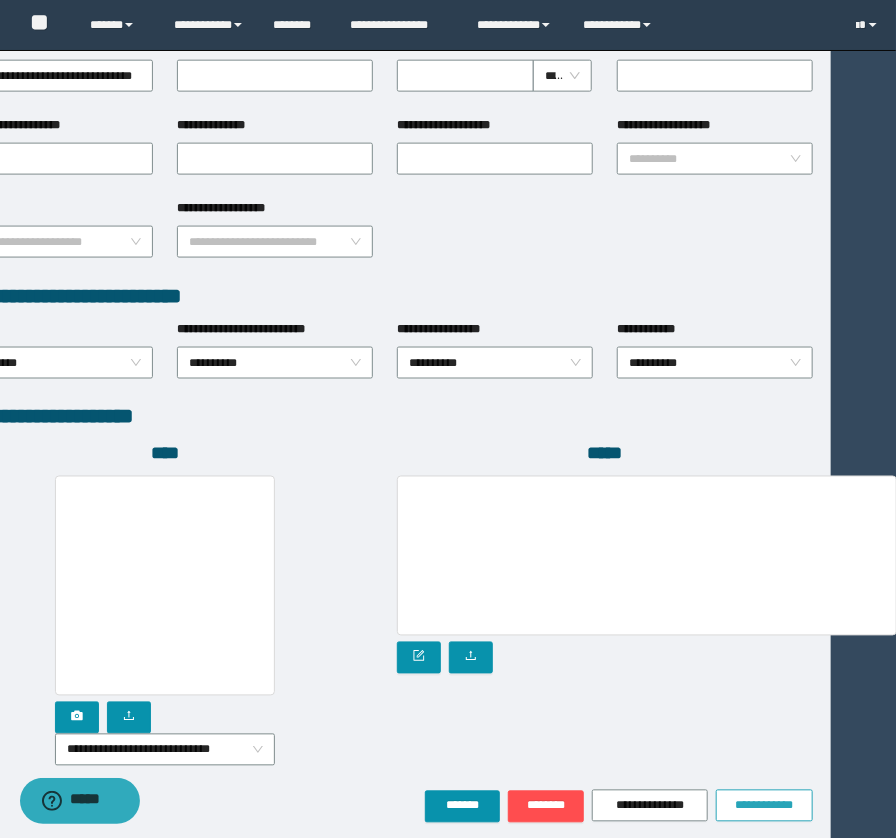 click on "**********" at bounding box center (765, 806) 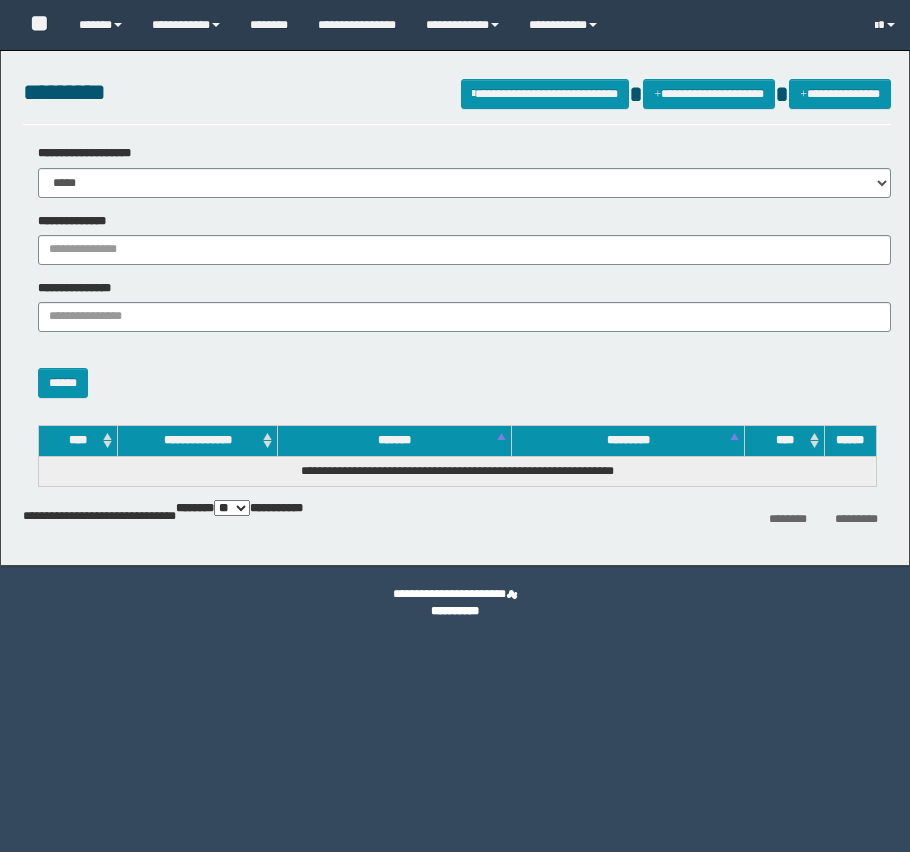 scroll, scrollTop: 0, scrollLeft: 0, axis: both 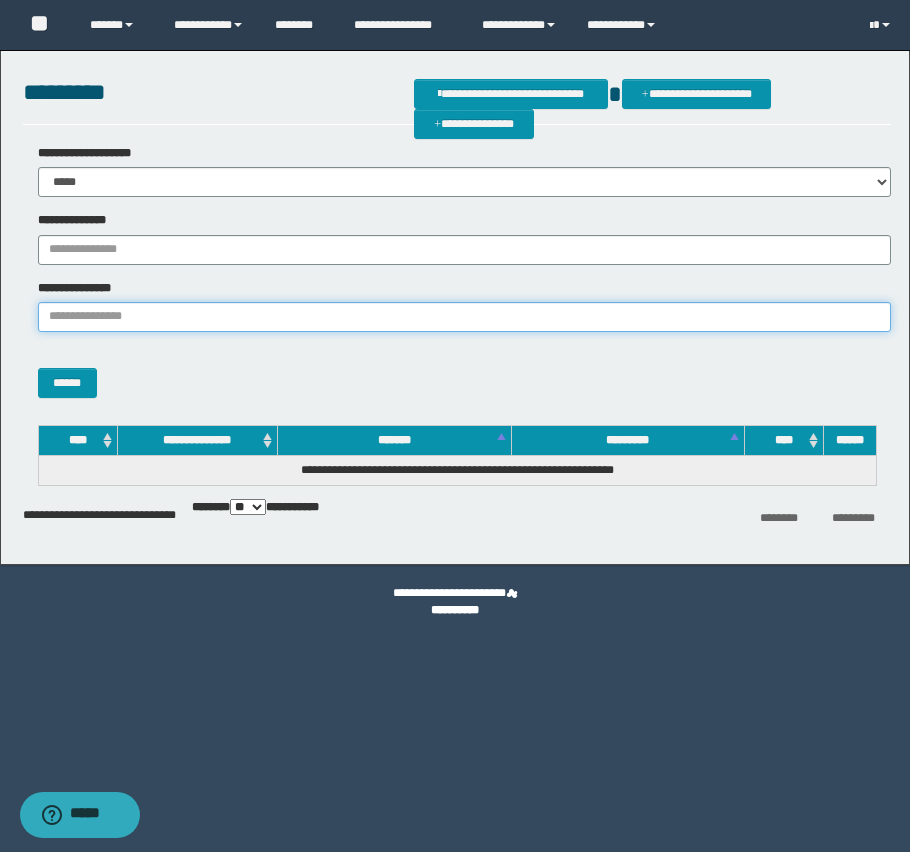 paste on "**********" 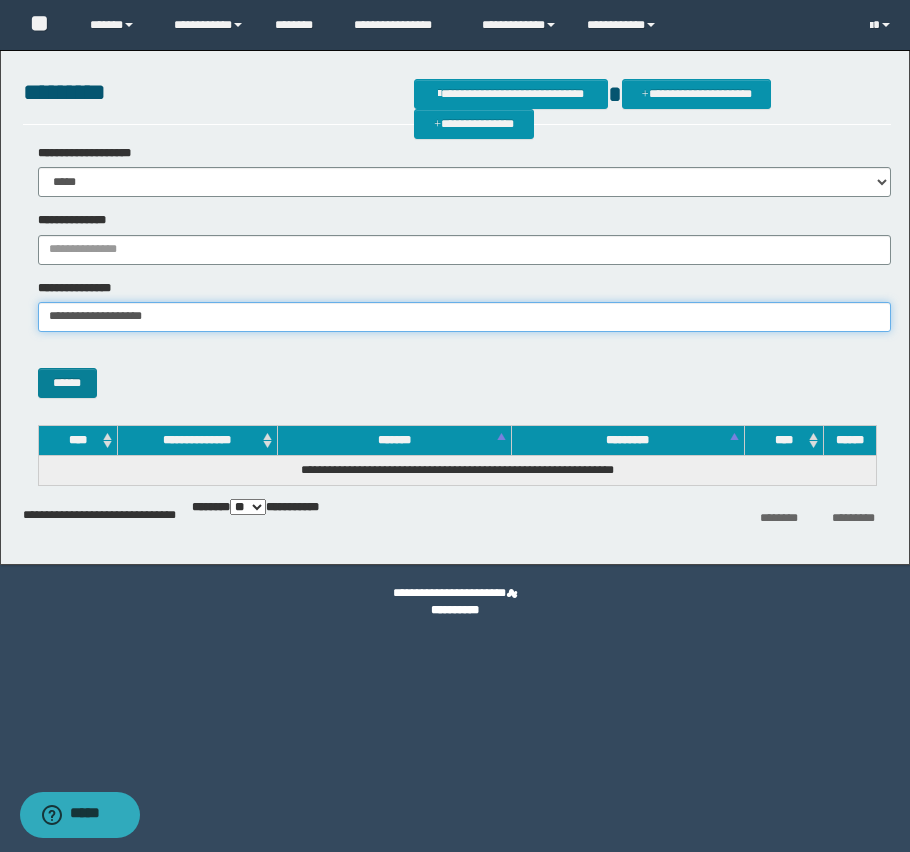 type on "**********" 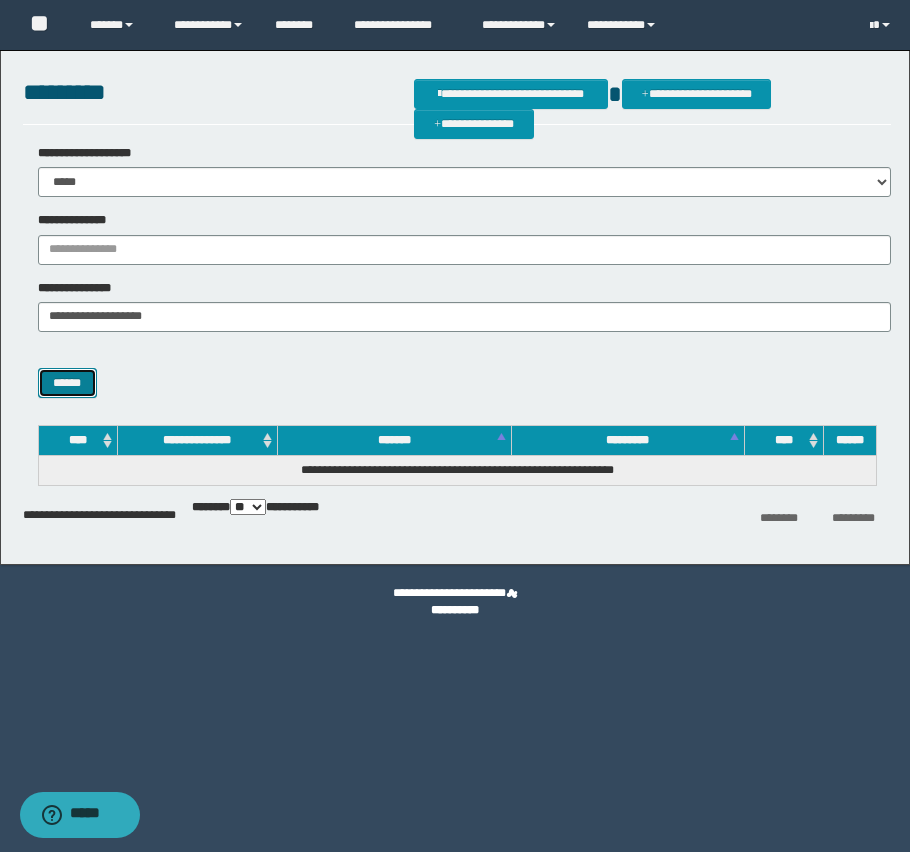 click on "******" at bounding box center [67, 383] 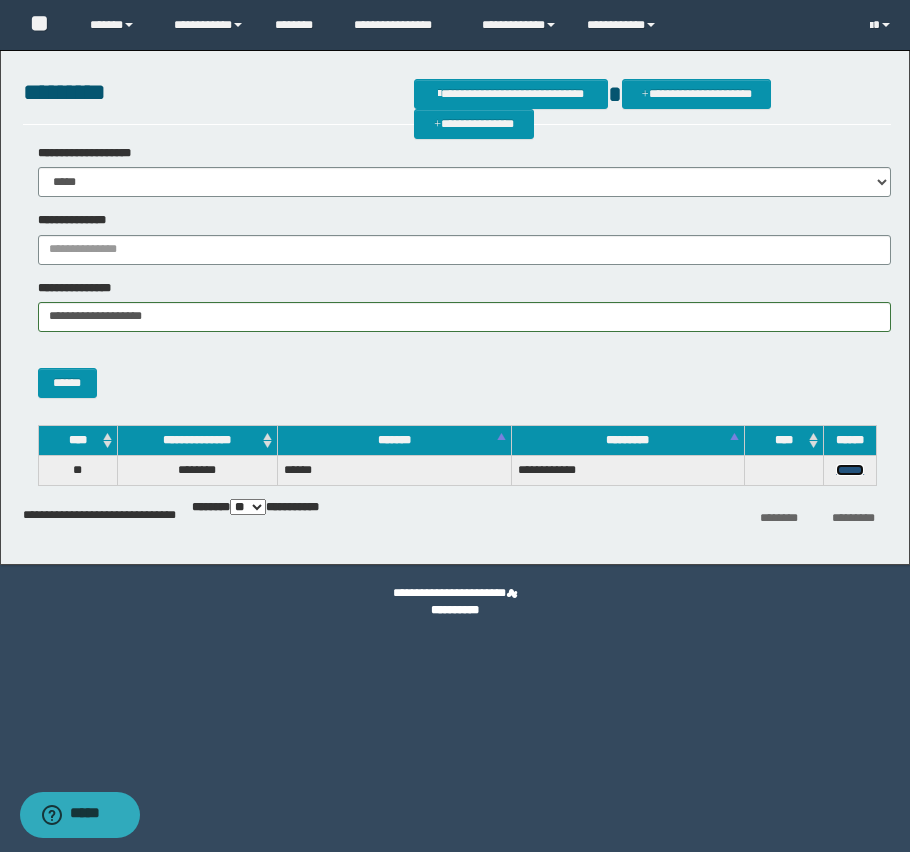 click on "******" at bounding box center (850, 470) 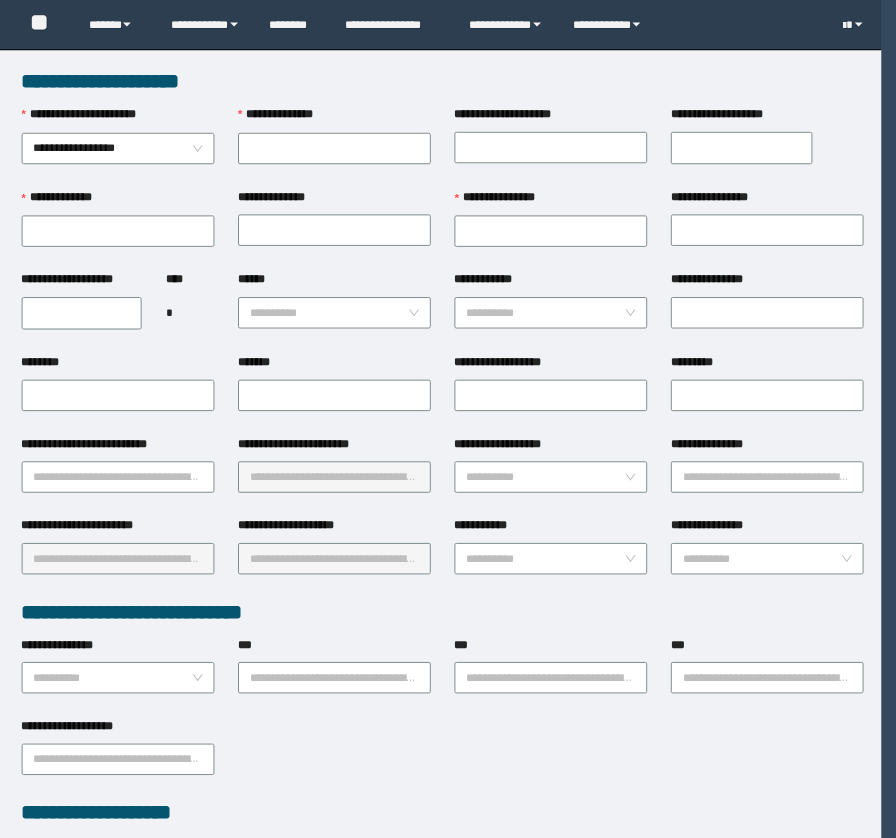 scroll, scrollTop: 0, scrollLeft: 0, axis: both 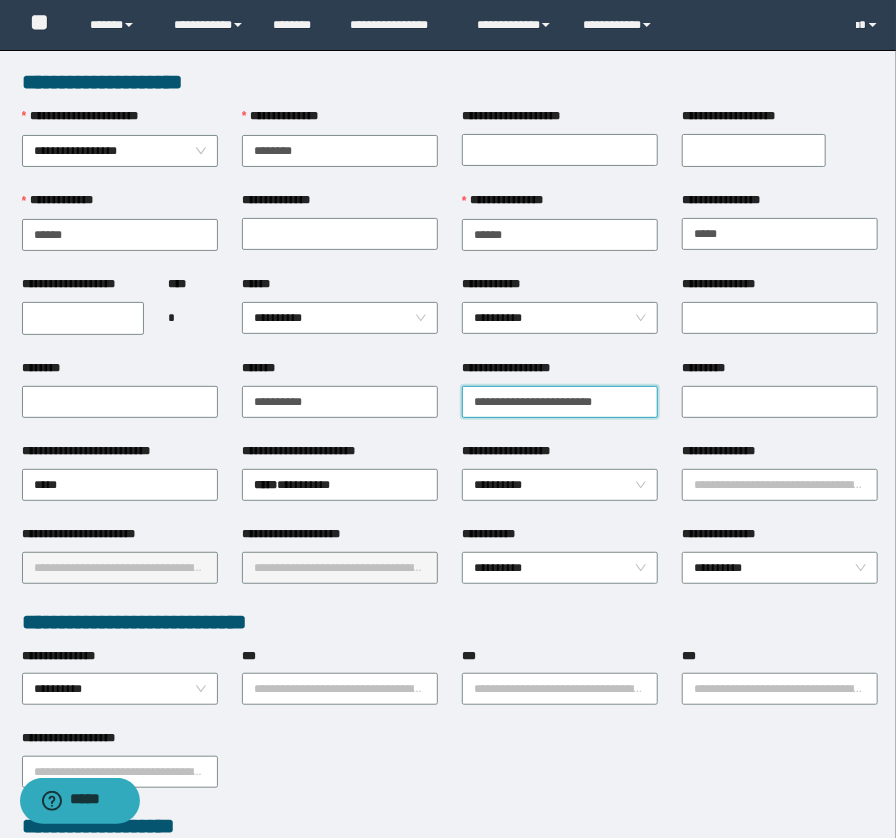 drag, startPoint x: 463, startPoint y: 398, endPoint x: 658, endPoint y: 406, distance: 195.16403 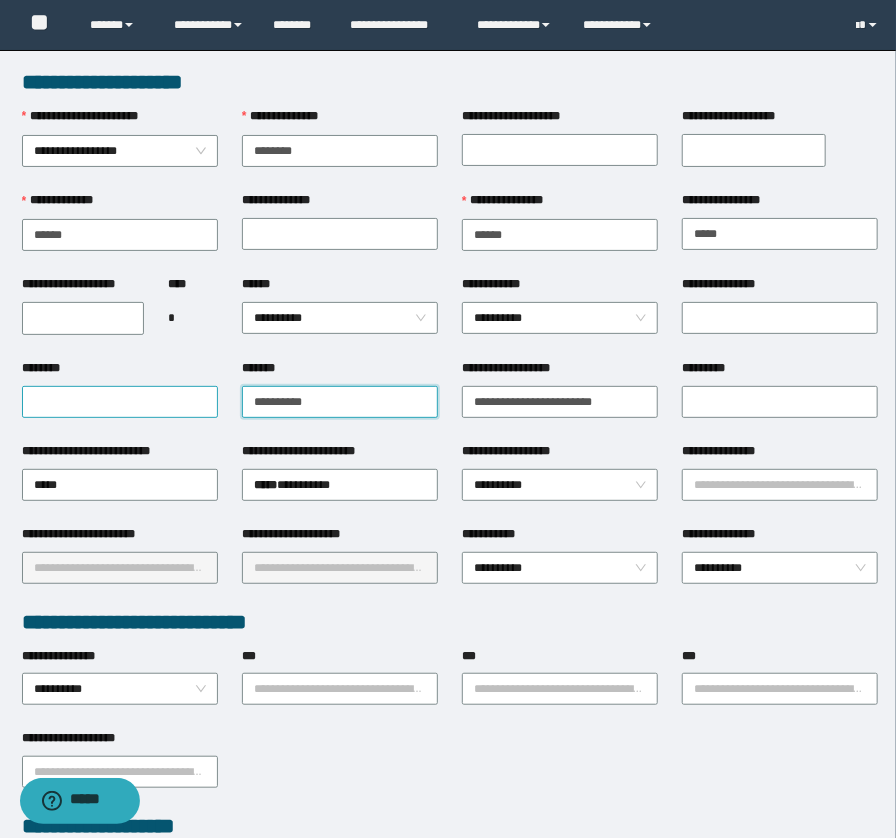 drag, startPoint x: 320, startPoint y: 396, endPoint x: 130, endPoint y: 383, distance: 190.44421 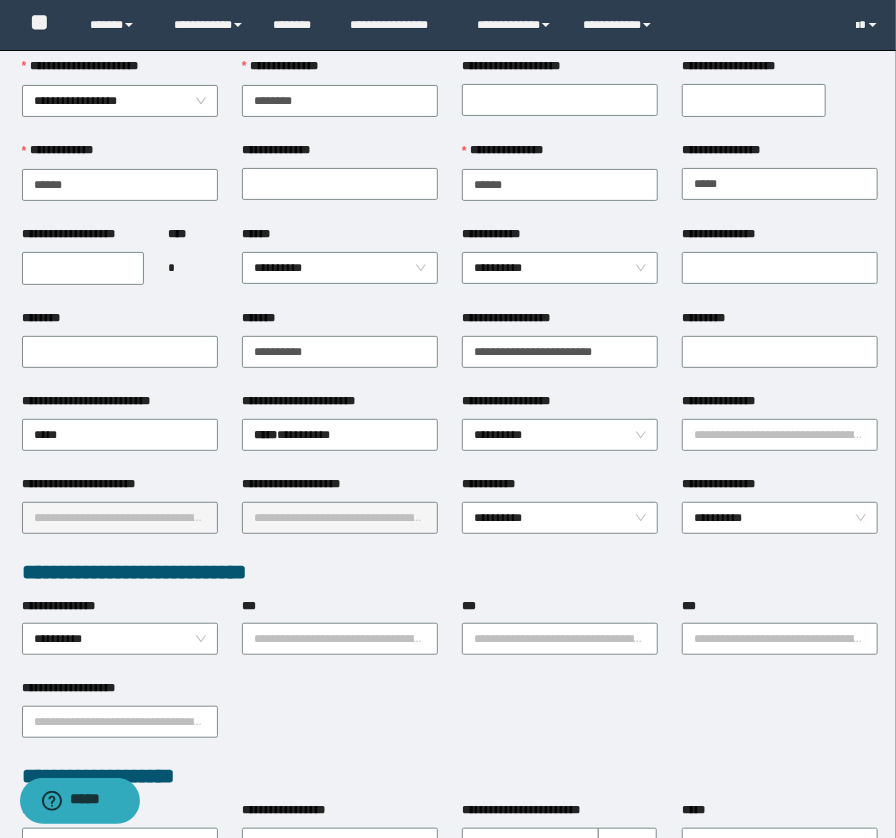 scroll, scrollTop: 181, scrollLeft: 0, axis: vertical 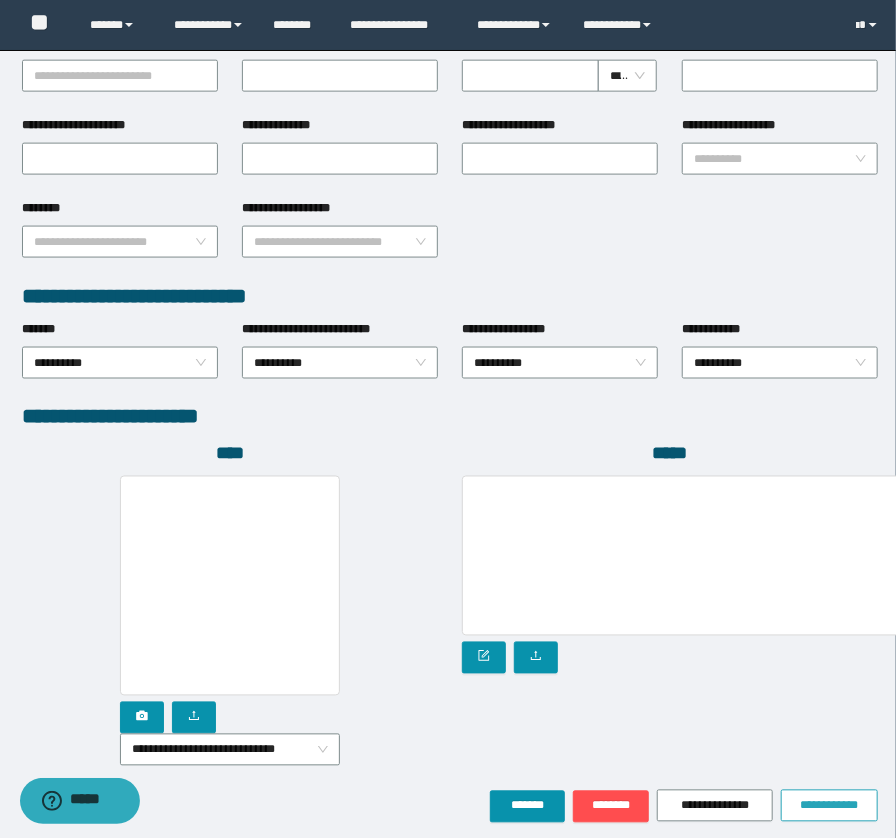 click on "**********" at bounding box center (830, 806) 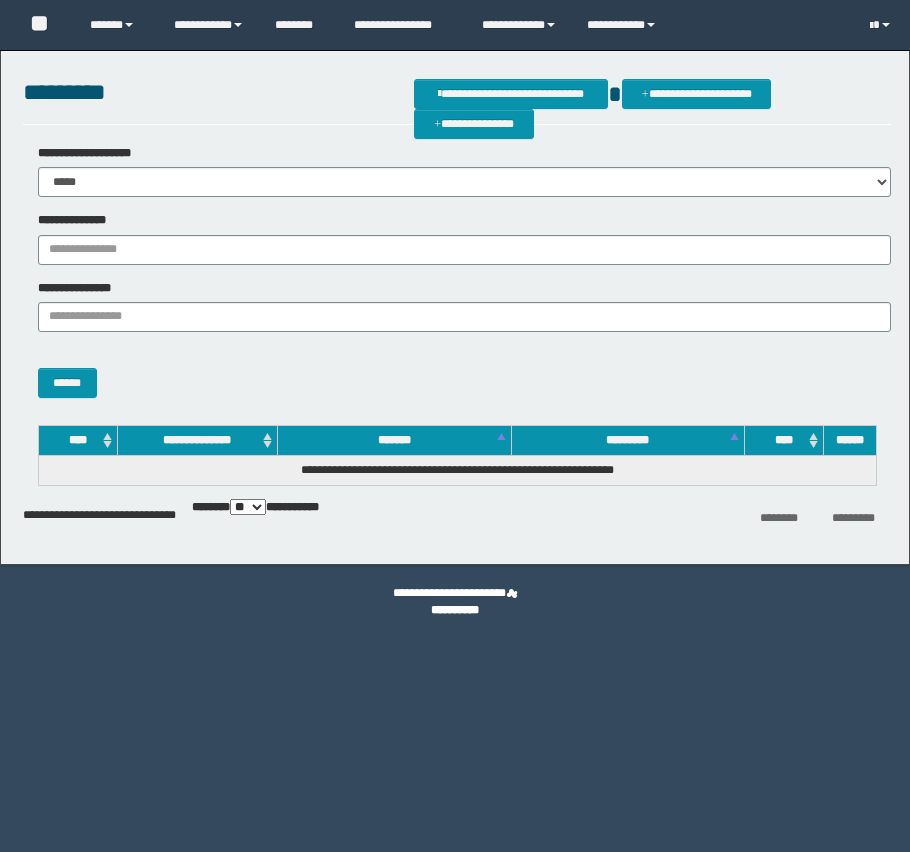 scroll, scrollTop: 0, scrollLeft: 0, axis: both 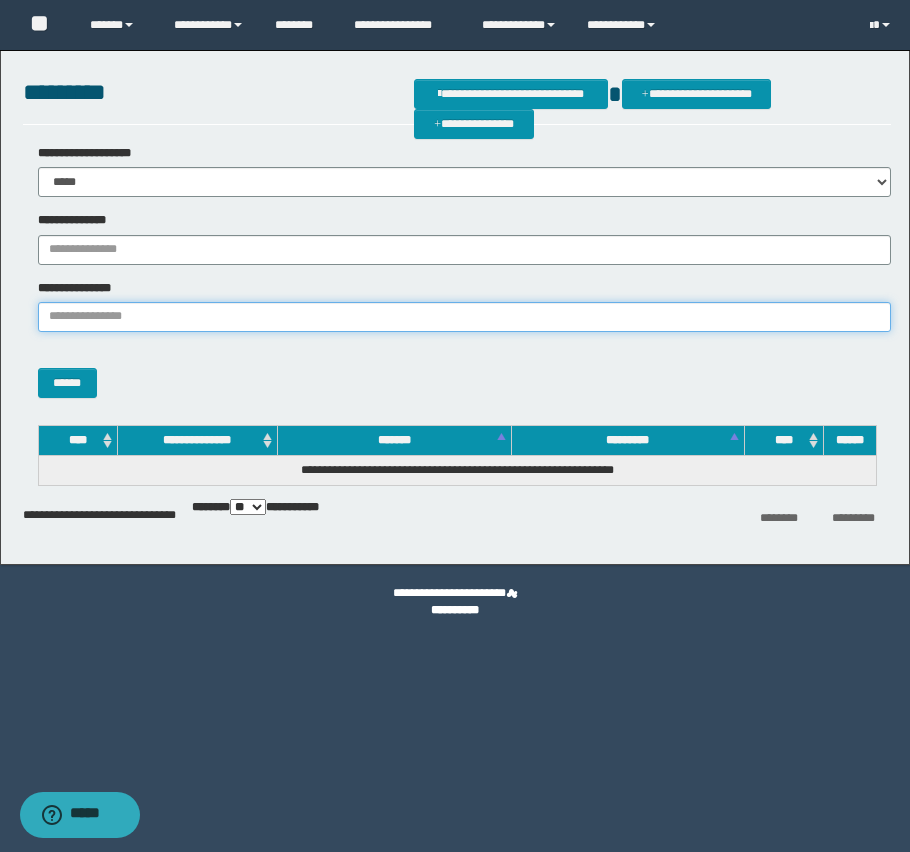 paste on "**********" 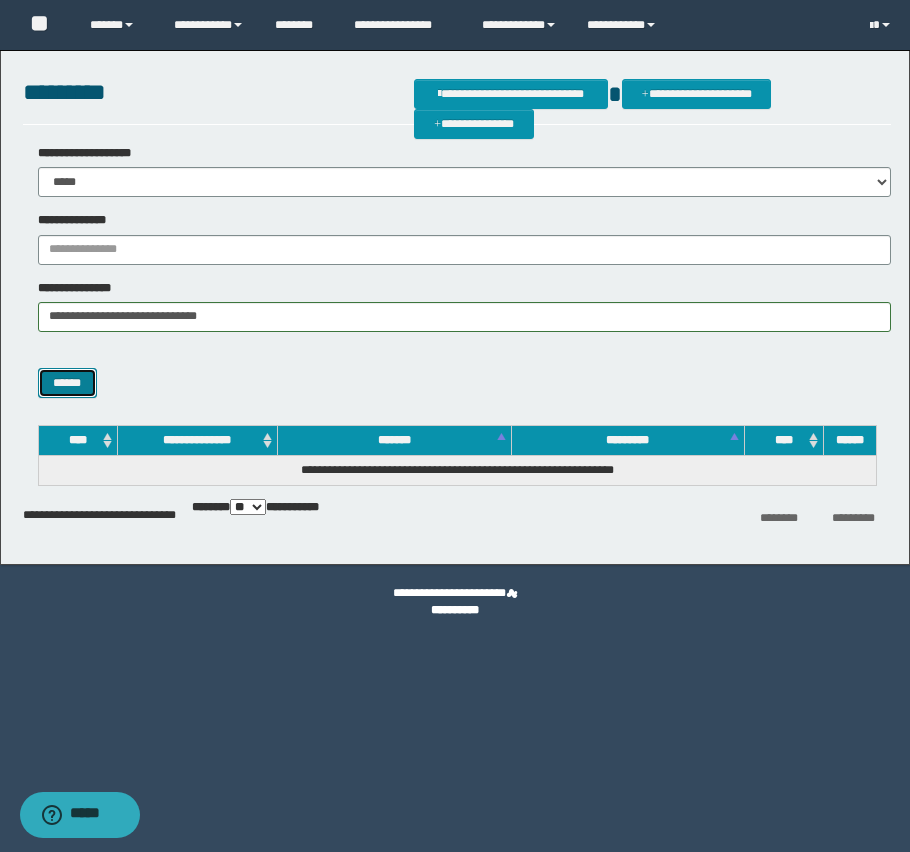 click on "******" at bounding box center [67, 383] 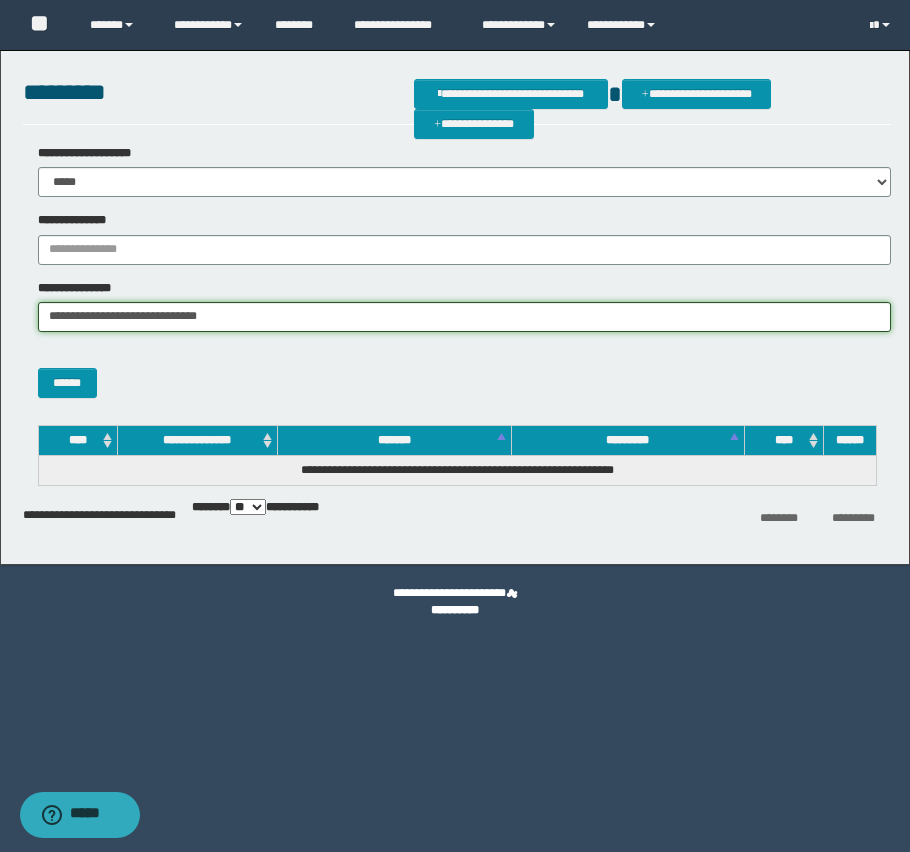 drag, startPoint x: 100, startPoint y: 316, endPoint x: 834, endPoint y: 404, distance: 739.2564 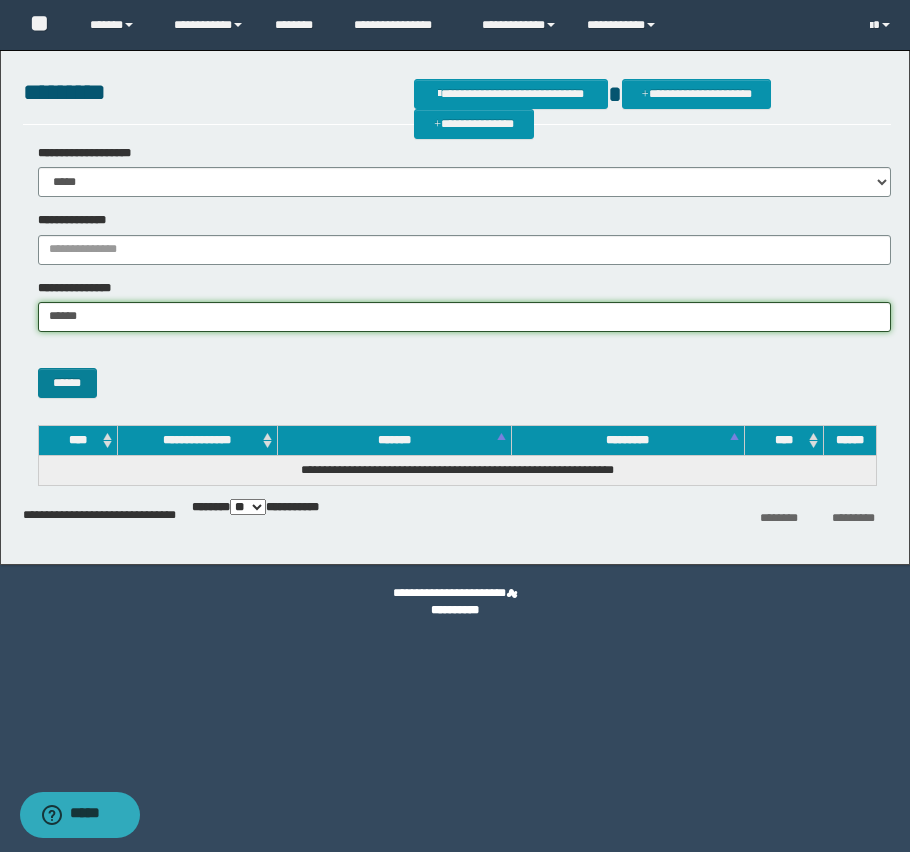 type on "******" 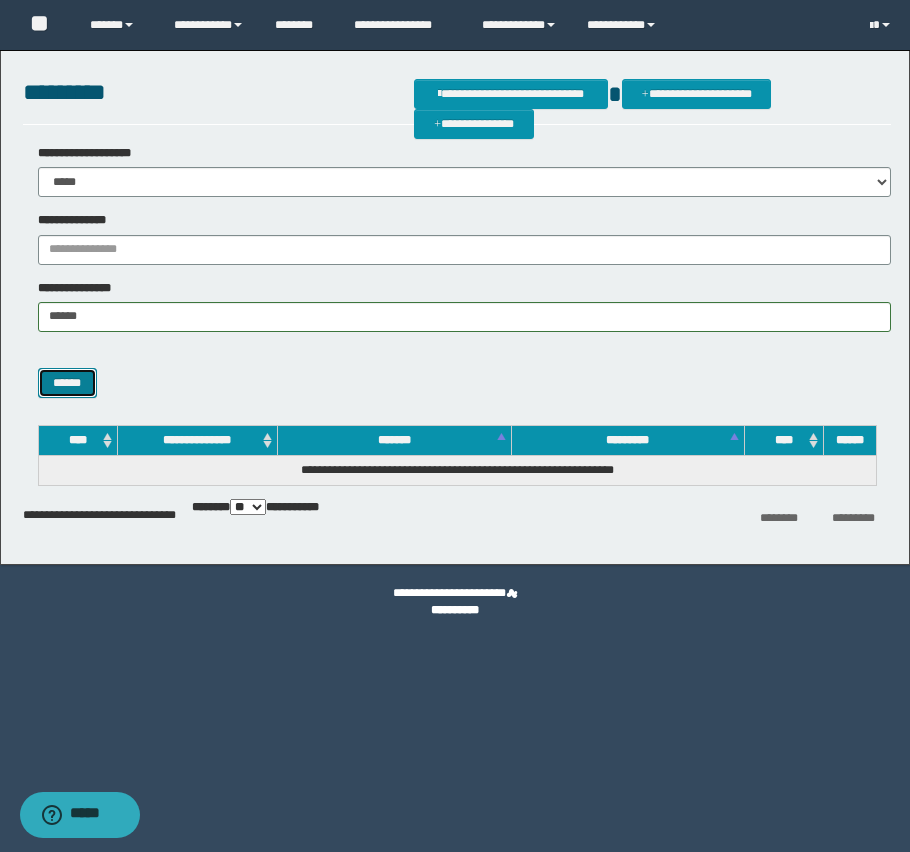 click on "******" at bounding box center [67, 383] 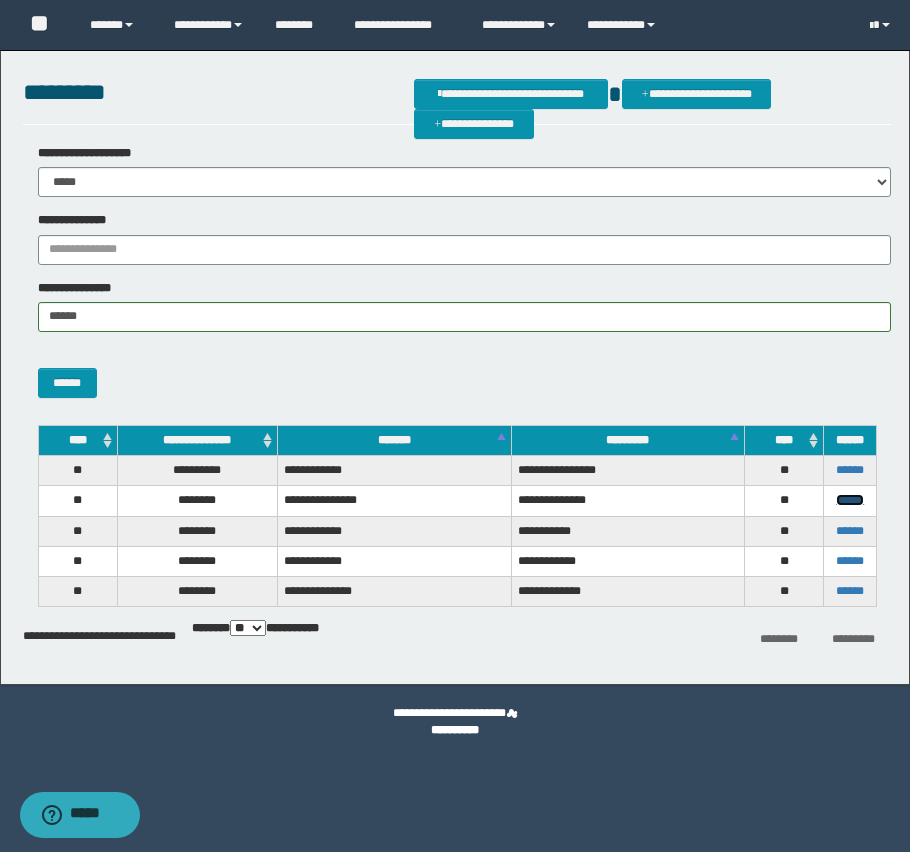 click on "******" at bounding box center (850, 500) 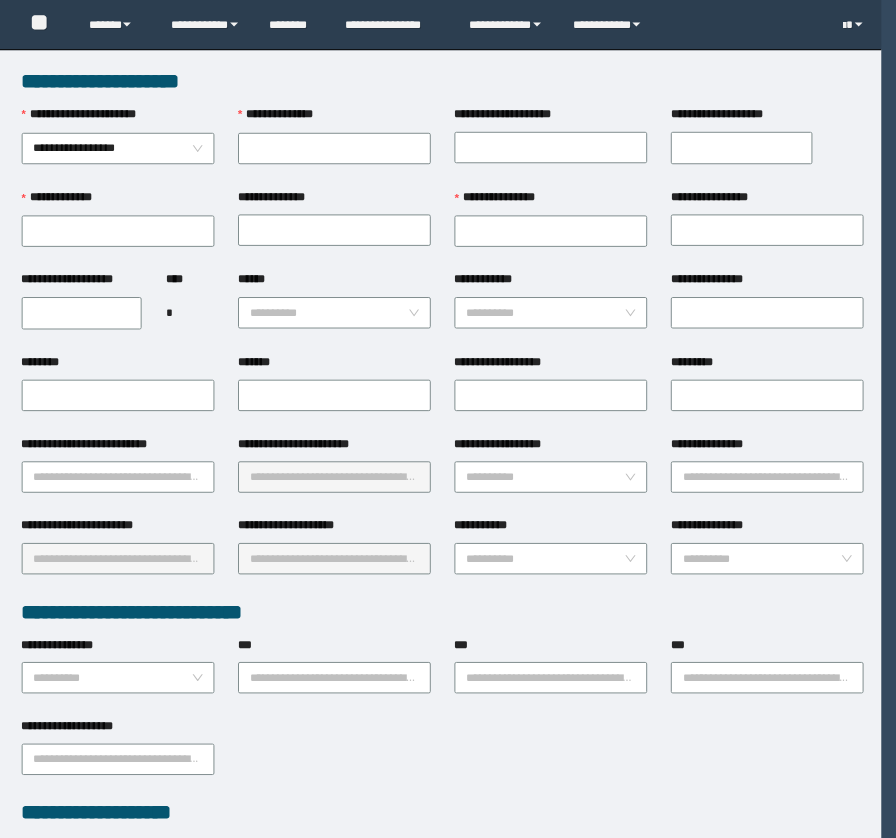 scroll, scrollTop: 0, scrollLeft: 0, axis: both 